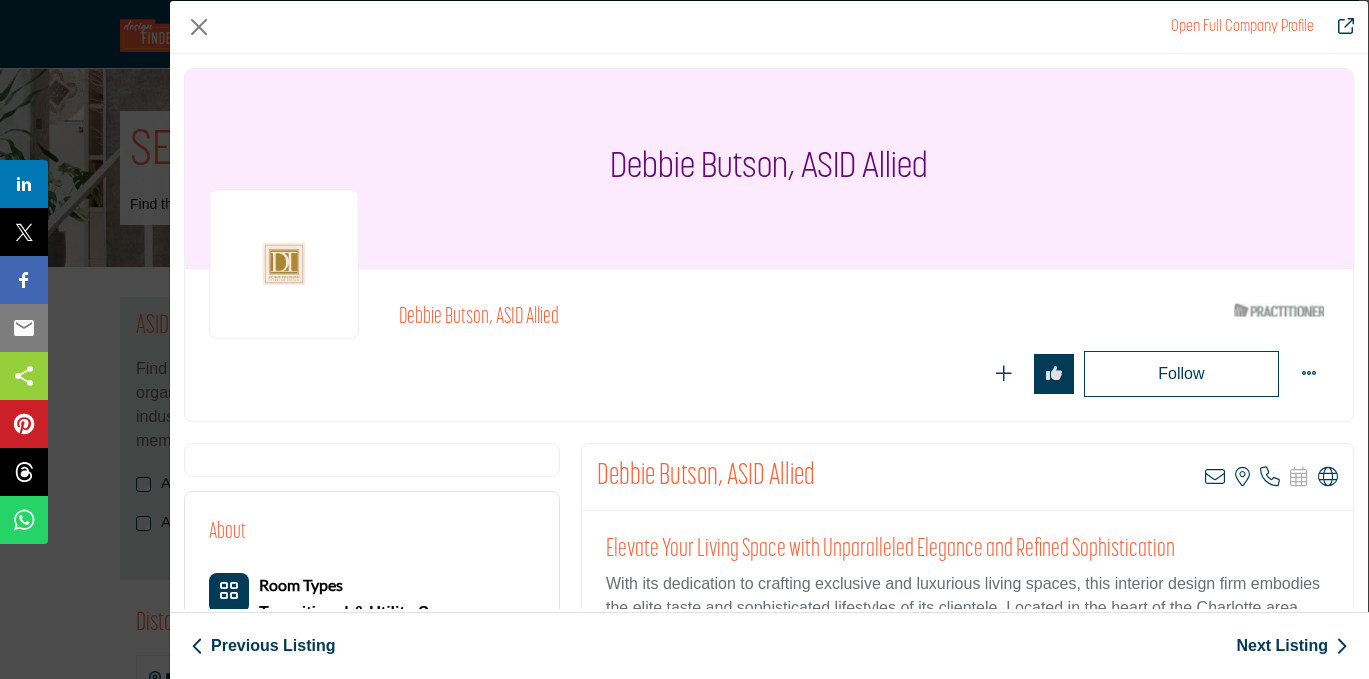 scroll, scrollTop: 11480, scrollLeft: 0, axis: vertical 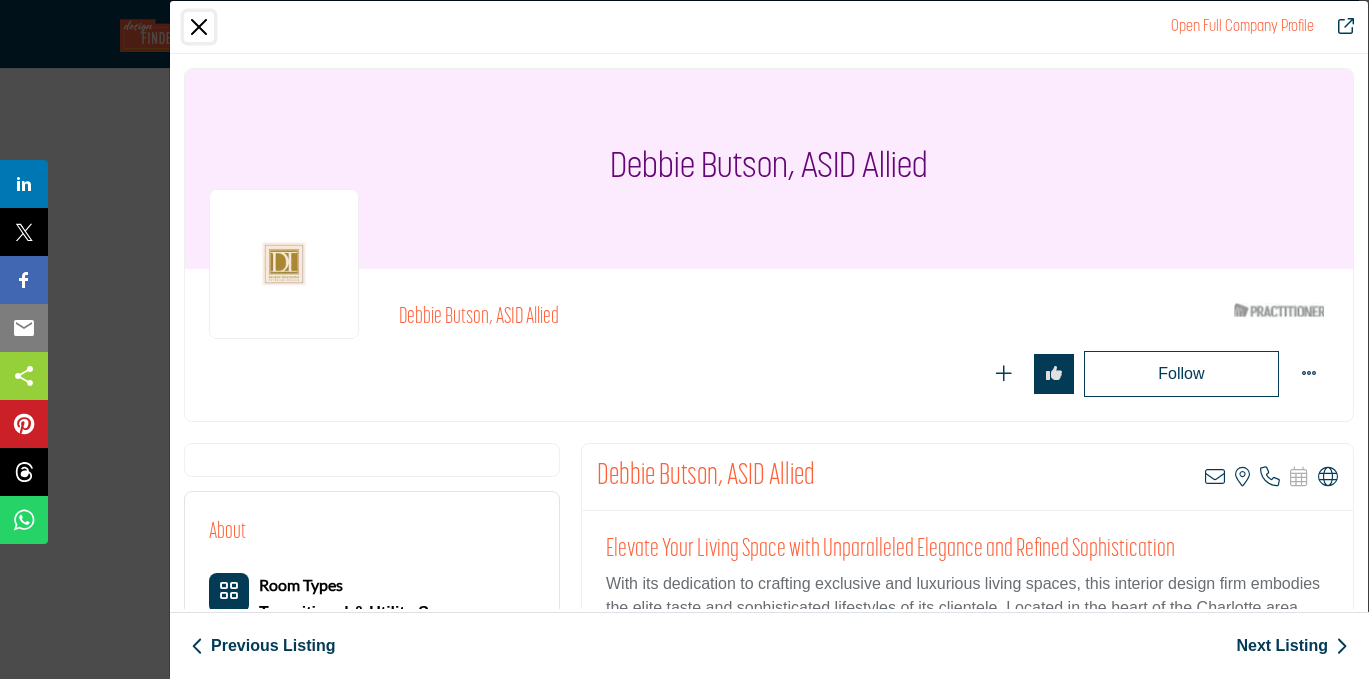 click at bounding box center [199, 27] 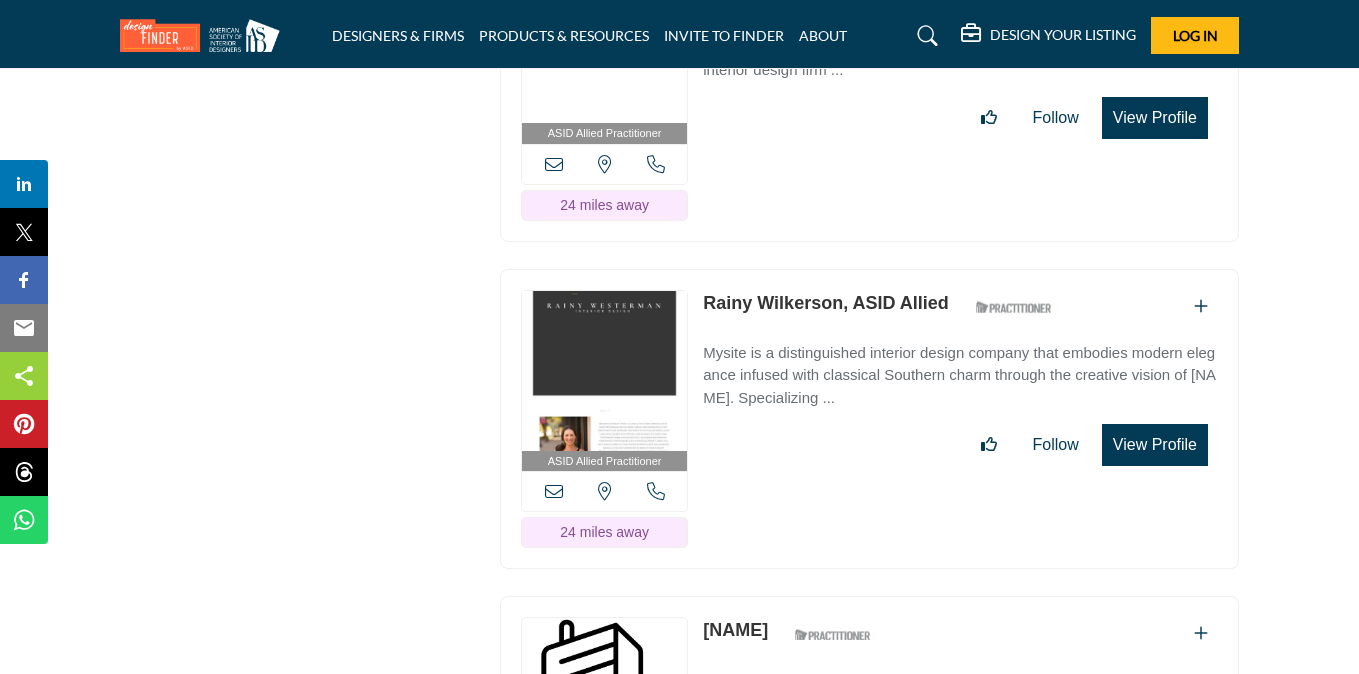 scroll, scrollTop: 11886, scrollLeft: 0, axis: vertical 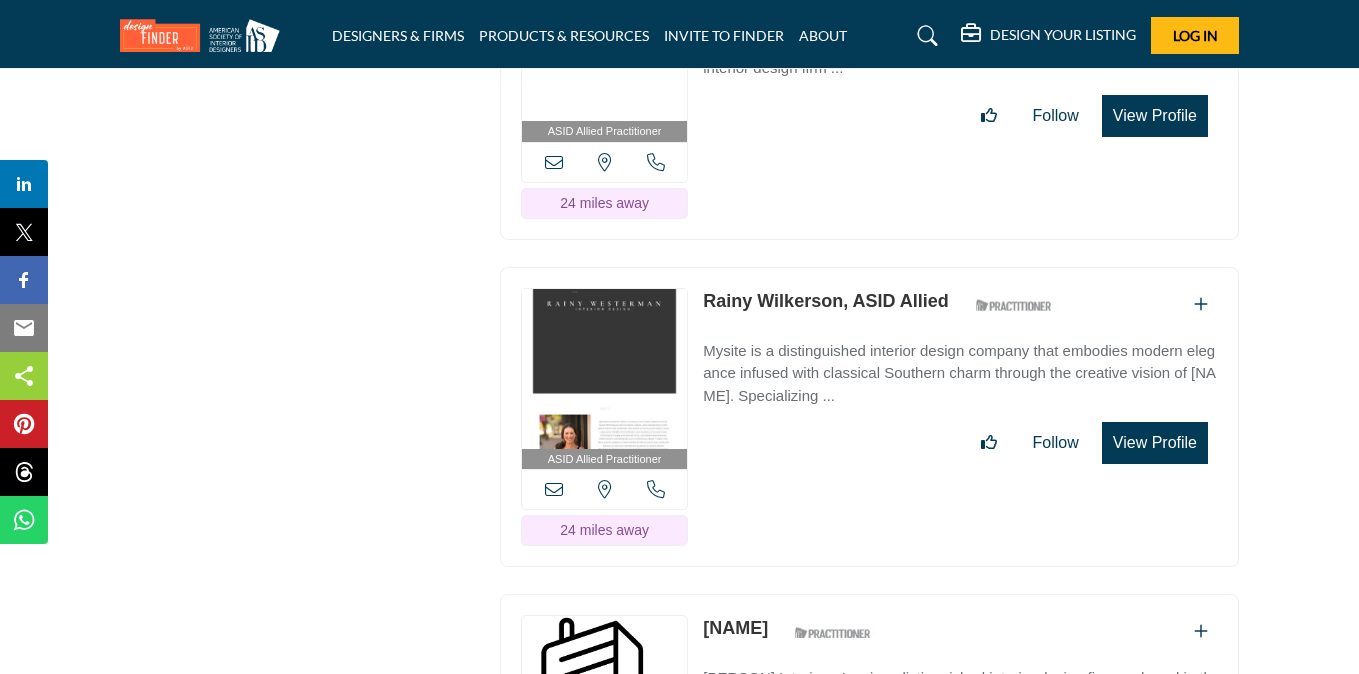 click on "View Profile" at bounding box center (1155, 443) 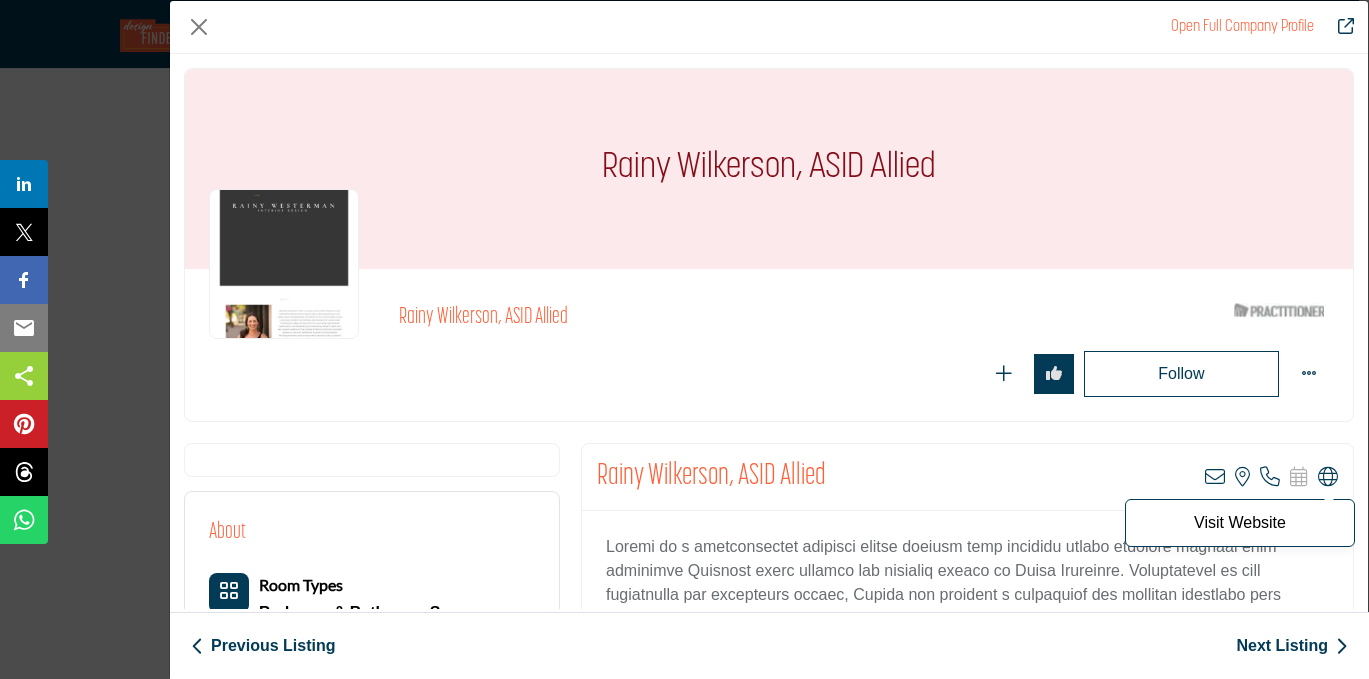 click at bounding box center (1328, 477) 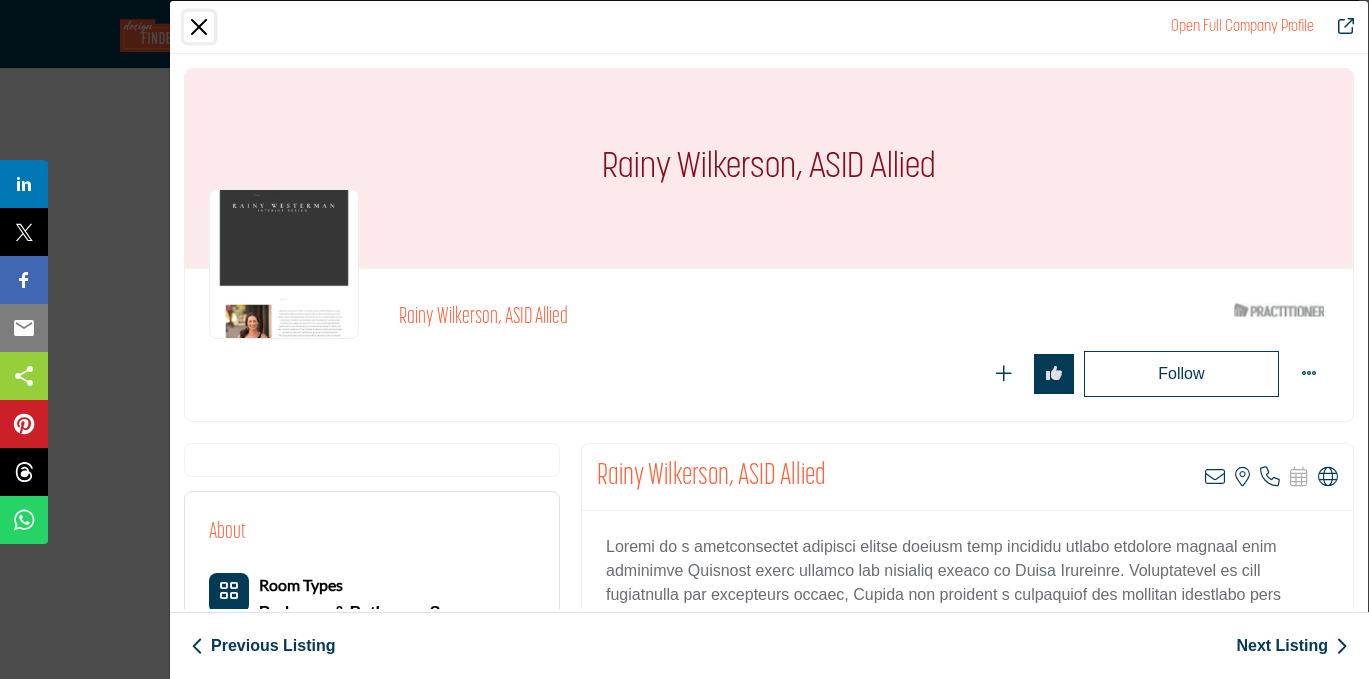 click at bounding box center (199, 27) 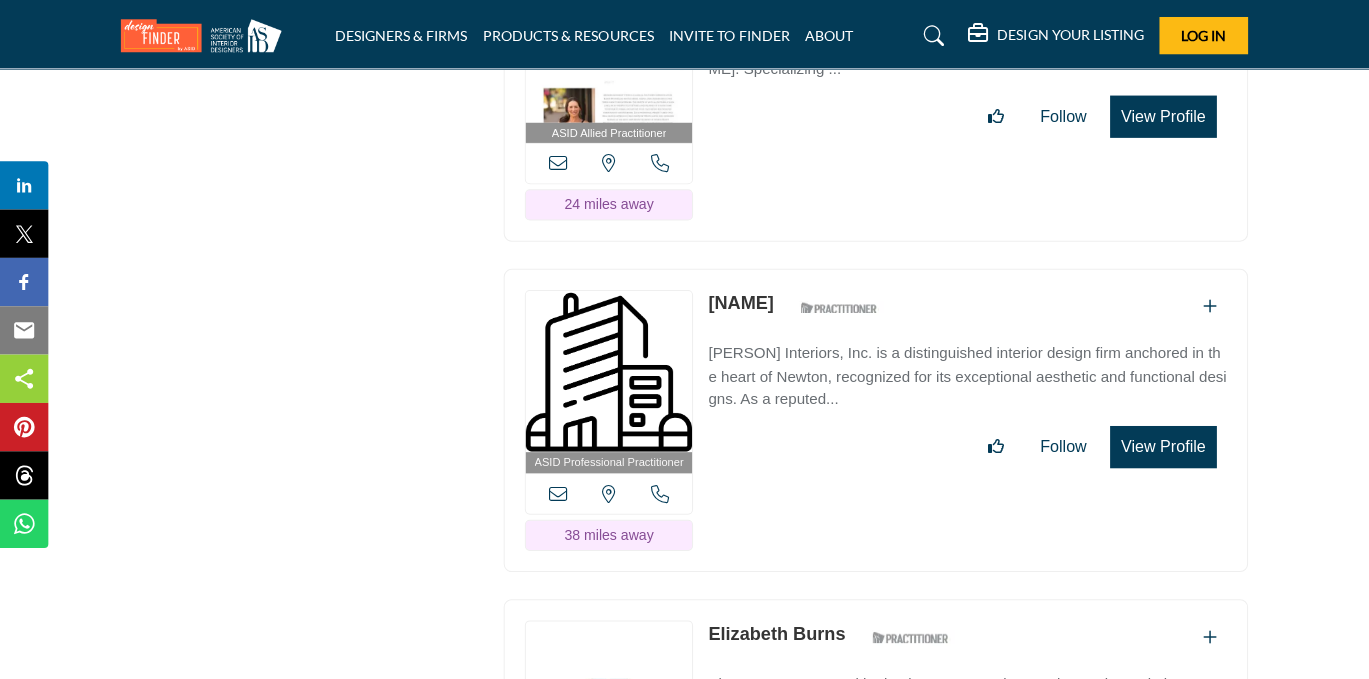 scroll, scrollTop: 12229, scrollLeft: 0, axis: vertical 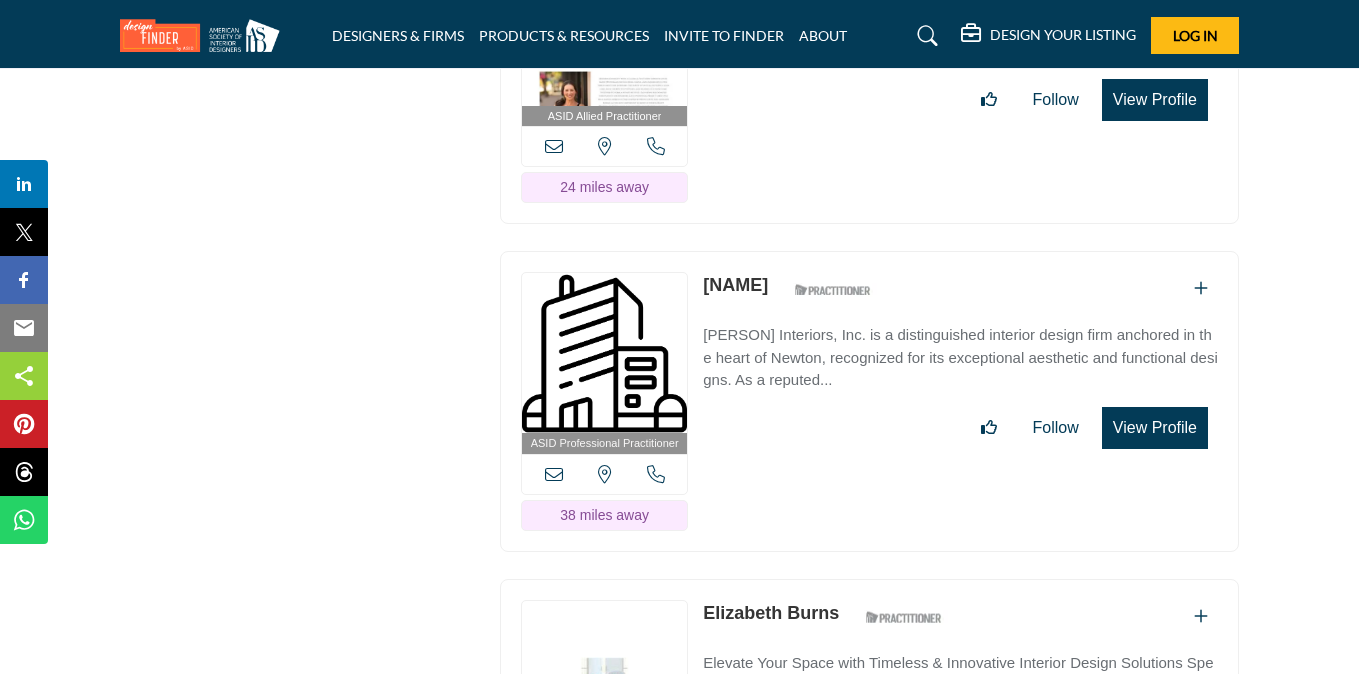 click on "View Profile" at bounding box center (1155, 428) 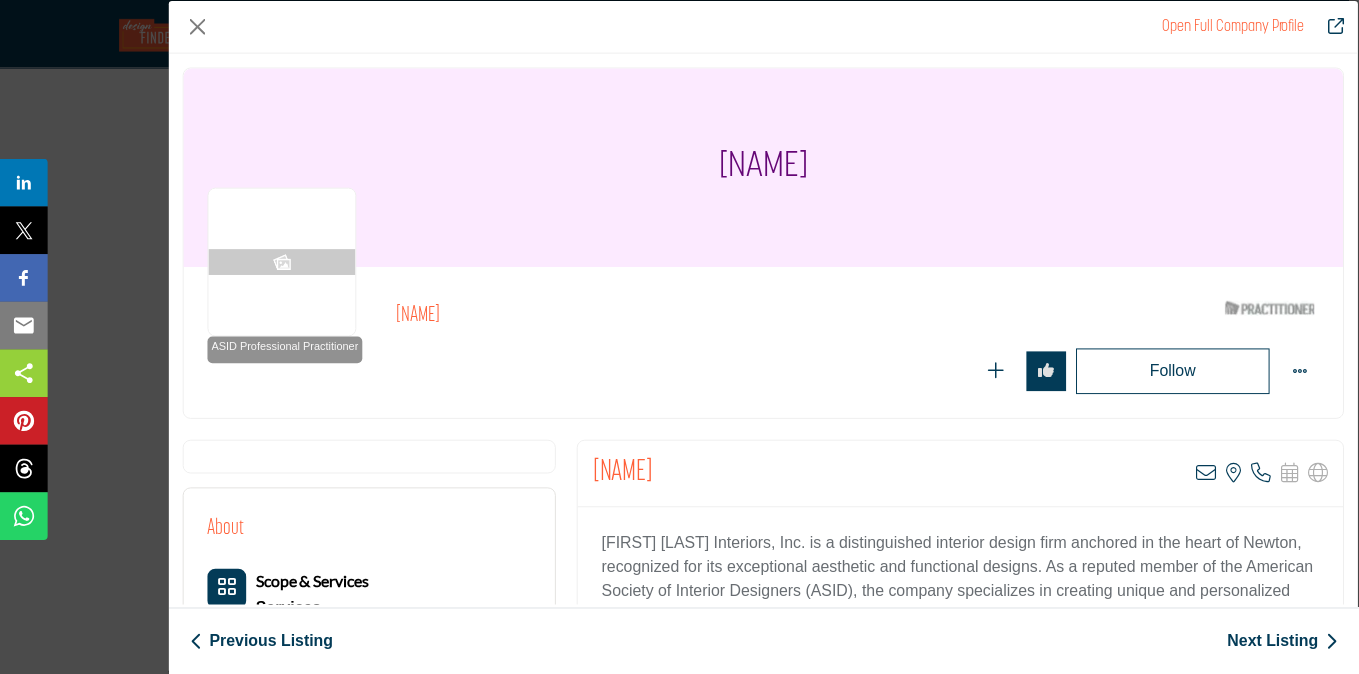 scroll, scrollTop: 171, scrollLeft: 0, axis: vertical 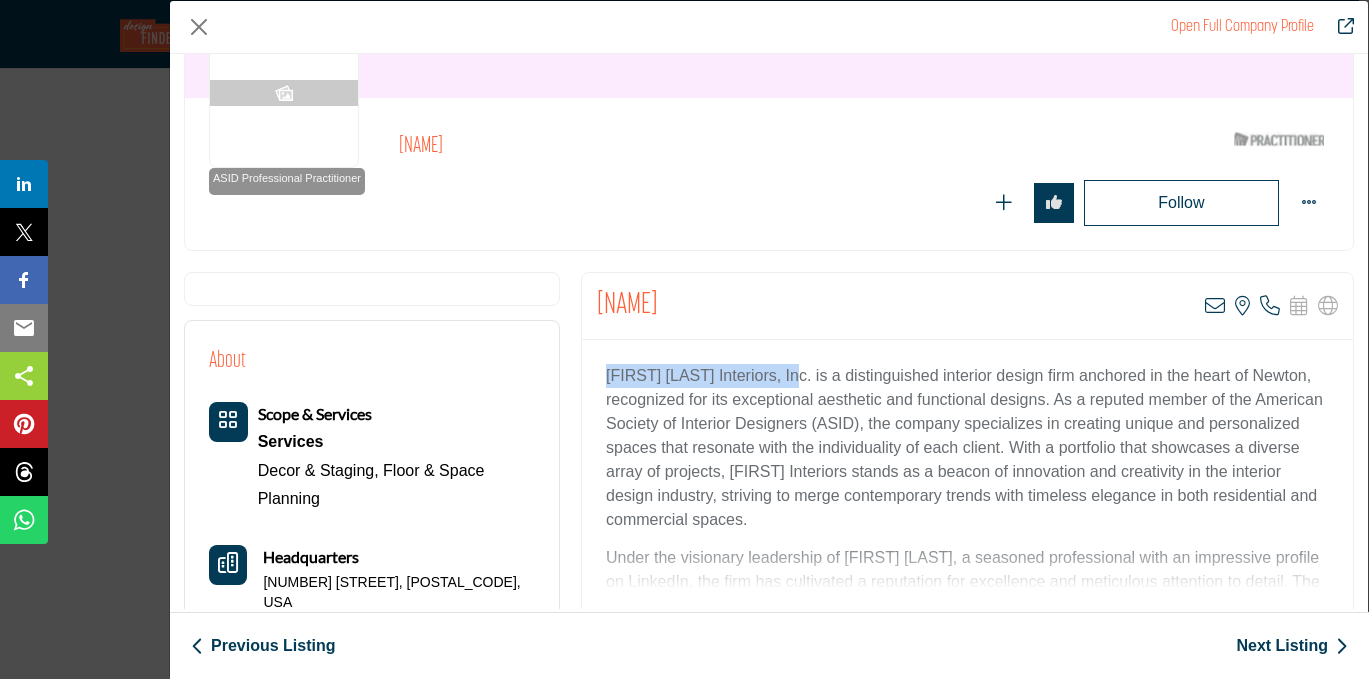 drag, startPoint x: 809, startPoint y: 375, endPoint x: 570, endPoint y: 358, distance: 239.60384 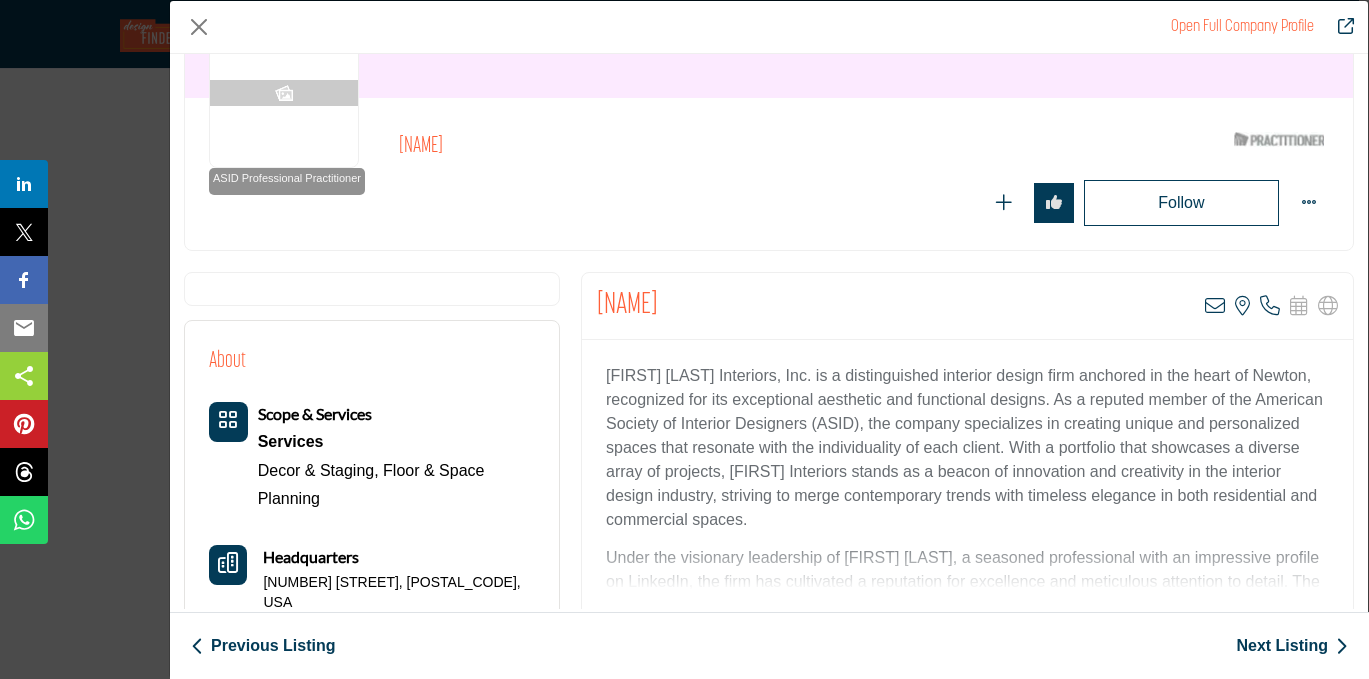 click on "Yvonne McRee Interiors, Inc. is a distinguished interior design firm anchored in the heart of Newton, recognized for its exceptional aesthetic and functional designs. As a reputed member of the American Society of Interior Designers (ASID), the company specializes in creating unique and personalized spaces that resonate with the individuality of each client. With a portfolio that showcases a diverse array of projects, Yvonne McRee Interiors stands as a beacon of innovation and creativity in the interior design industry, striving to merge contemporary trends with timeless elegance in both residential and commercial spaces." at bounding box center (967, 448) 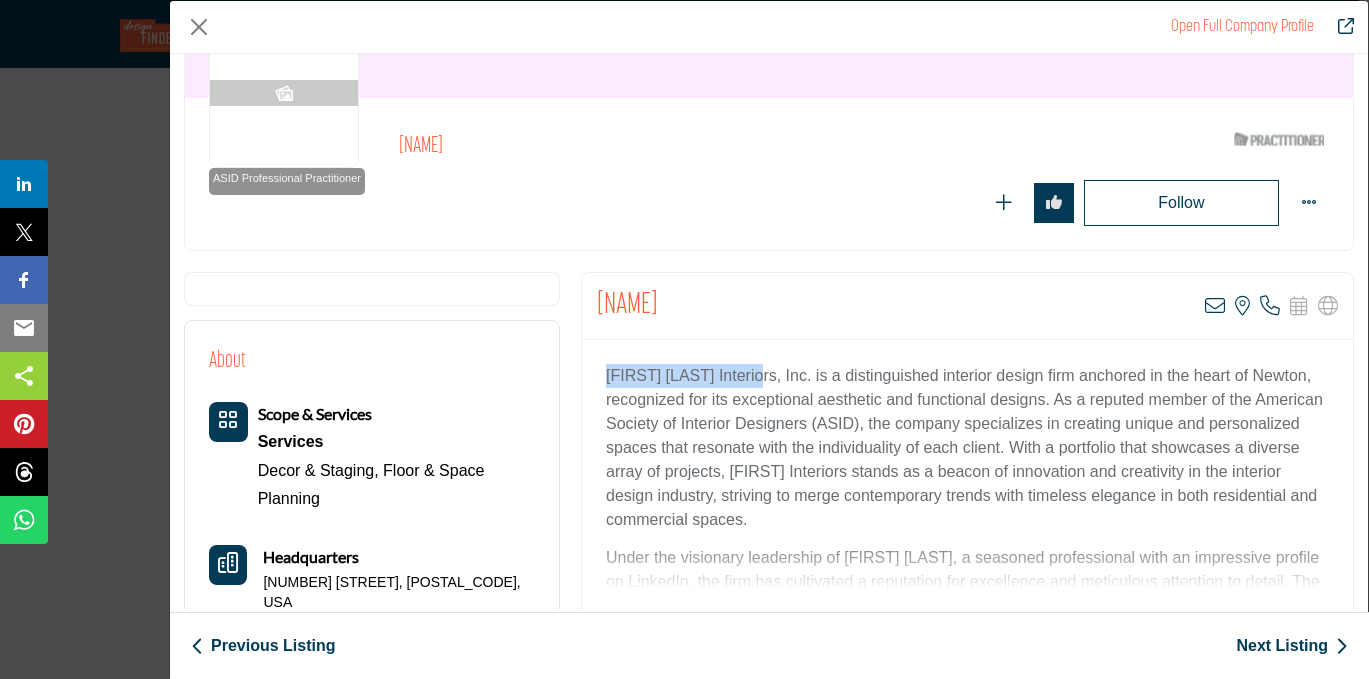 drag, startPoint x: 774, startPoint y: 373, endPoint x: 592, endPoint y: 366, distance: 182.13457 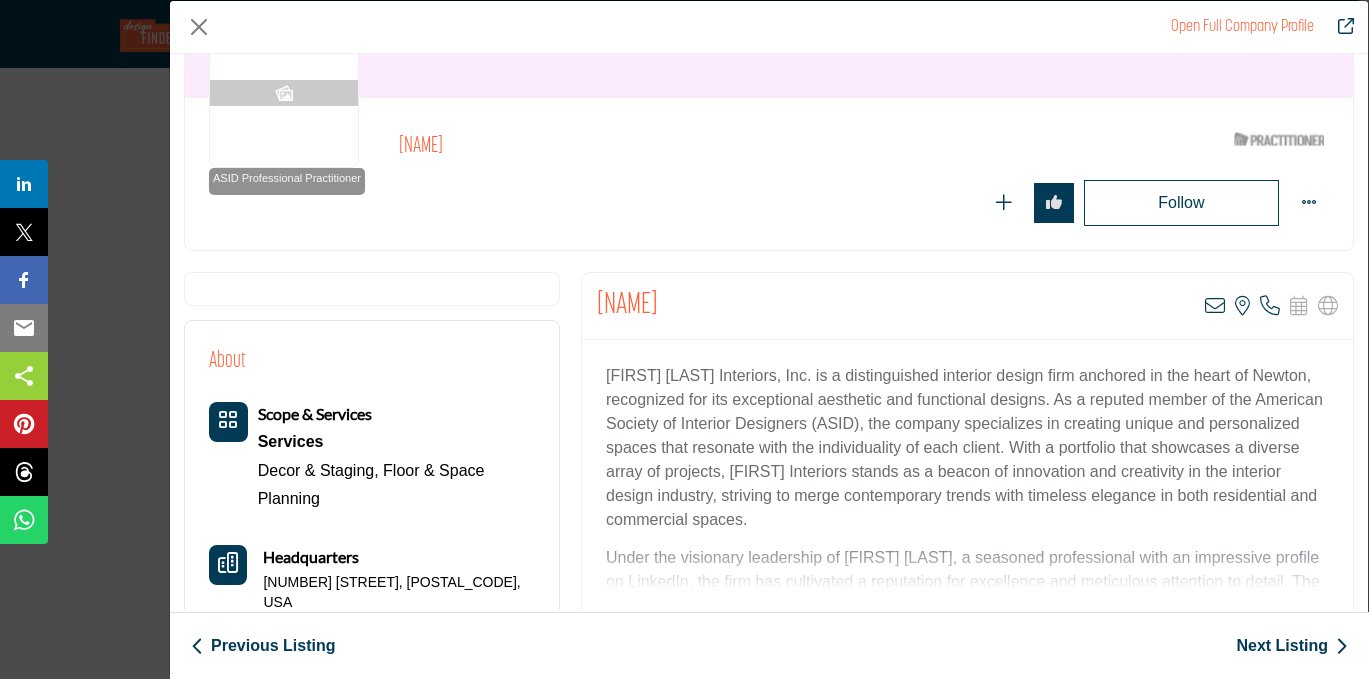 click on "Yvonne McRee
View email address of this listing
View the location of this listing
Call Number" at bounding box center (967, 306) 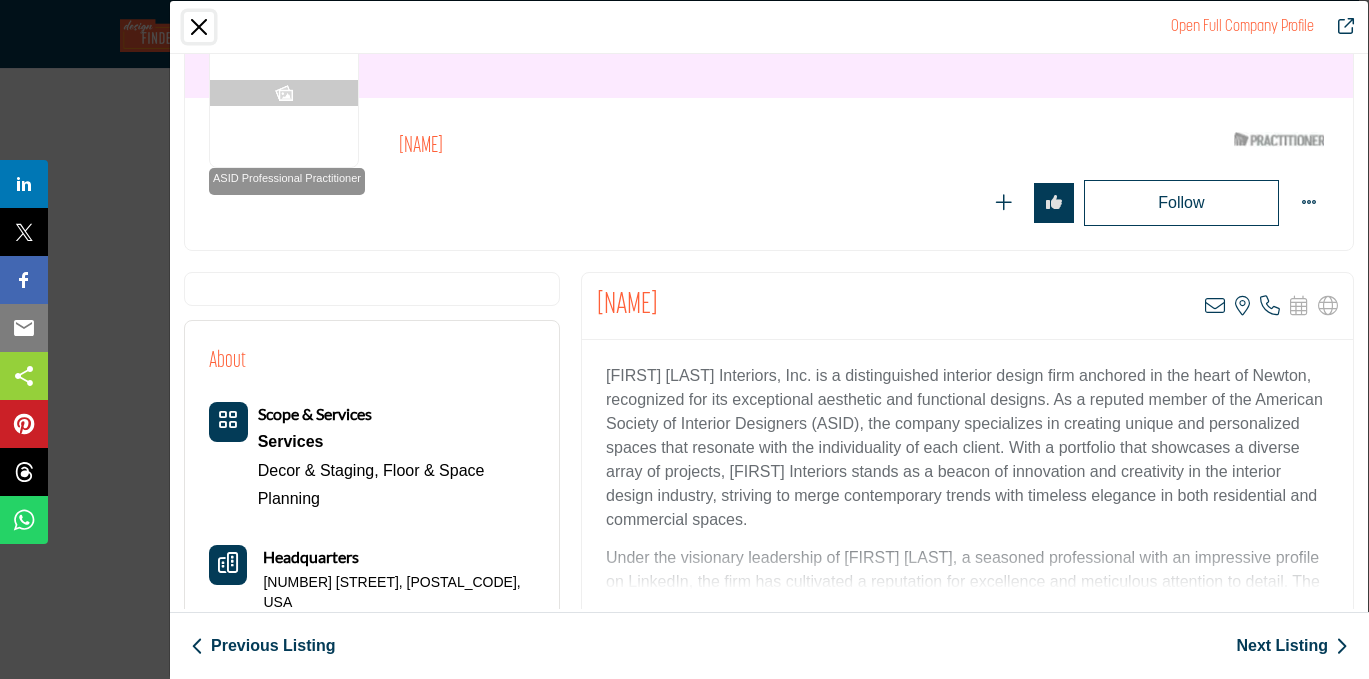 click at bounding box center (199, 27) 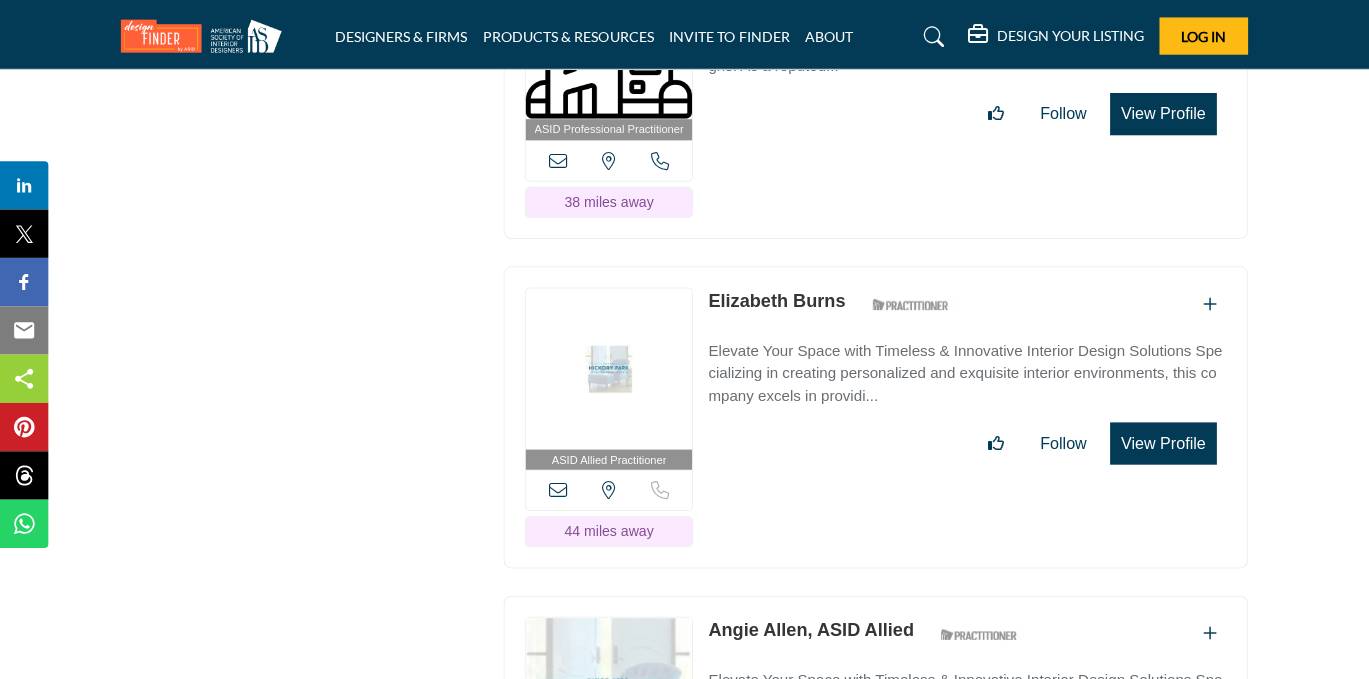 scroll, scrollTop: 12553, scrollLeft: 0, axis: vertical 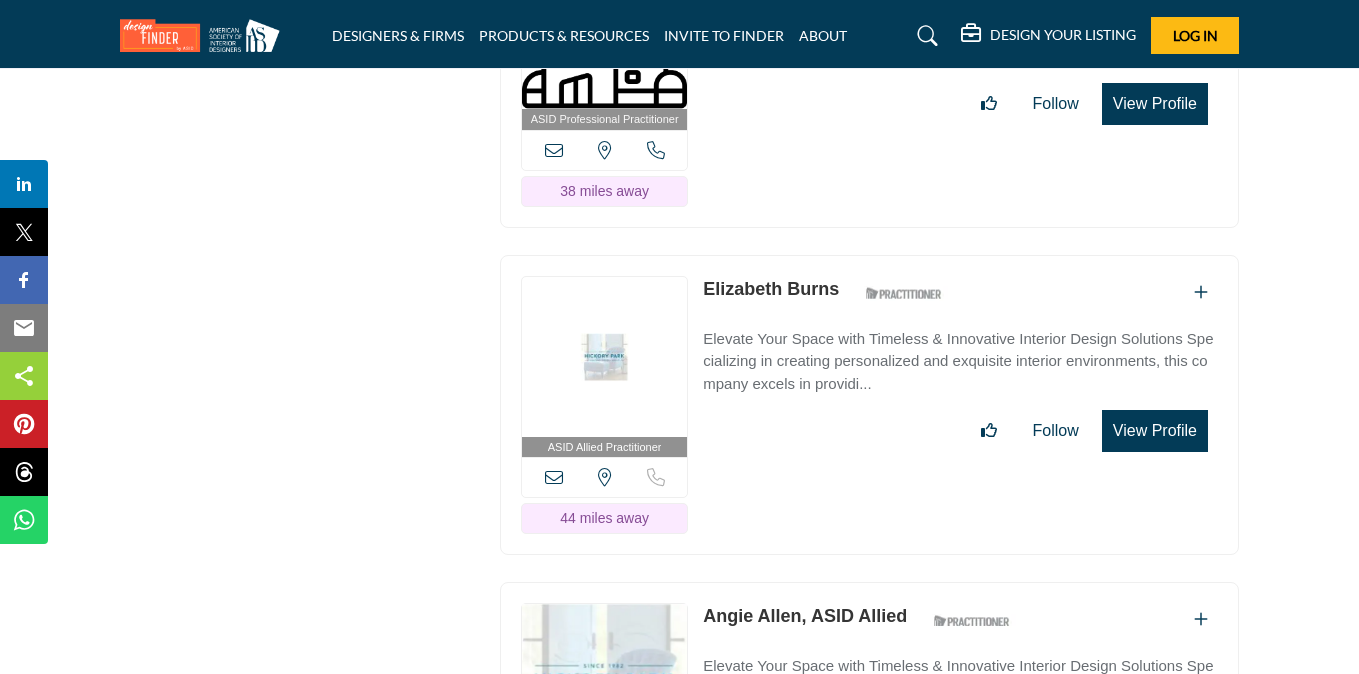 click on "View Profile" at bounding box center [1155, 431] 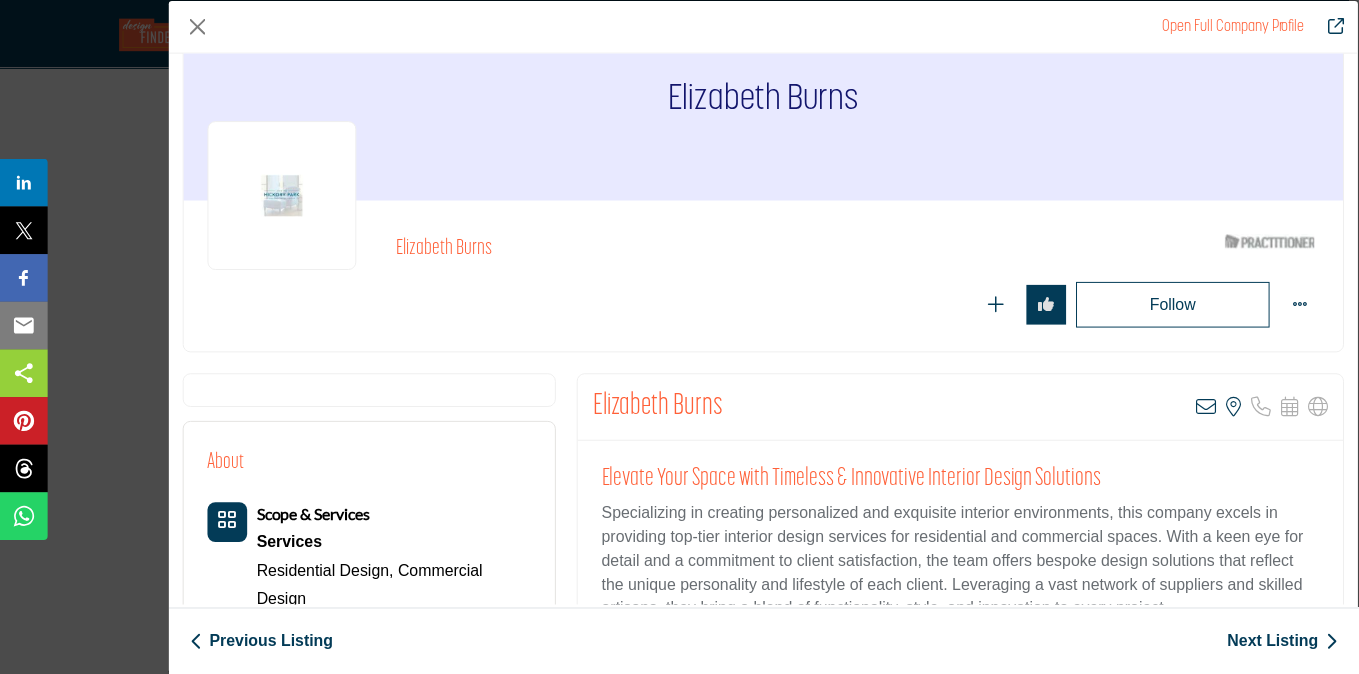 scroll, scrollTop: 74, scrollLeft: 0, axis: vertical 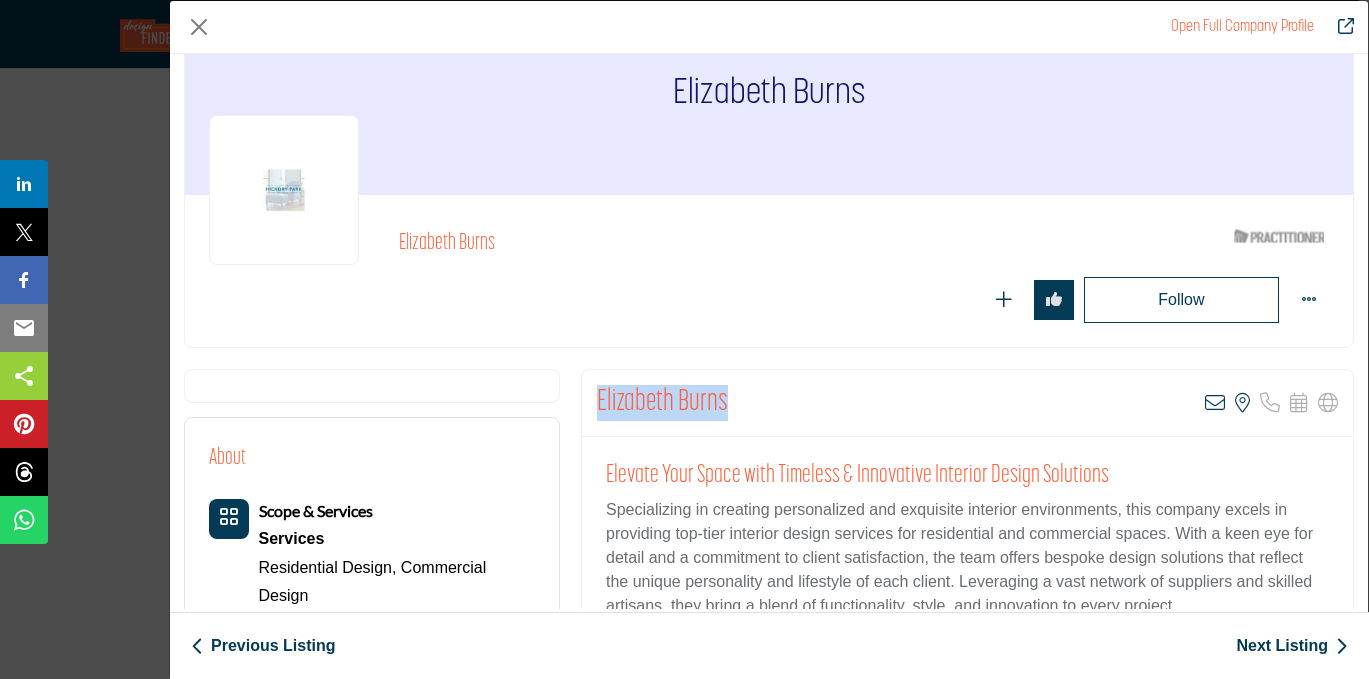 drag, startPoint x: 726, startPoint y: 396, endPoint x: 574, endPoint y: 384, distance: 152.47295 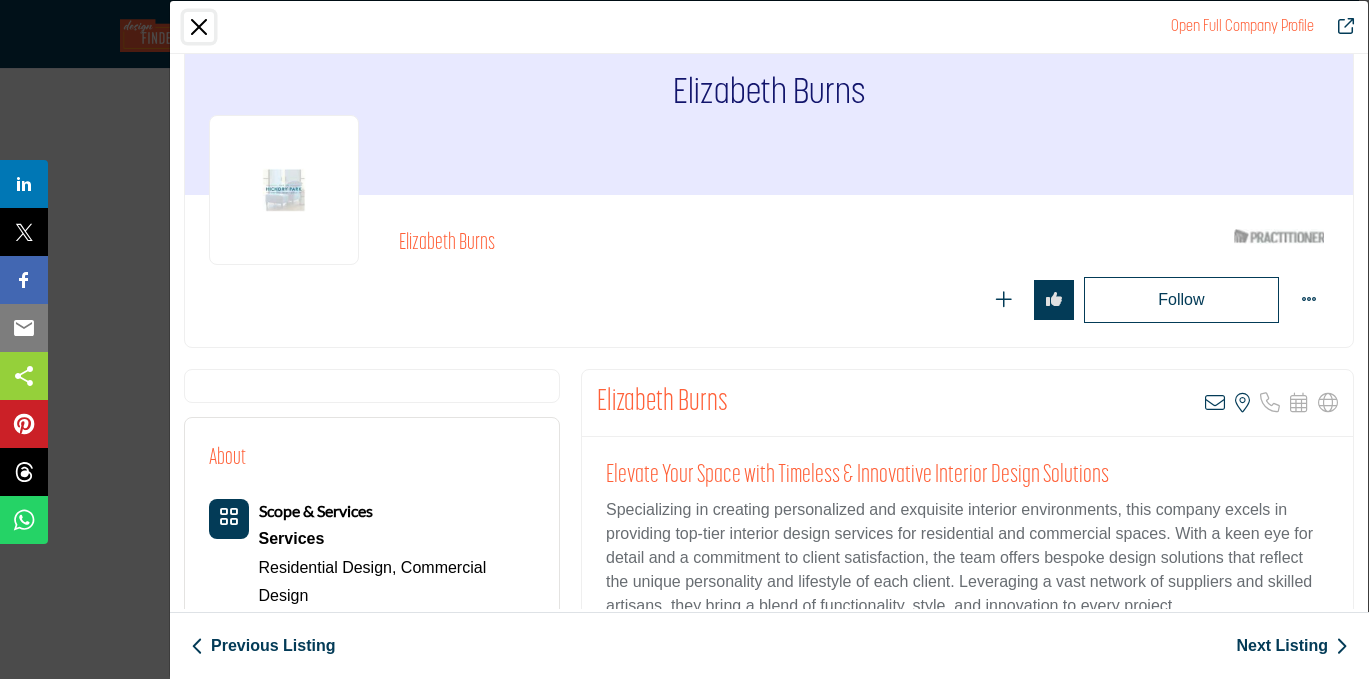 click at bounding box center [199, 27] 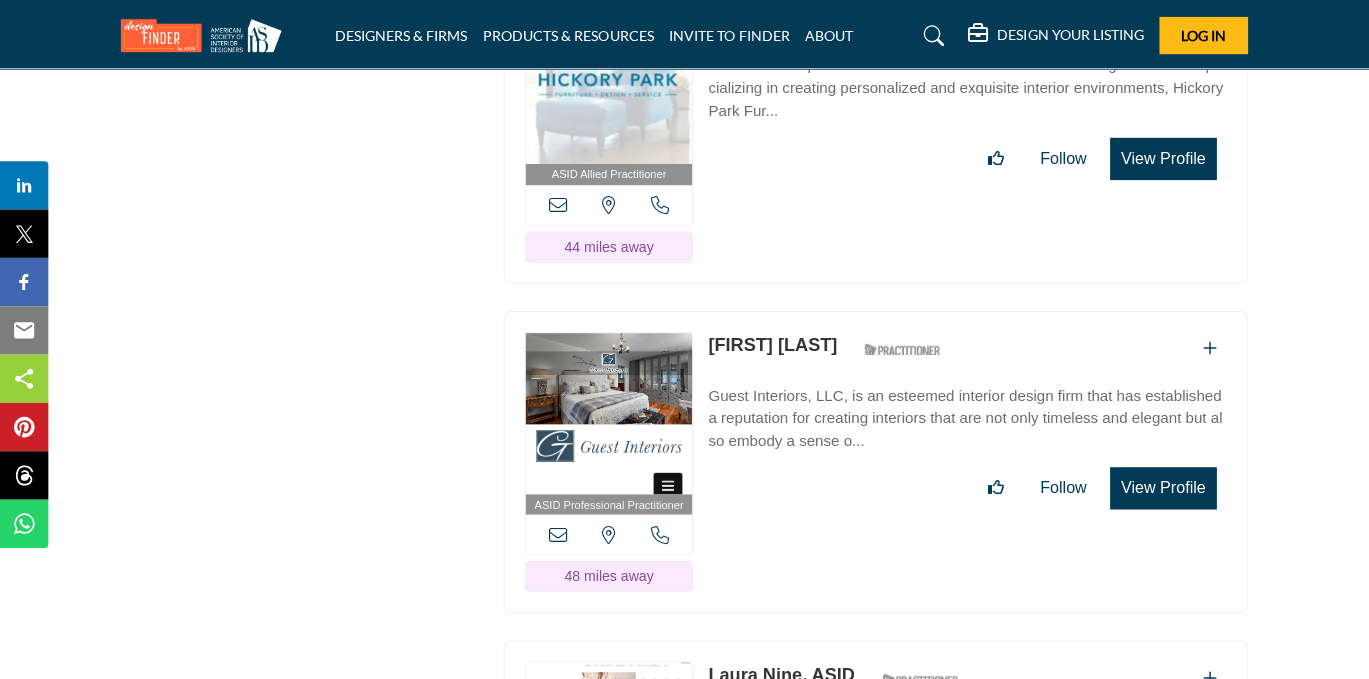 scroll, scrollTop: 13160, scrollLeft: 0, axis: vertical 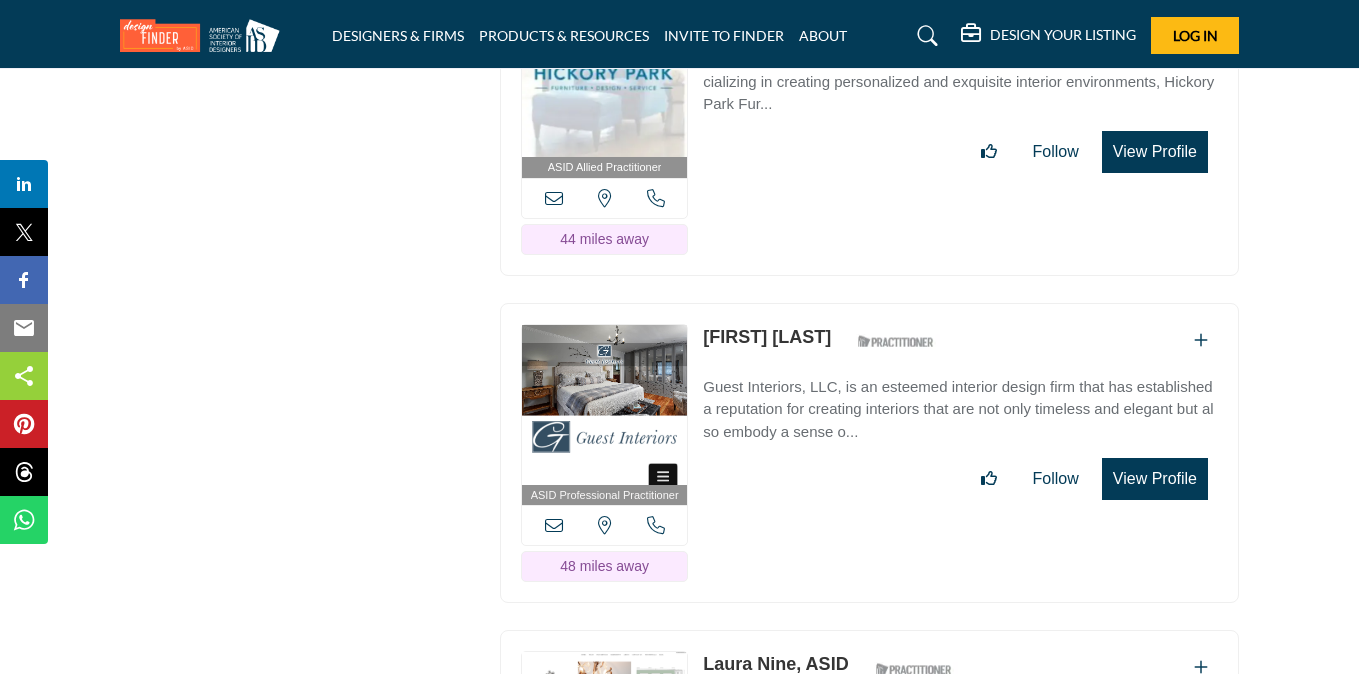 click on "View Profile" at bounding box center [1155, 479] 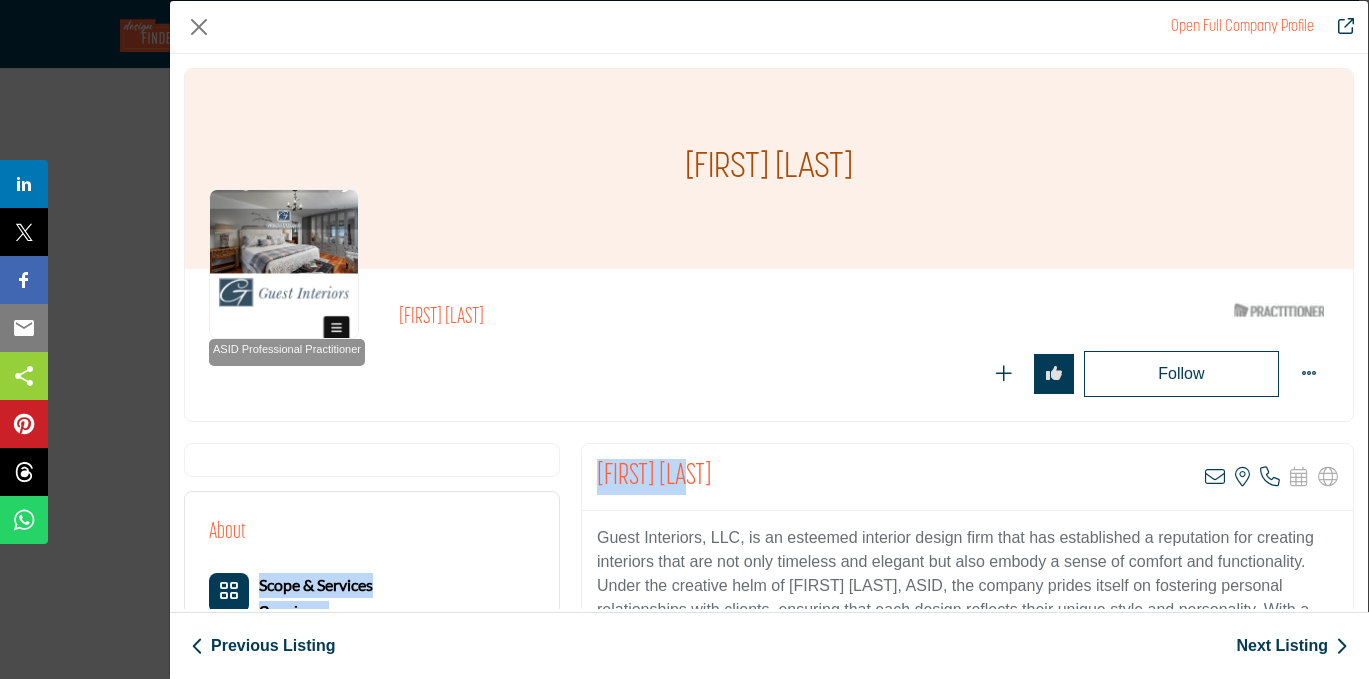 drag, startPoint x: 702, startPoint y: 475, endPoint x: 535, endPoint y: 474, distance: 167.00299 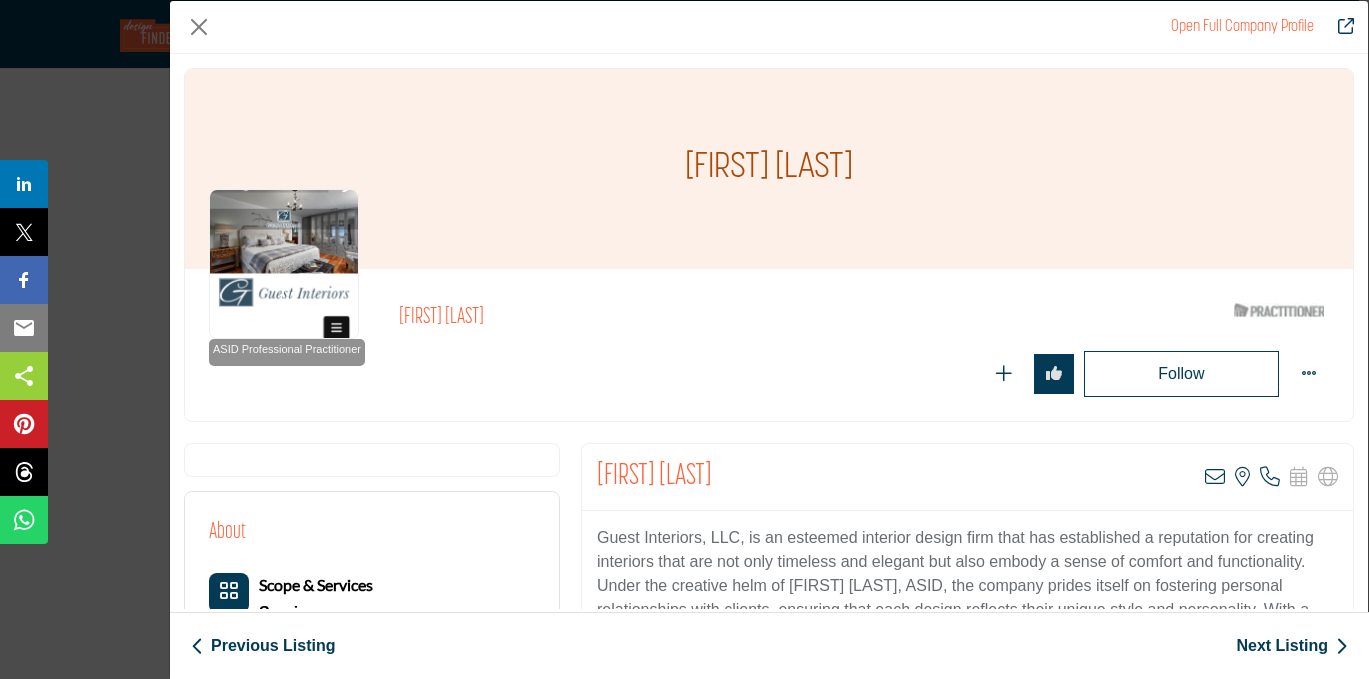 click on "Susan Guest
View email address of this listing
View the location of this listing
Call Number" at bounding box center (967, 477) 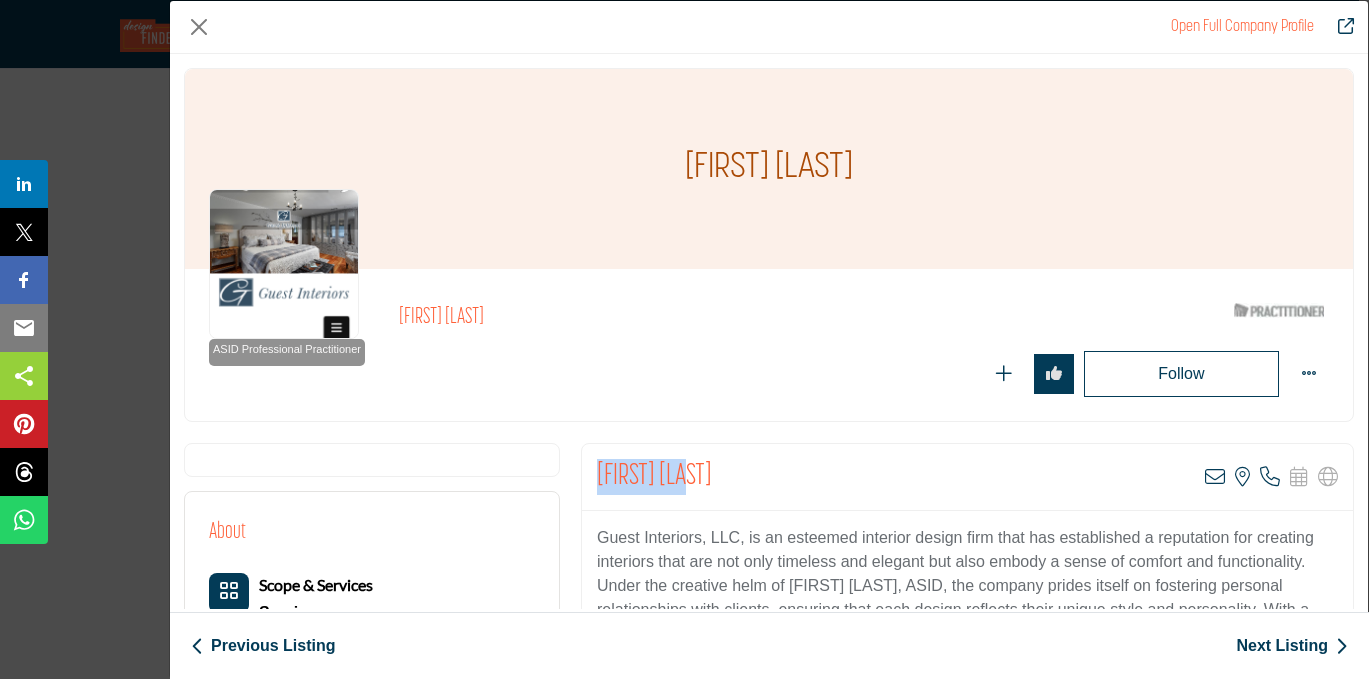 drag, startPoint x: 700, startPoint y: 471, endPoint x: 593, endPoint y: 463, distance: 107.298645 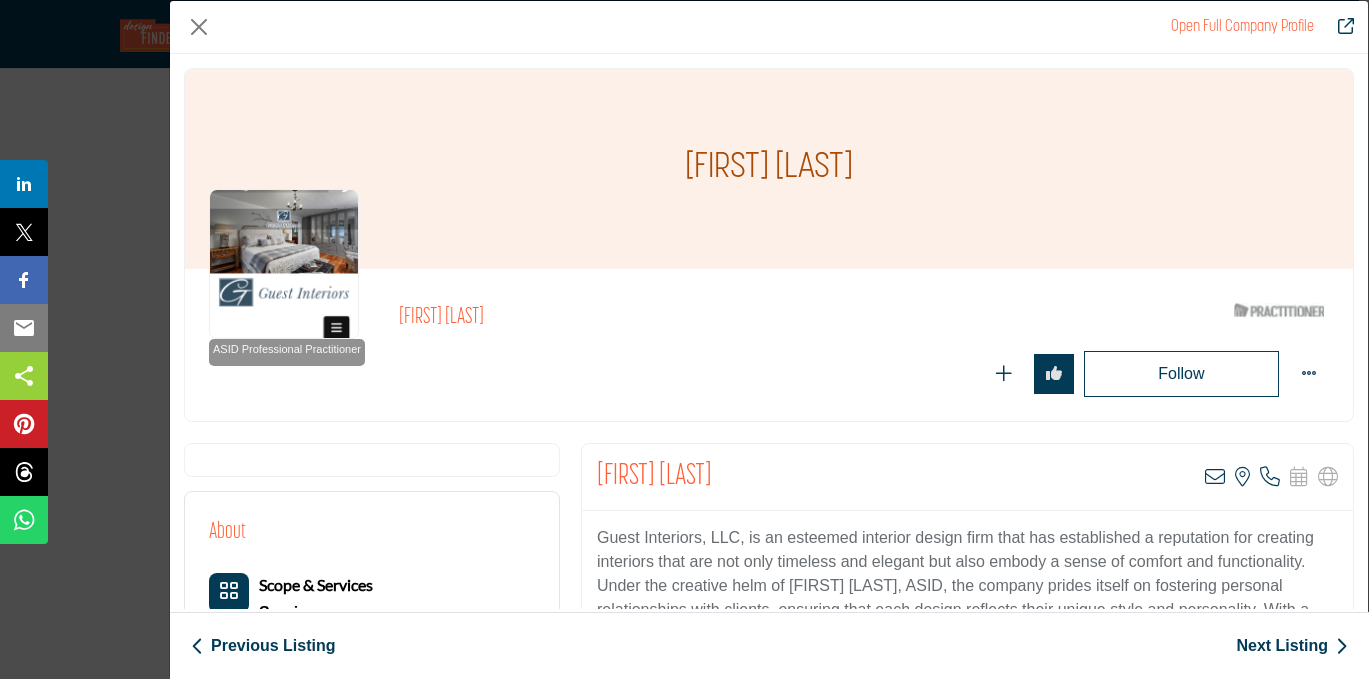 click on "Susan Guest
View email address of this listing
View the location of this listing
Call Number" at bounding box center [967, 477] 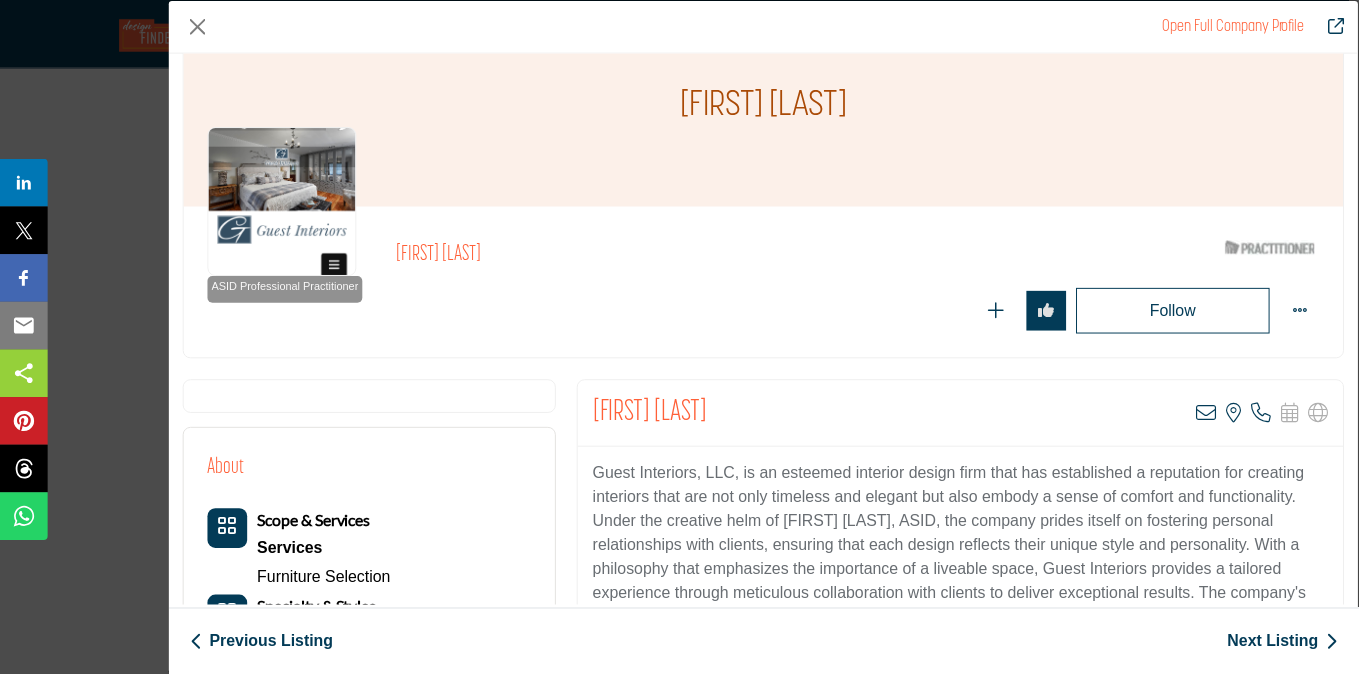 scroll, scrollTop: 0, scrollLeft: 0, axis: both 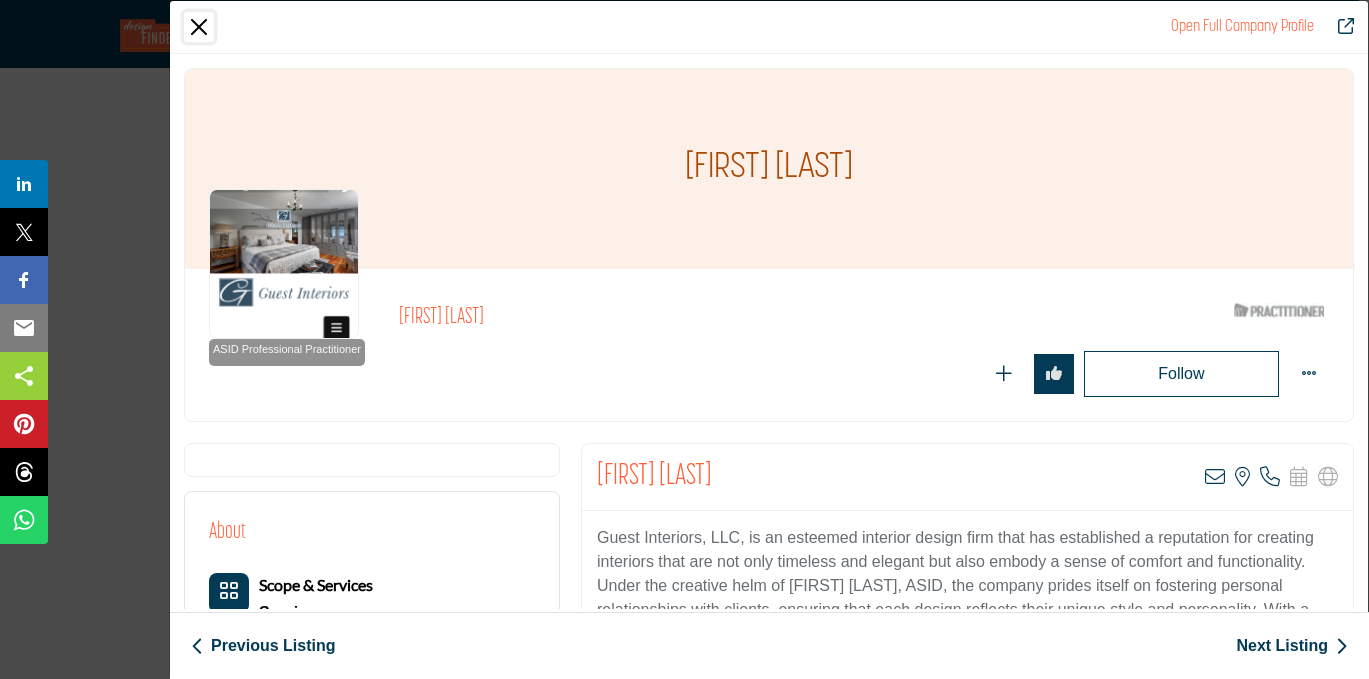 click at bounding box center [199, 27] 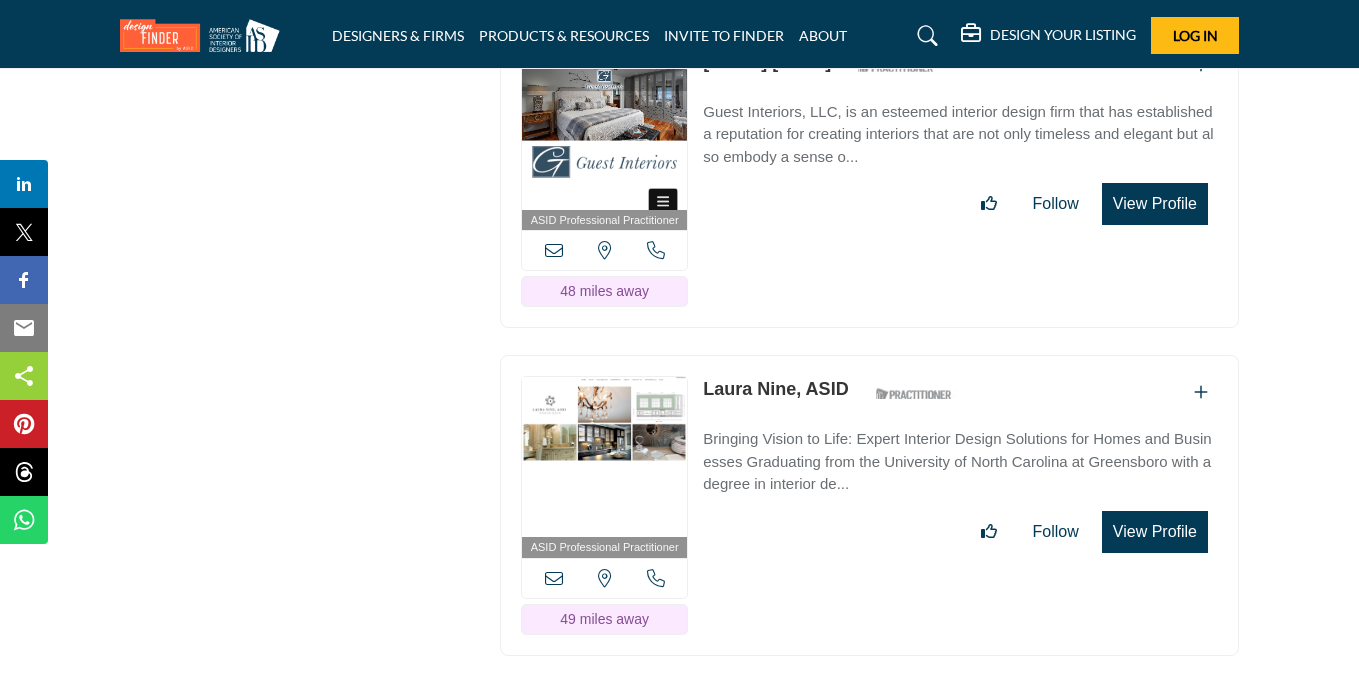 scroll, scrollTop: 13454, scrollLeft: 0, axis: vertical 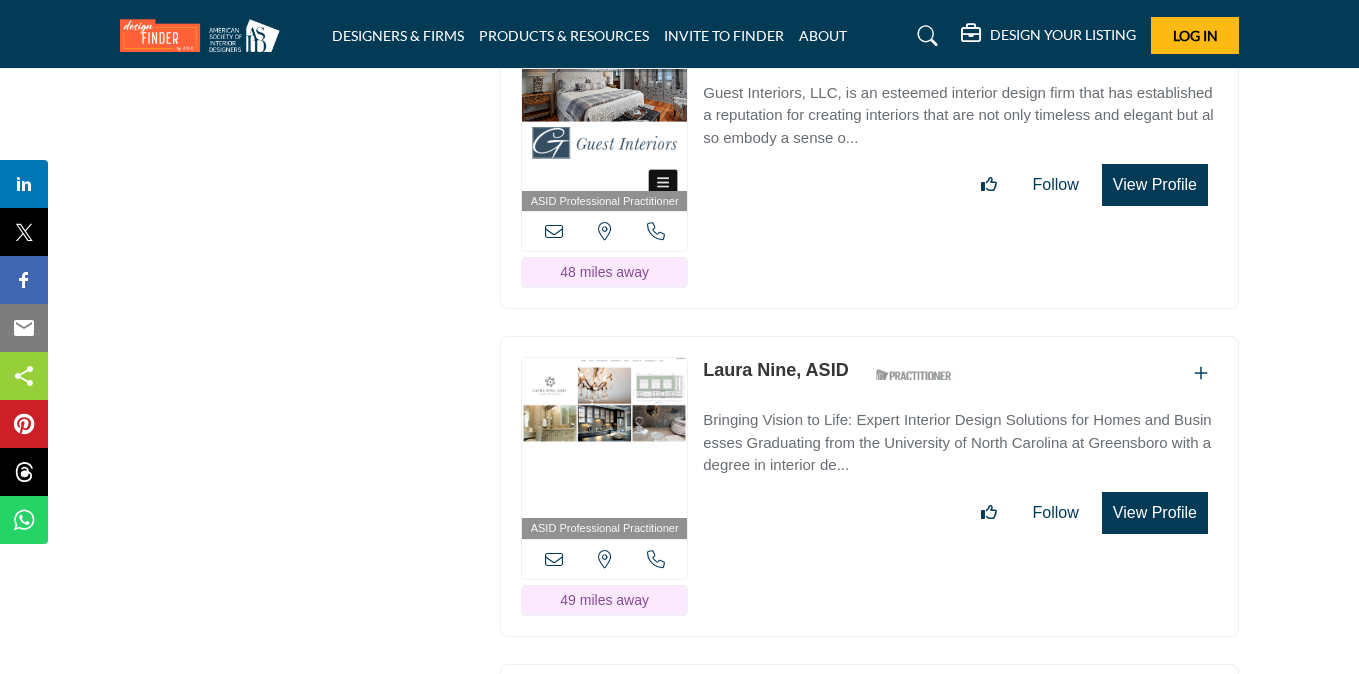 click on "View Profile" at bounding box center [1155, 513] 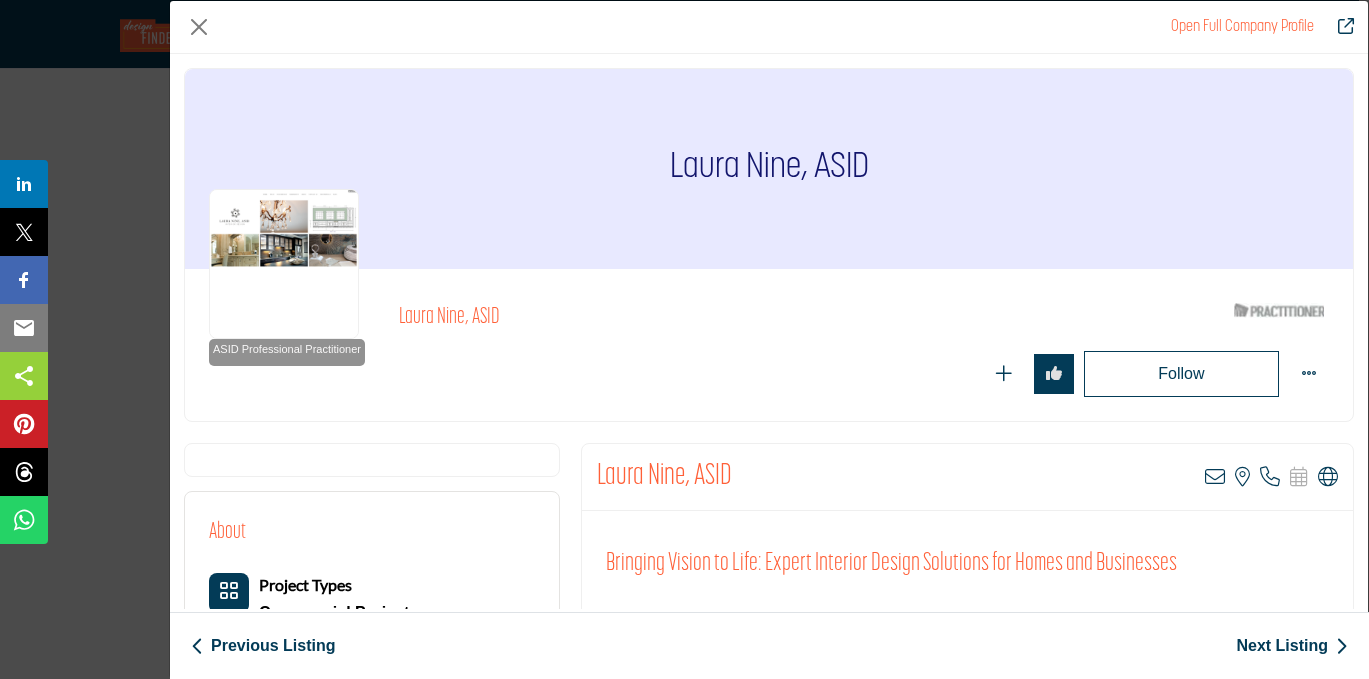 click on "Laura Nine, ASID
View email address of this listing
View the location of this listing
Call Number Visit Website" at bounding box center [967, 477] 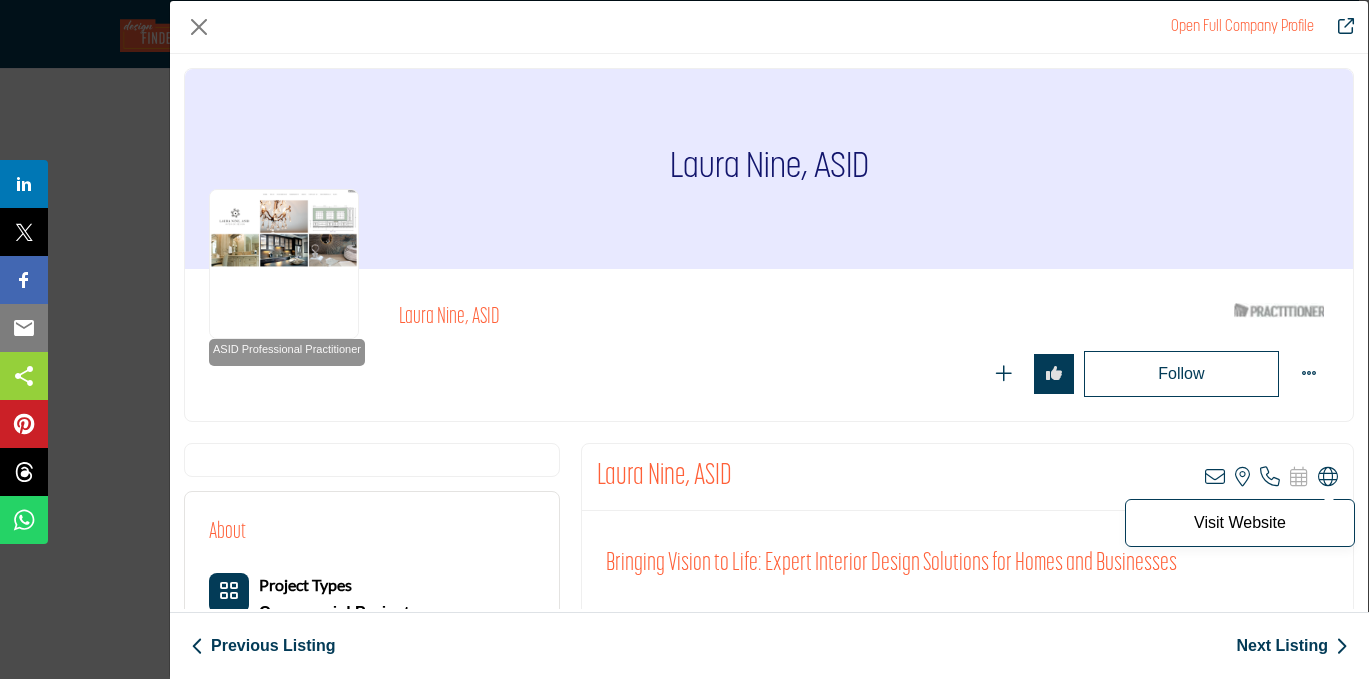click at bounding box center [1328, 477] 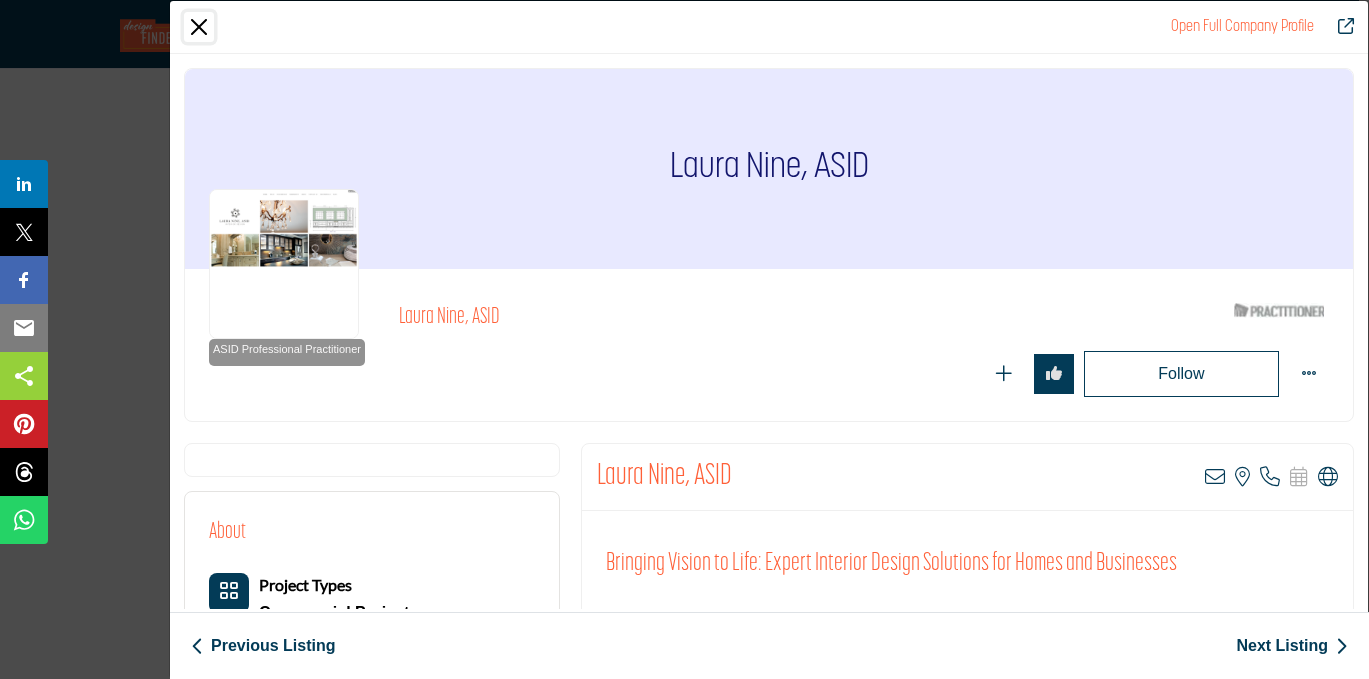 click at bounding box center (199, 27) 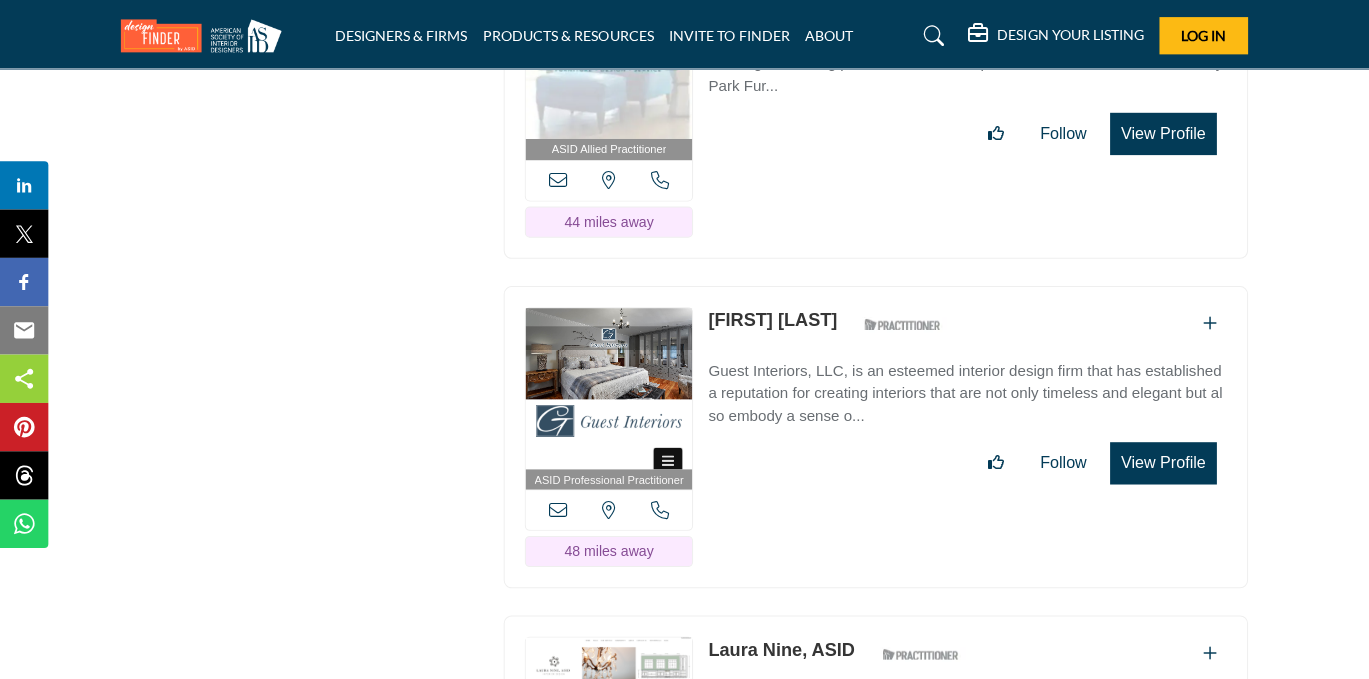 scroll, scrollTop: 13080, scrollLeft: 0, axis: vertical 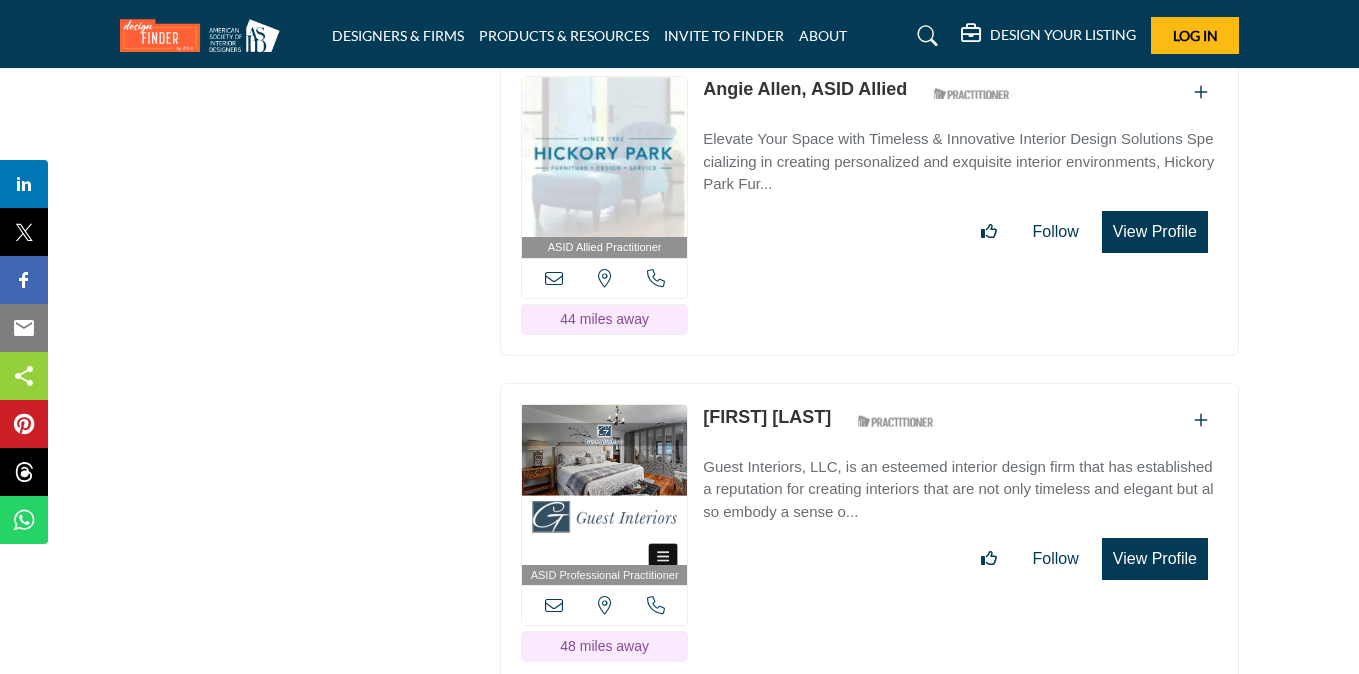 click on "View Profile" at bounding box center [1155, 559] 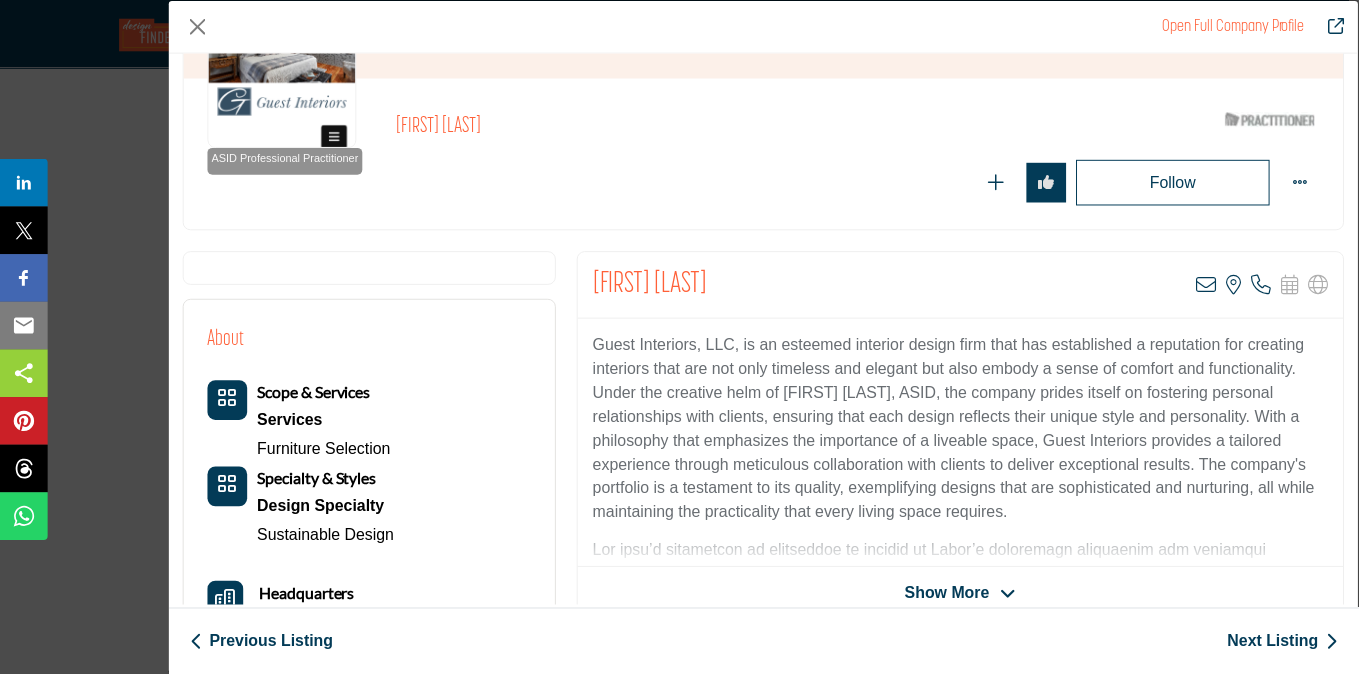 scroll, scrollTop: 218, scrollLeft: 0, axis: vertical 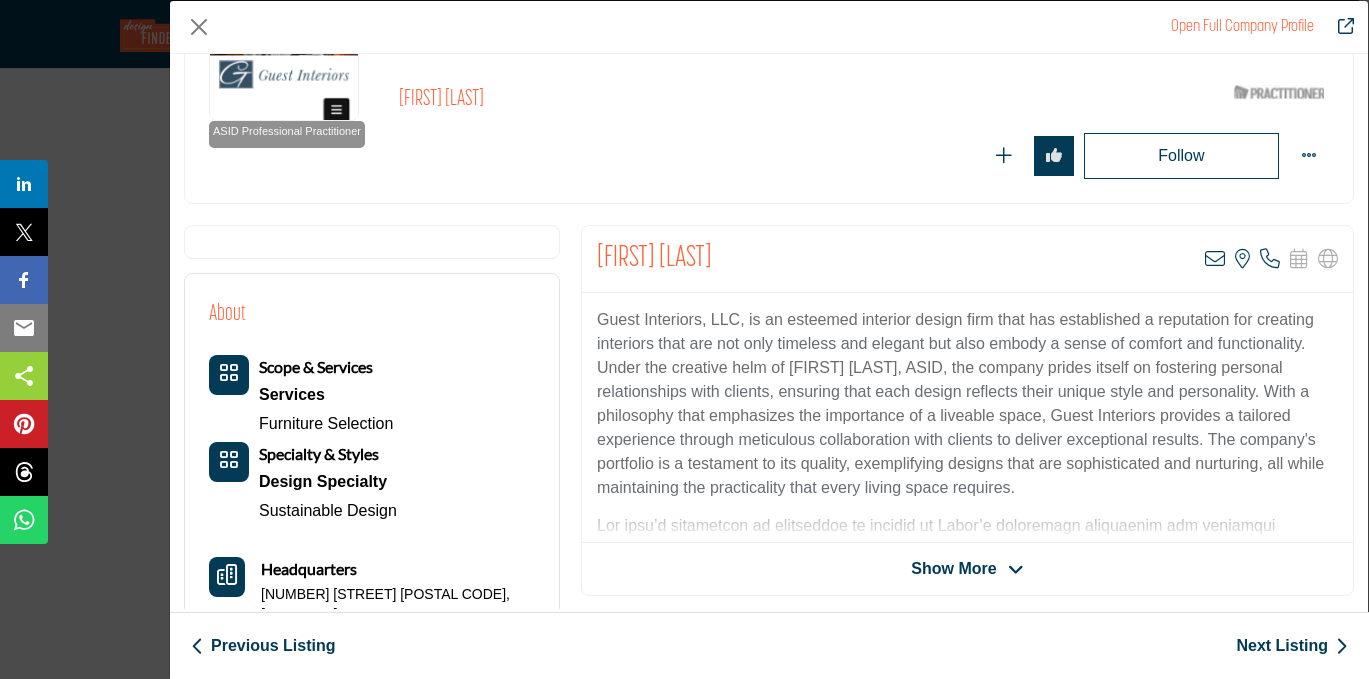 click on "Susan Guest
View email address of this listing
View the location of this listing
Call Number" at bounding box center (967, 259) 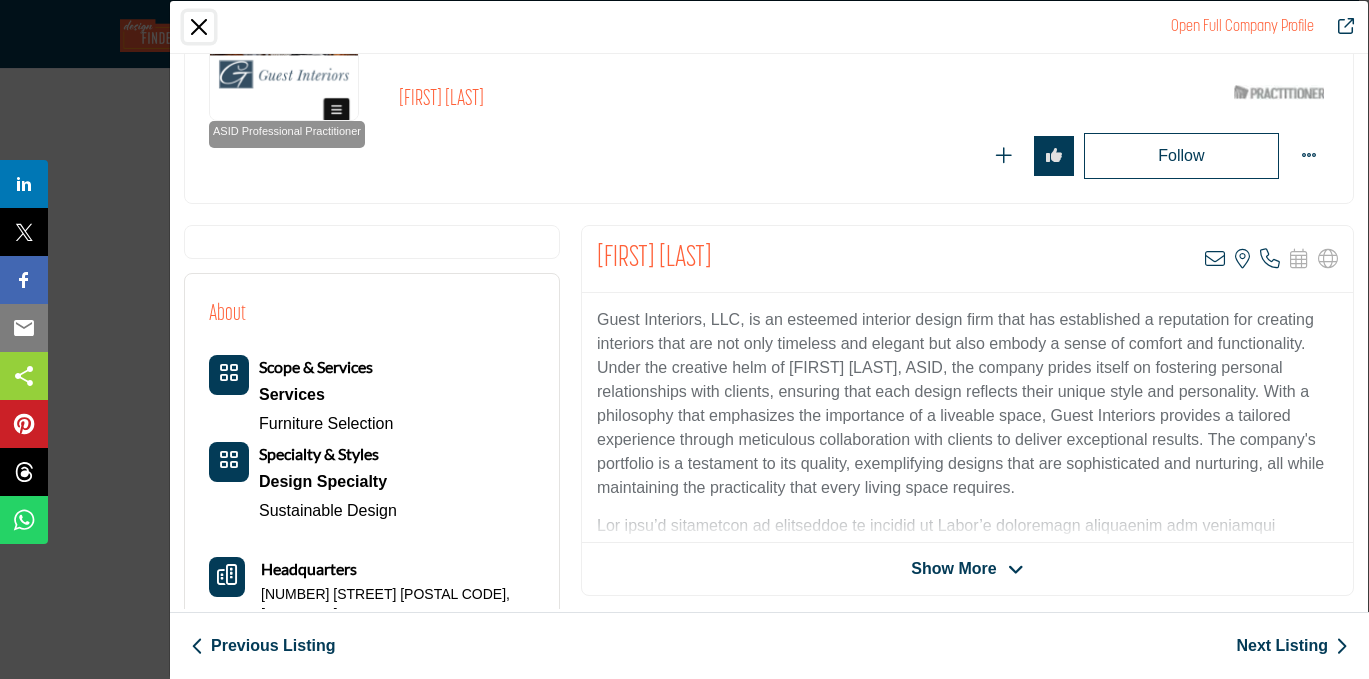 click at bounding box center [199, 27] 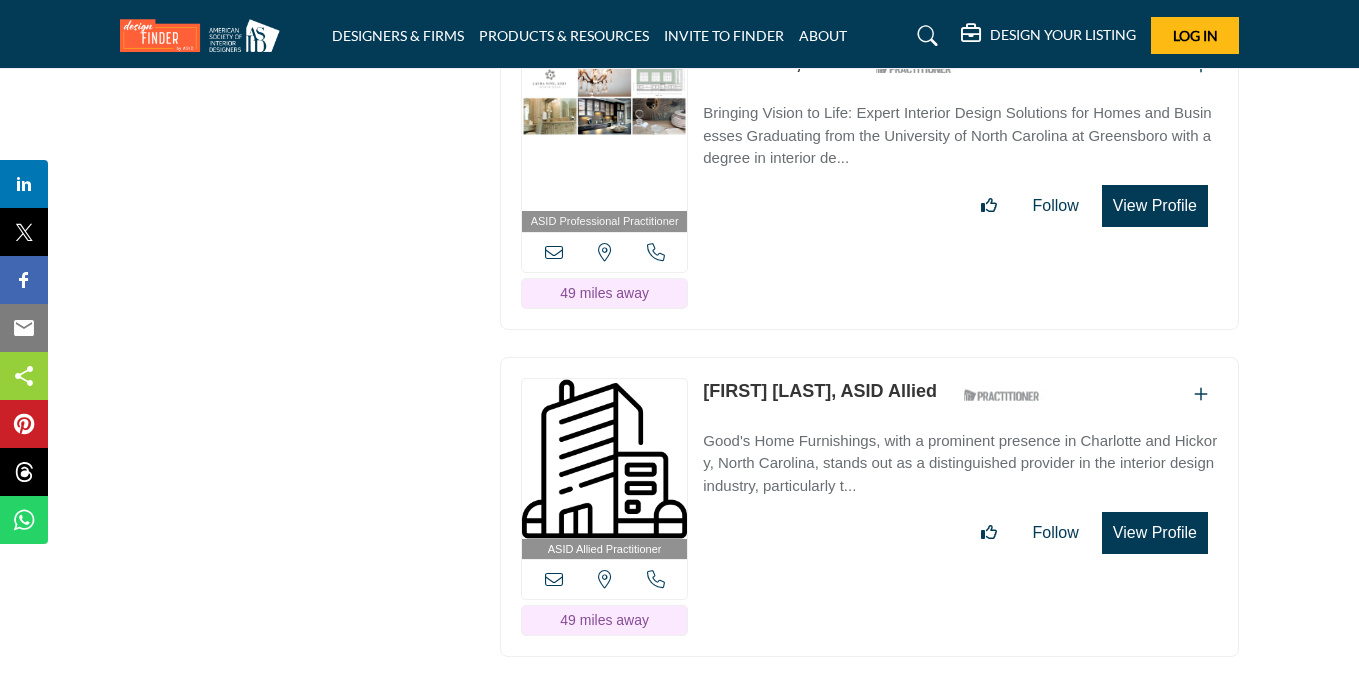 scroll, scrollTop: 13764, scrollLeft: 0, axis: vertical 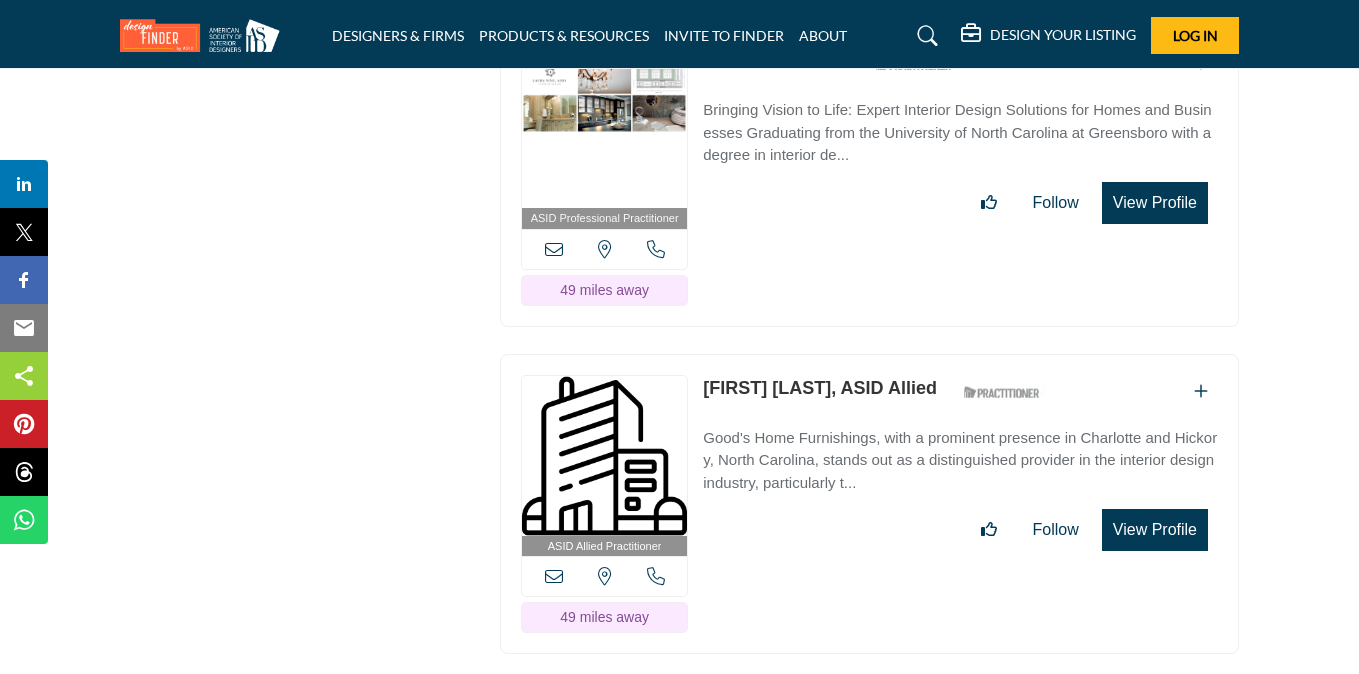 click on "View Profile" at bounding box center (1155, 530) 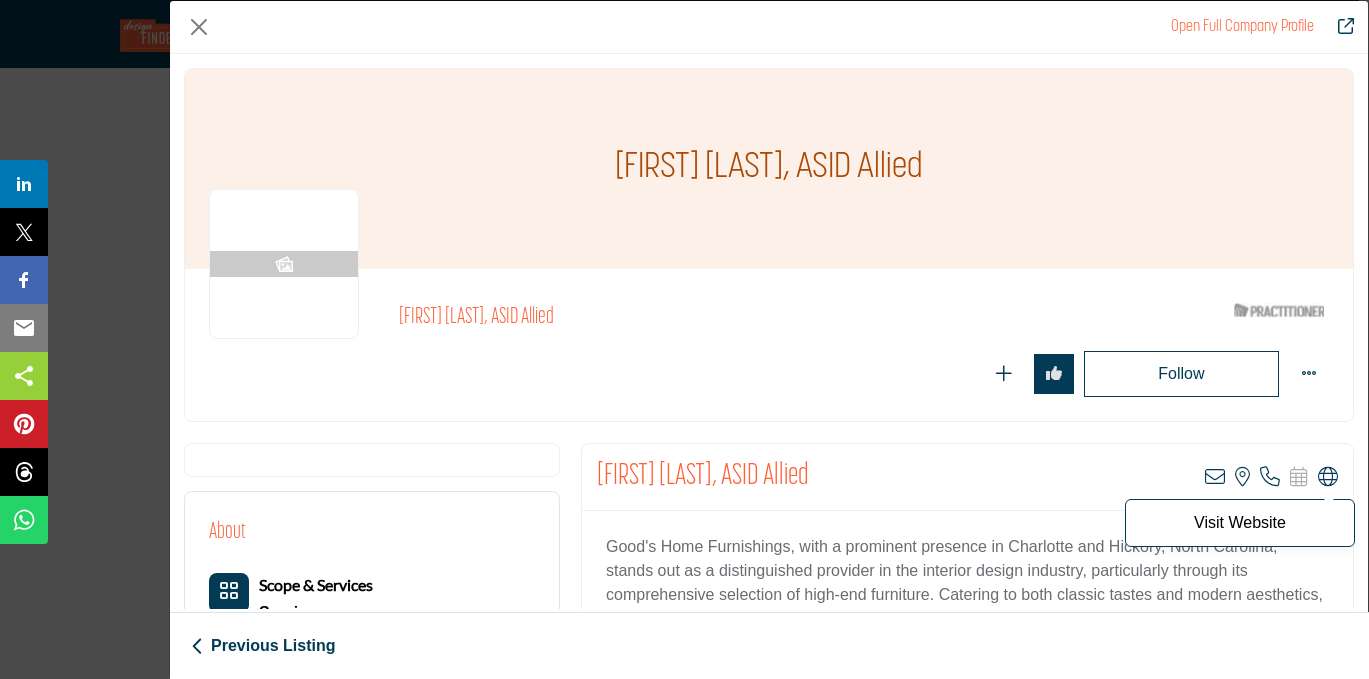click at bounding box center (1328, 477) 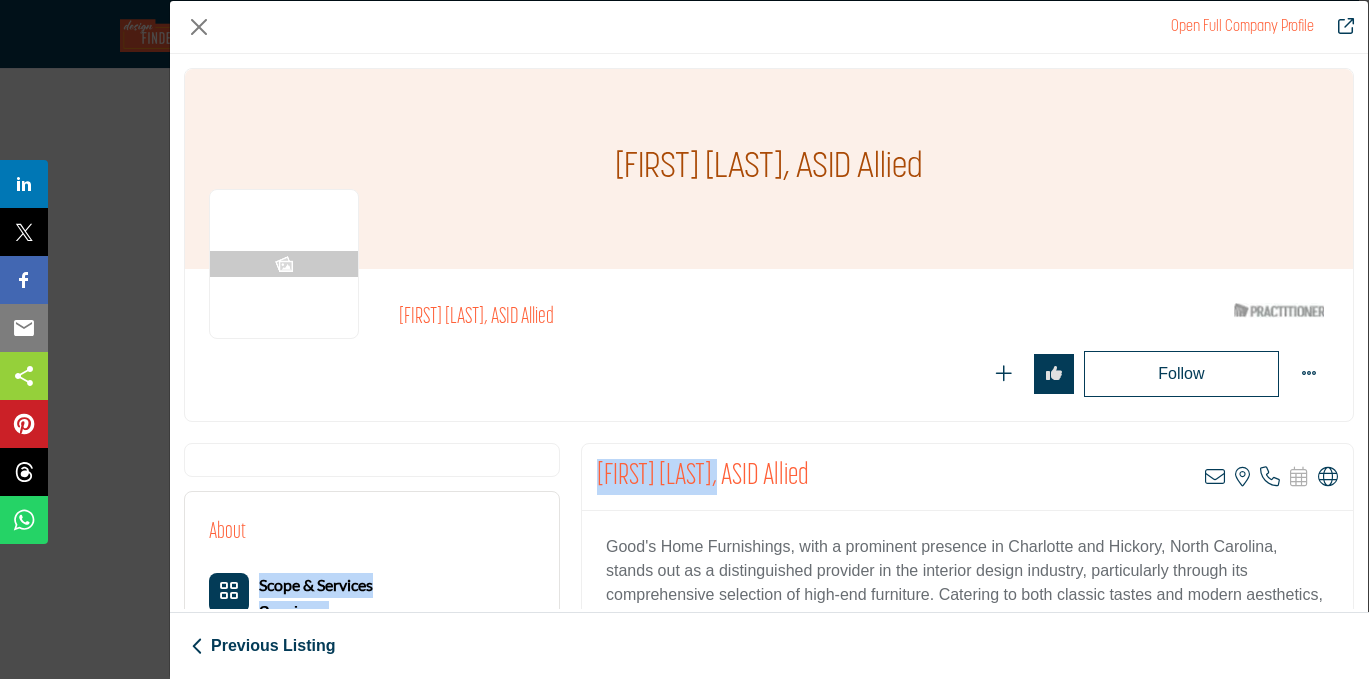 drag, startPoint x: 725, startPoint y: 472, endPoint x: 537, endPoint y: 475, distance: 188.02394 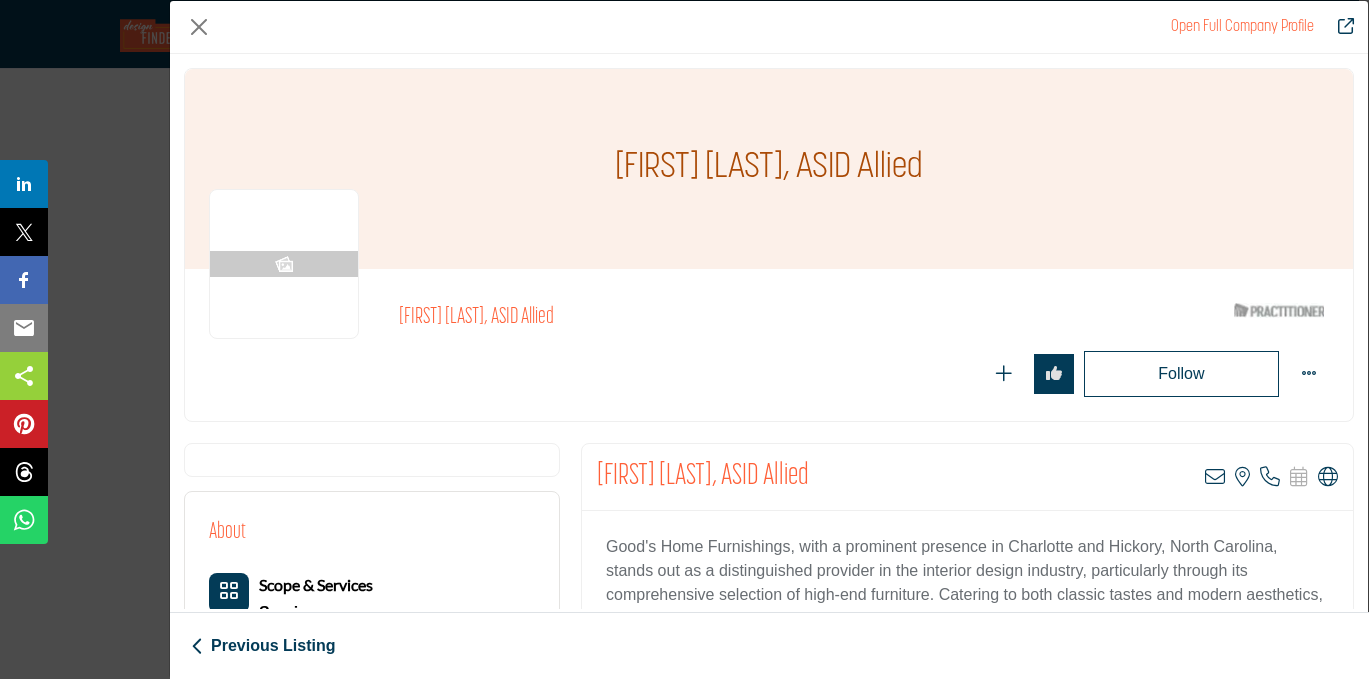 click on "[FIRST] [LAST], ASID Allied" at bounding box center [703, 477] 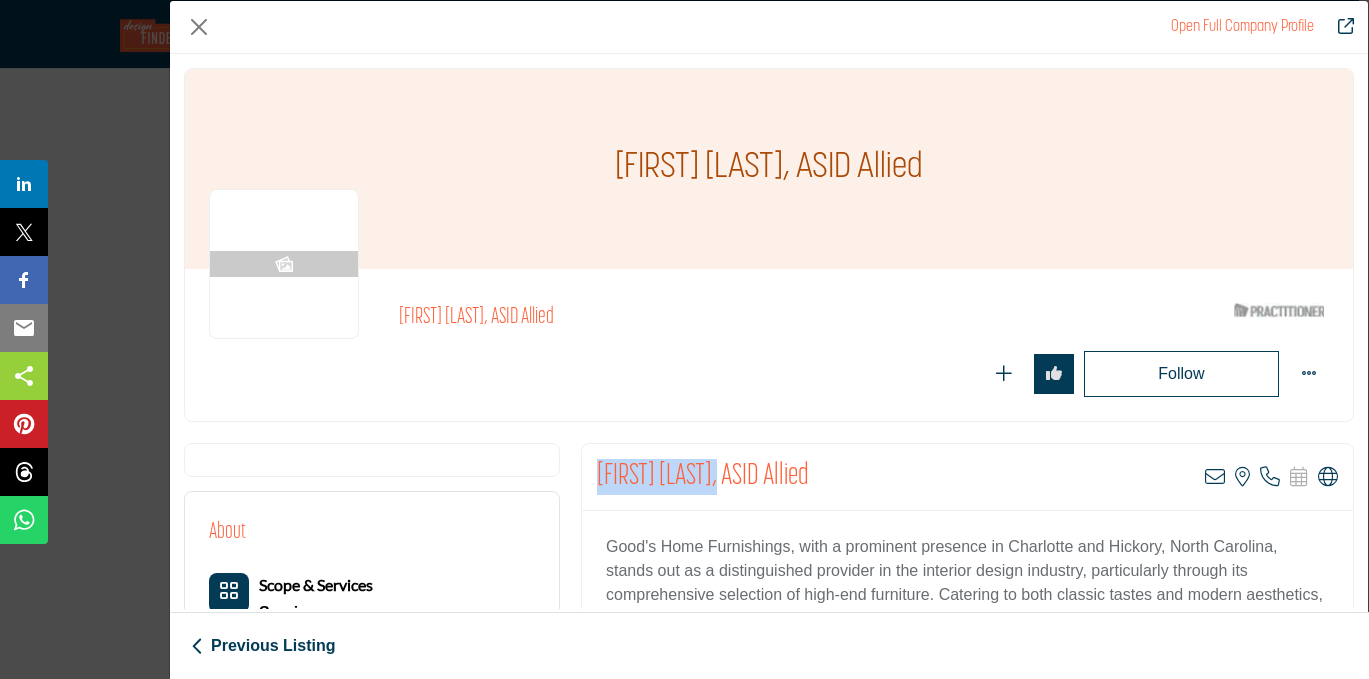 drag, startPoint x: 596, startPoint y: 469, endPoint x: 722, endPoint y: 468, distance: 126.00397 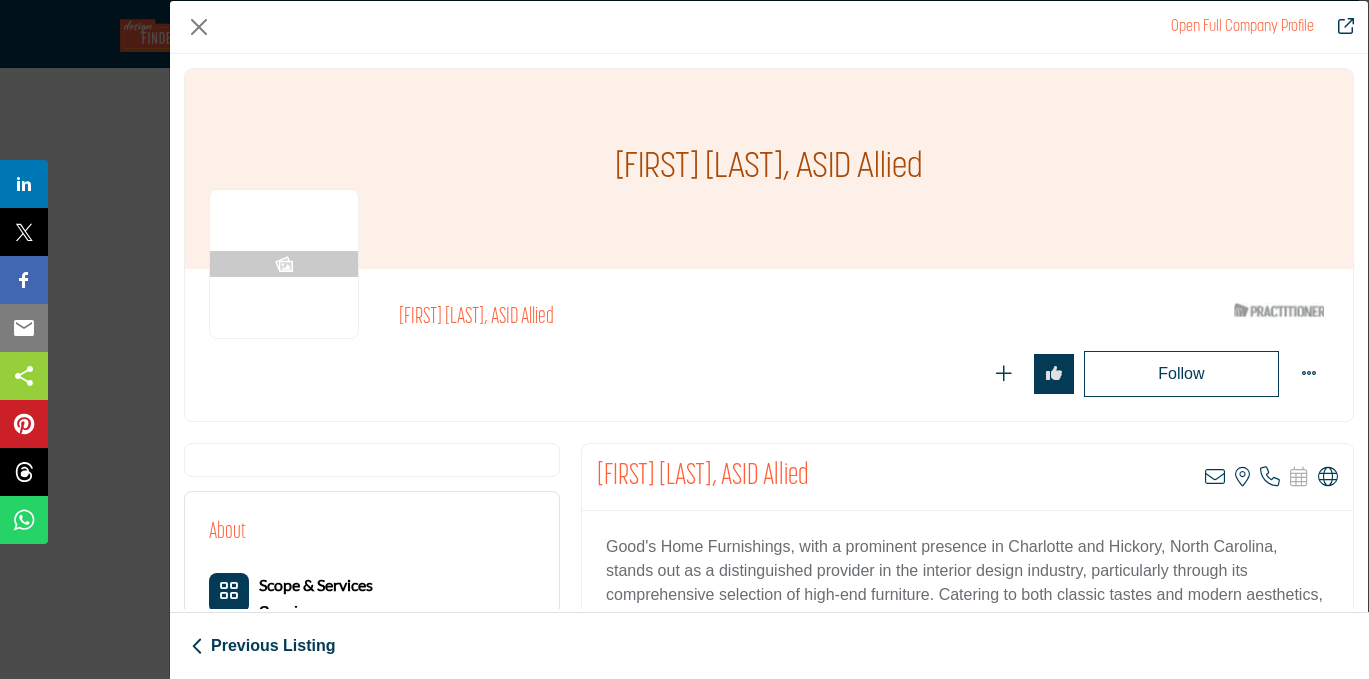 click on "Tavia Bernhardt, ASID Allied
Tavia Bernhardt, ASID Allied" at bounding box center [769, 255] 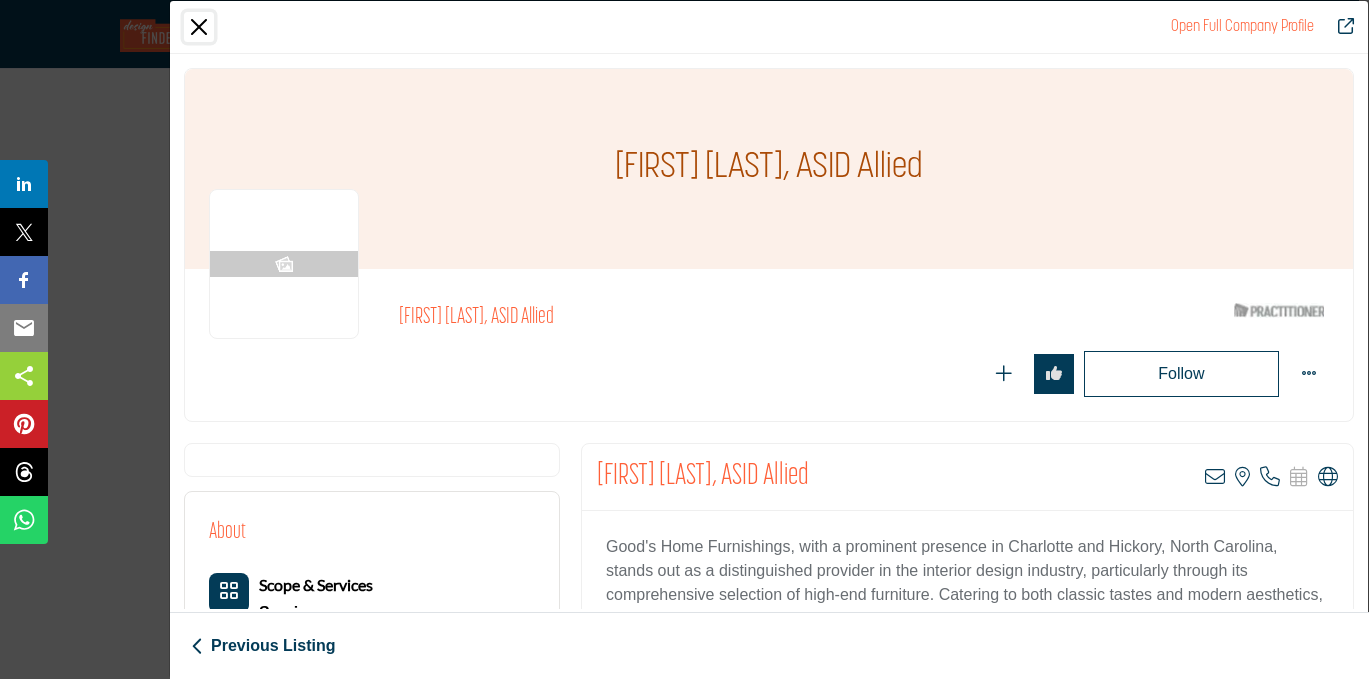 click at bounding box center [199, 27] 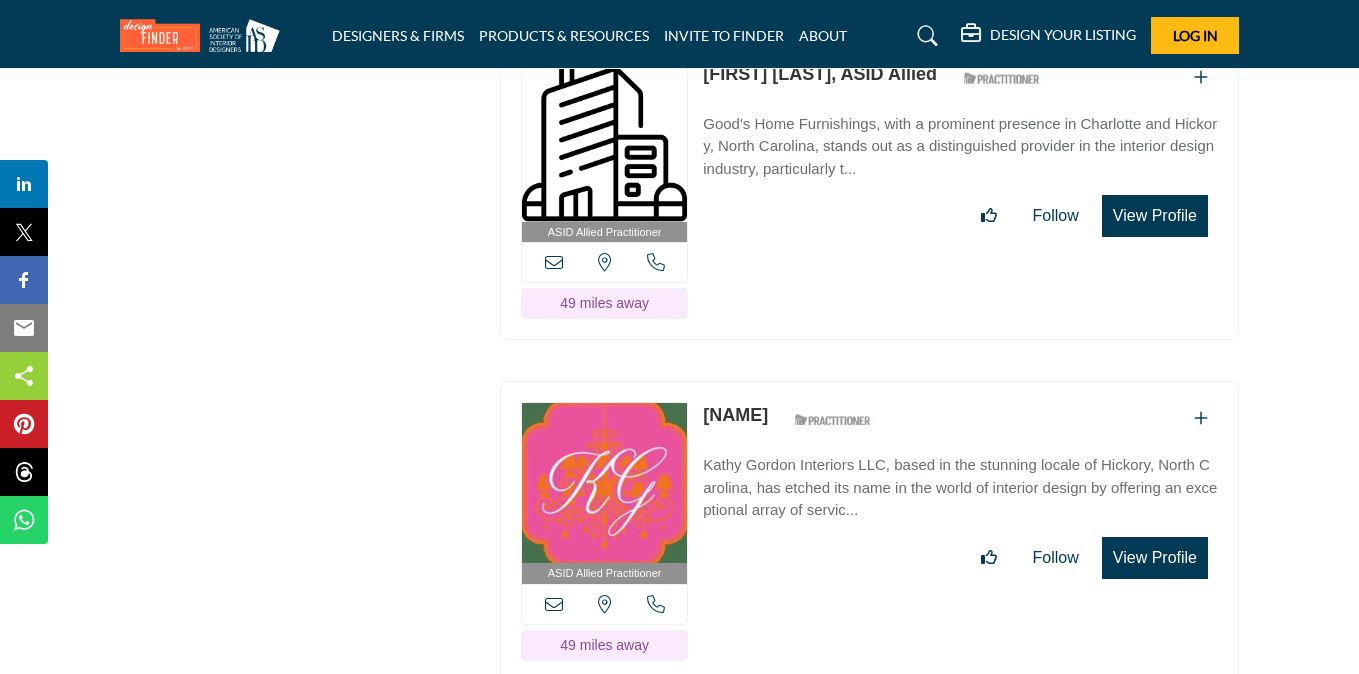scroll, scrollTop: 14112, scrollLeft: 0, axis: vertical 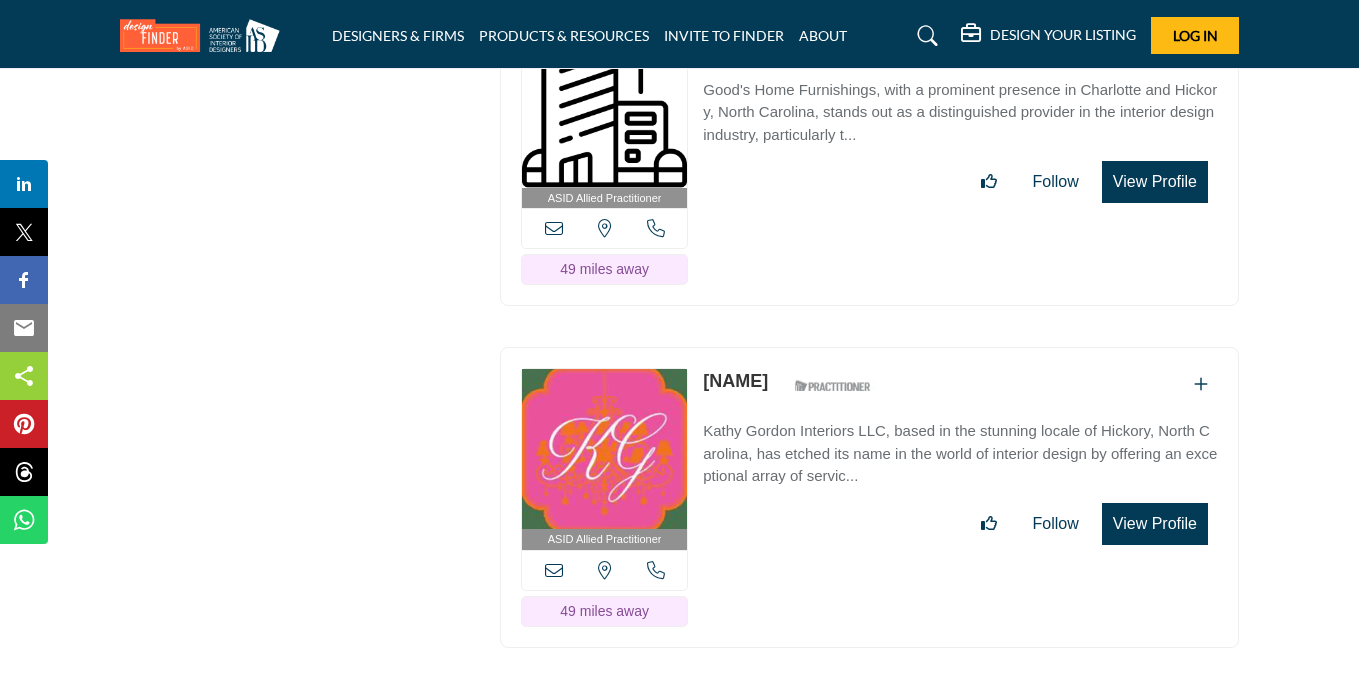 click on "View Profile" at bounding box center [1155, 524] 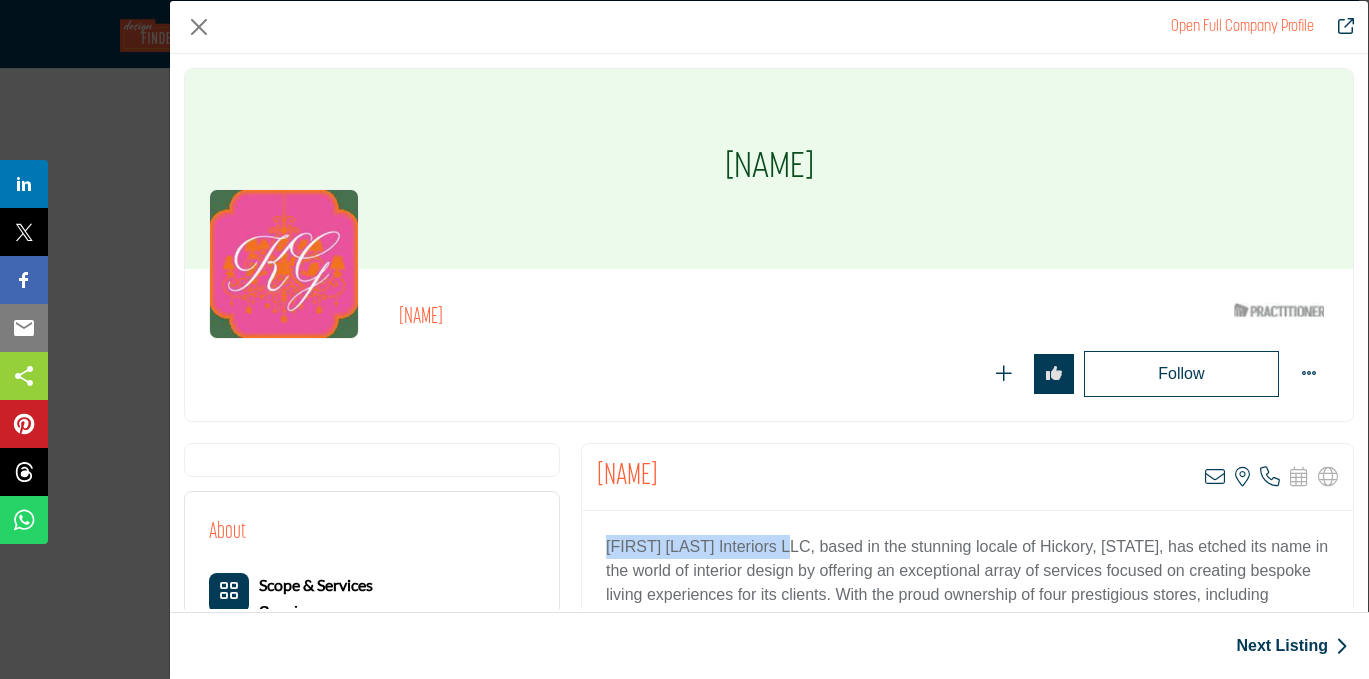 drag, startPoint x: 797, startPoint y: 546, endPoint x: 583, endPoint y: 528, distance: 214.75568 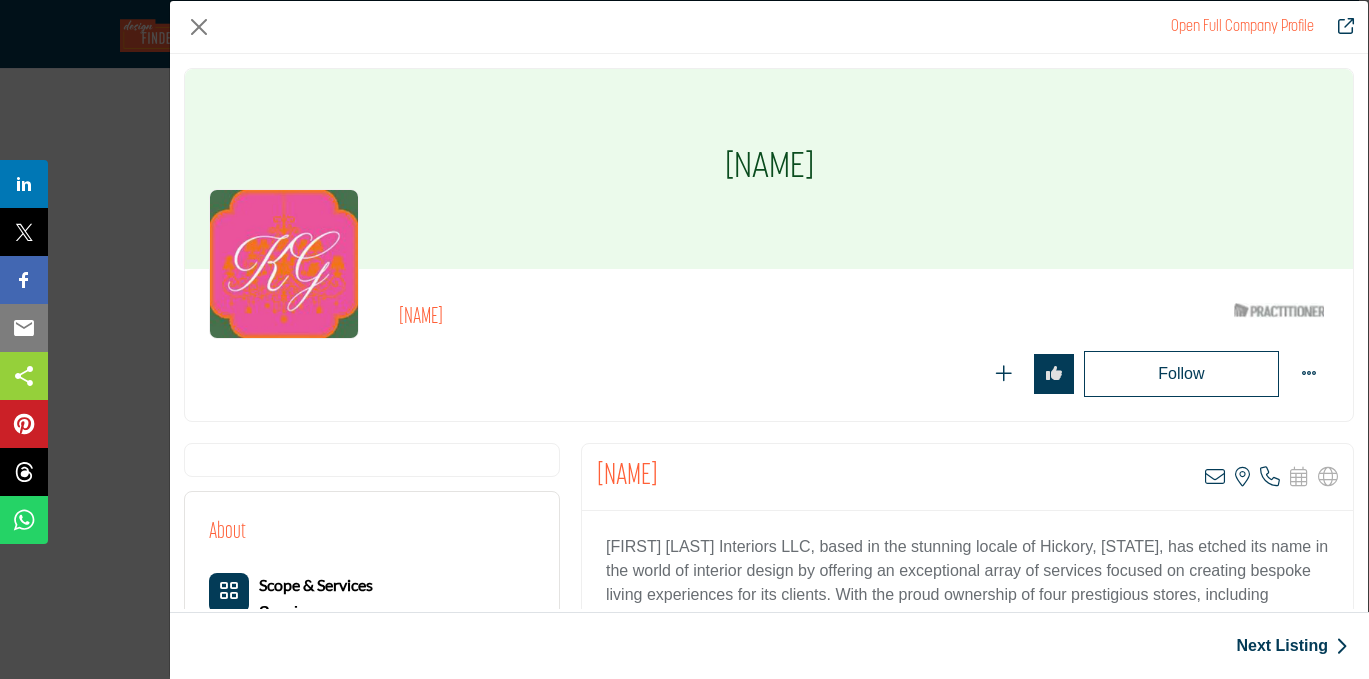 click on "Kathy Gordon
View email address of this listing
View the location of this listing
Call Number" at bounding box center [967, 477] 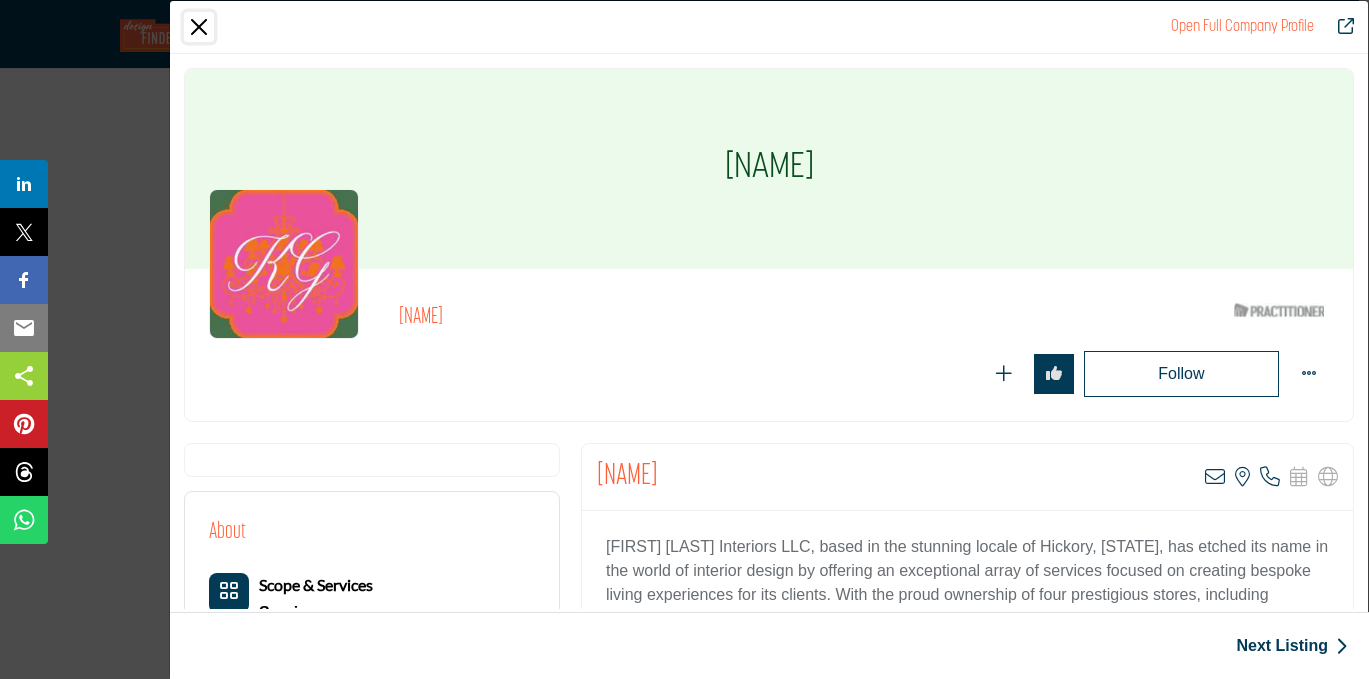 click at bounding box center [199, 27] 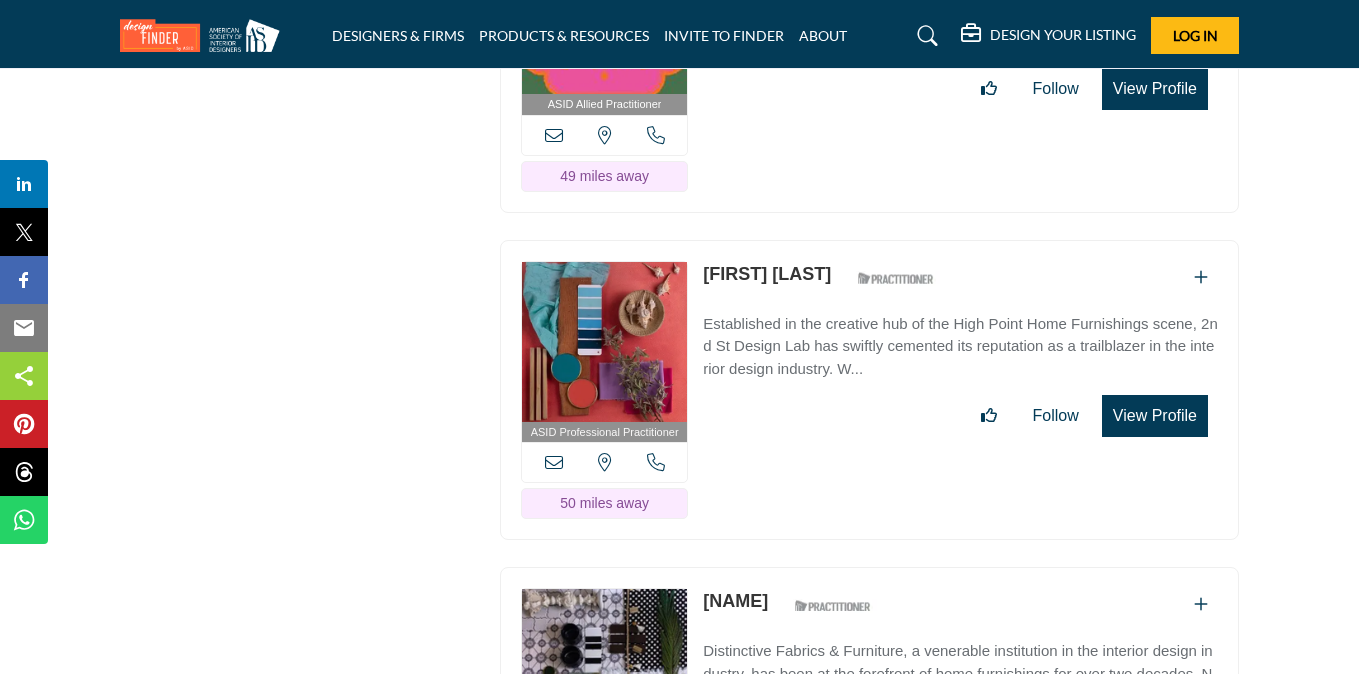 scroll, scrollTop: 14543, scrollLeft: 0, axis: vertical 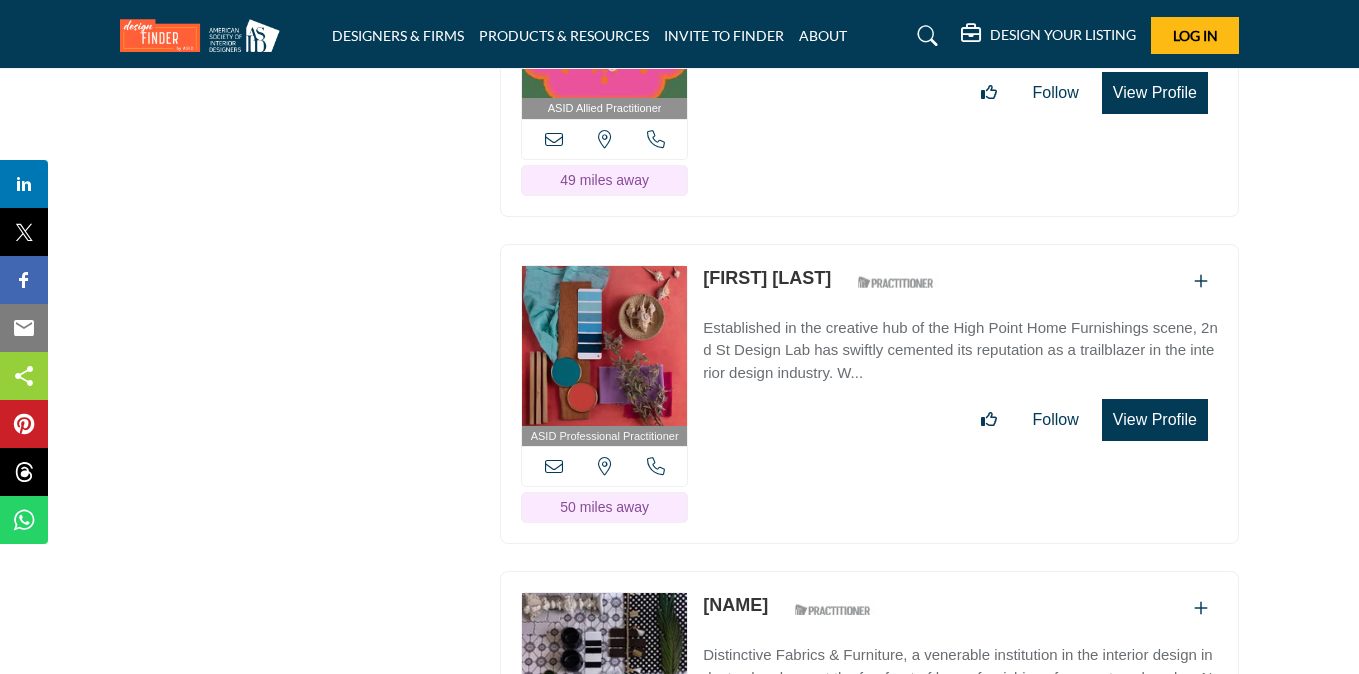click on "View Profile" at bounding box center [1155, 420] 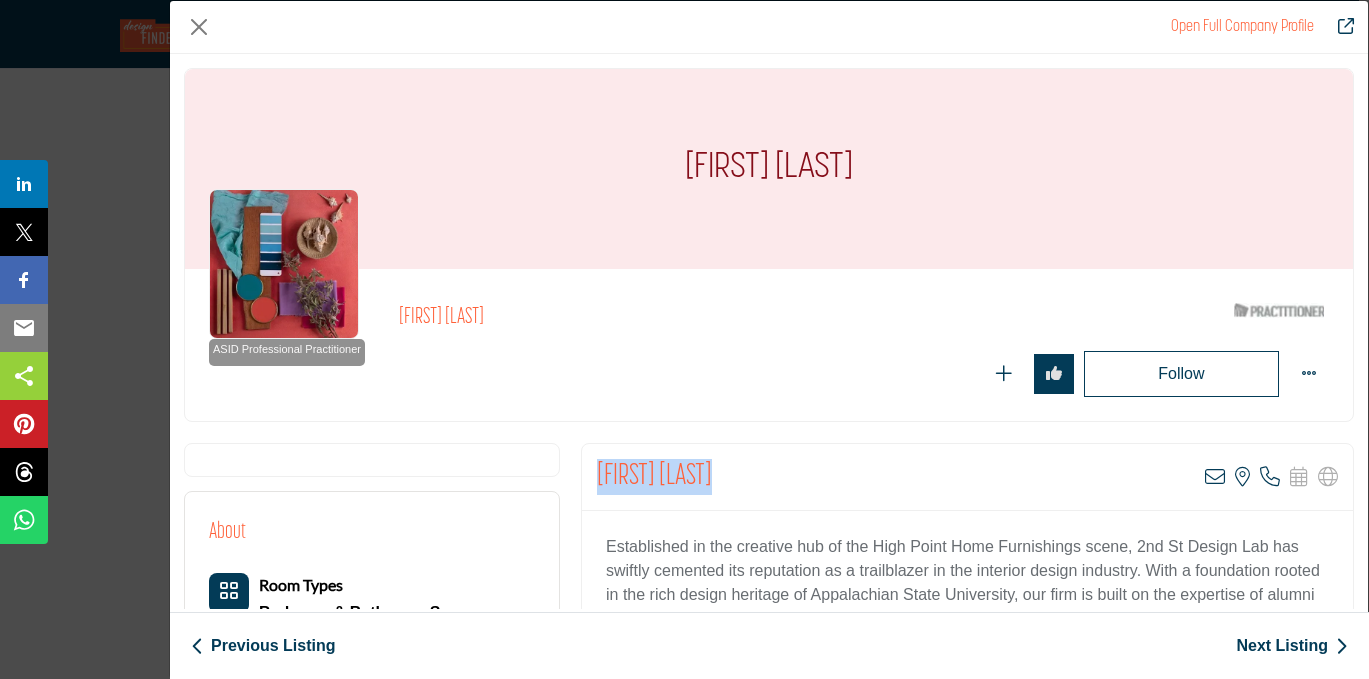 drag, startPoint x: 699, startPoint y: 476, endPoint x: 591, endPoint y: 472, distance: 108.07405 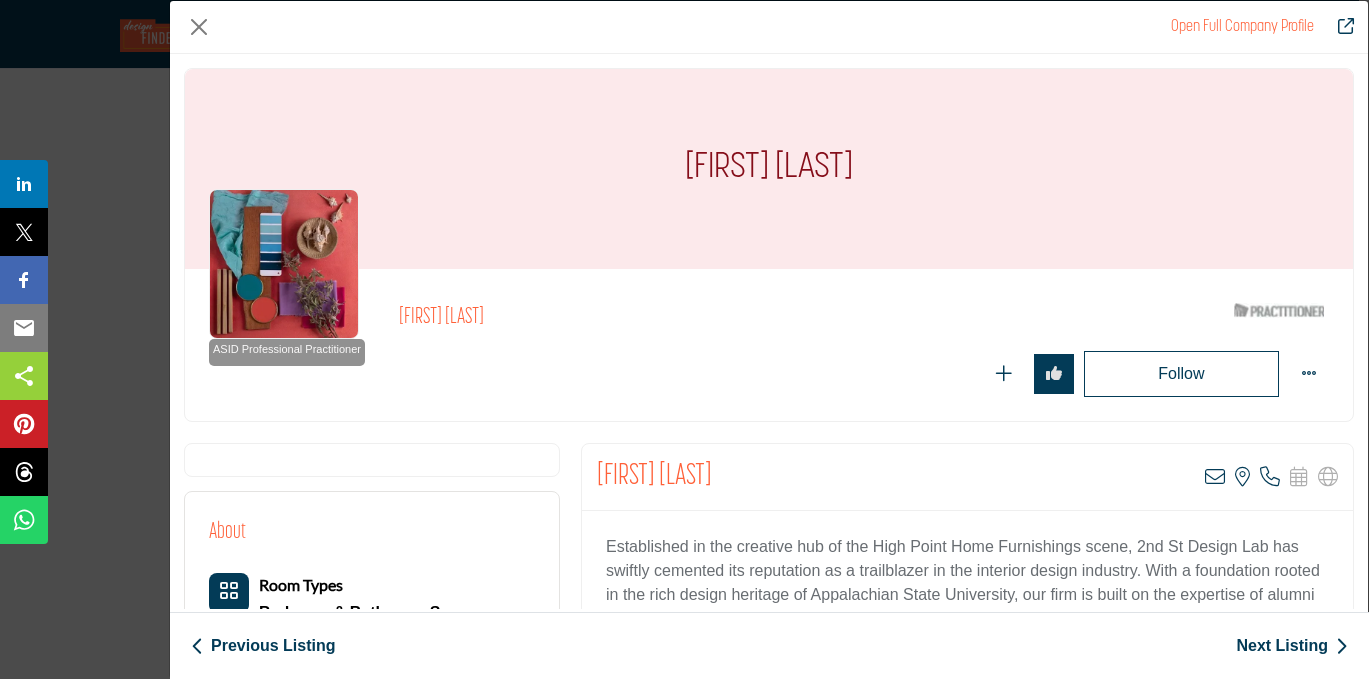 click on "Follow
Following" at bounding box center [864, 374] 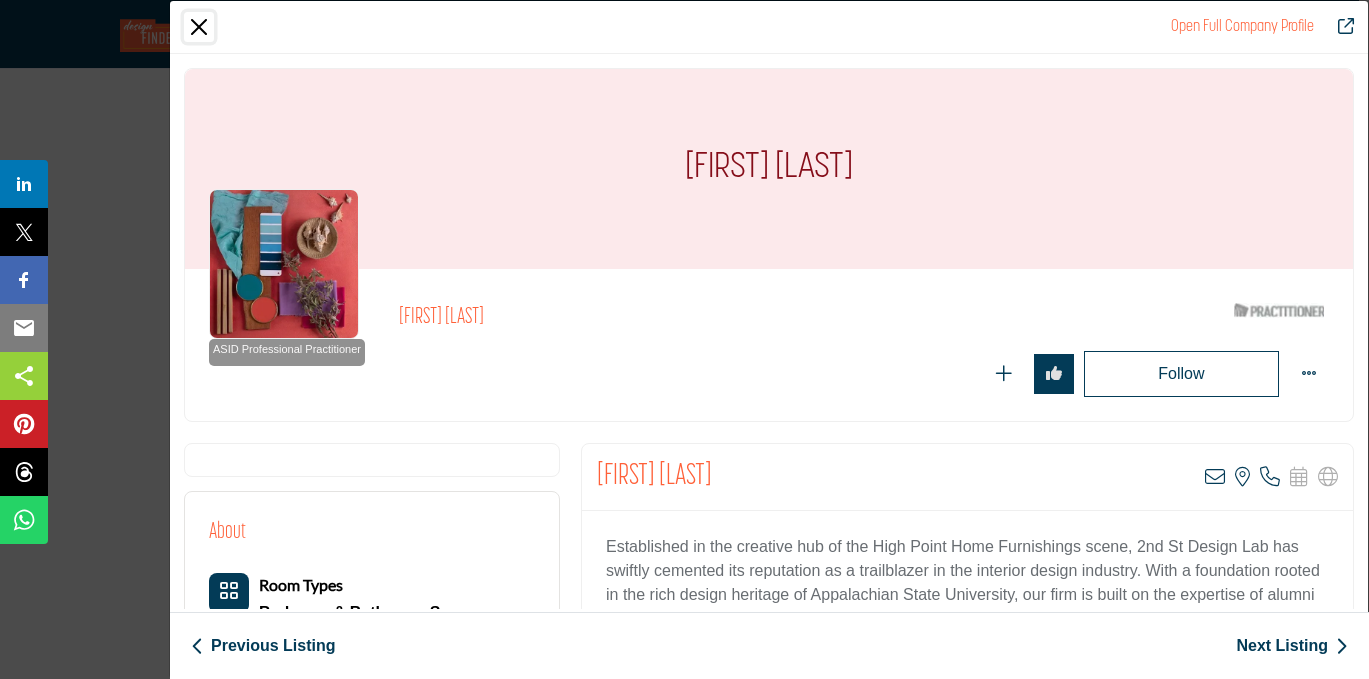 click at bounding box center [199, 27] 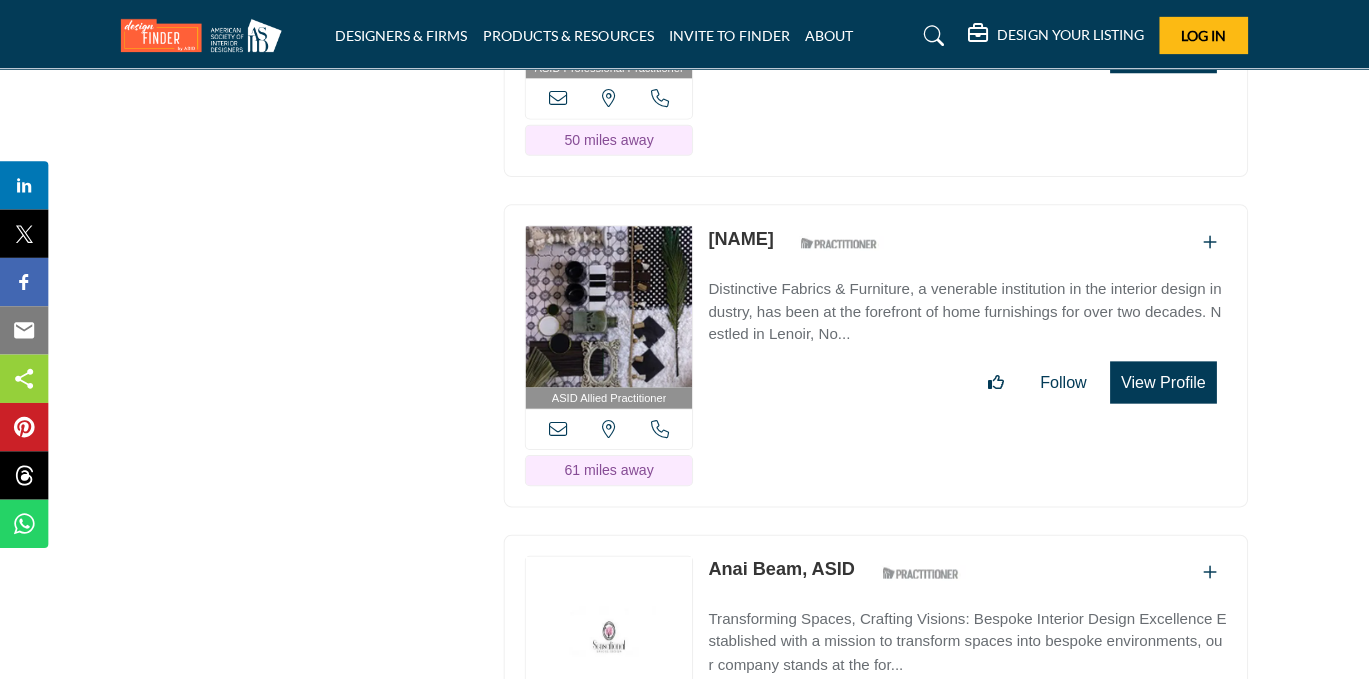 scroll, scrollTop: 14910, scrollLeft: 0, axis: vertical 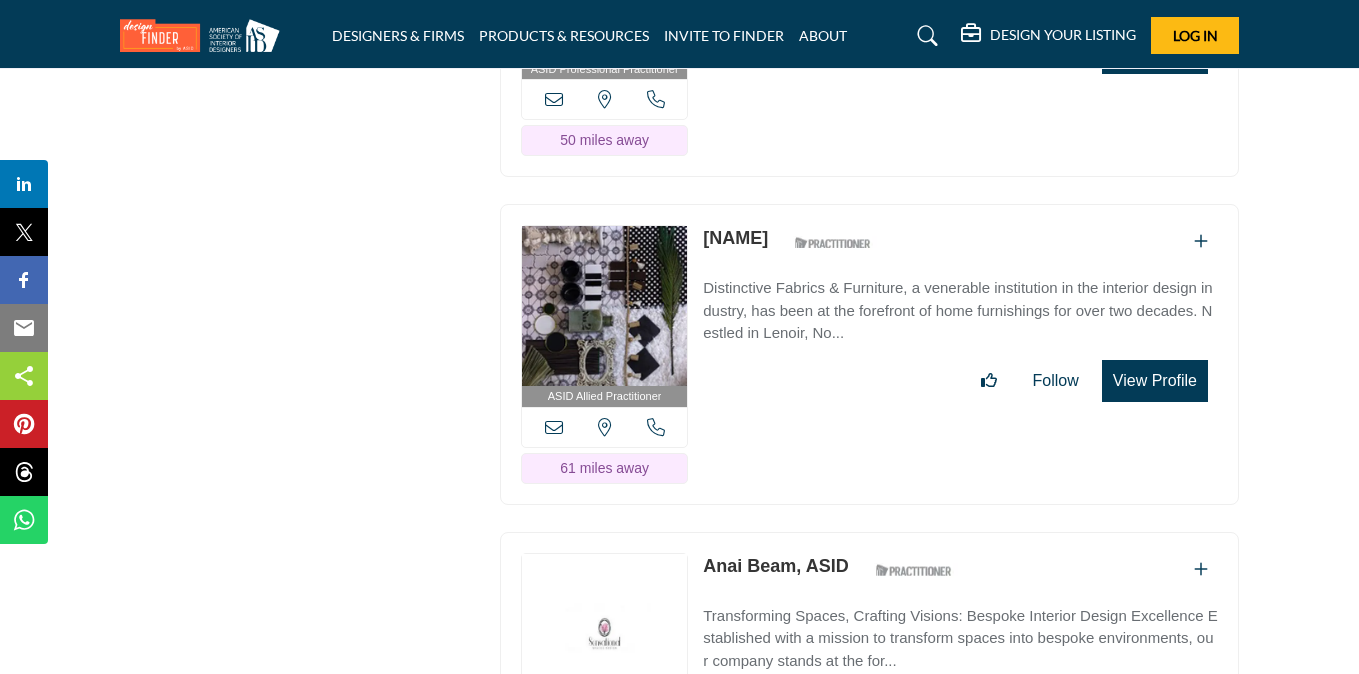 click on "View Profile" at bounding box center [1155, 381] 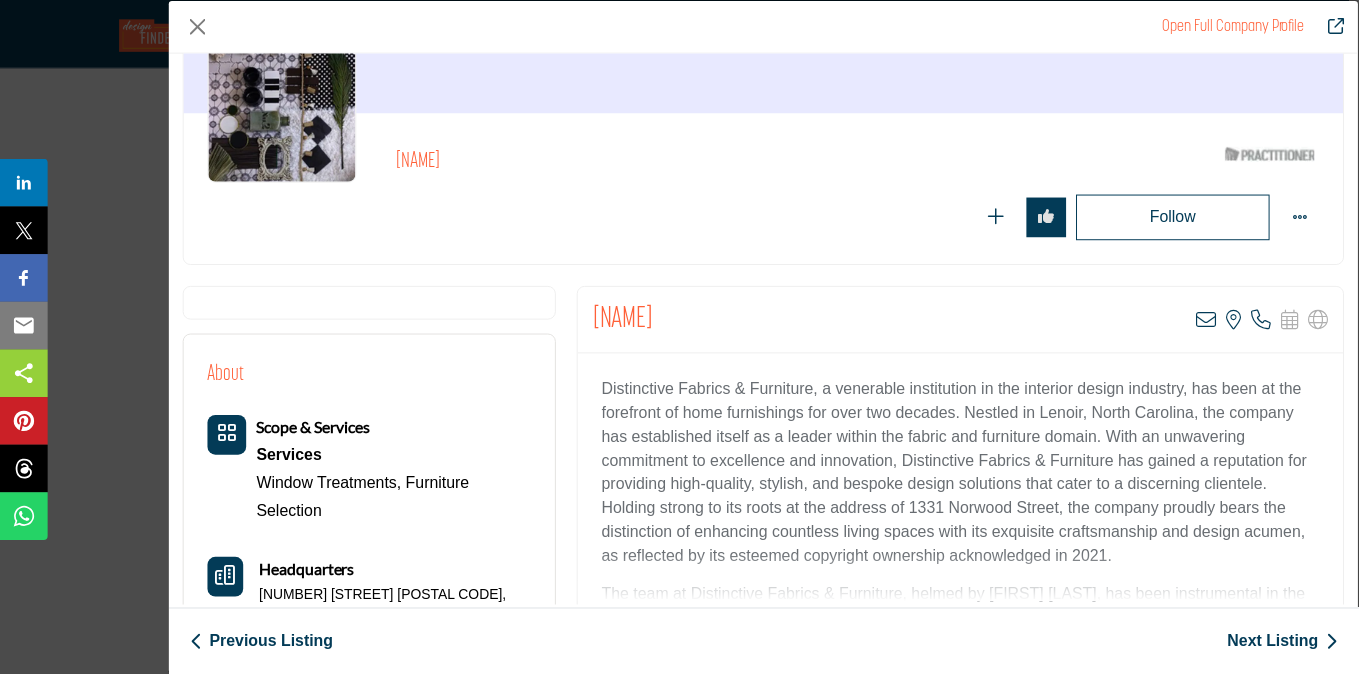 scroll, scrollTop: 193, scrollLeft: 0, axis: vertical 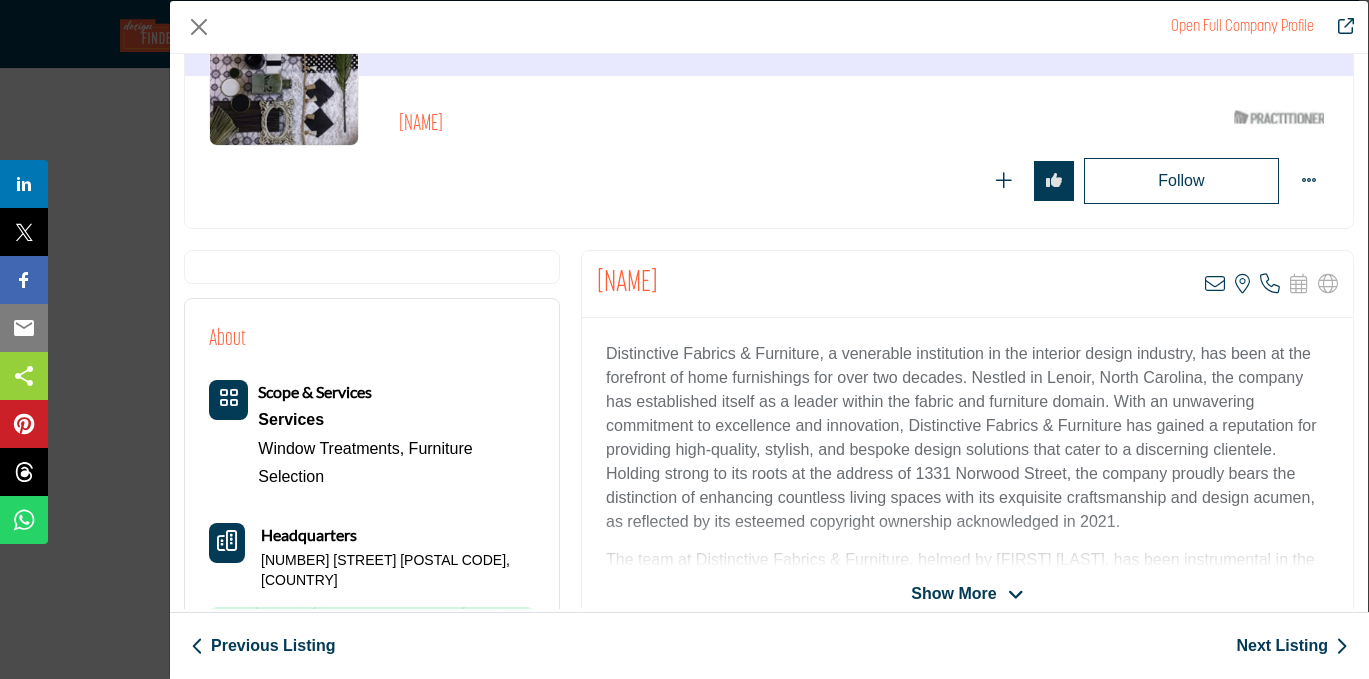 drag, startPoint x: 724, startPoint y: 281, endPoint x: 578, endPoint y: 274, distance: 146.16771 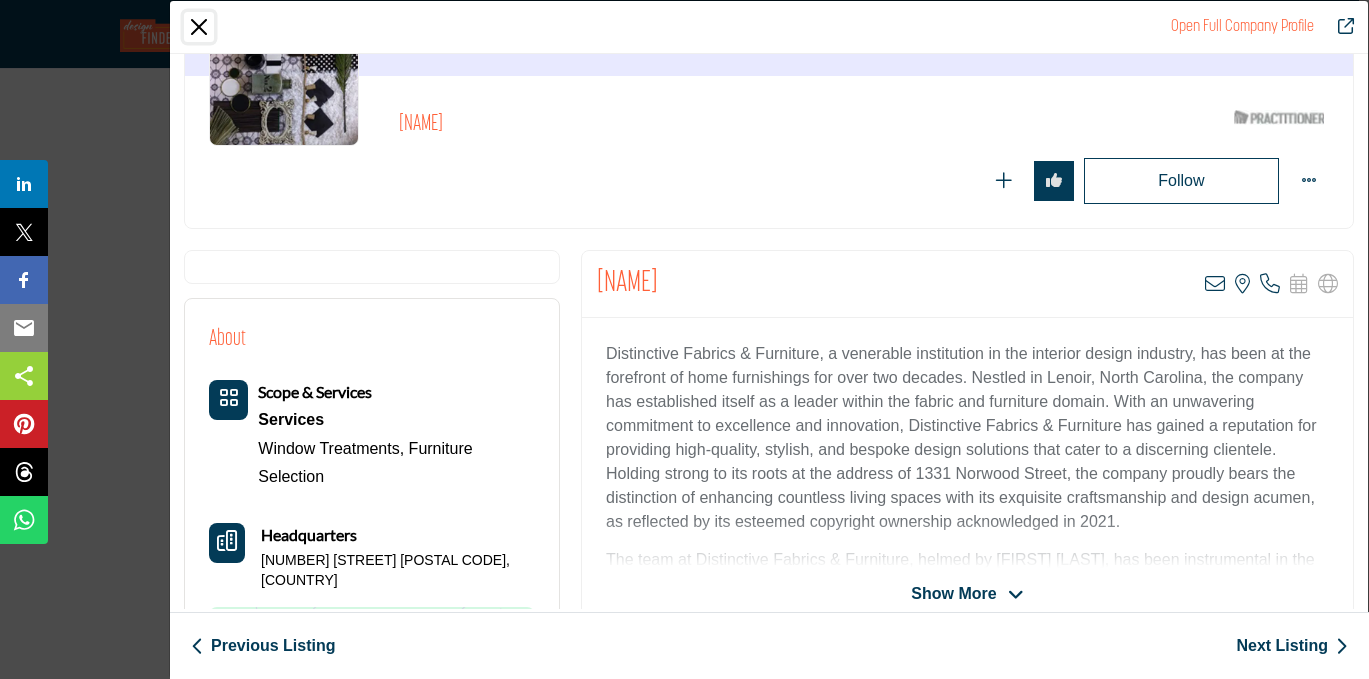 click at bounding box center [199, 27] 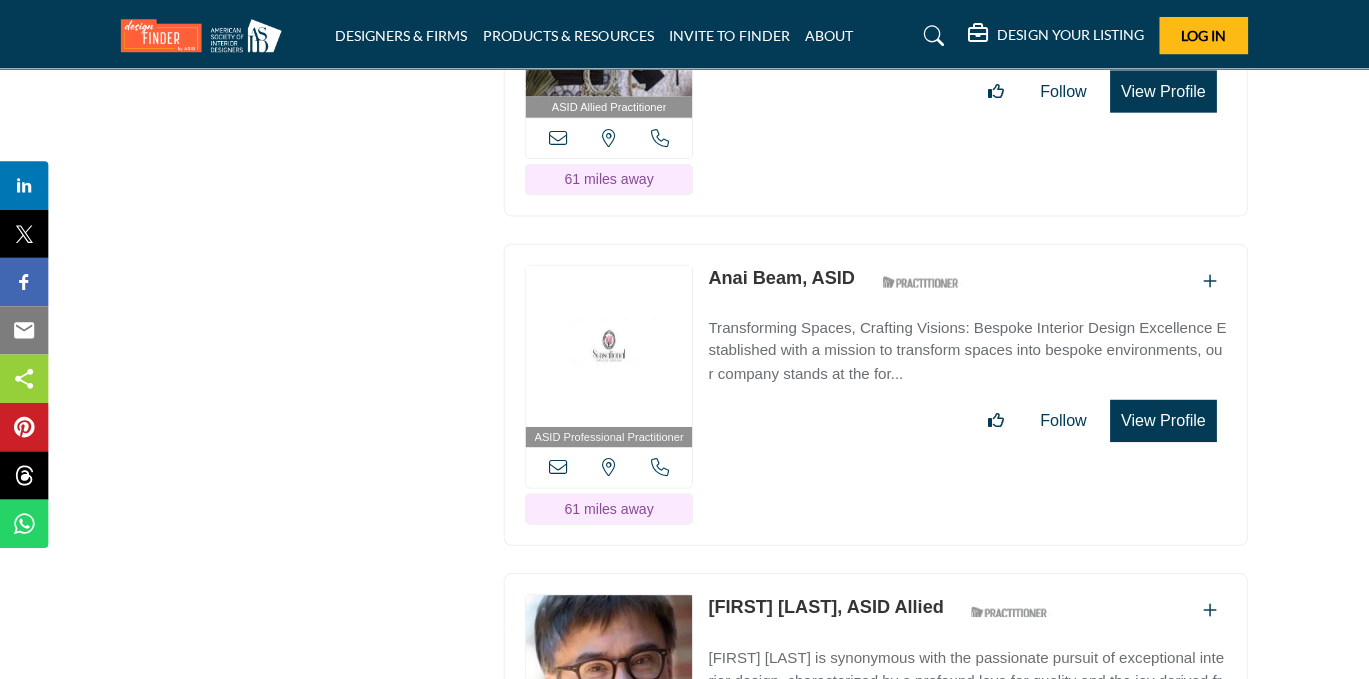 scroll, scrollTop: 15202, scrollLeft: 0, axis: vertical 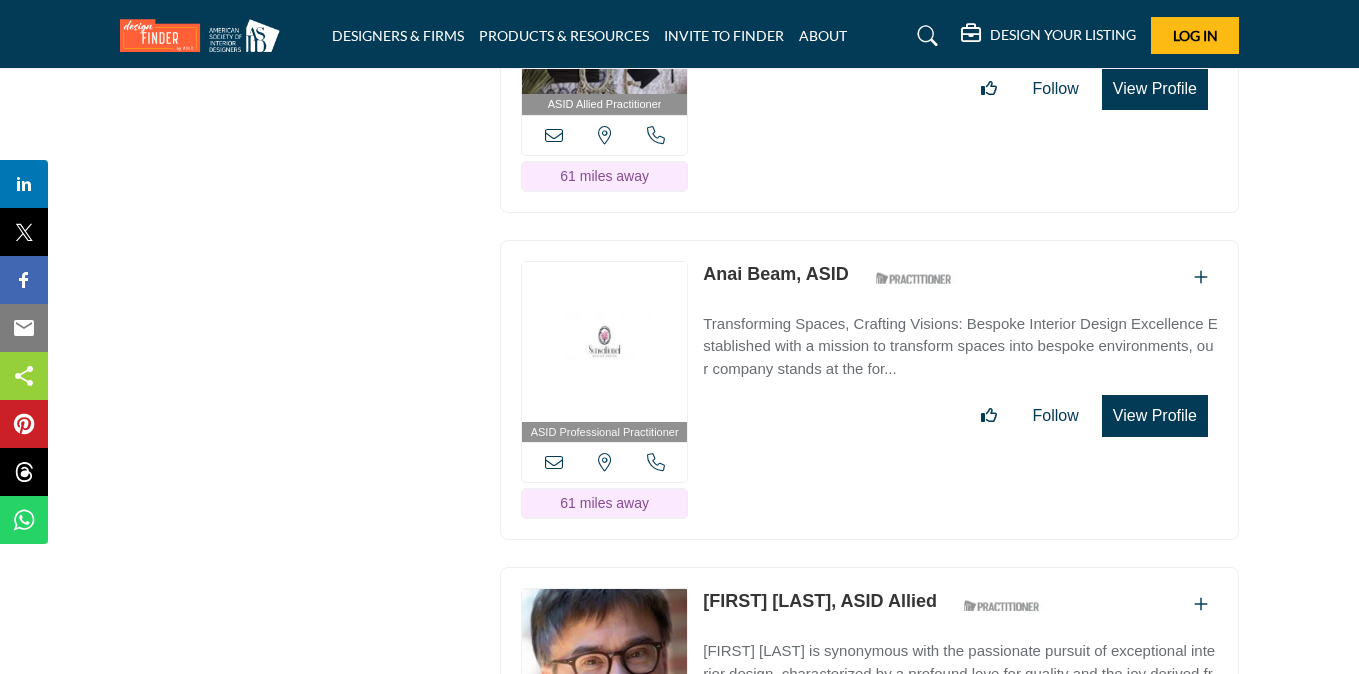 click on "View Profile" at bounding box center (1155, 416) 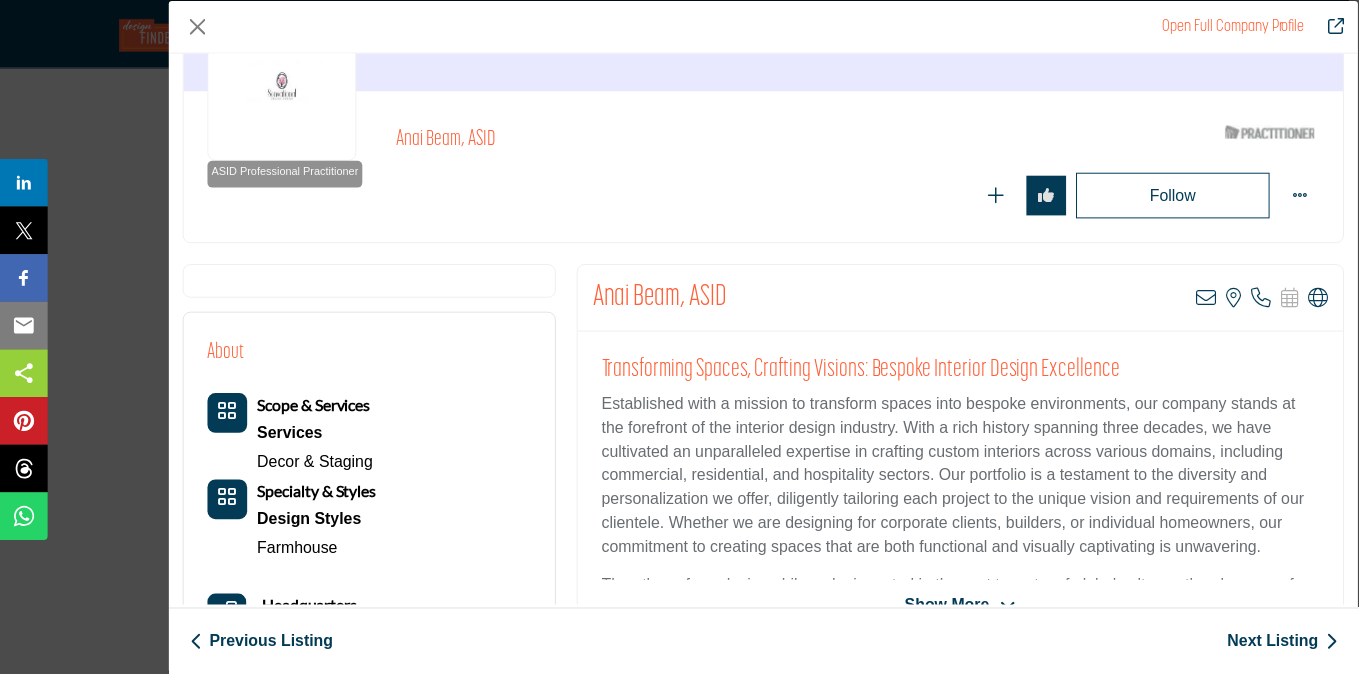 scroll, scrollTop: 176, scrollLeft: 0, axis: vertical 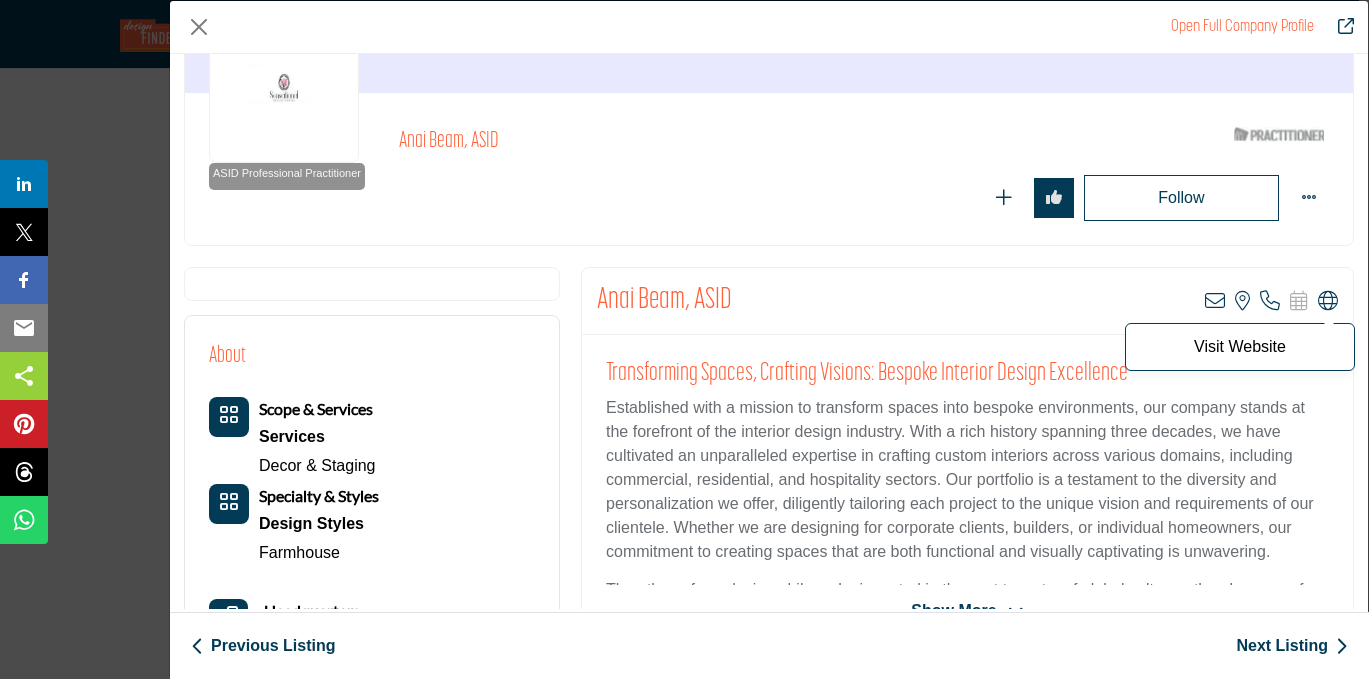 click at bounding box center [1328, 301] 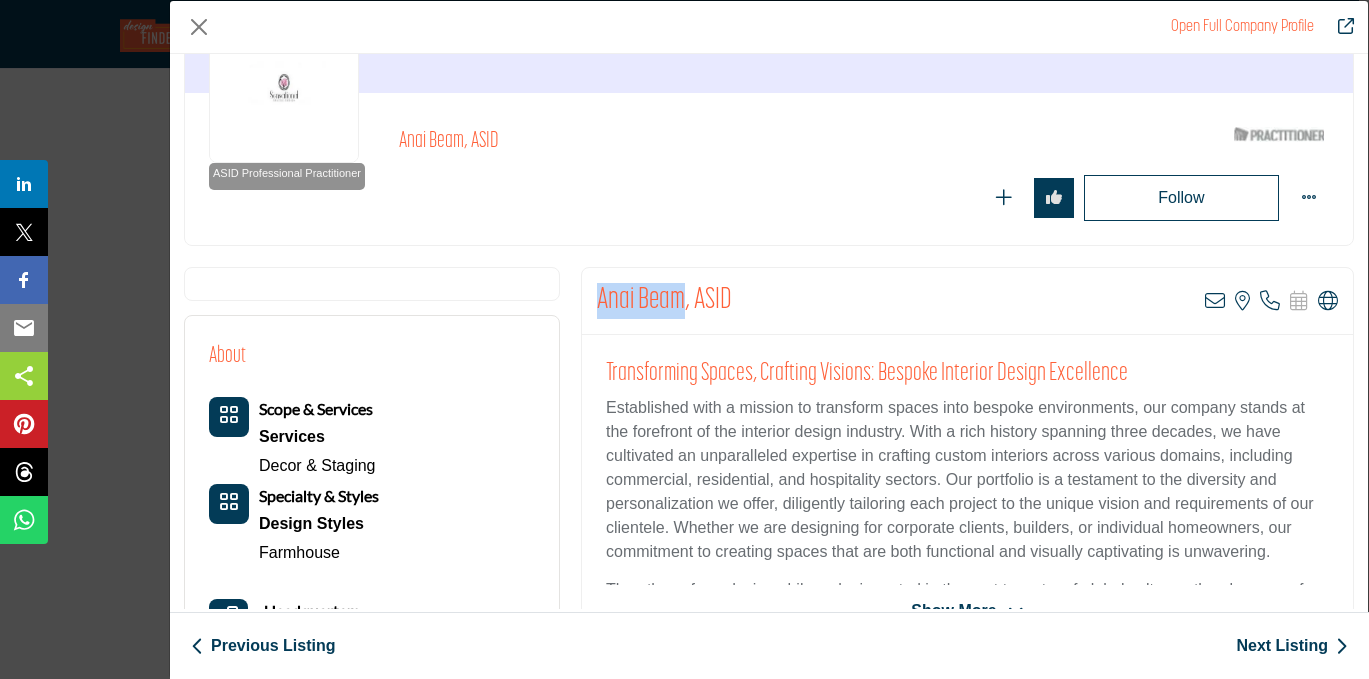 drag, startPoint x: 680, startPoint y: 302, endPoint x: 595, endPoint y: 285, distance: 86.683334 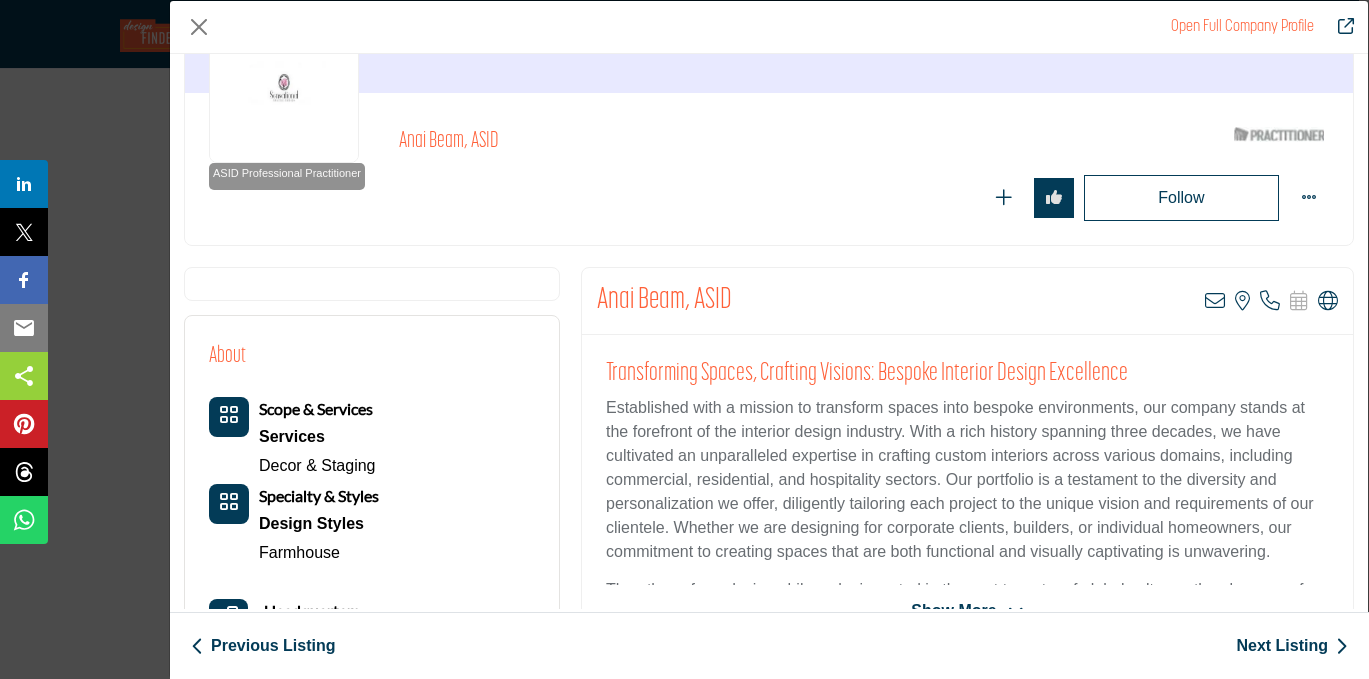 click on "Anai Beam, ASID
View email address of this listing
View the location of this listing
Call Number Visit Website" at bounding box center (967, 301) 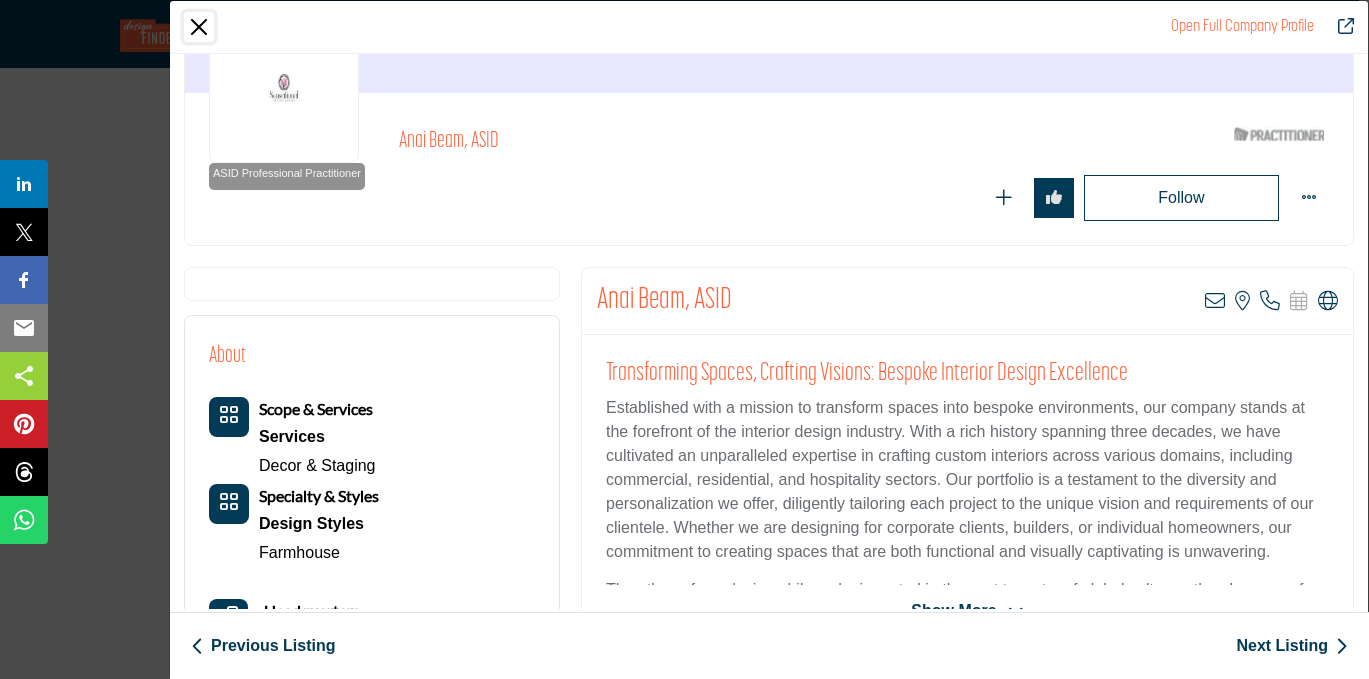 click at bounding box center (199, 27) 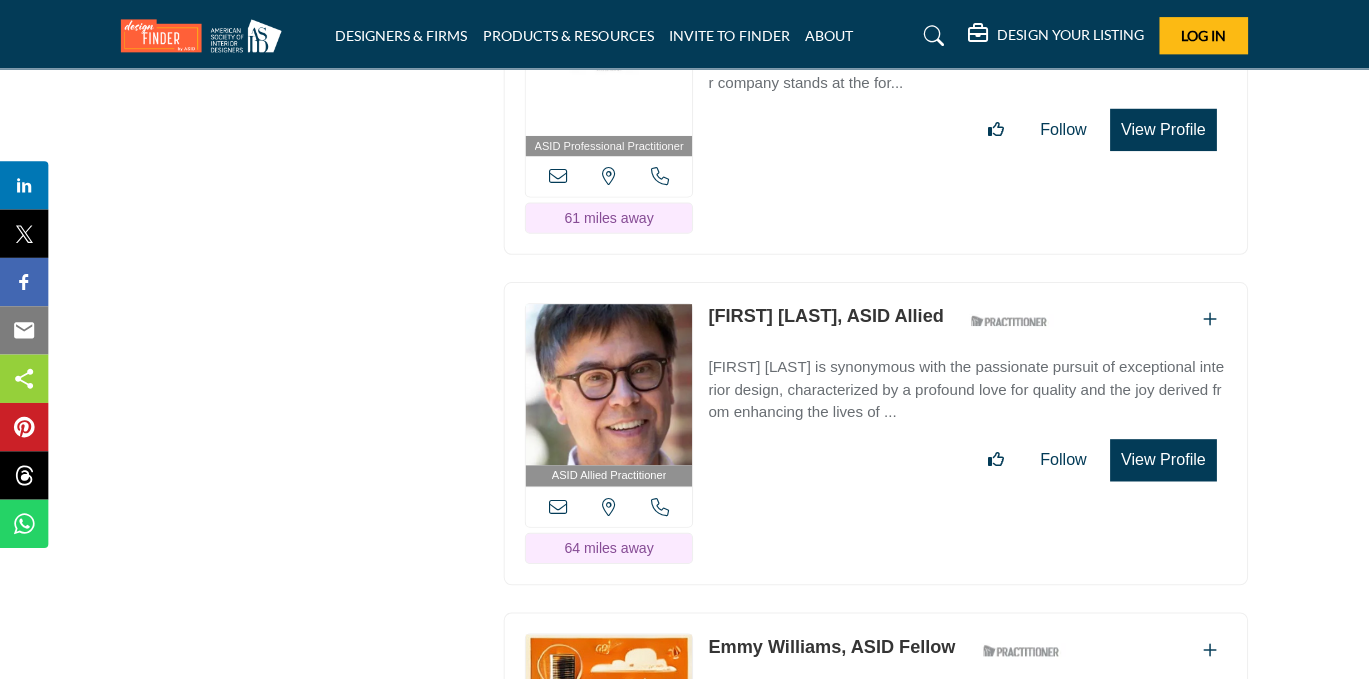 scroll, scrollTop: 15551, scrollLeft: 0, axis: vertical 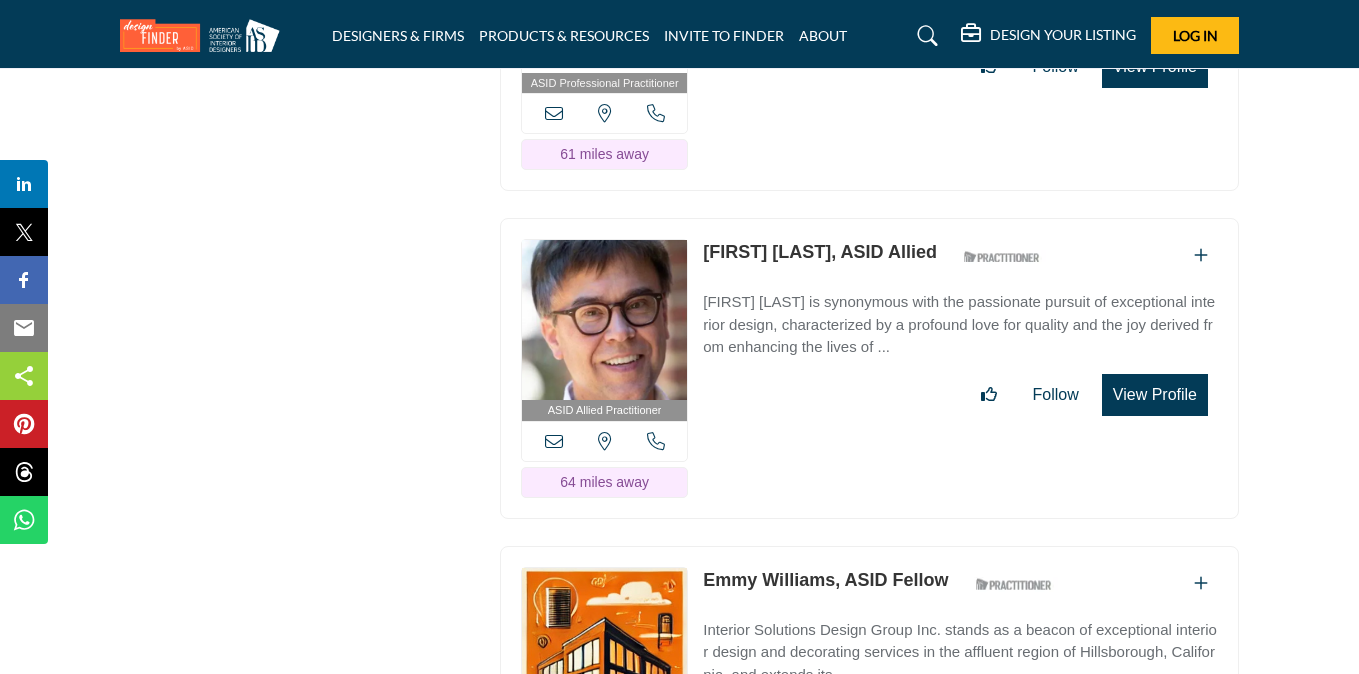 click on "View Profile" at bounding box center (1155, 395) 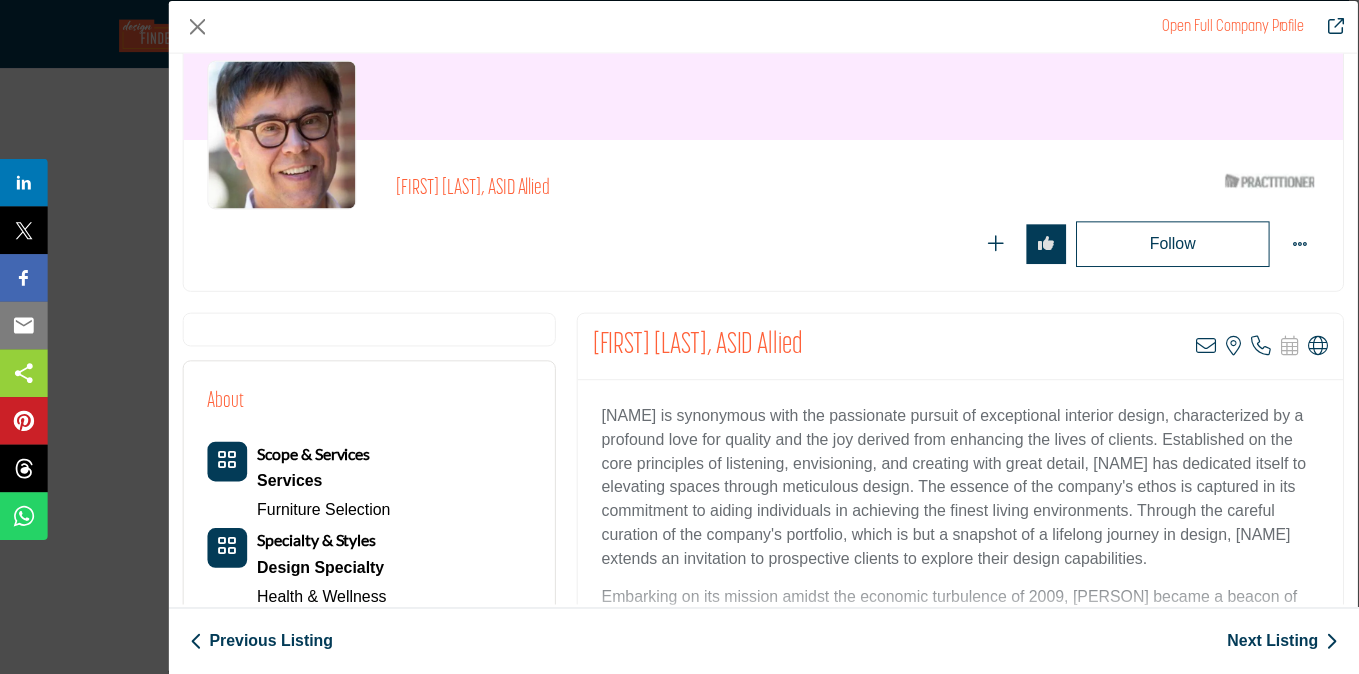 scroll, scrollTop: 134, scrollLeft: 0, axis: vertical 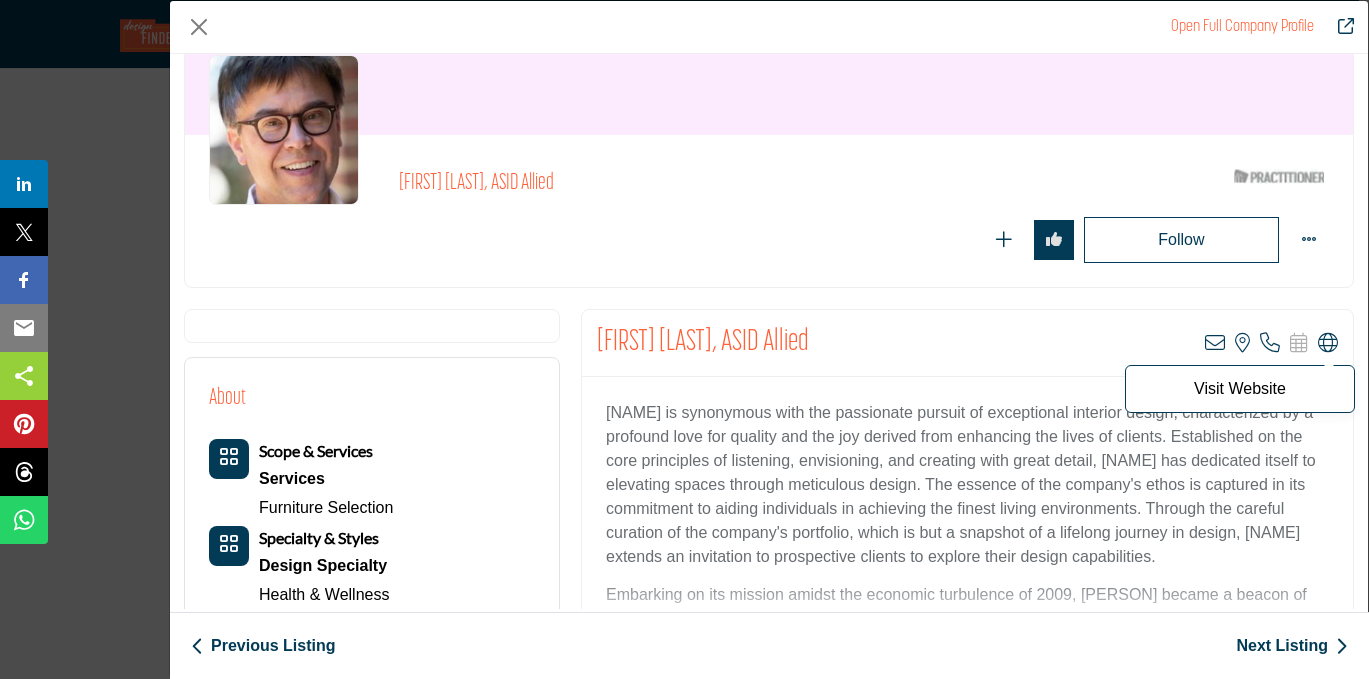 click at bounding box center [1328, 343] 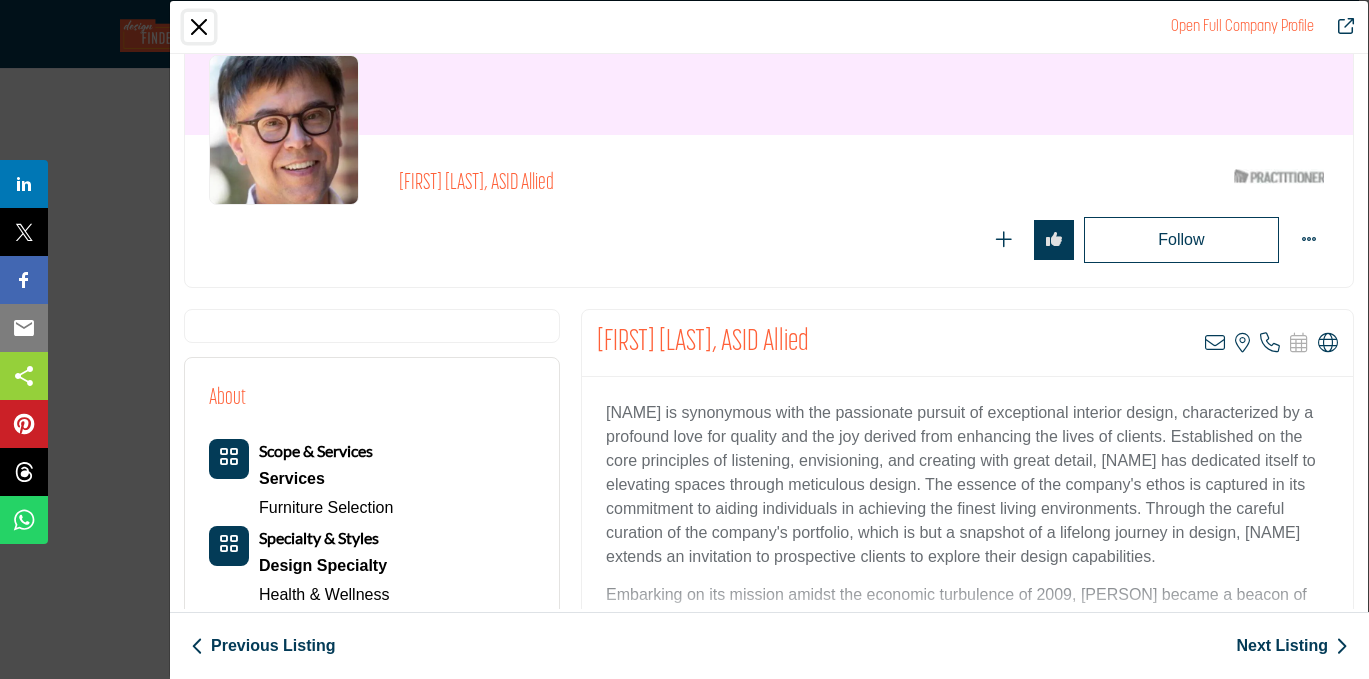 click at bounding box center (199, 27) 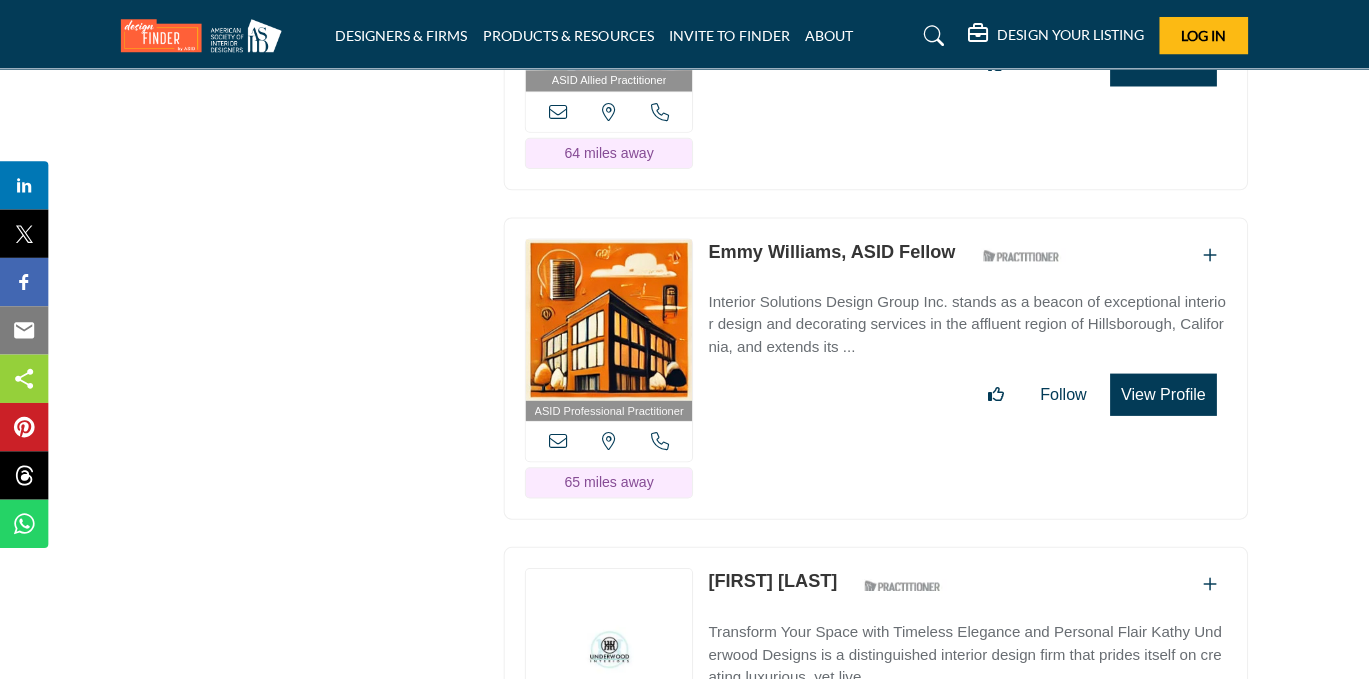 scroll, scrollTop: 15900, scrollLeft: 0, axis: vertical 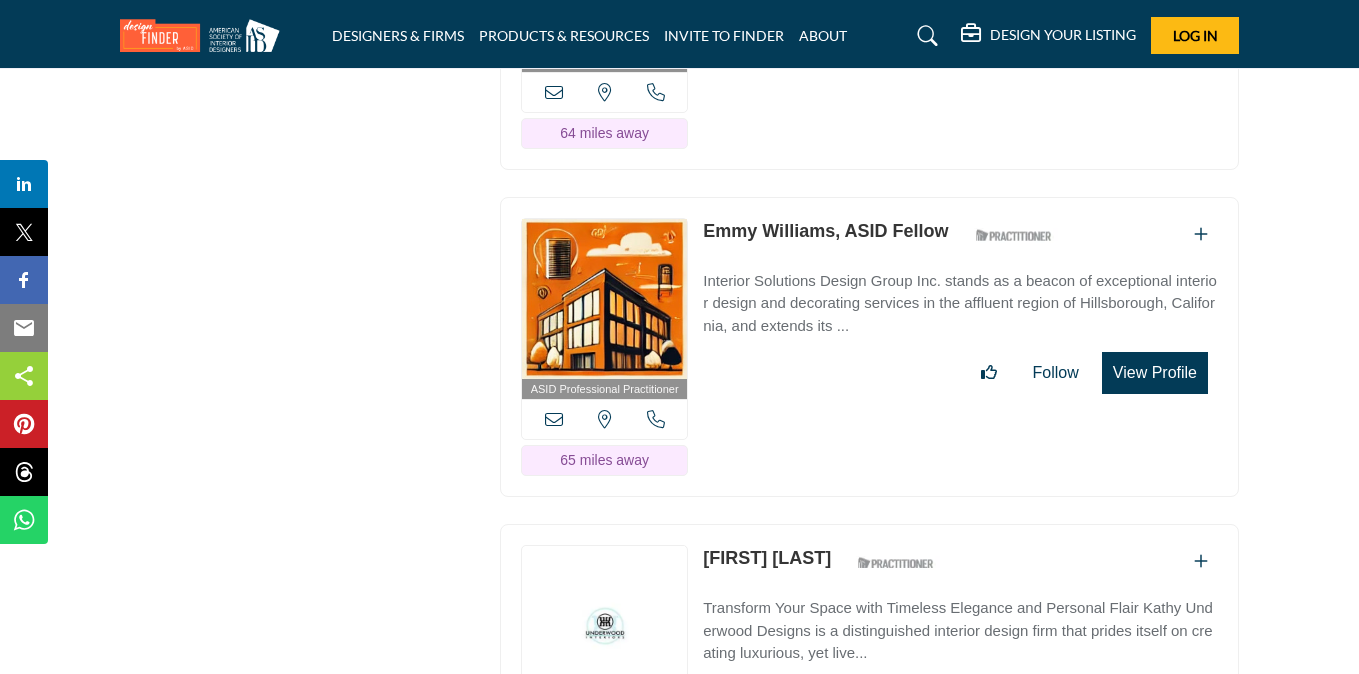 click on "View Profile" at bounding box center [1155, 373] 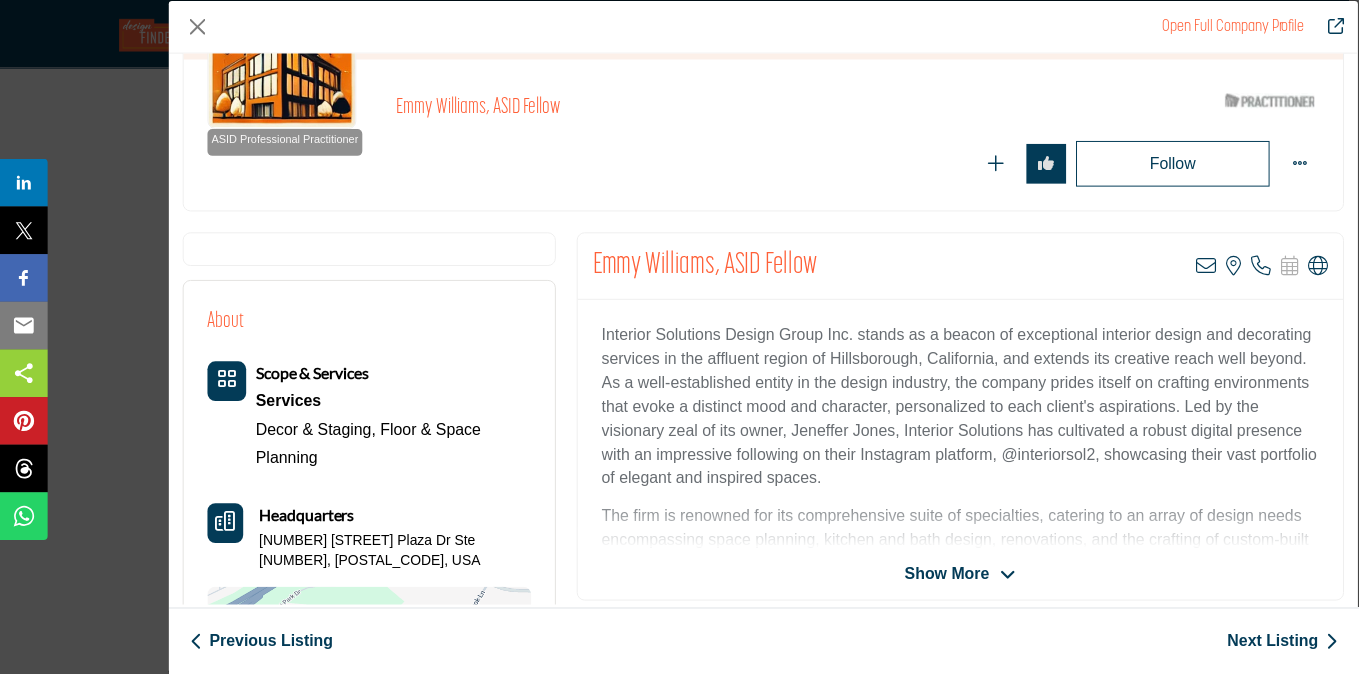 scroll, scrollTop: 234, scrollLeft: 0, axis: vertical 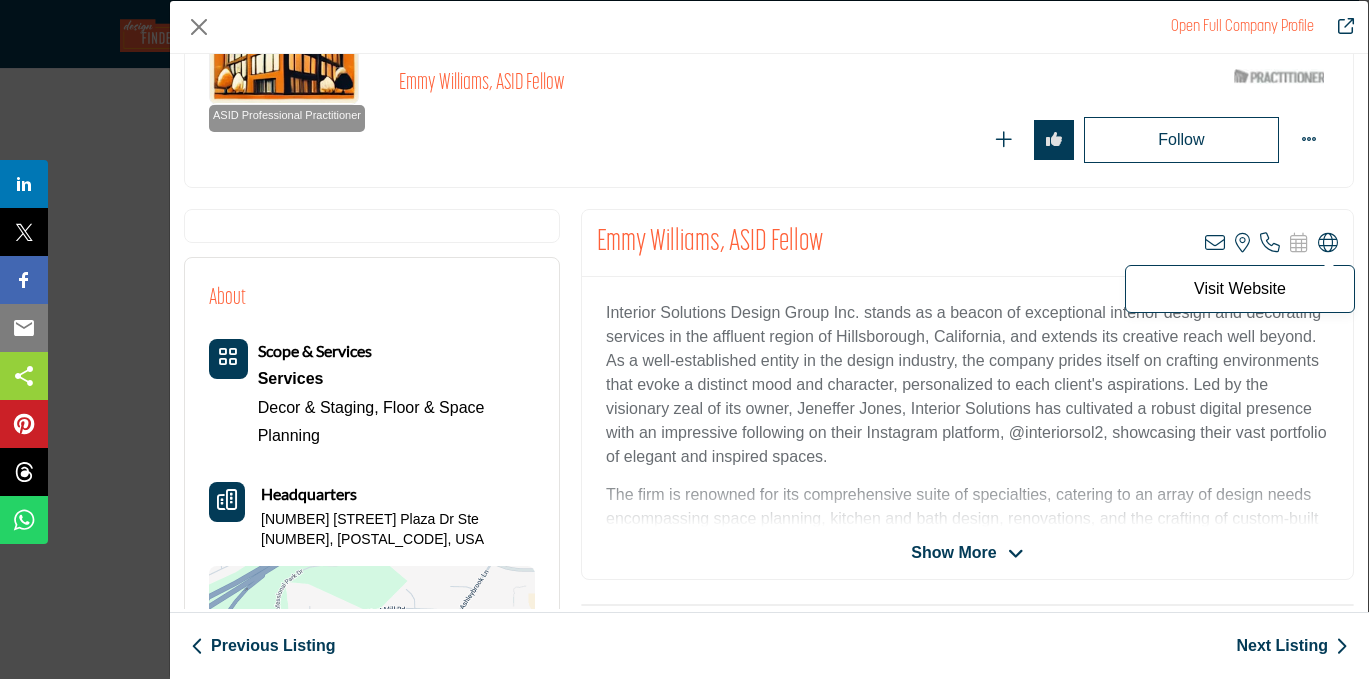 click at bounding box center (1328, 243) 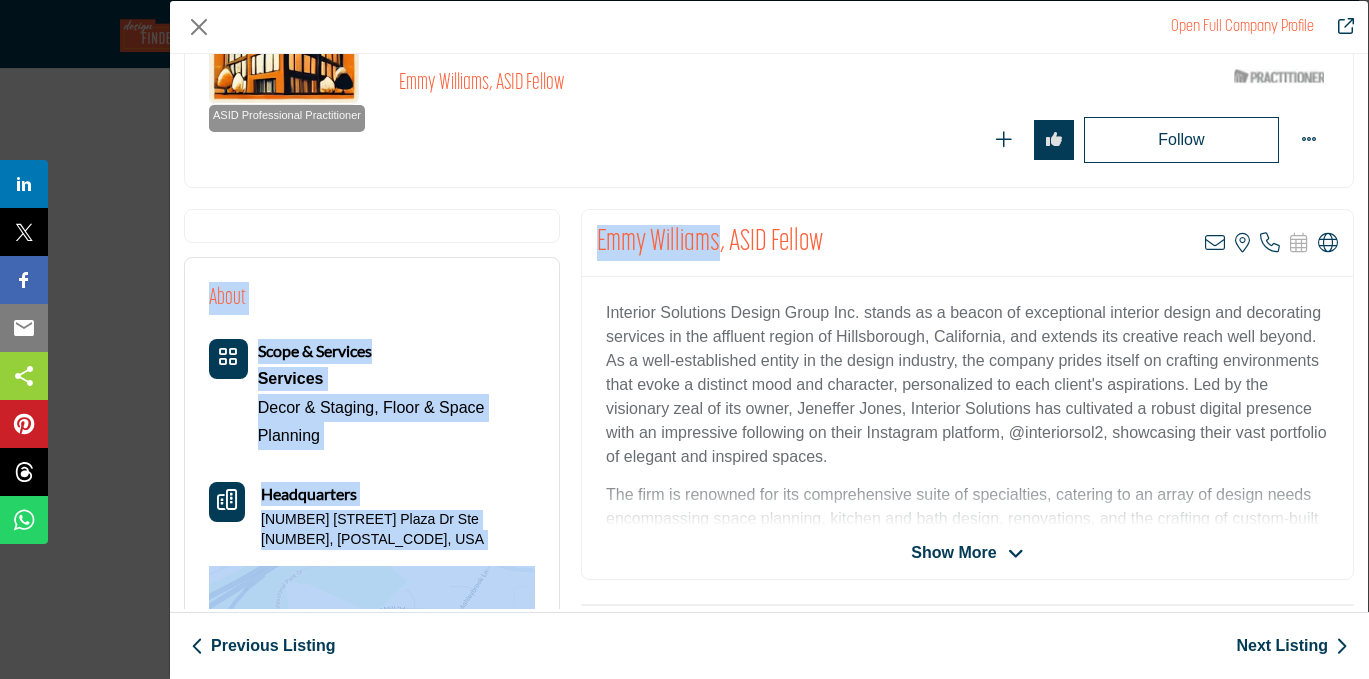 drag, startPoint x: 715, startPoint y: 240, endPoint x: 556, endPoint y: 231, distance: 159.25452 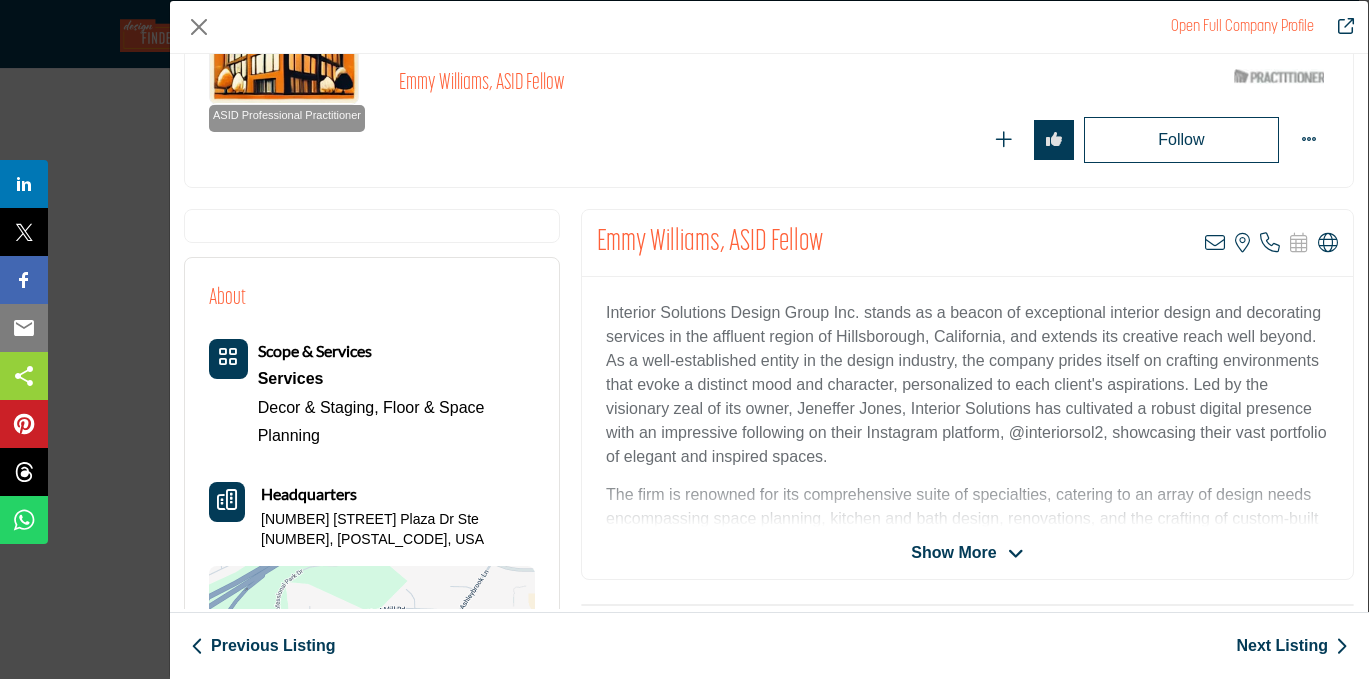 click on "Emmy Williams, ASID Fellow" at bounding box center (710, 243) 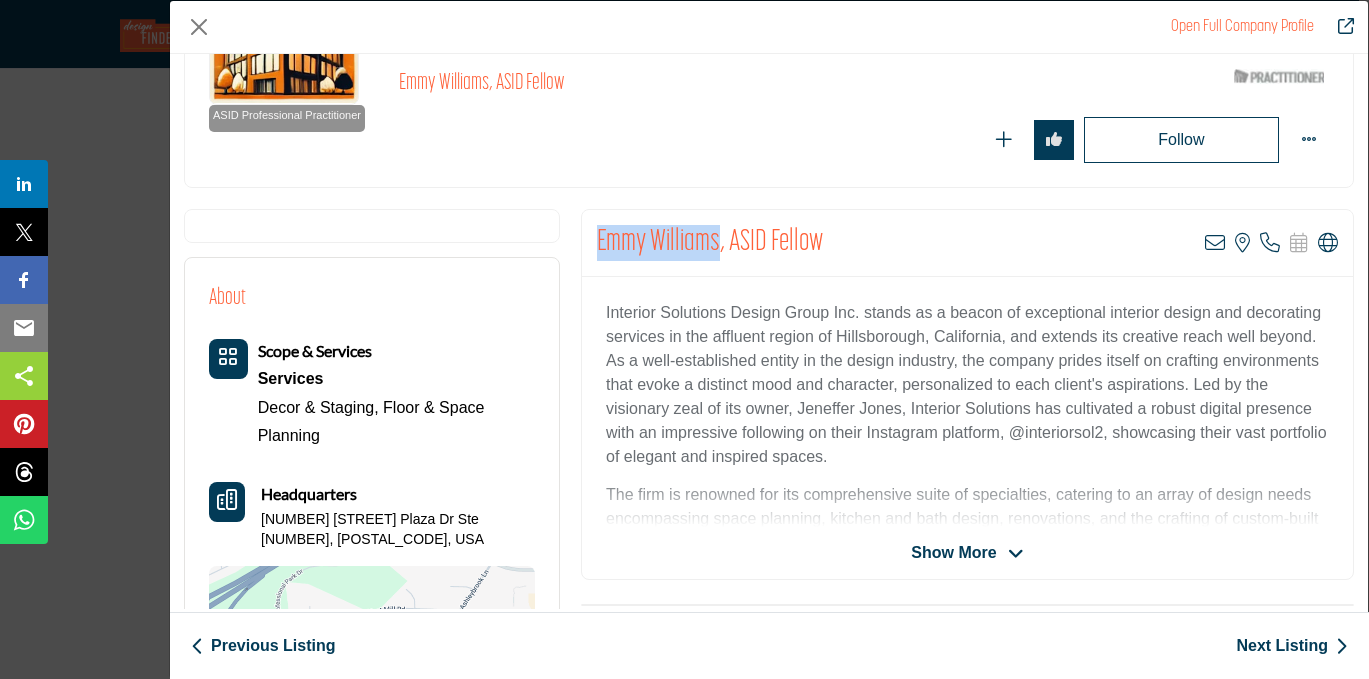 drag, startPoint x: 714, startPoint y: 241, endPoint x: 597, endPoint y: 244, distance: 117.03845 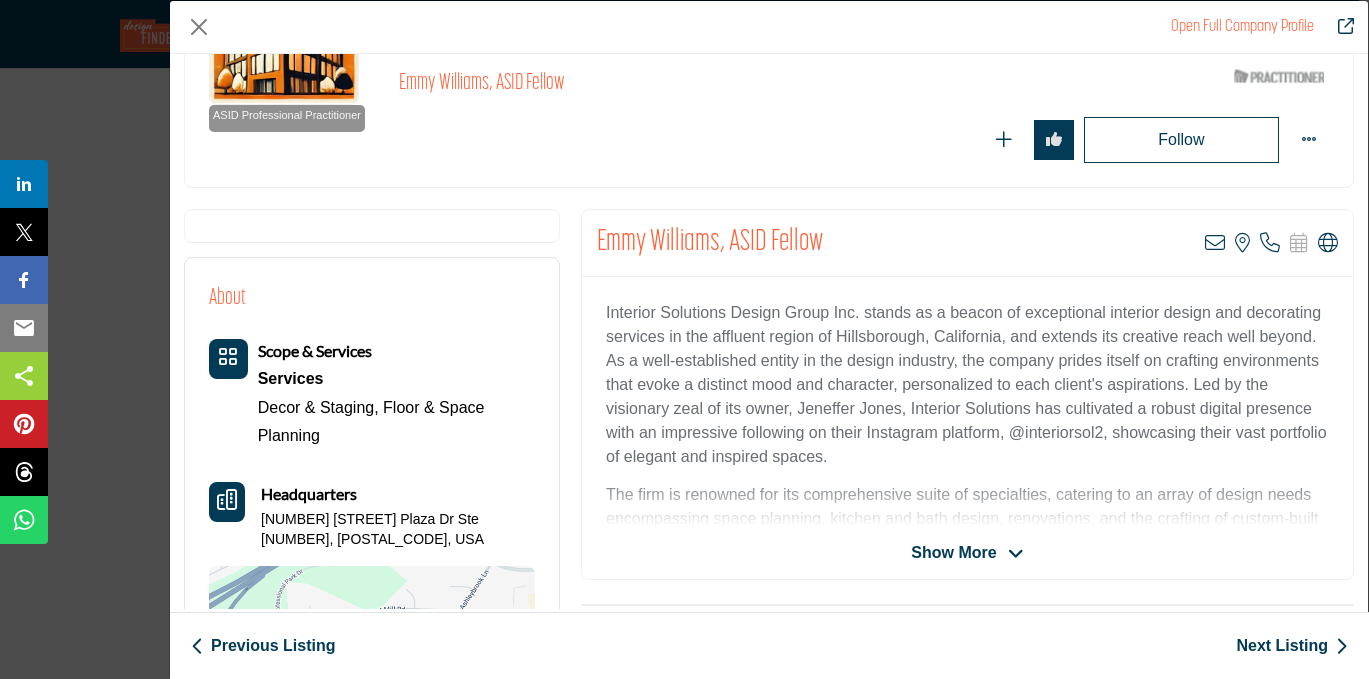 click on "Interior Solutions Design Group Inc. stands as a beacon of exceptional interior design and decorating services in the affluent region of Hillsborough, California, and extends its creative reach well beyond. As a well-established entity in the design industry, the company prides itself on crafting environments that evoke a distinct mood and character, personalized to each client's aspirations. Led by the visionary zeal of its owner, Jeneffer Jones, Interior Solutions has cultivated a robust digital presence with an impressive following on their Instagram platform, @interiorsol2, showcasing their vast portfolio of elegant and inspired spaces." at bounding box center (967, 402) 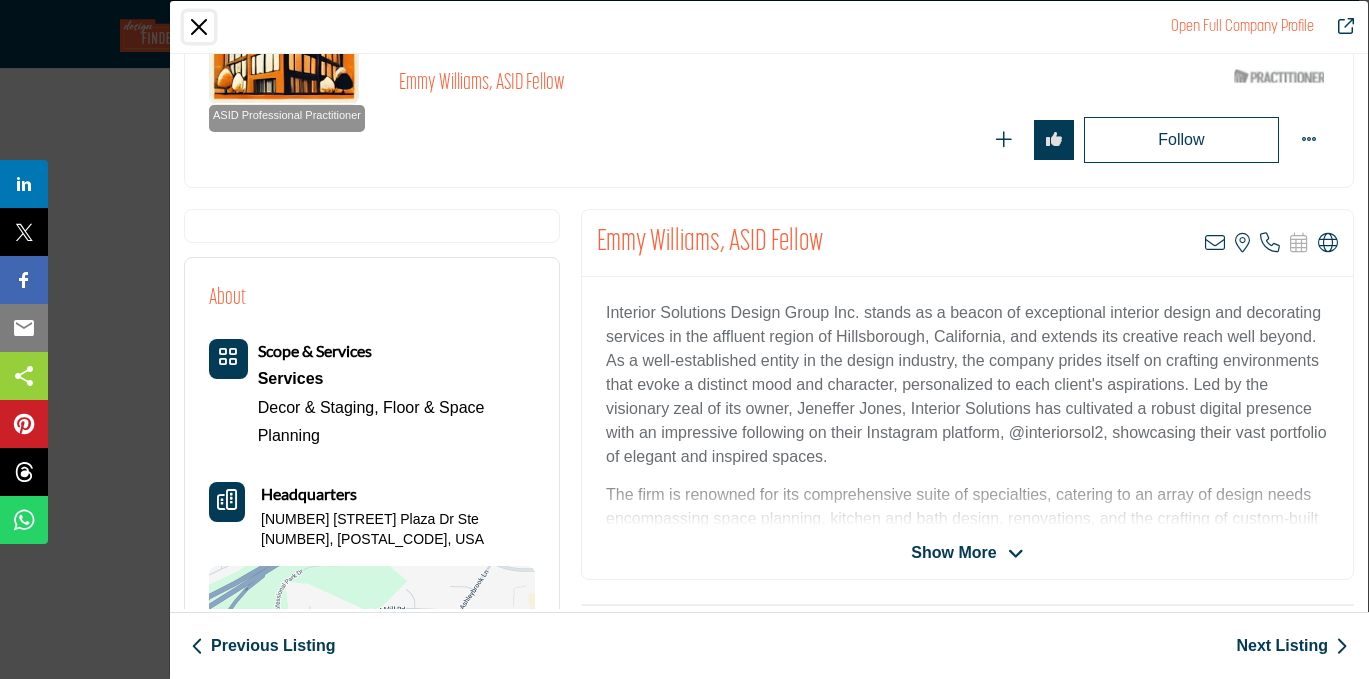 click at bounding box center (199, 27) 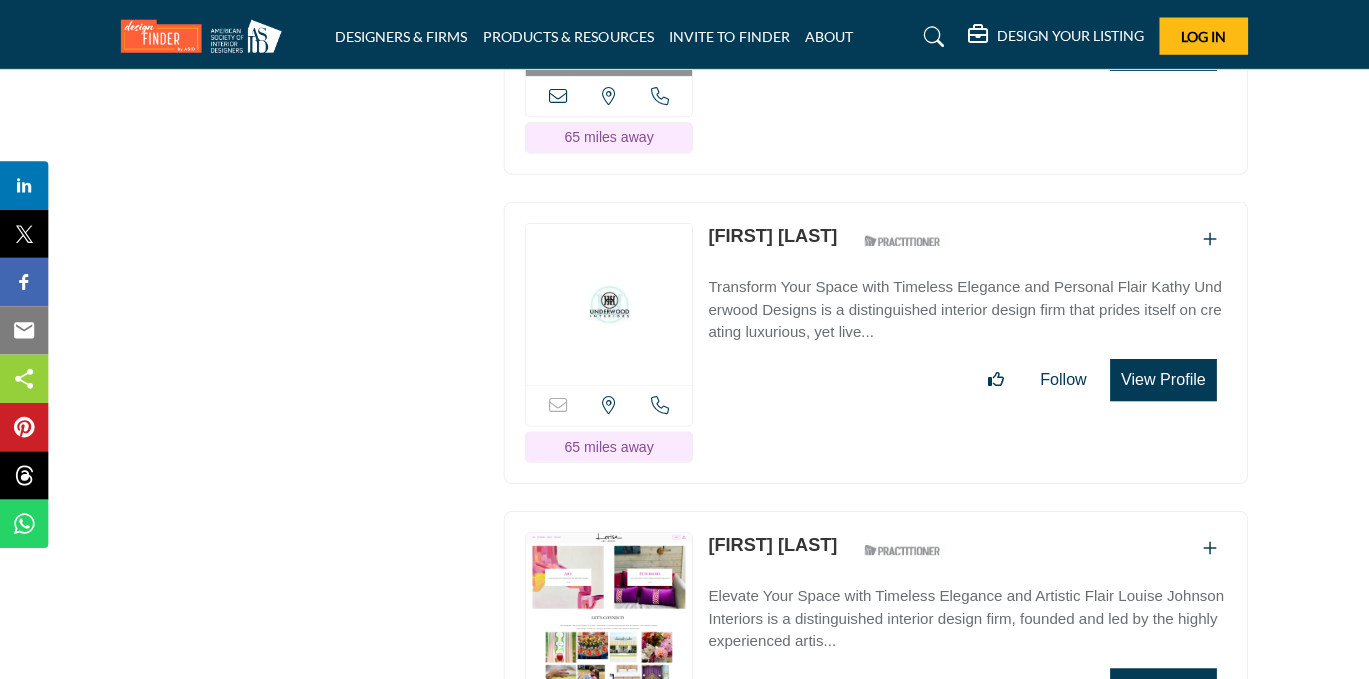 scroll, scrollTop: 16225, scrollLeft: 0, axis: vertical 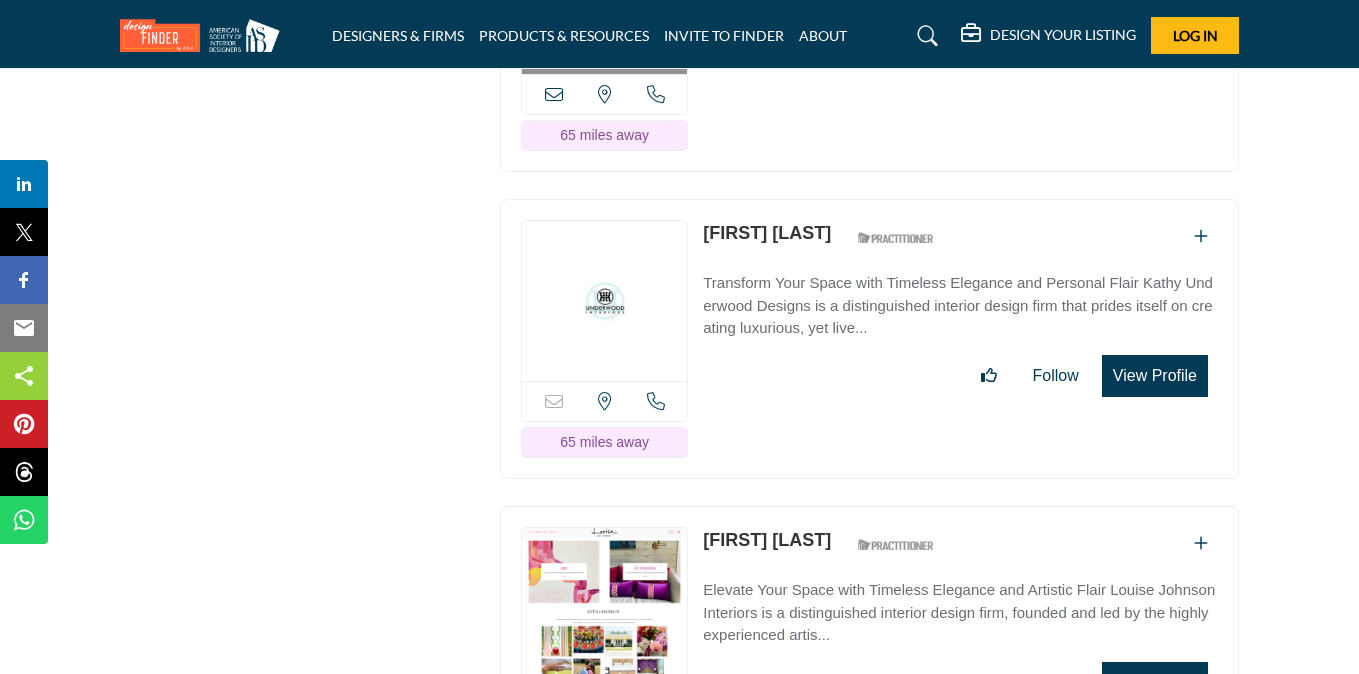 click on "View Profile" at bounding box center (1155, 376) 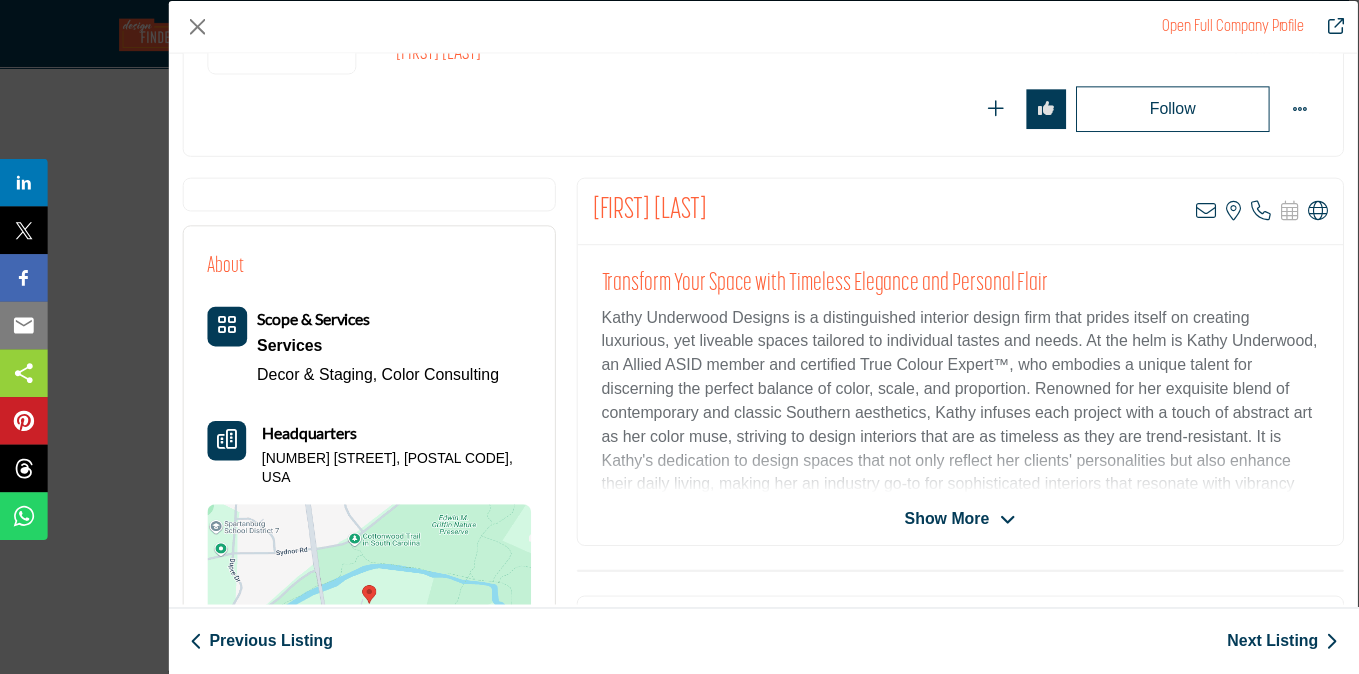 scroll, scrollTop: 0, scrollLeft: 0, axis: both 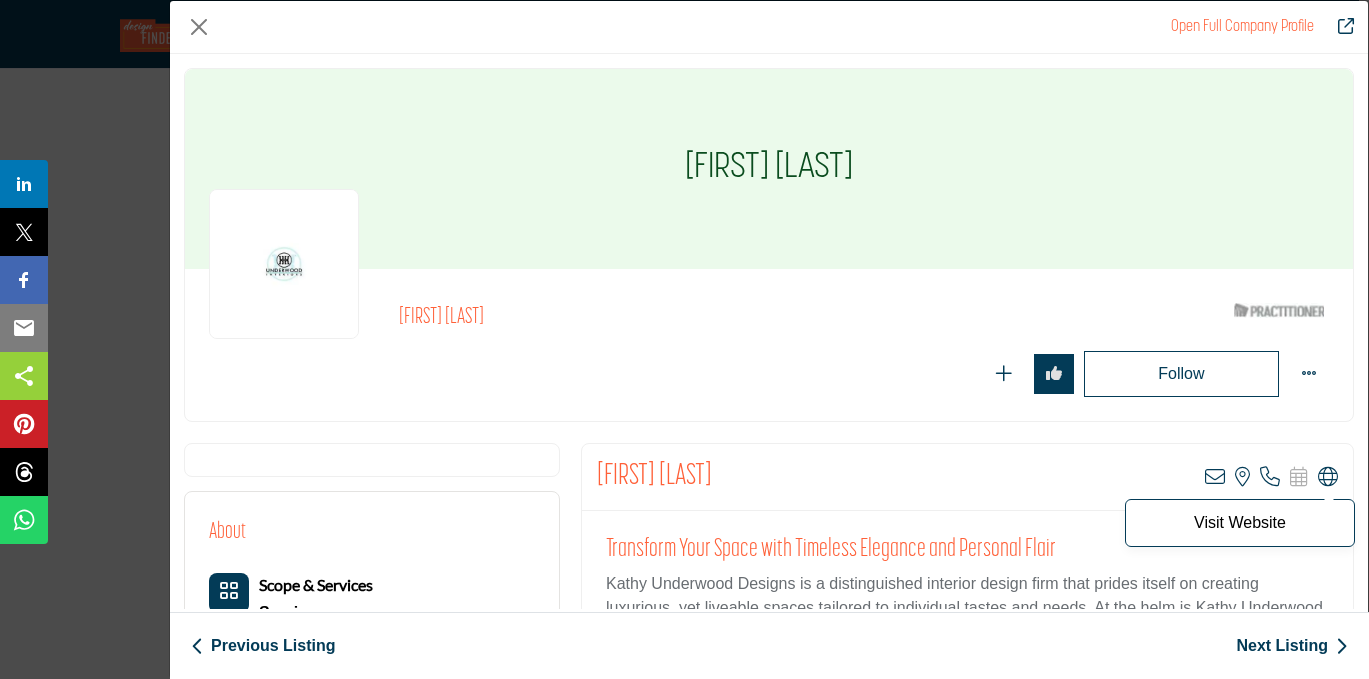 click at bounding box center (1328, 477) 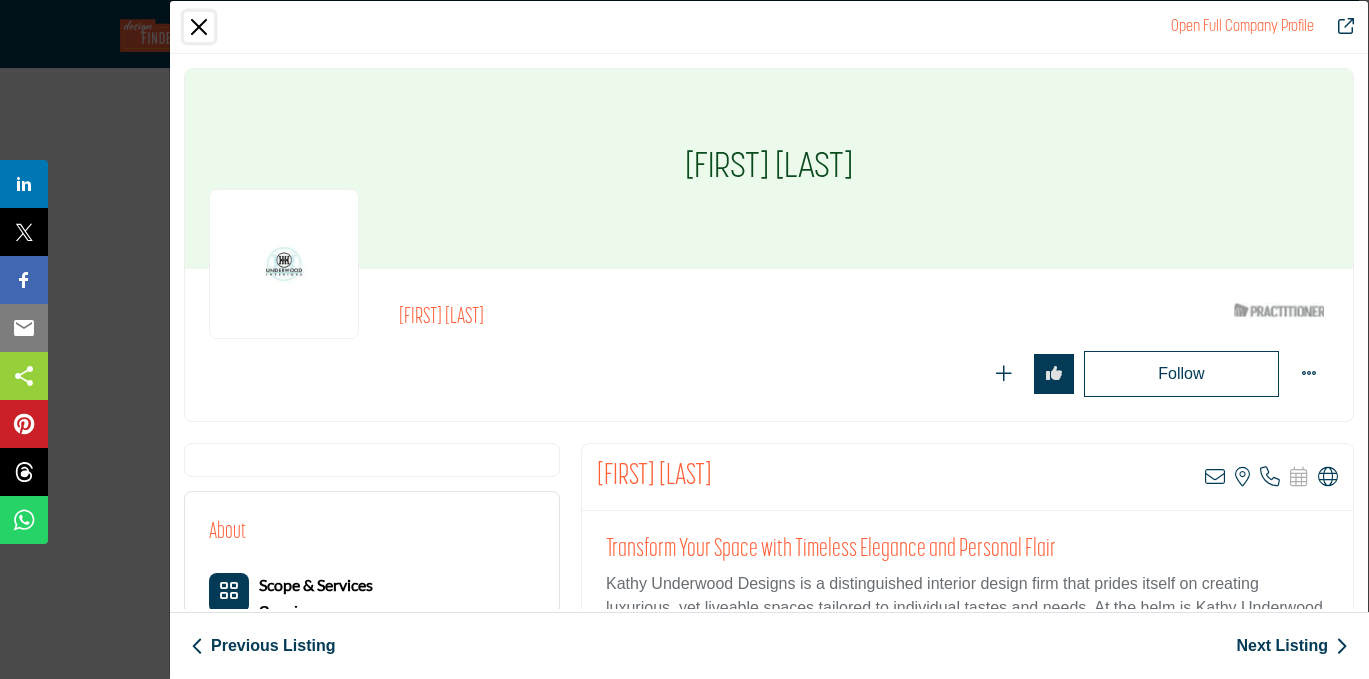 click at bounding box center (199, 27) 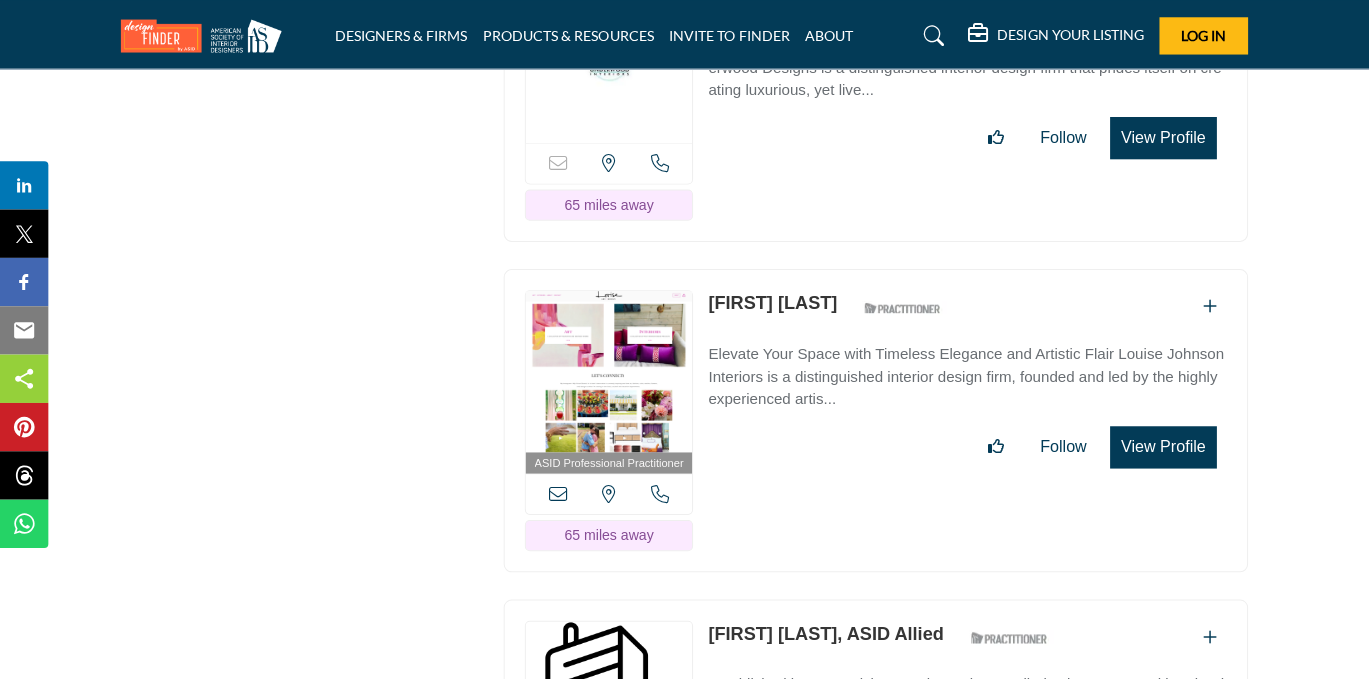 scroll, scrollTop: 16474, scrollLeft: 0, axis: vertical 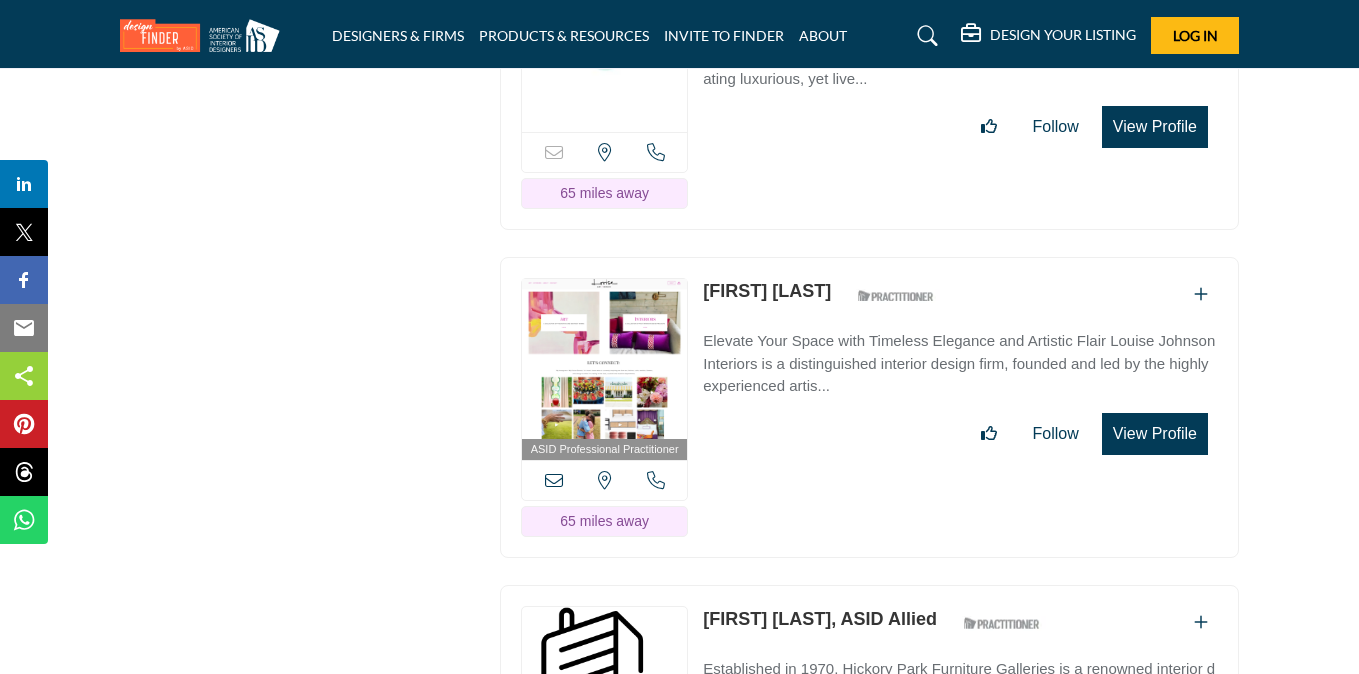 click on "View Profile" at bounding box center [1155, 434] 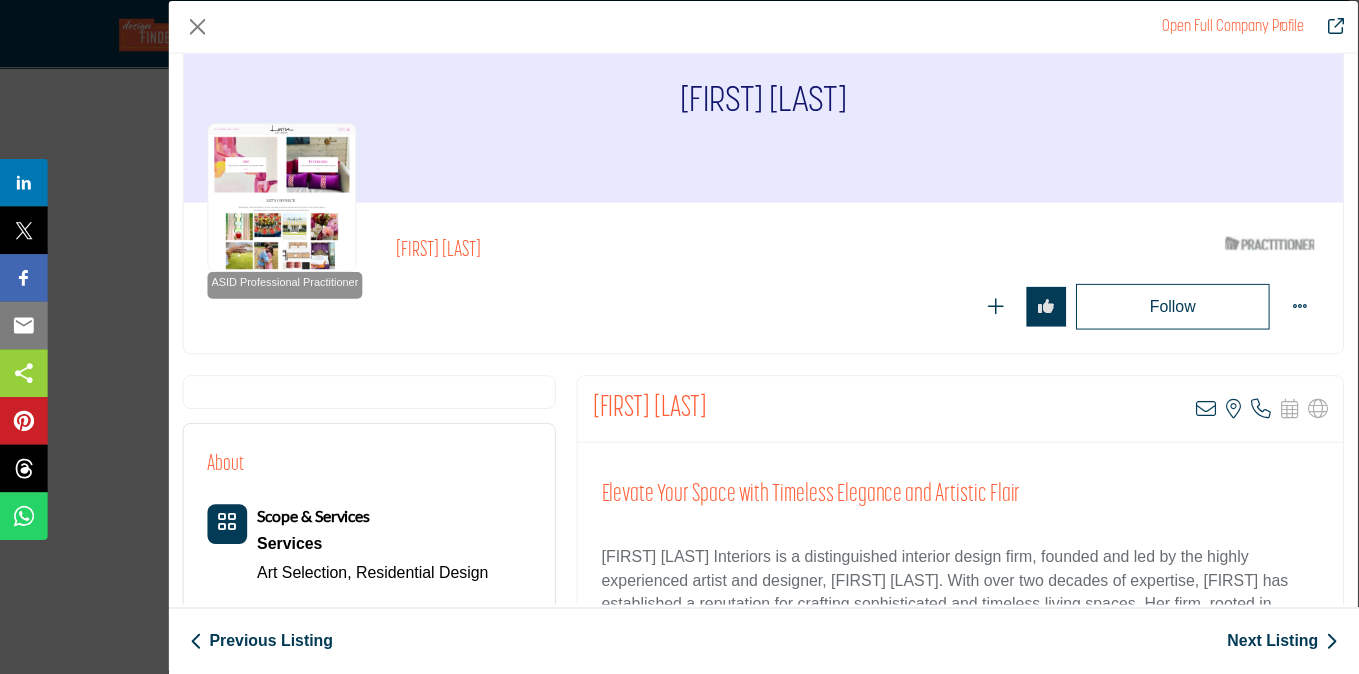 scroll, scrollTop: 0, scrollLeft: 0, axis: both 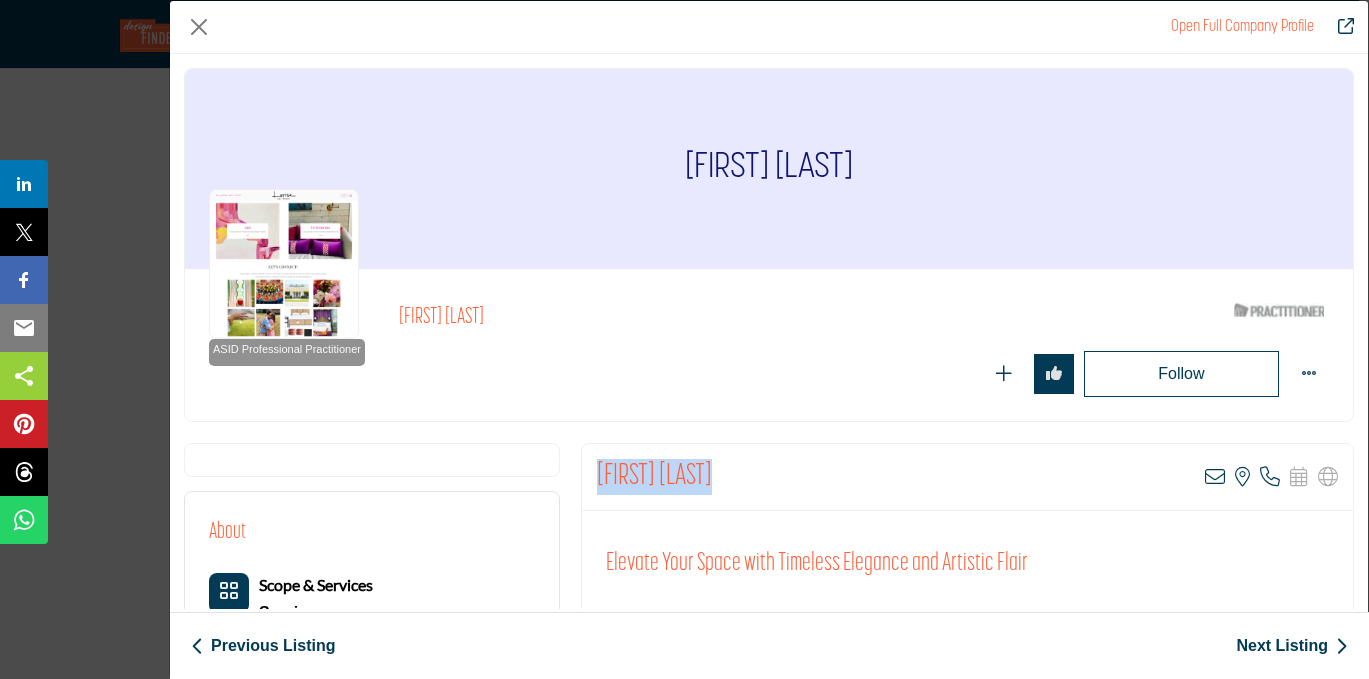 drag, startPoint x: 727, startPoint y: 480, endPoint x: 573, endPoint y: 445, distance: 157.9272 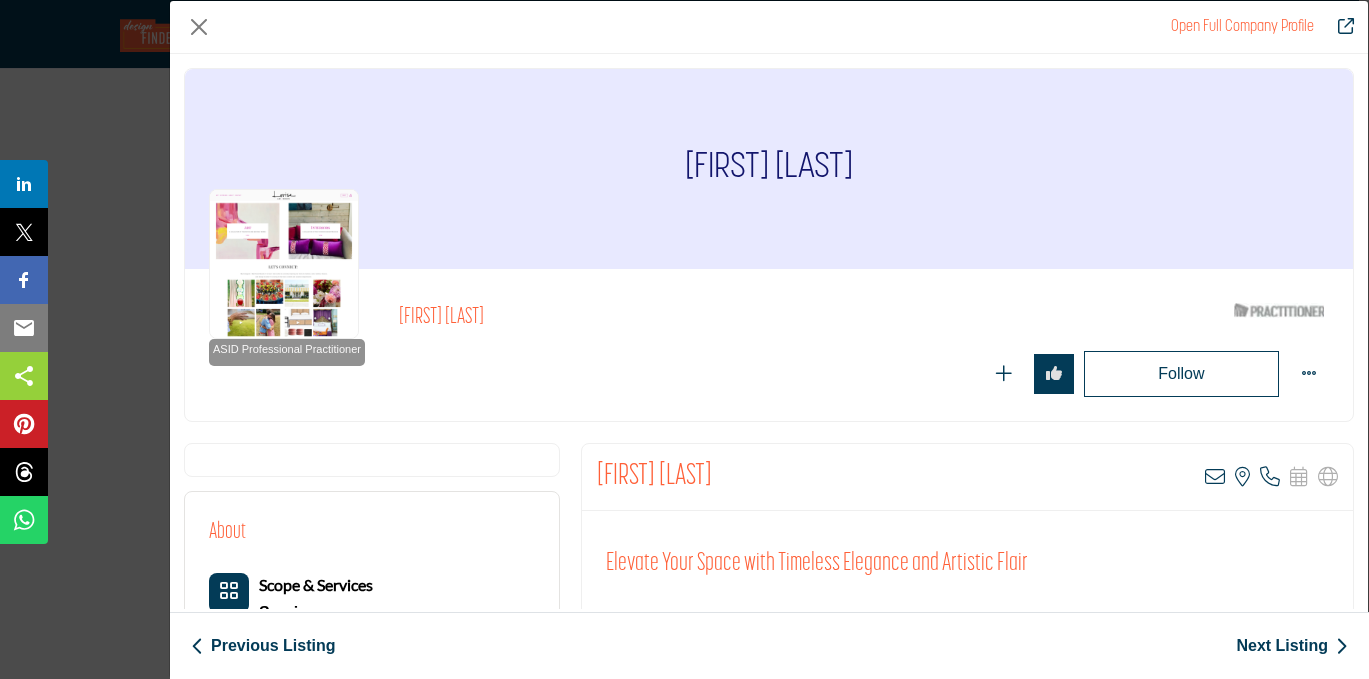 click on "ASID Professional Practitioner
ASID Professional Practitioners have successfully passed an ASID-approved qualification examination.
Louise Johnson" at bounding box center (769, 345) 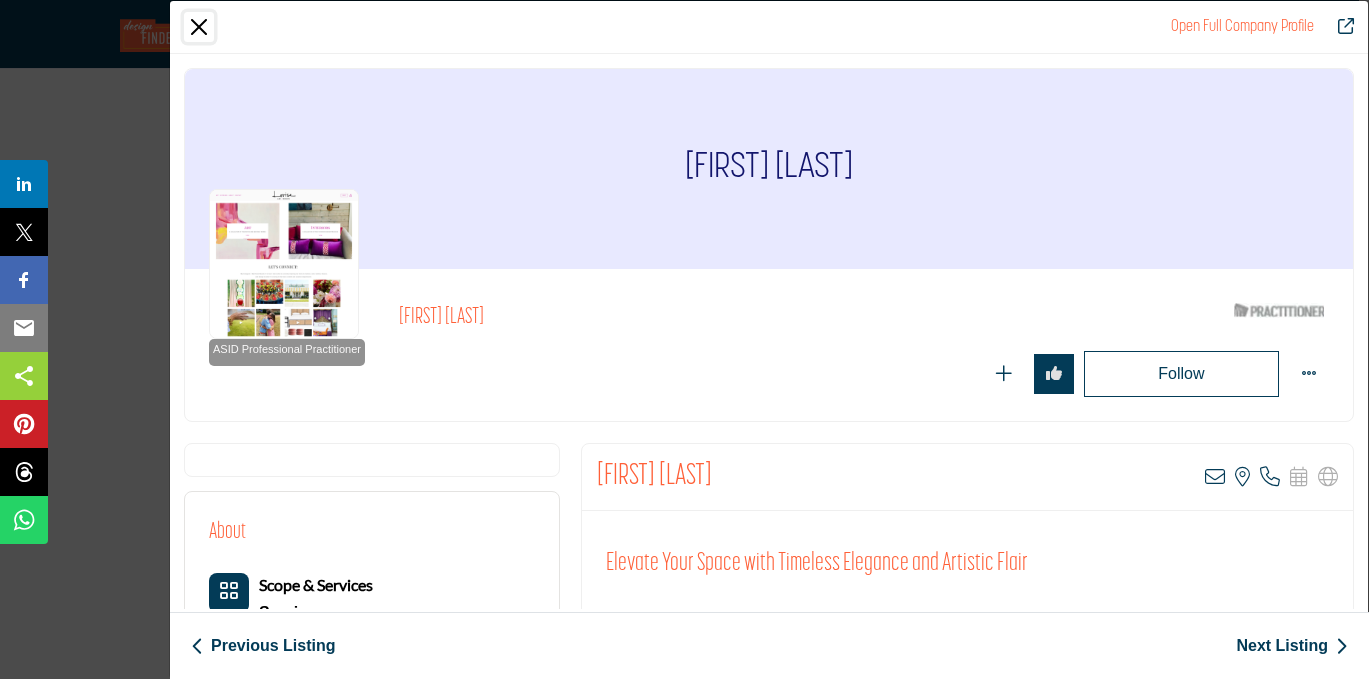 click at bounding box center [199, 27] 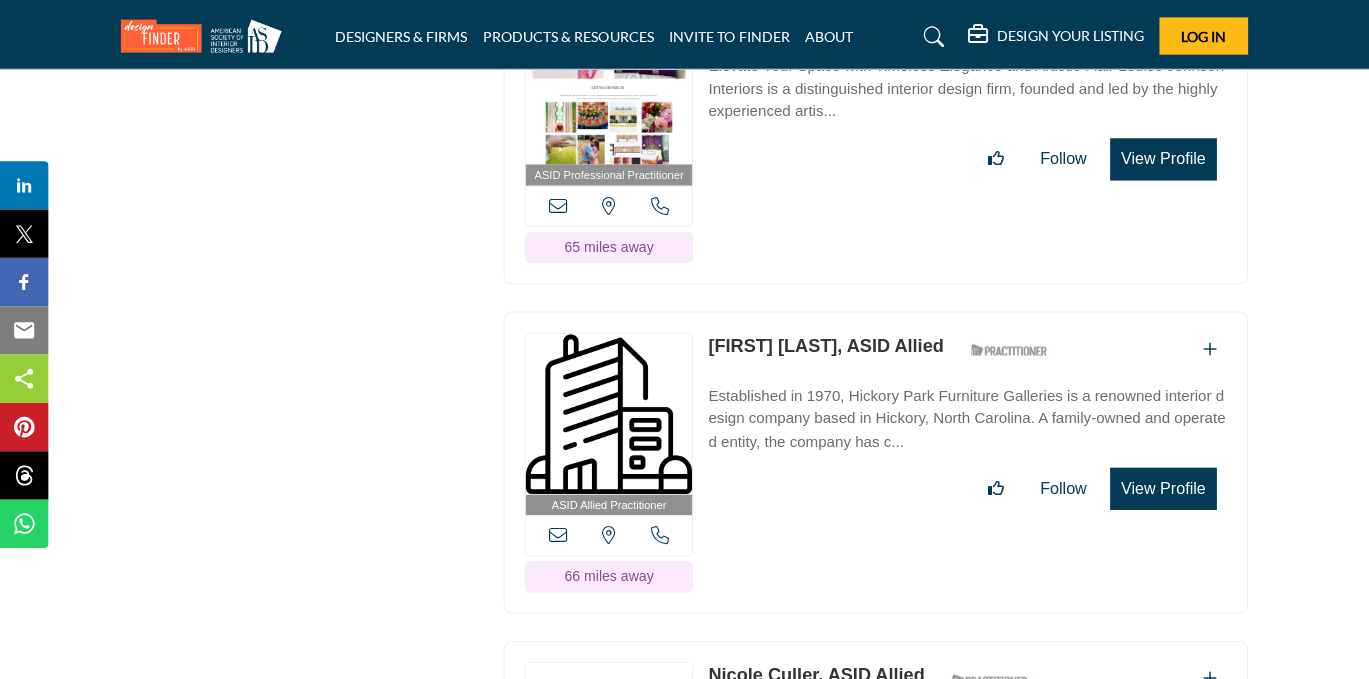 scroll, scrollTop: 16779, scrollLeft: 0, axis: vertical 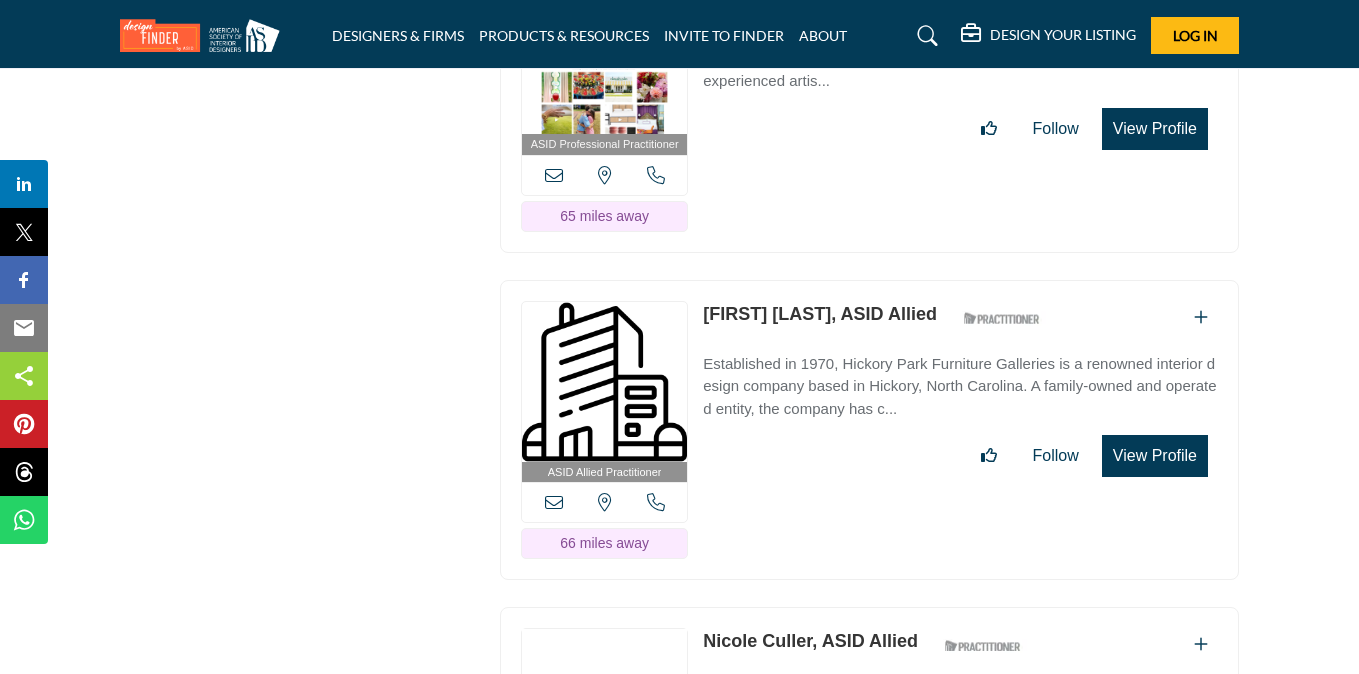 click on "View Profile" at bounding box center [1155, 456] 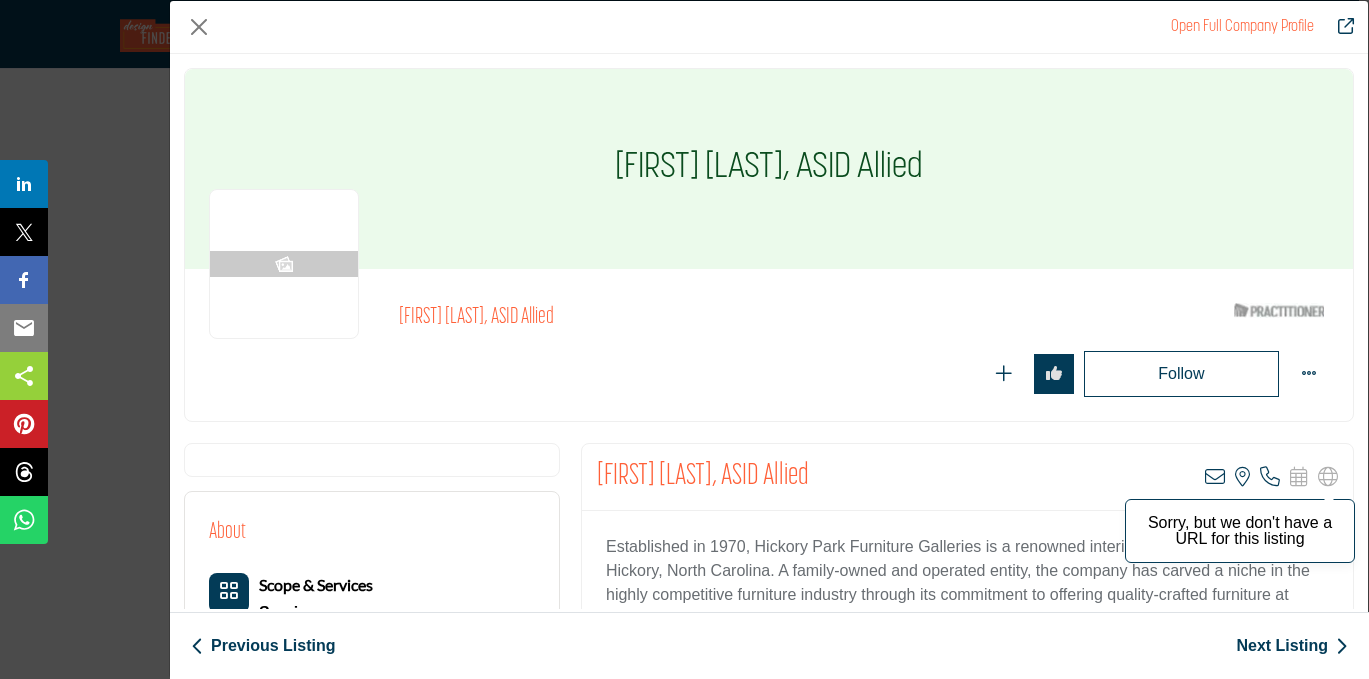 click at bounding box center (1328, 477) 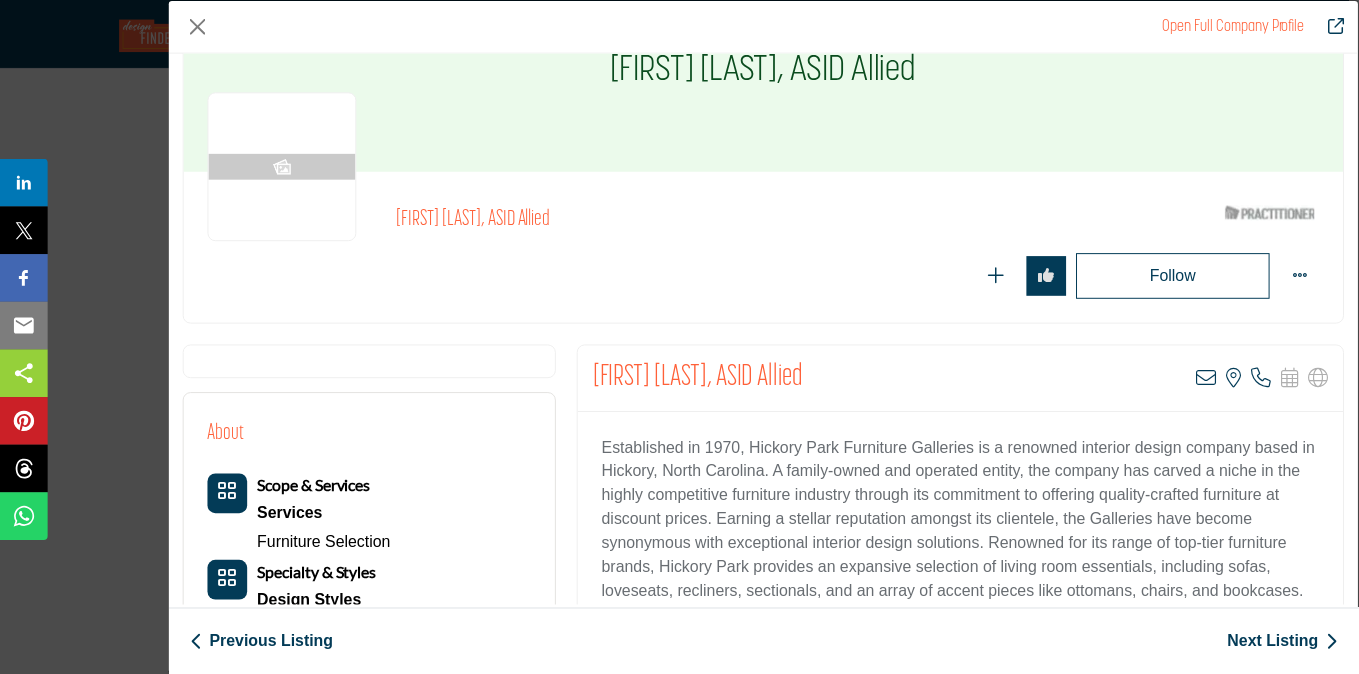 scroll, scrollTop: 97, scrollLeft: 0, axis: vertical 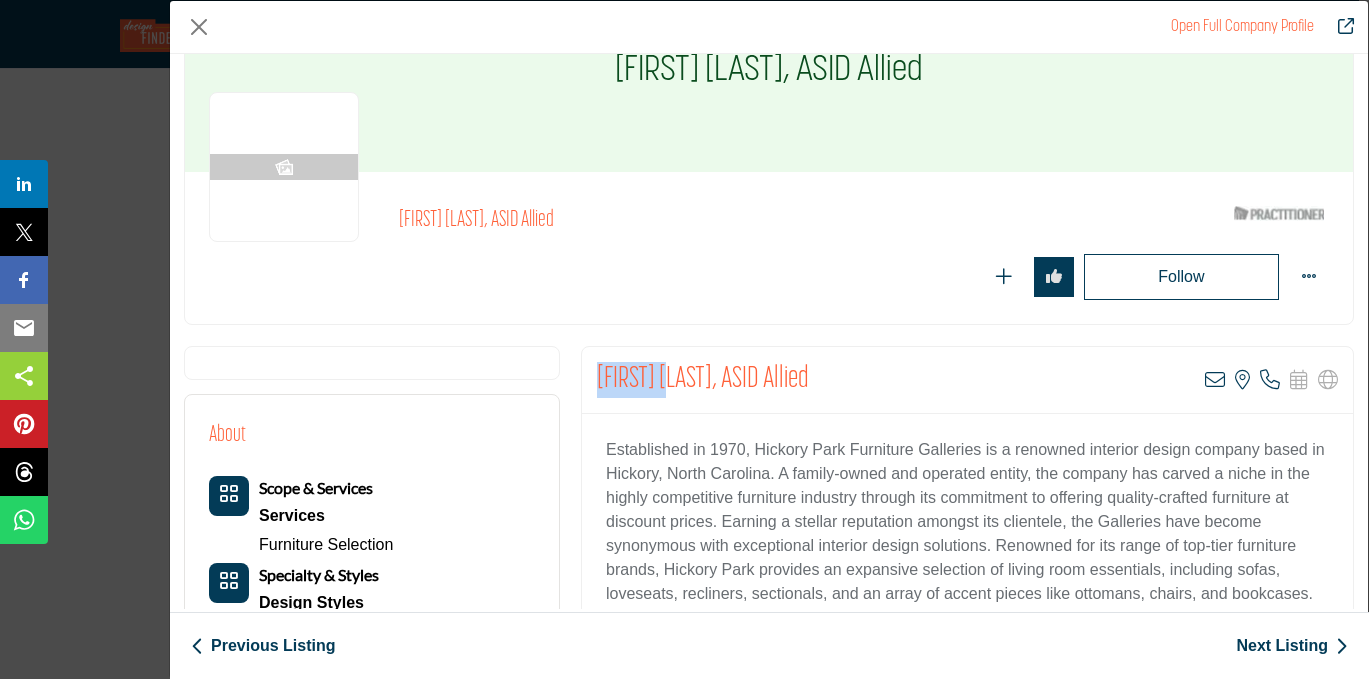 drag, startPoint x: 677, startPoint y: 374, endPoint x: 572, endPoint y: 364, distance: 105.47511 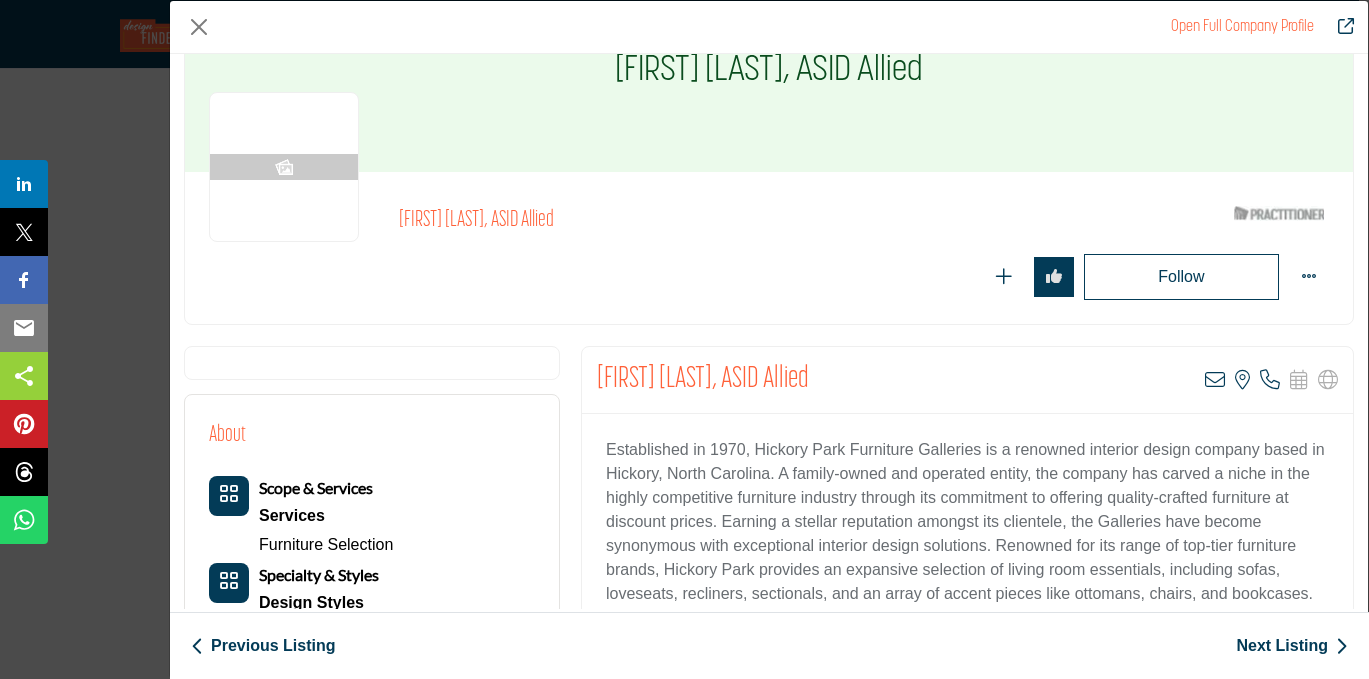 click on "[NAME], ASID Allied" at bounding box center (703, 380) 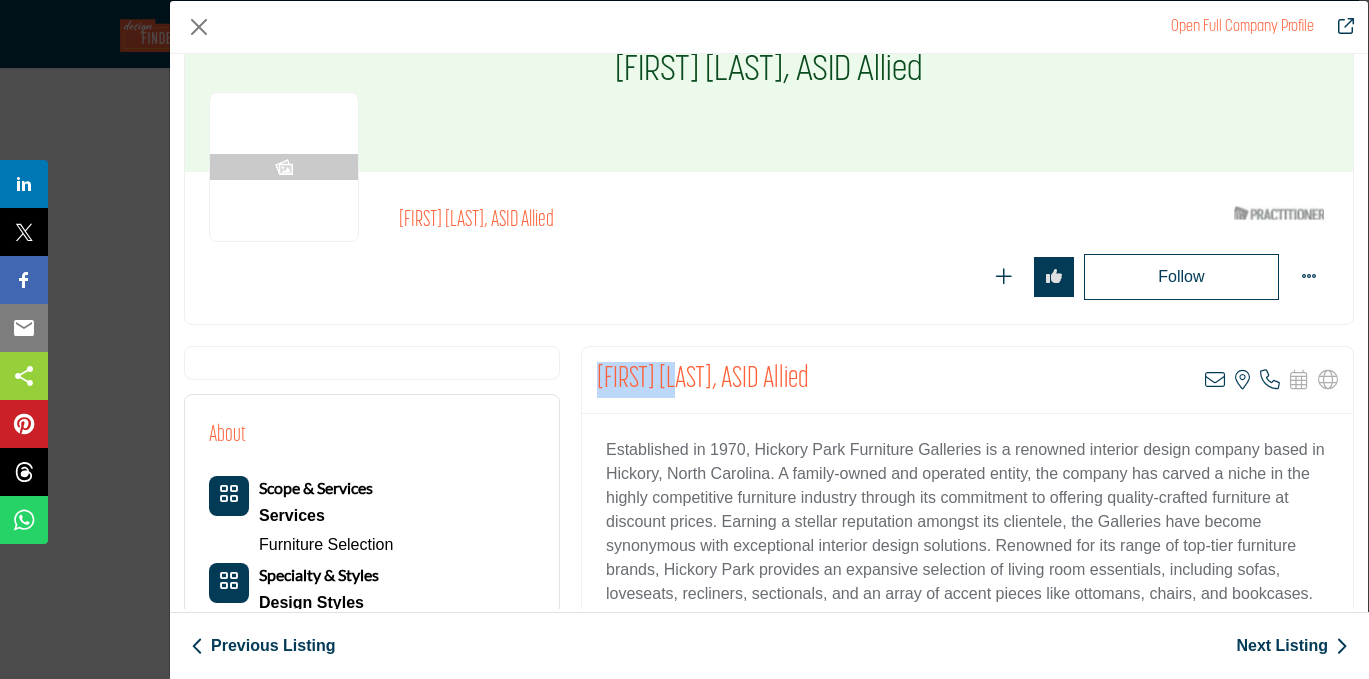 drag, startPoint x: 682, startPoint y: 377, endPoint x: 590, endPoint y: 375, distance: 92.021736 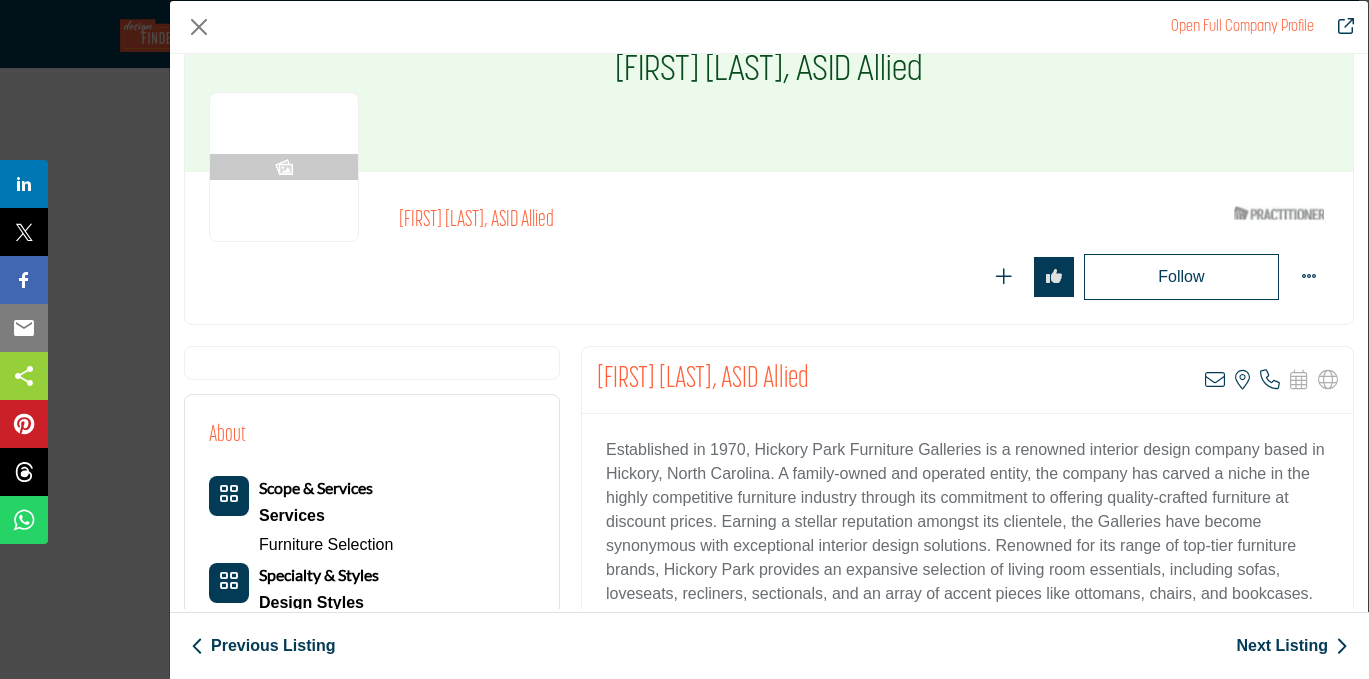 click on "Emily Conn, ASID Allied
ASID Qualified Practitioner who validates work and experience to hold an ASID designation." at bounding box center (769, 248) 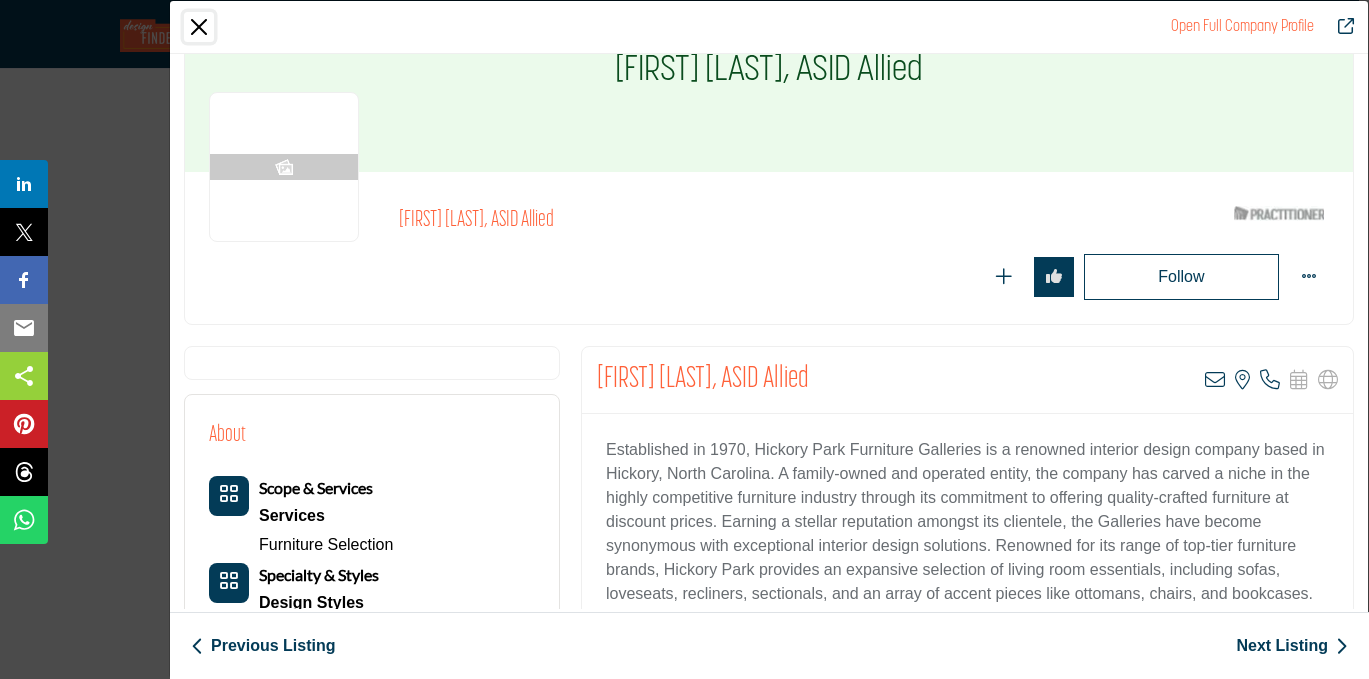 click at bounding box center (199, 27) 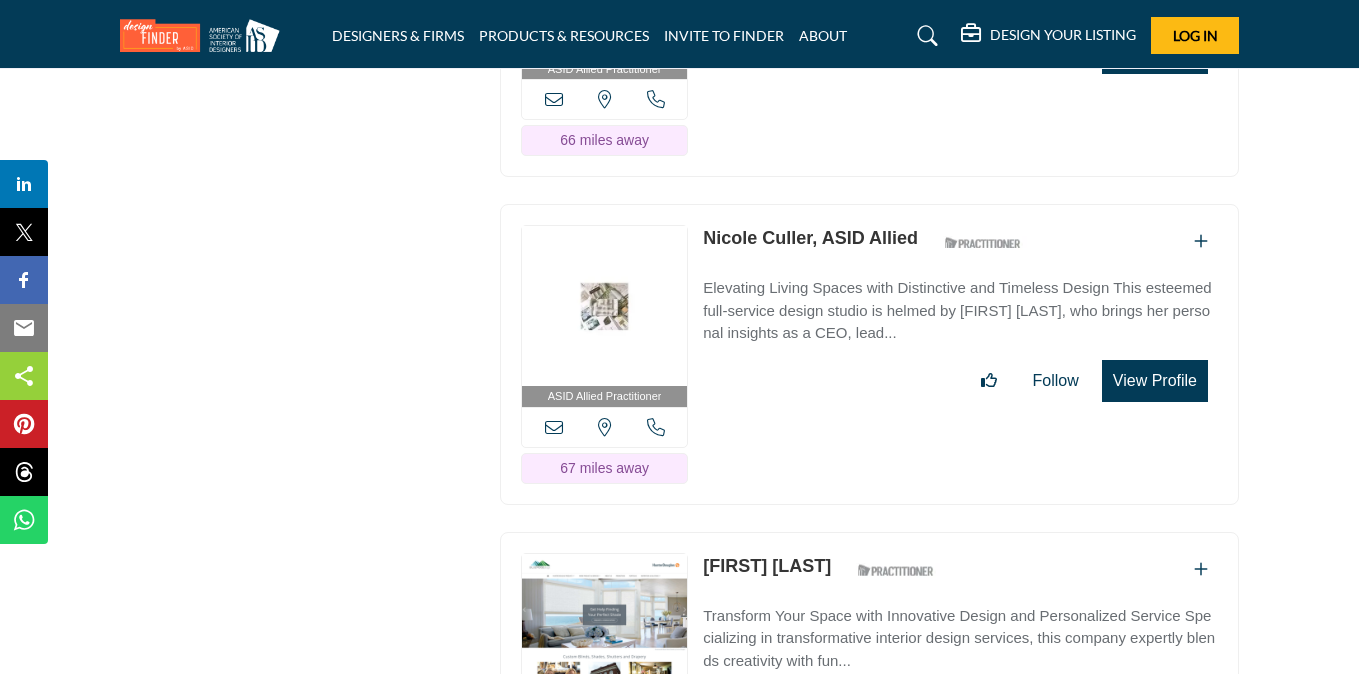 scroll, scrollTop: 17190, scrollLeft: 0, axis: vertical 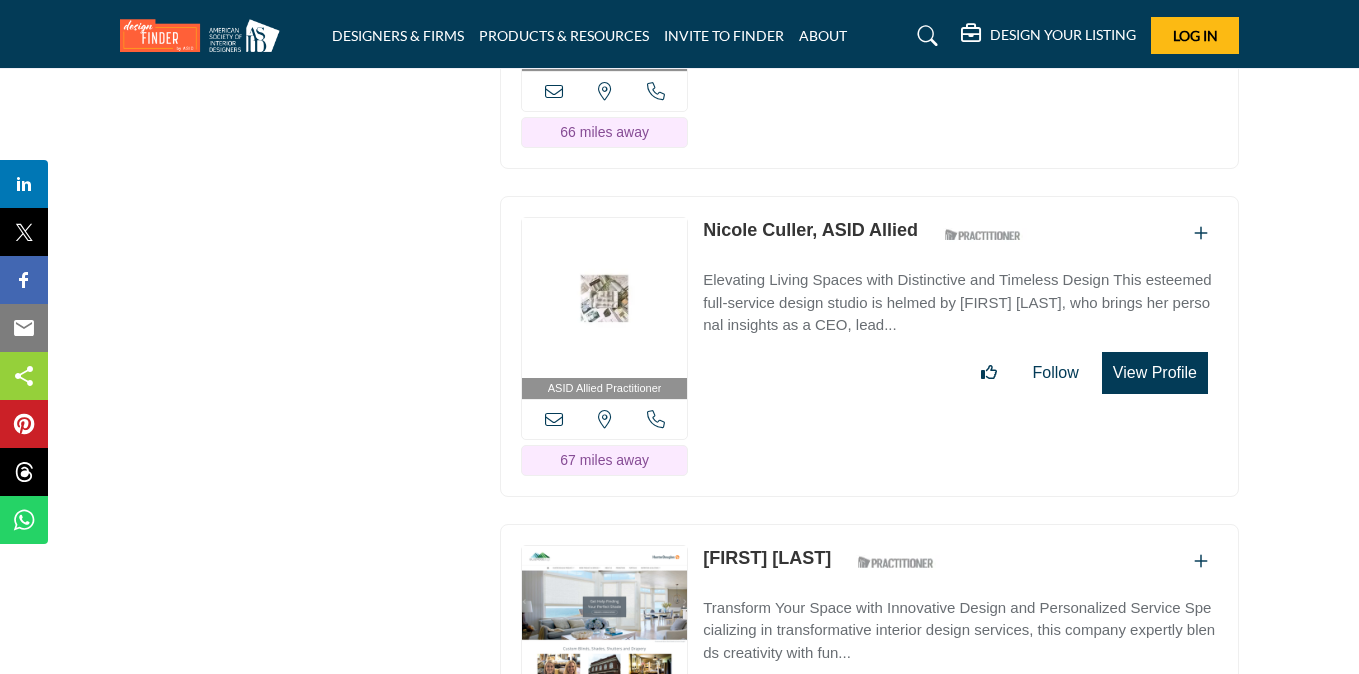 click on "View Profile" at bounding box center (1155, 373) 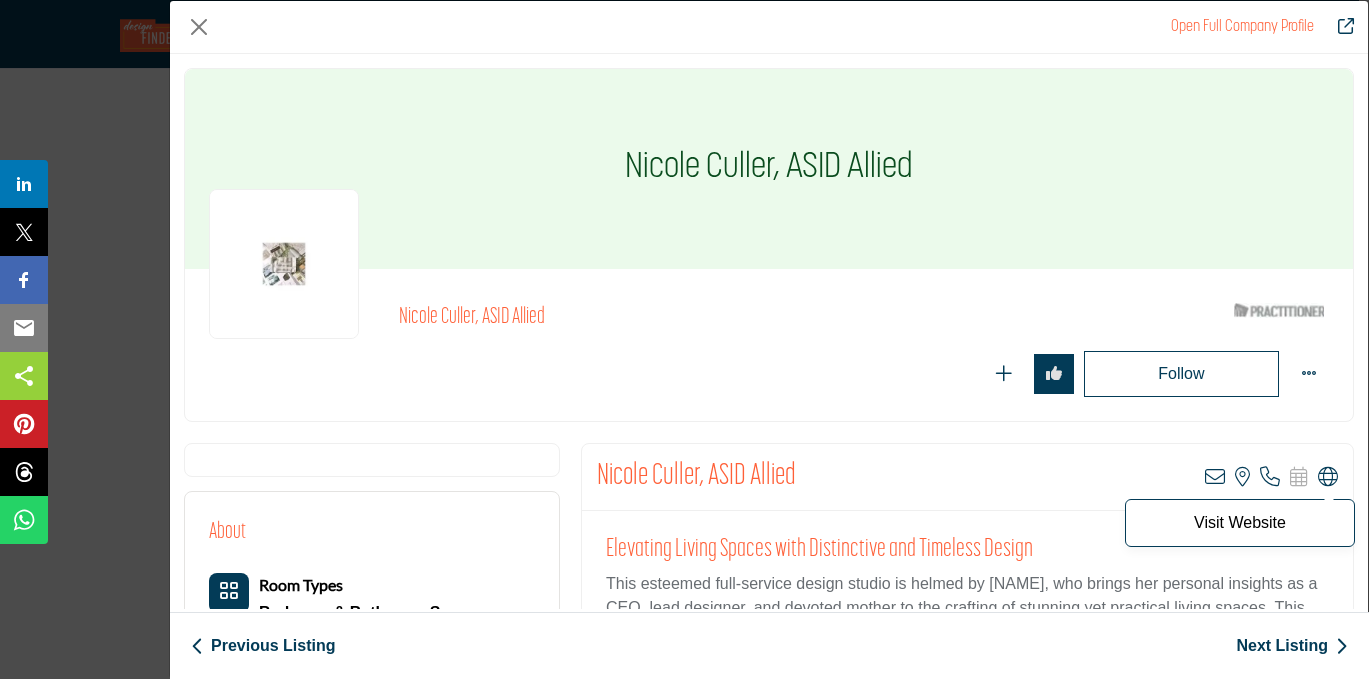 click at bounding box center [1328, 477] 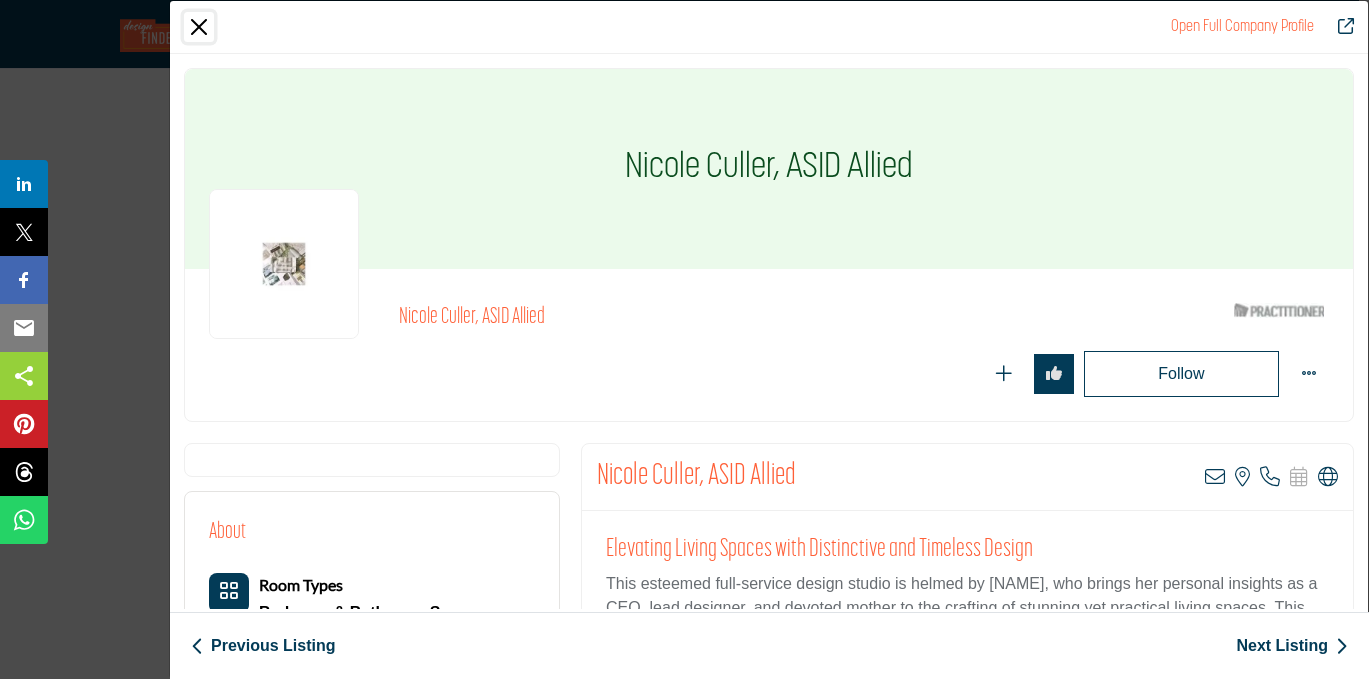 click at bounding box center (199, 27) 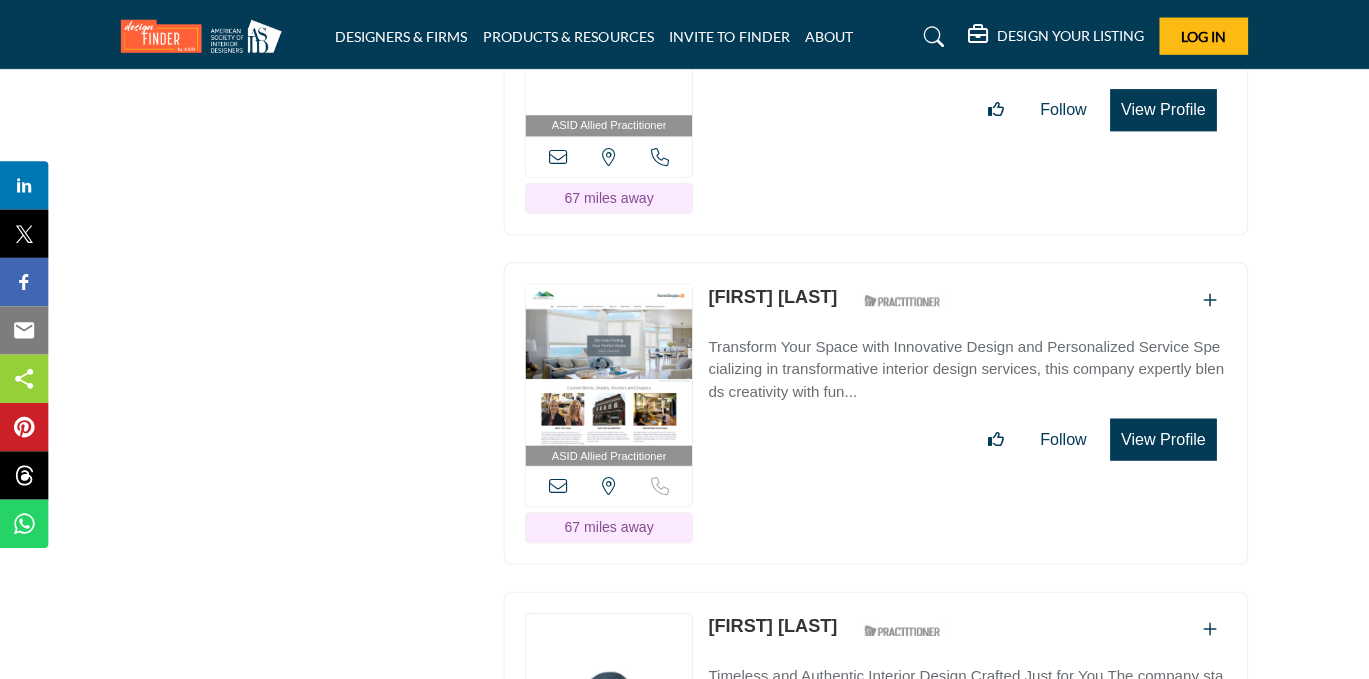 scroll, scrollTop: 17467, scrollLeft: 0, axis: vertical 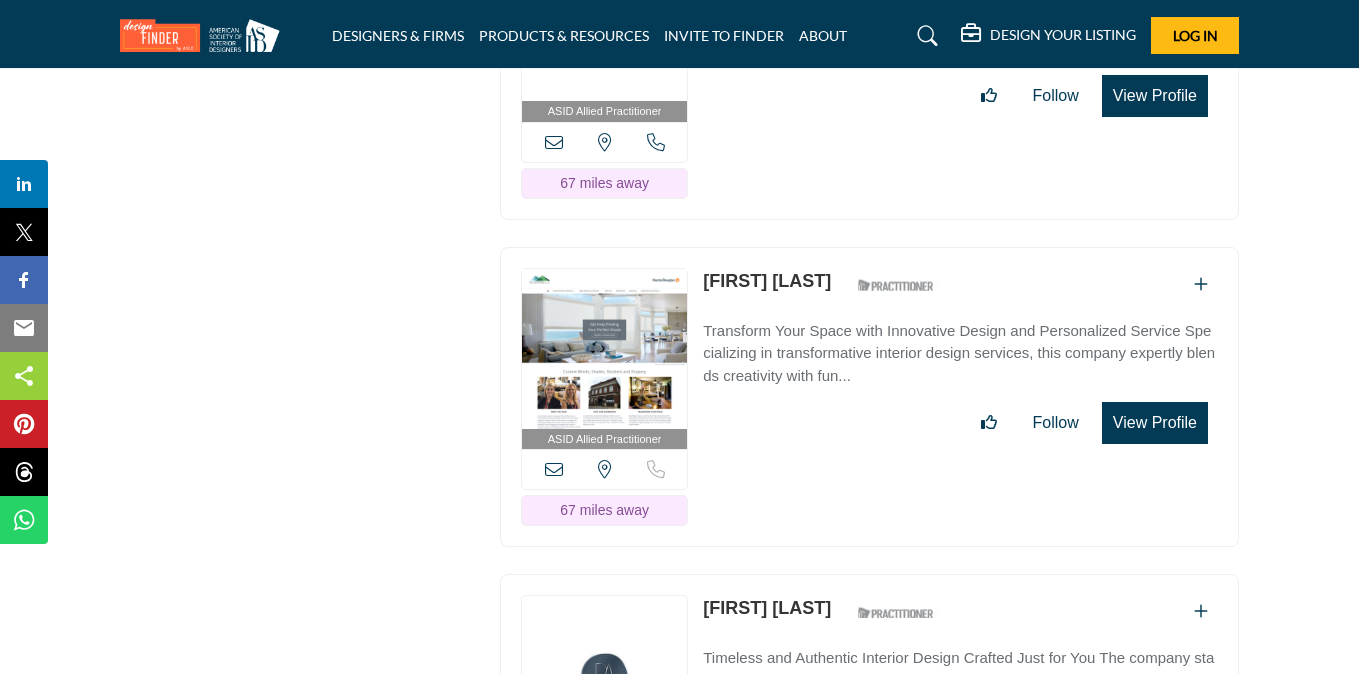 click on "View Profile" at bounding box center [1155, 423] 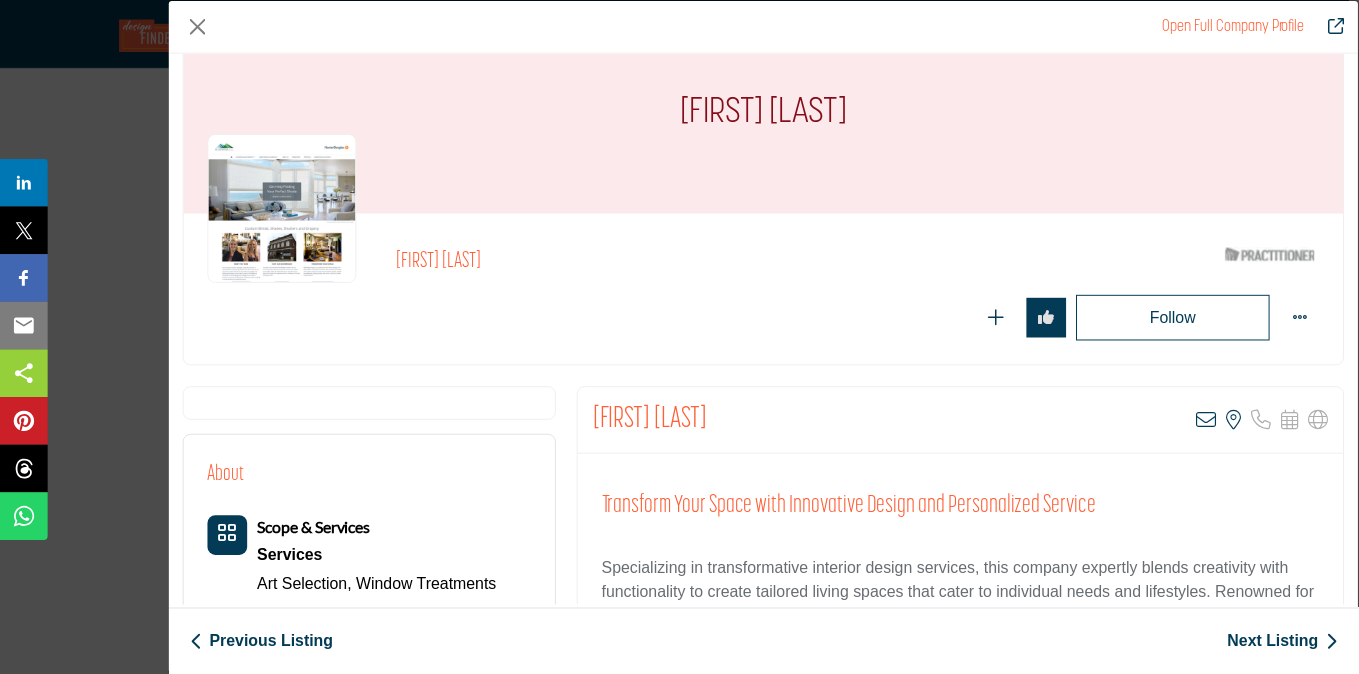 scroll, scrollTop: 1, scrollLeft: 0, axis: vertical 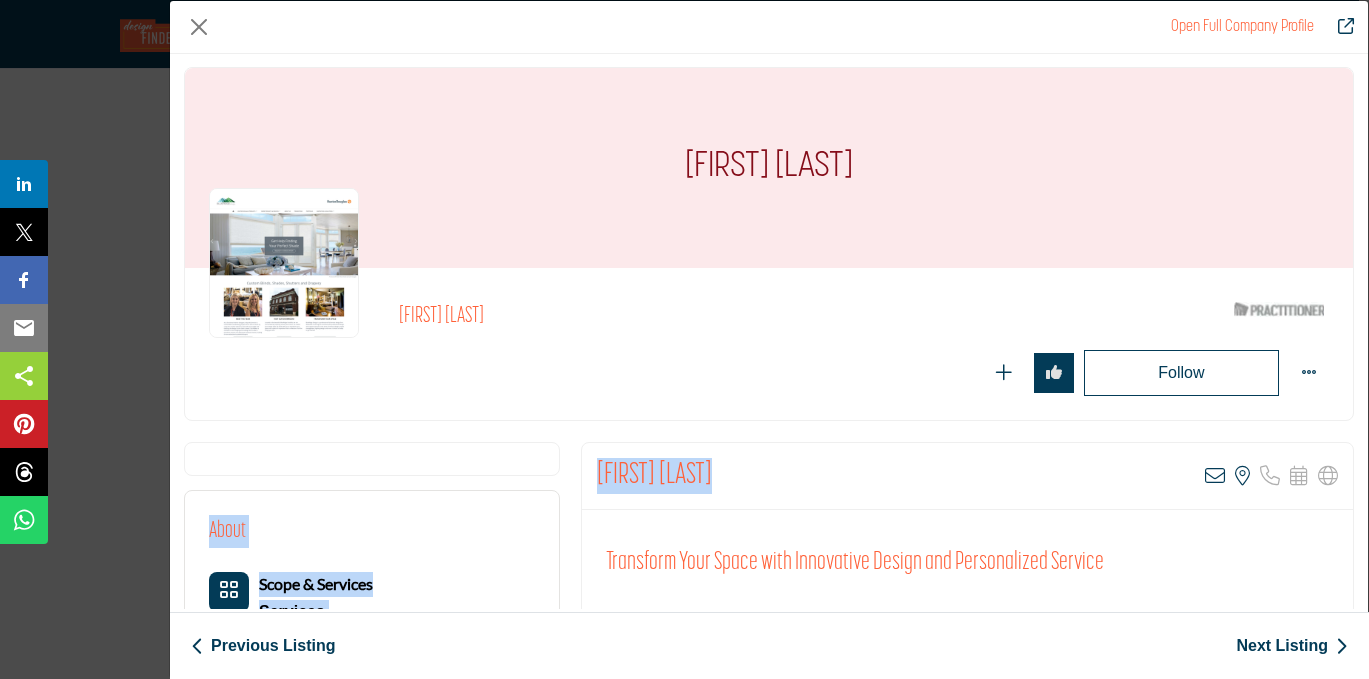drag, startPoint x: 732, startPoint y: 472, endPoint x: 538, endPoint y: 461, distance: 194.3116 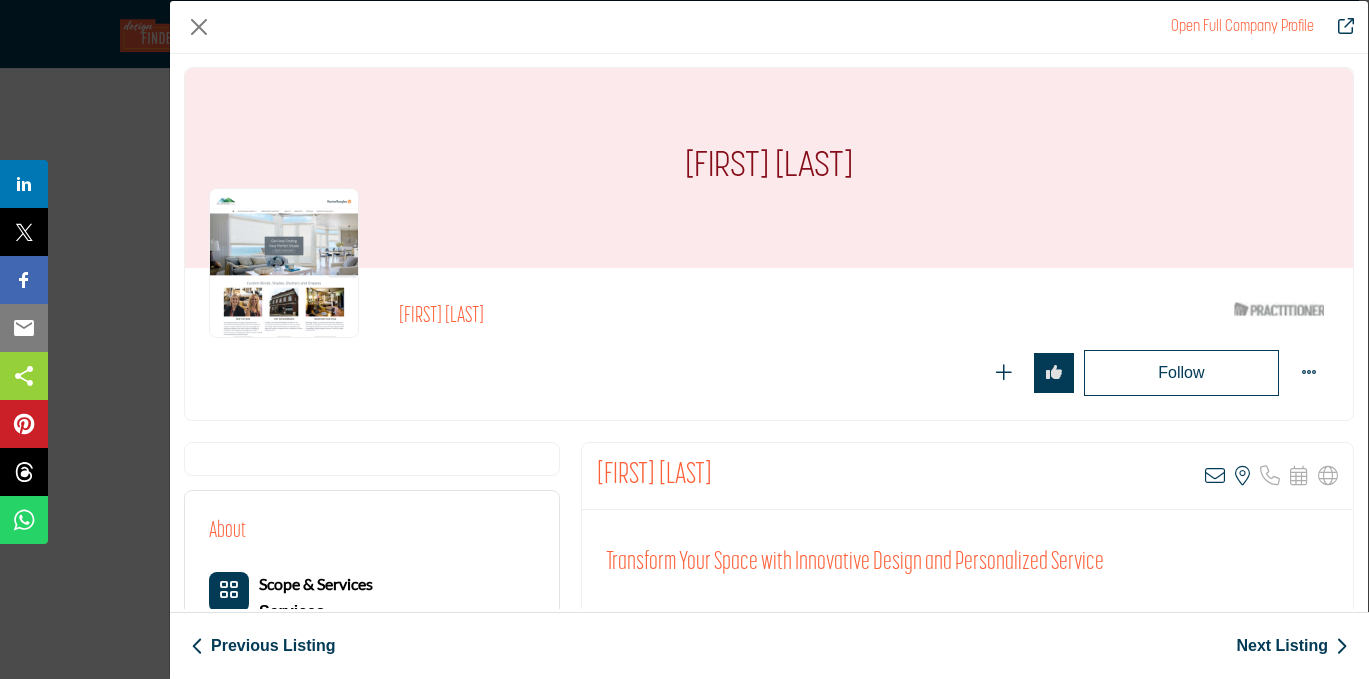click on "[FIRST] [LAST]" at bounding box center (654, 476) 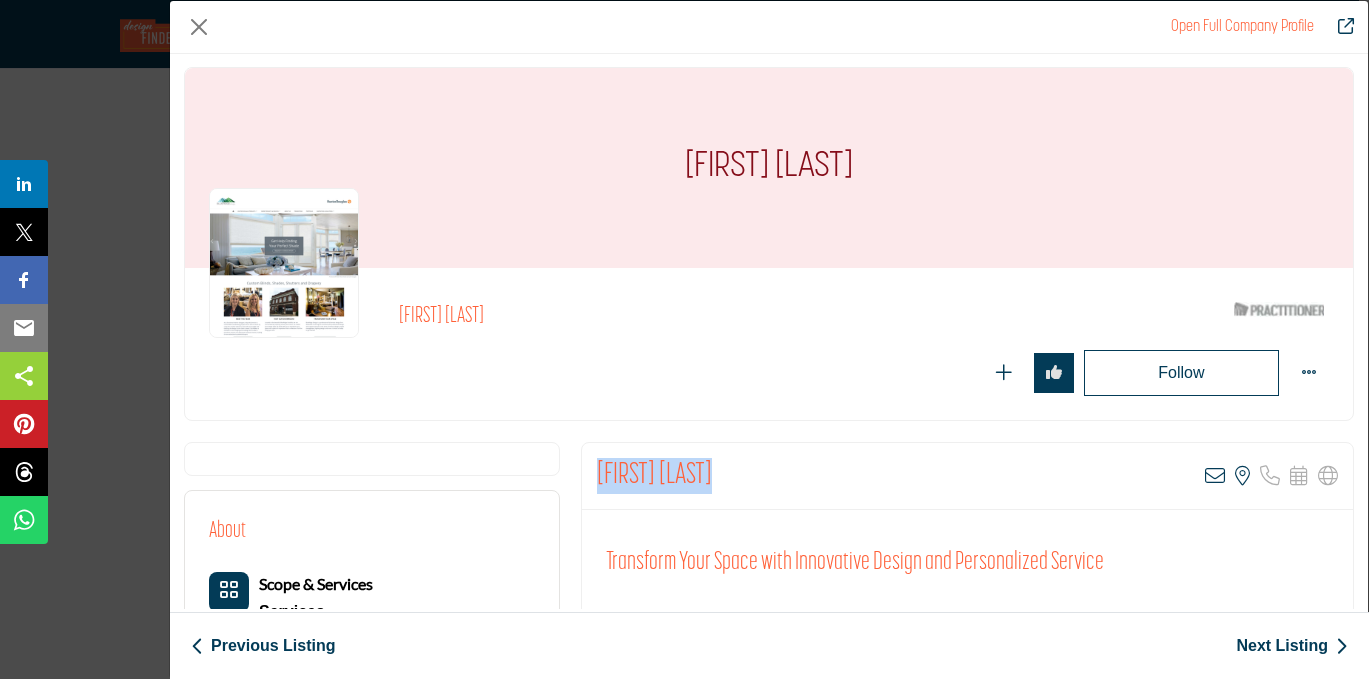 drag, startPoint x: 590, startPoint y: 472, endPoint x: 732, endPoint y: 480, distance: 142.22517 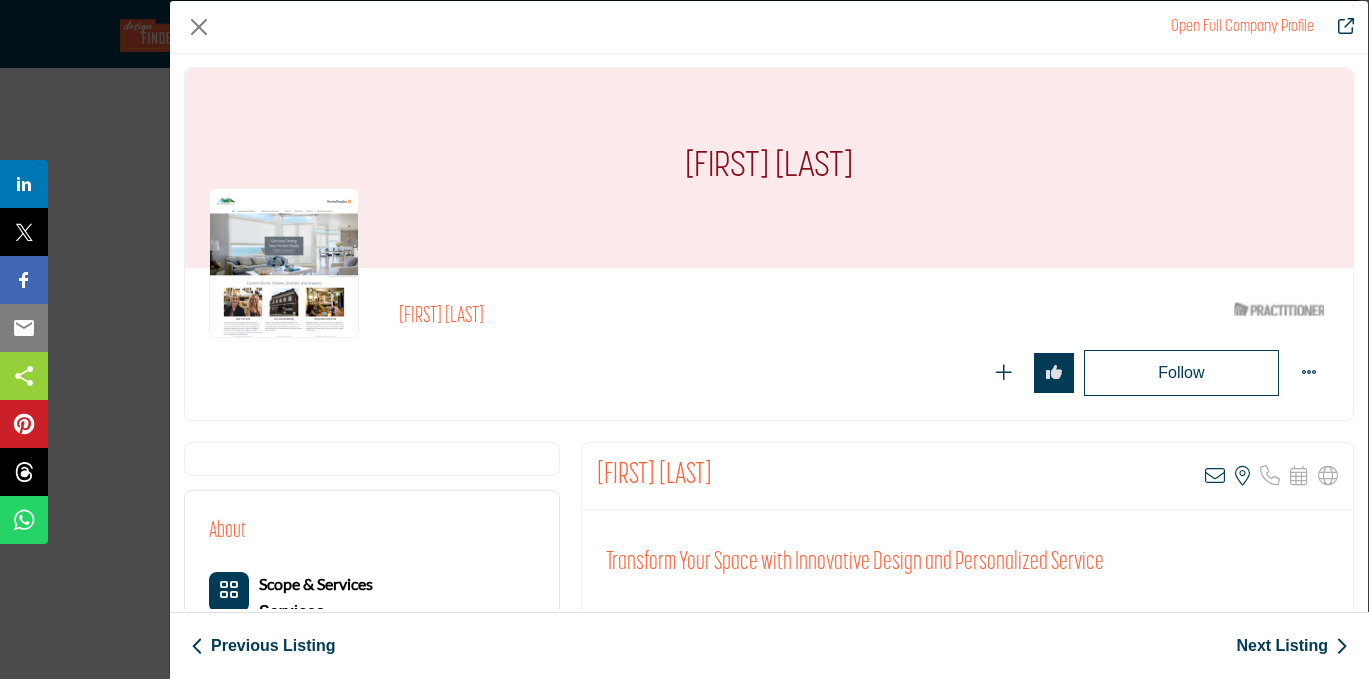 click on "[FIRST] [LAST]" at bounding box center (674, 317) 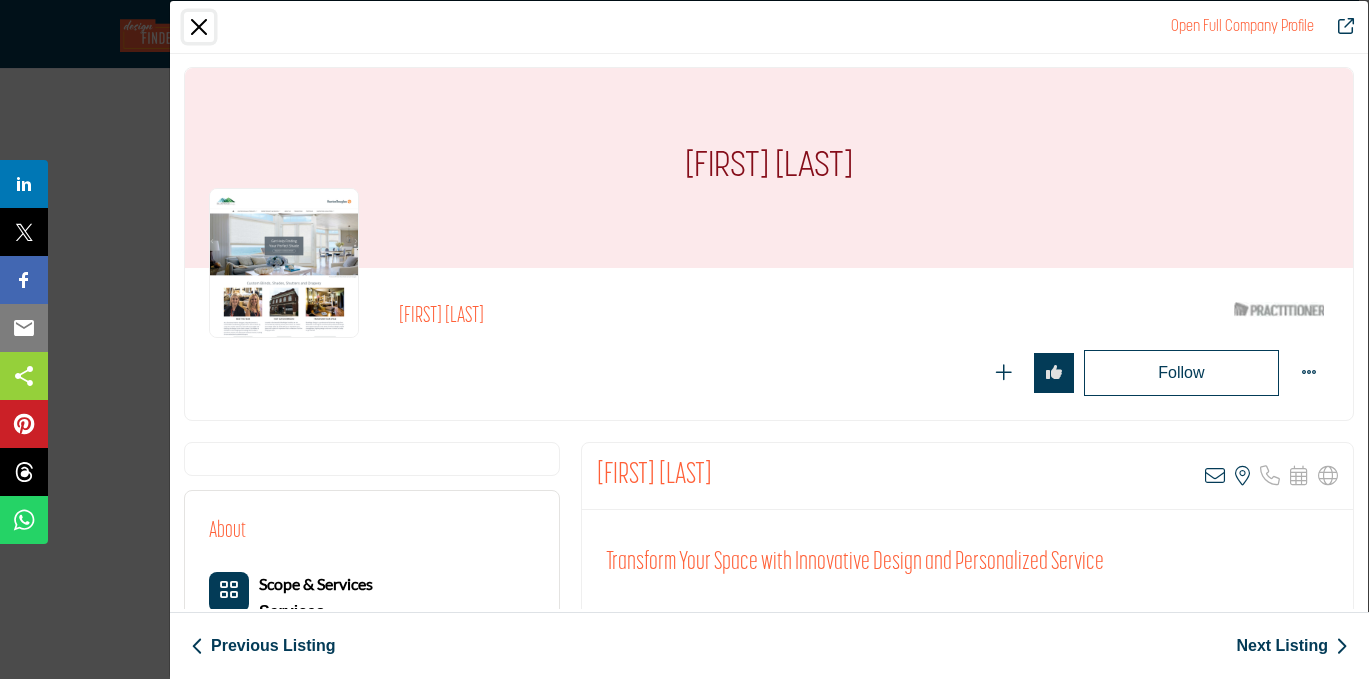 click at bounding box center (199, 27) 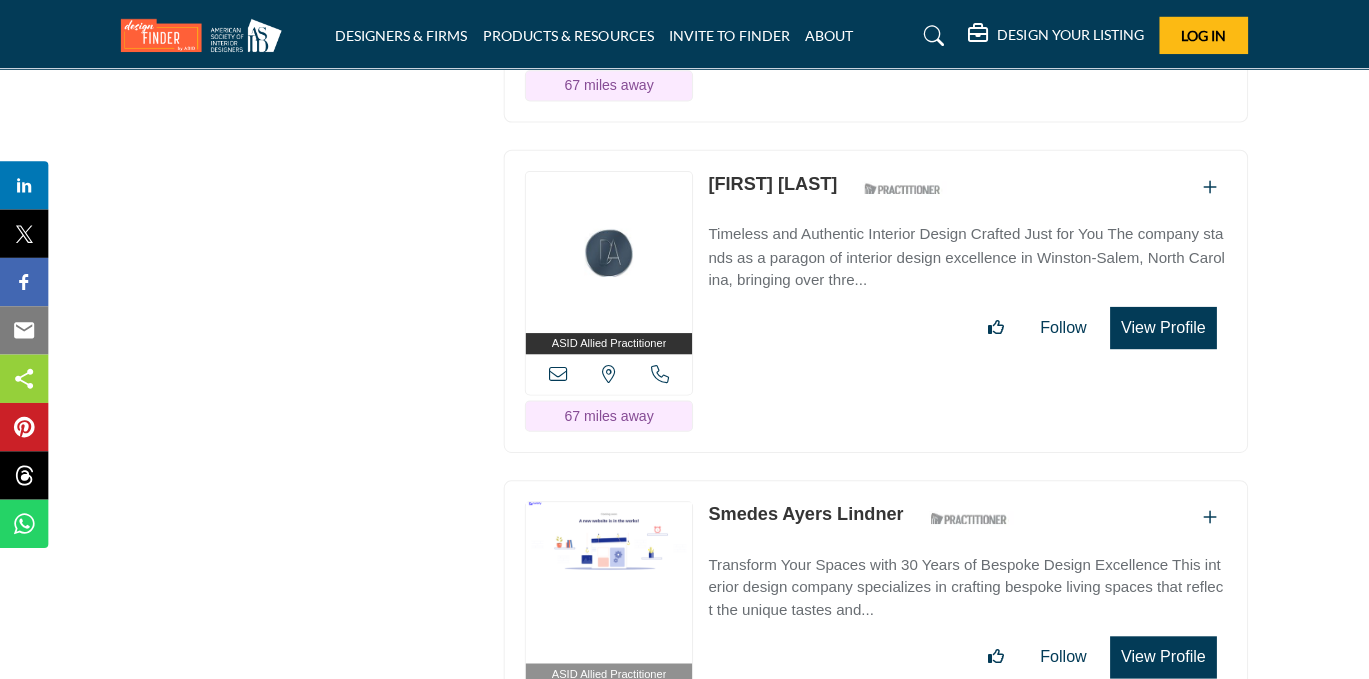 scroll, scrollTop: 17910, scrollLeft: 0, axis: vertical 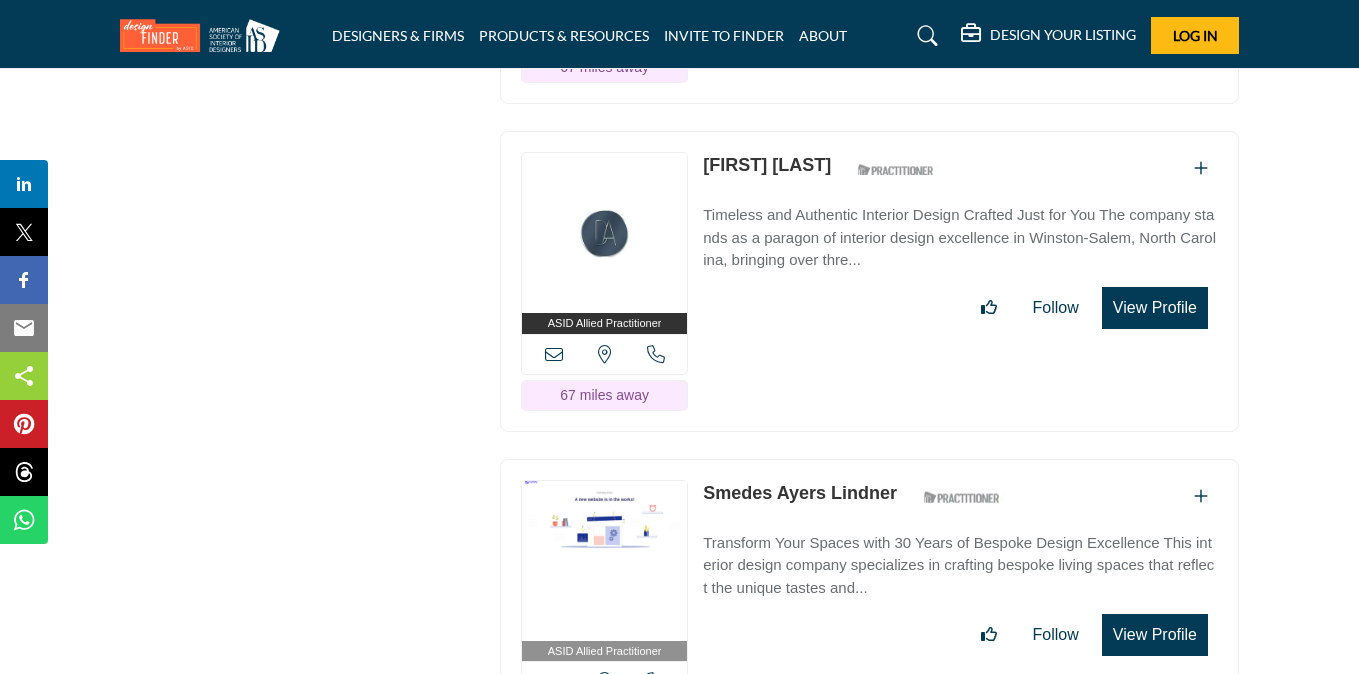 click on "View Profile" at bounding box center [1155, 308] 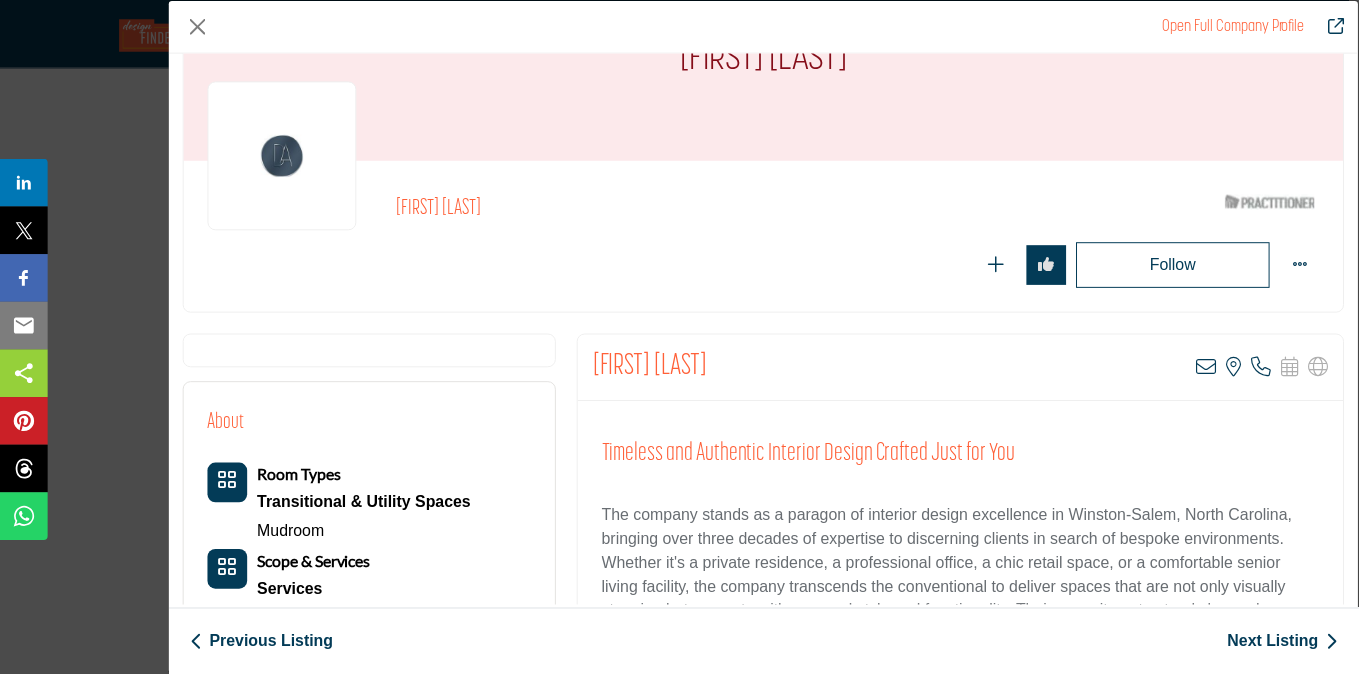 scroll, scrollTop: 104, scrollLeft: 0, axis: vertical 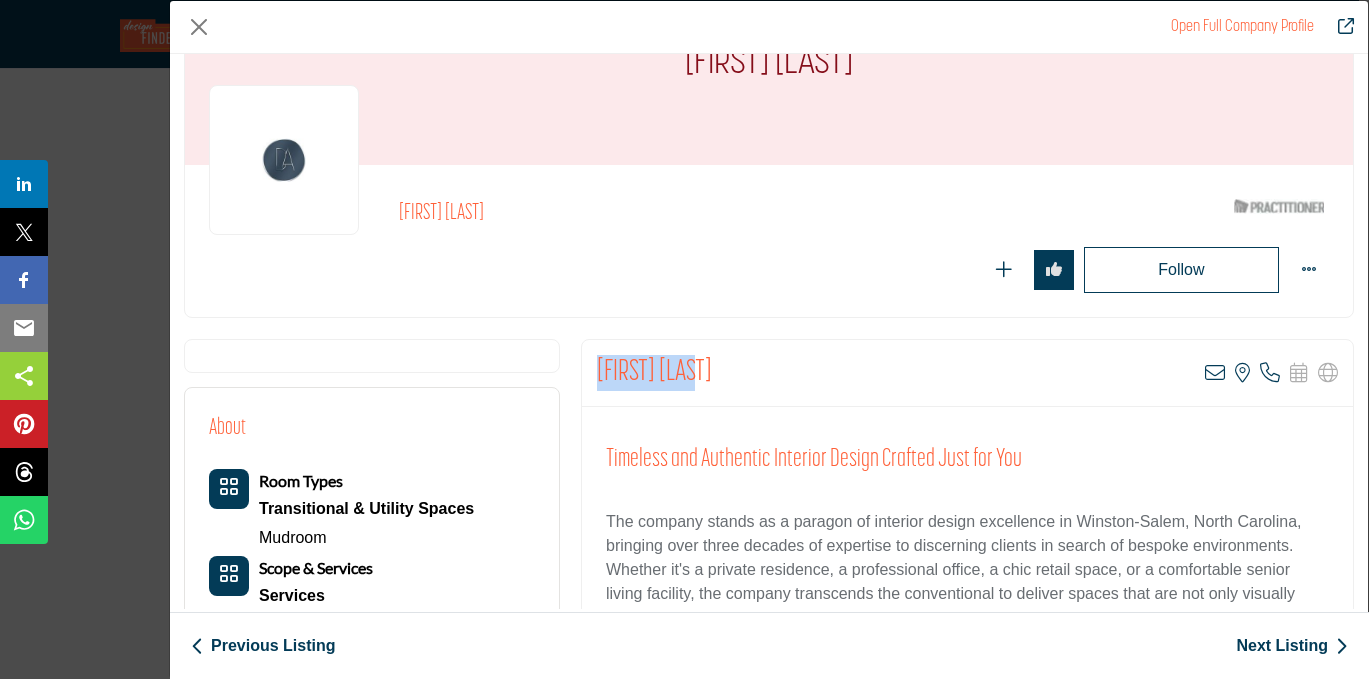 drag, startPoint x: 710, startPoint y: 370, endPoint x: 576, endPoint y: 366, distance: 134.0597 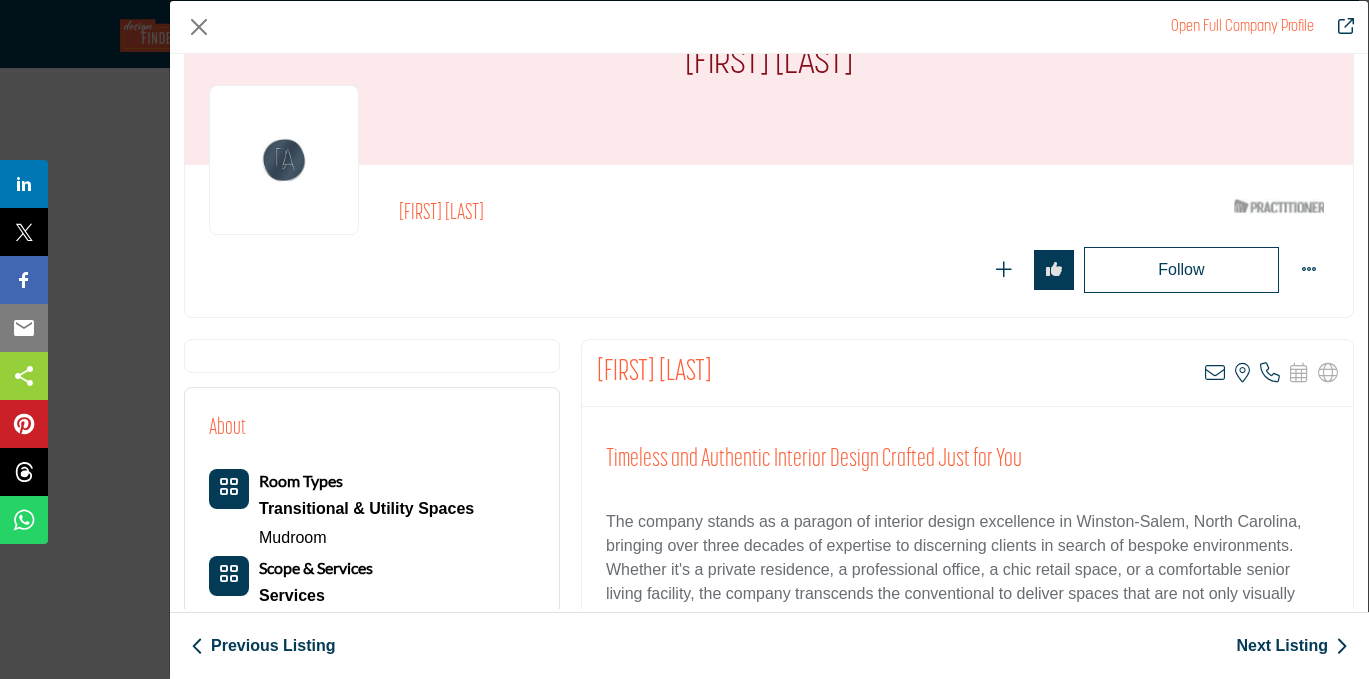 click on "Follow
Following" at bounding box center [864, 270] 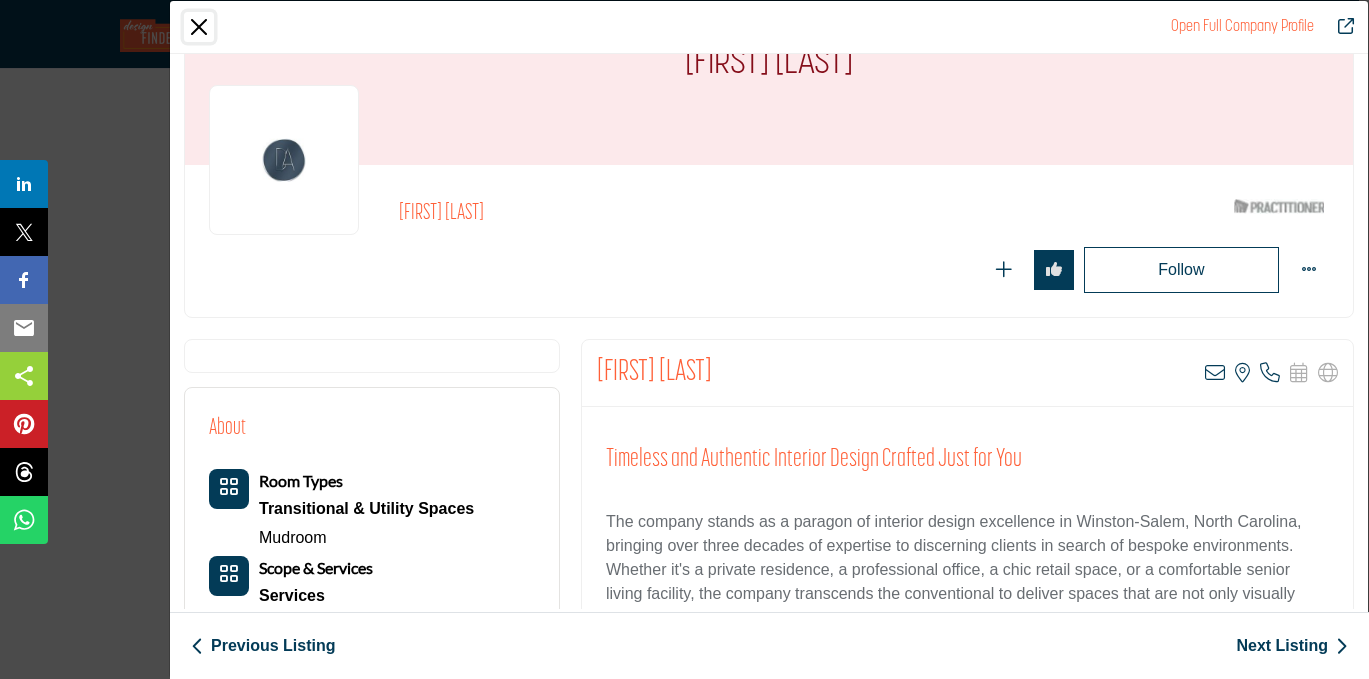 click at bounding box center (199, 27) 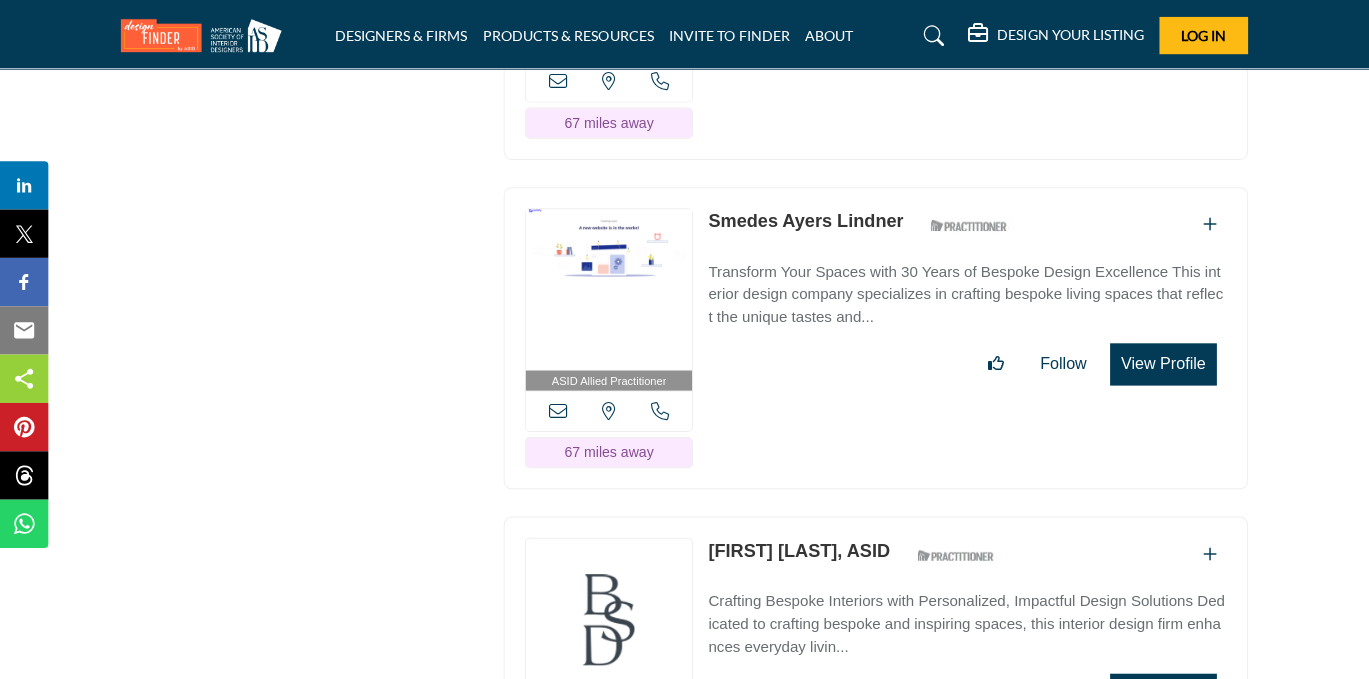 scroll, scrollTop: 18182, scrollLeft: 0, axis: vertical 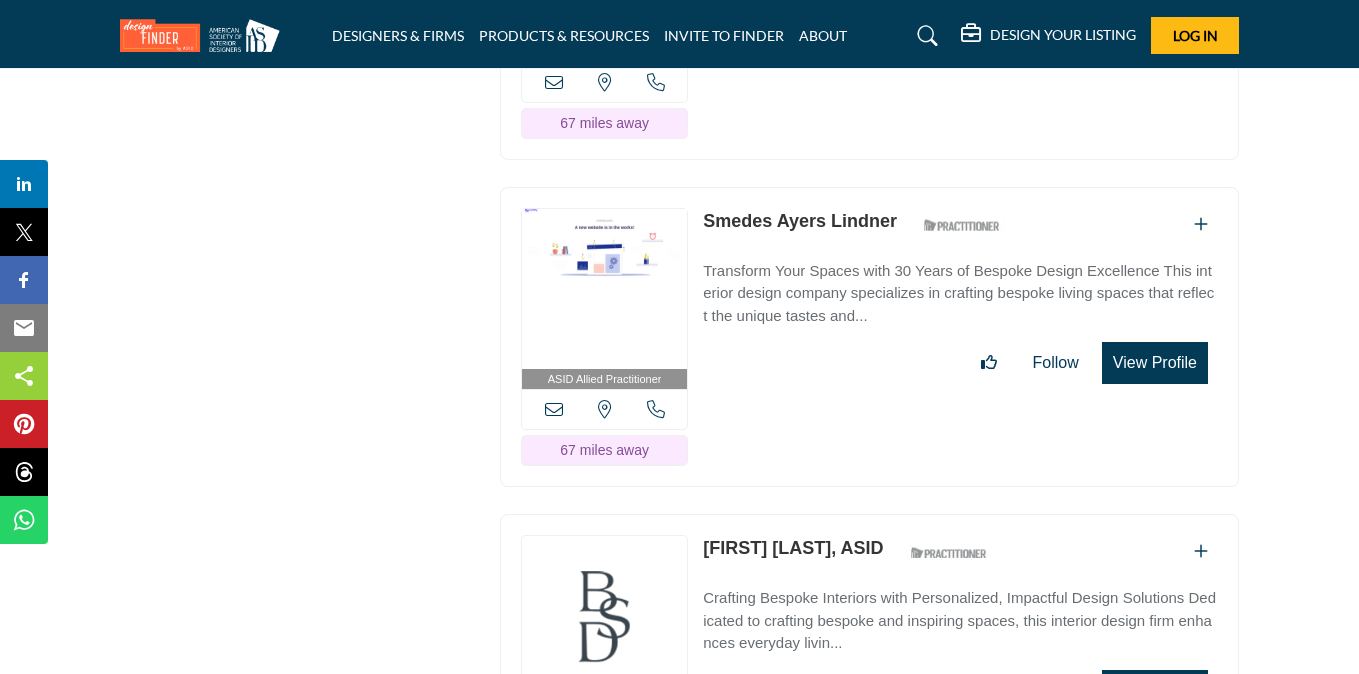 click on "View Profile" at bounding box center [1155, 363] 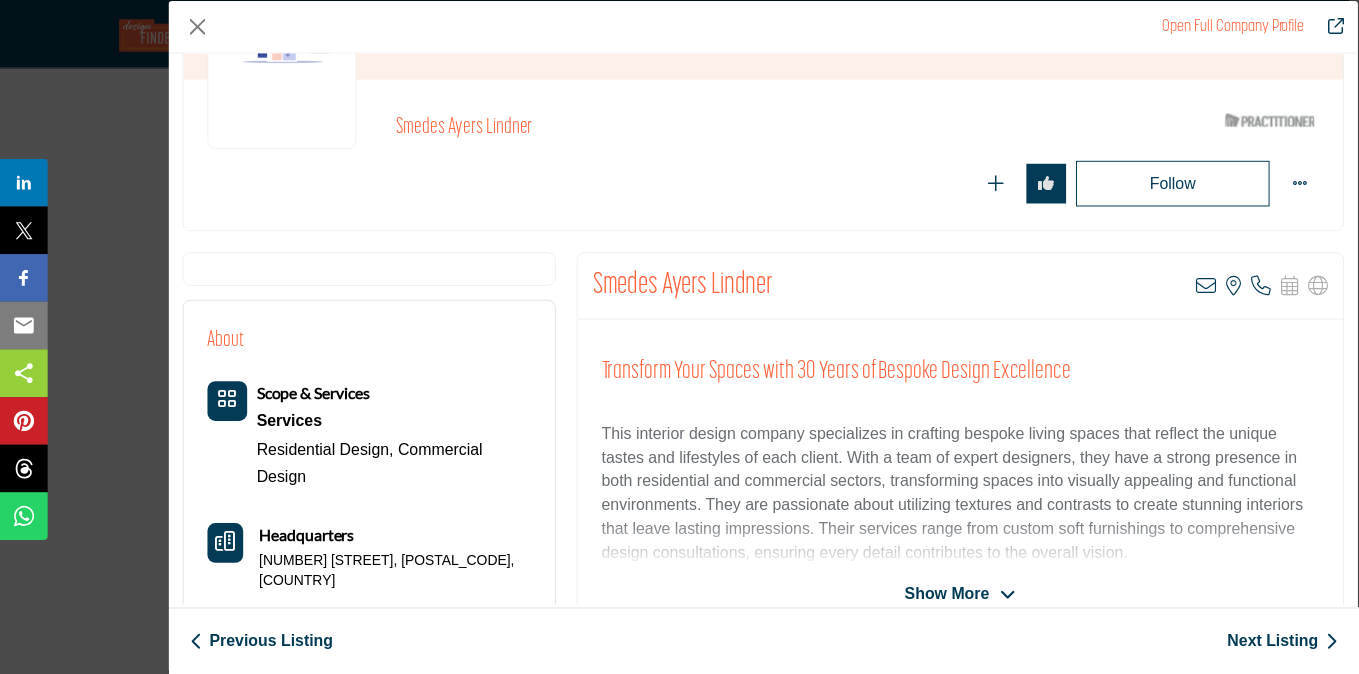 scroll, scrollTop: 188, scrollLeft: 0, axis: vertical 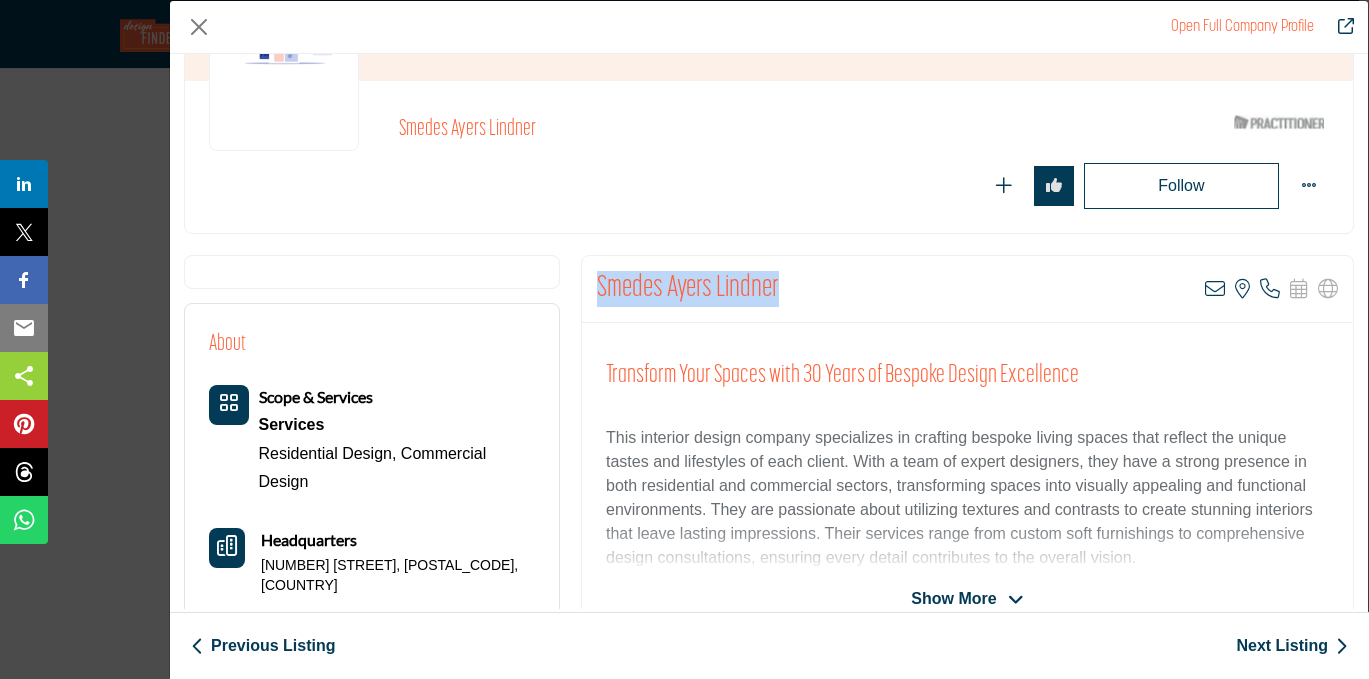 drag, startPoint x: 780, startPoint y: 286, endPoint x: 573, endPoint y: 271, distance: 207.54277 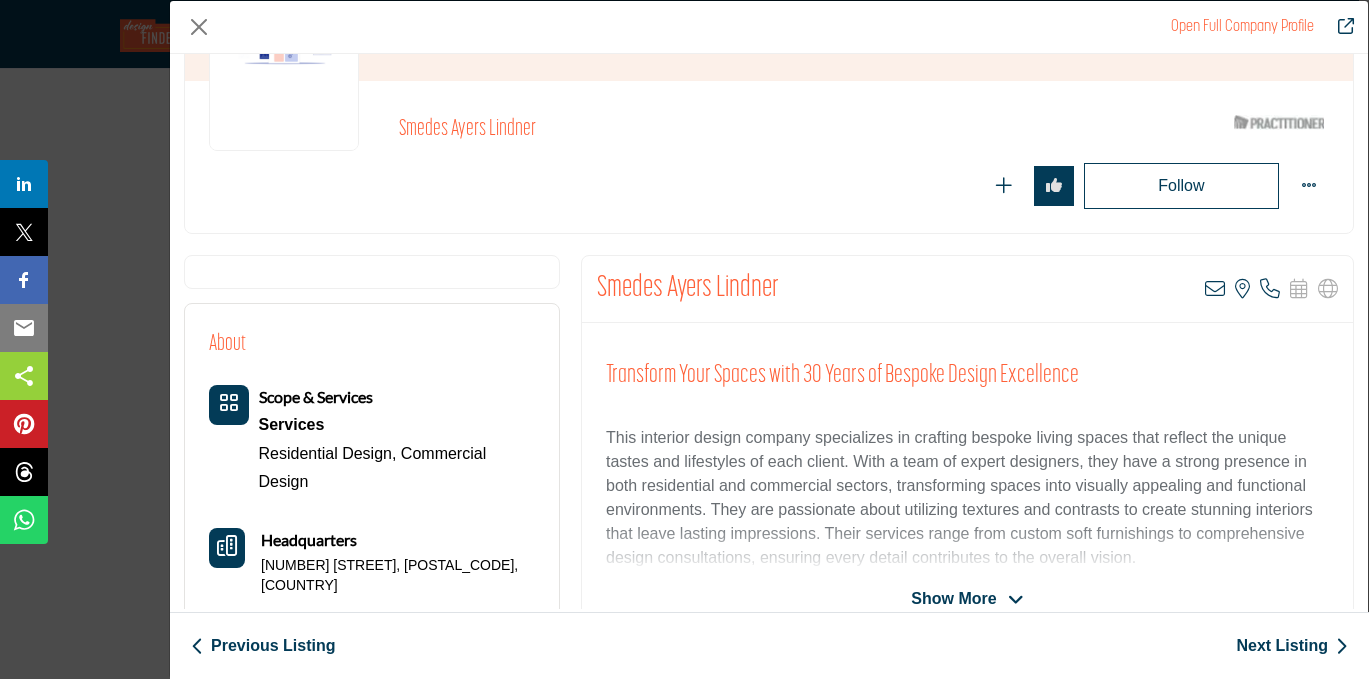 click on "Follow
Following" at bounding box center [864, 186] 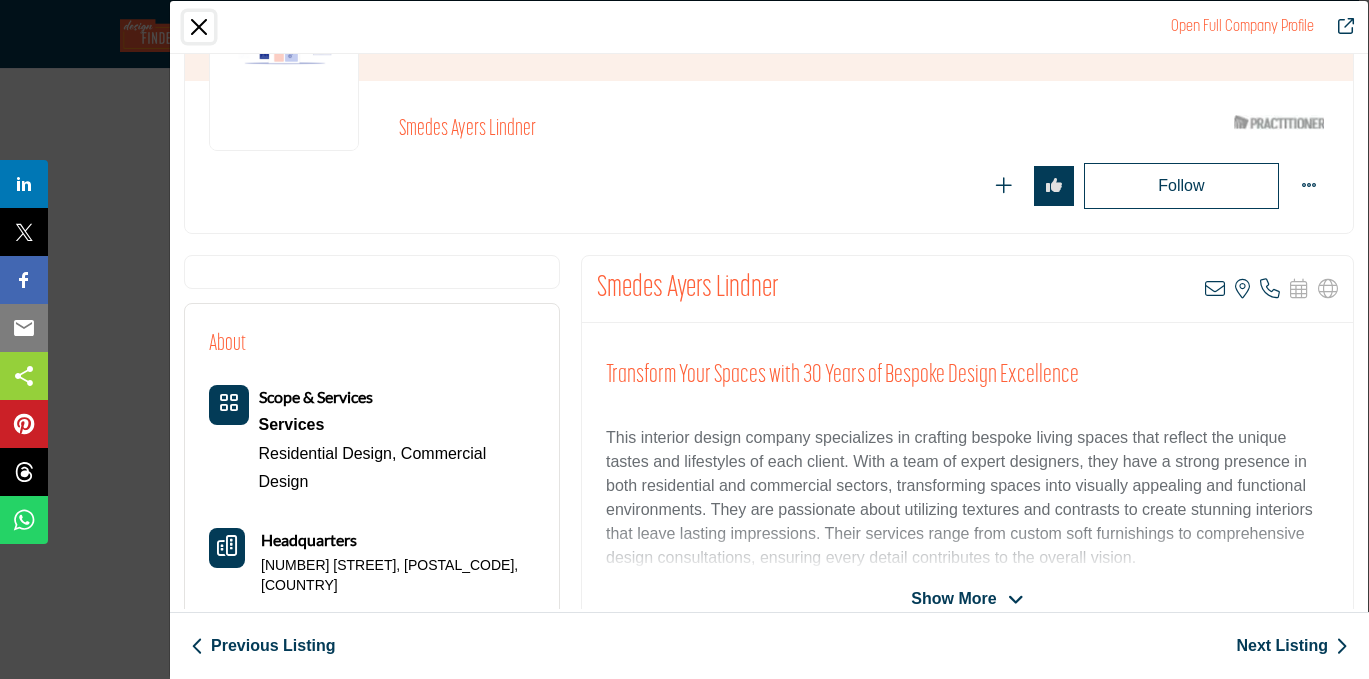 click at bounding box center [199, 27] 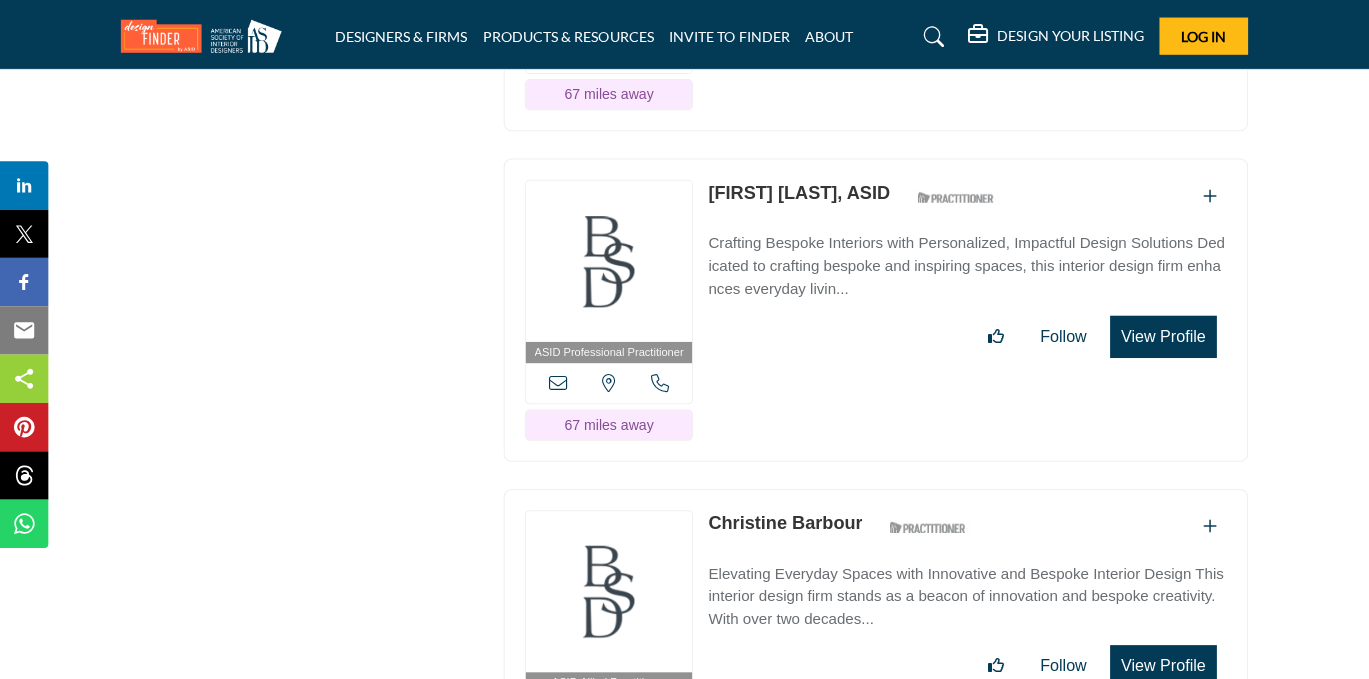 scroll, scrollTop: 18537, scrollLeft: 0, axis: vertical 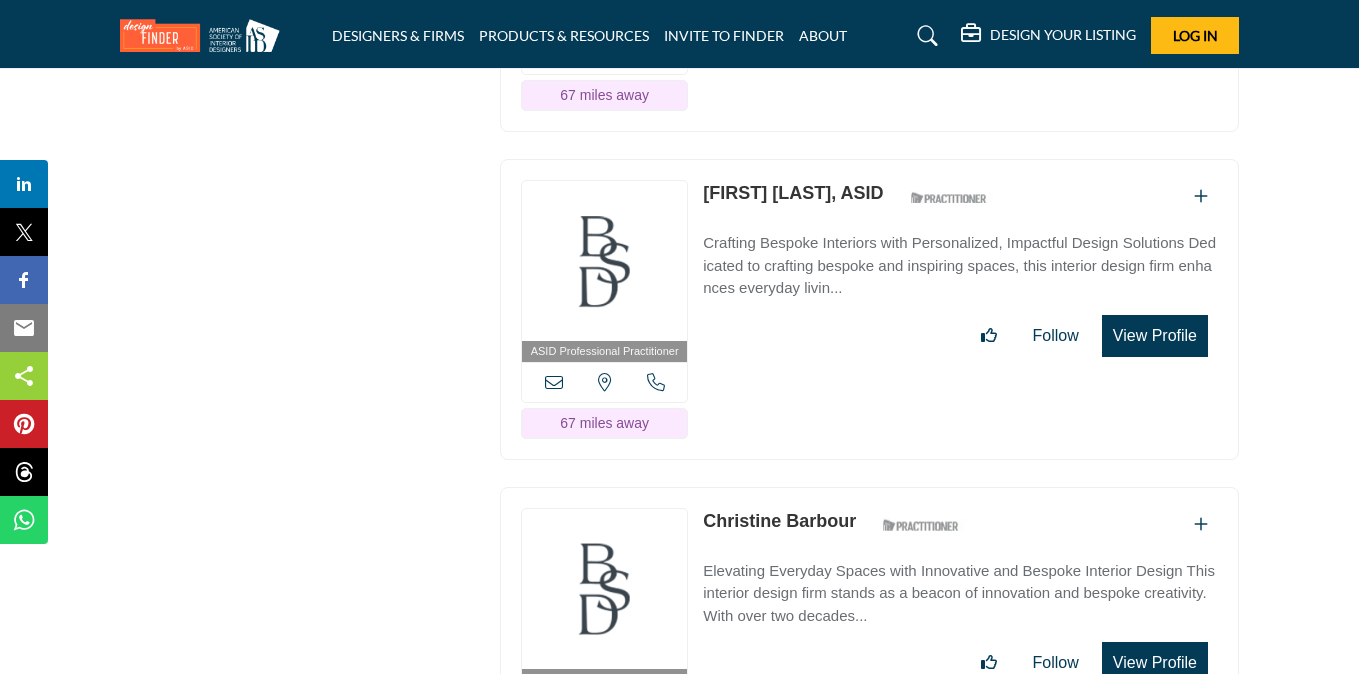 click on "View Profile" at bounding box center (1155, 336) 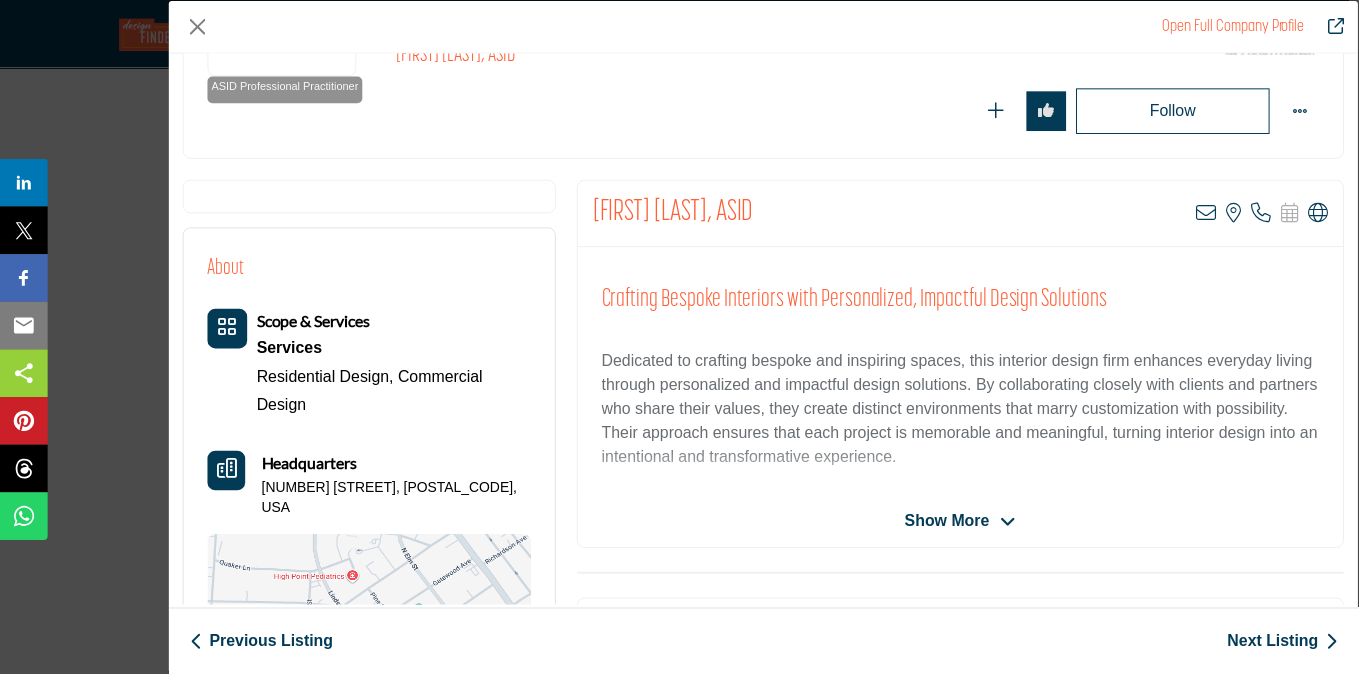 scroll, scrollTop: 263, scrollLeft: 0, axis: vertical 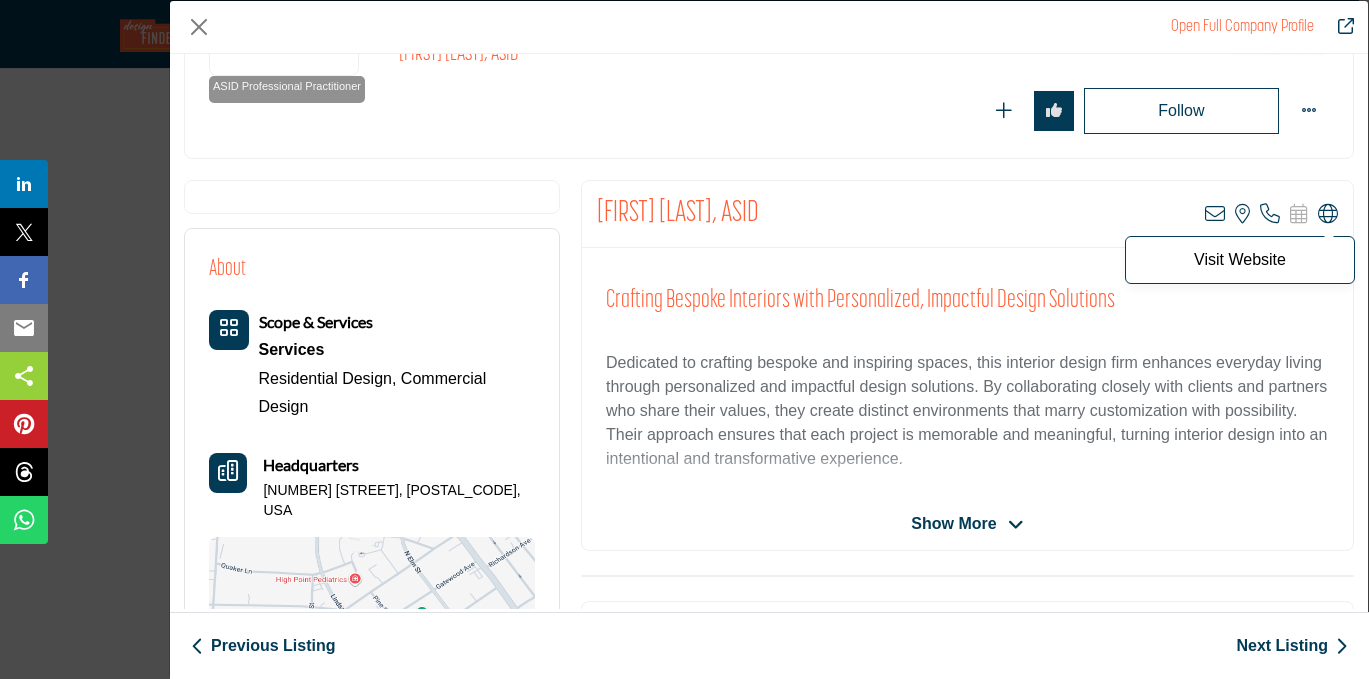 click at bounding box center (1328, 214) 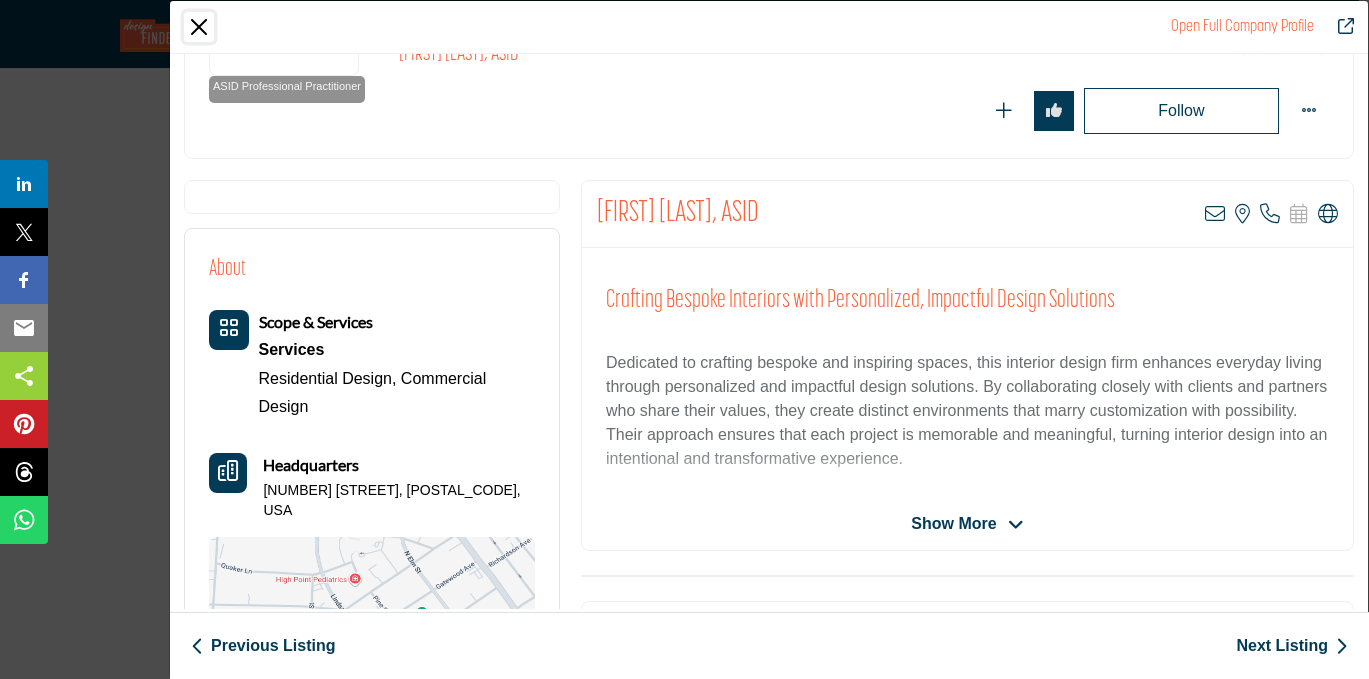 click at bounding box center [199, 27] 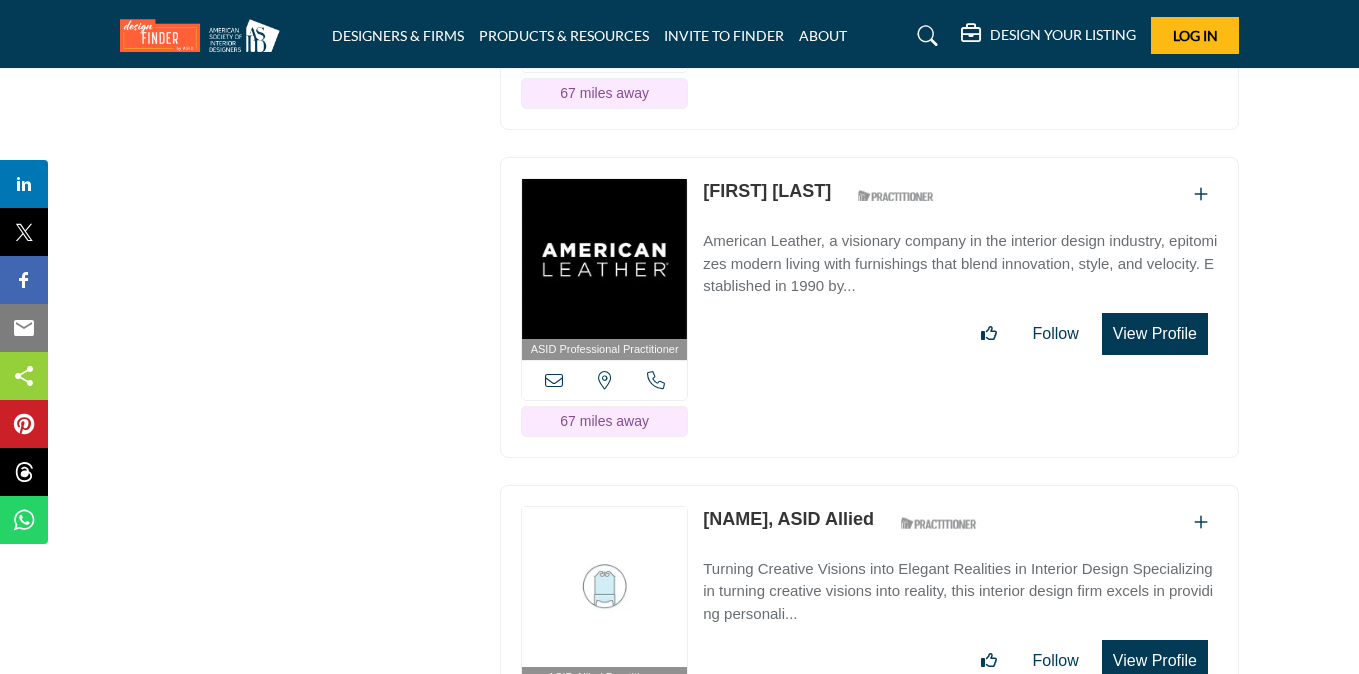 scroll, scrollTop: 19195, scrollLeft: 0, axis: vertical 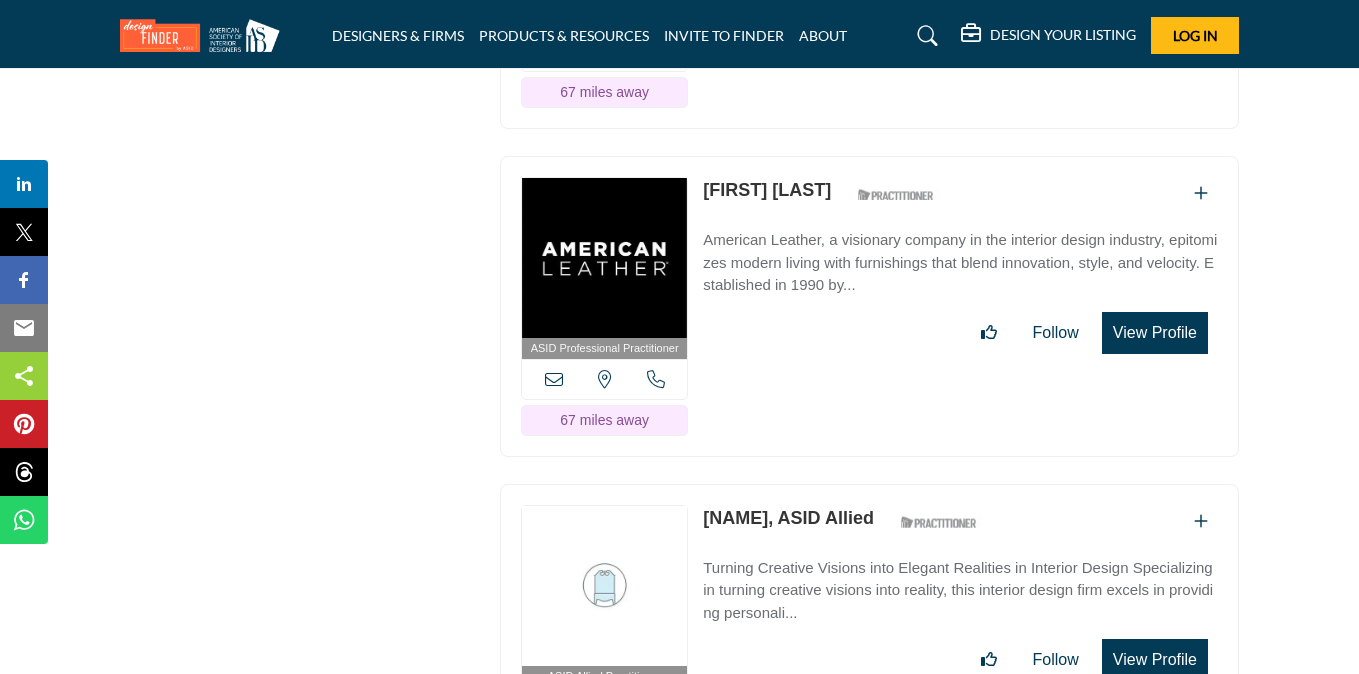 click on "View Profile" at bounding box center (1155, 333) 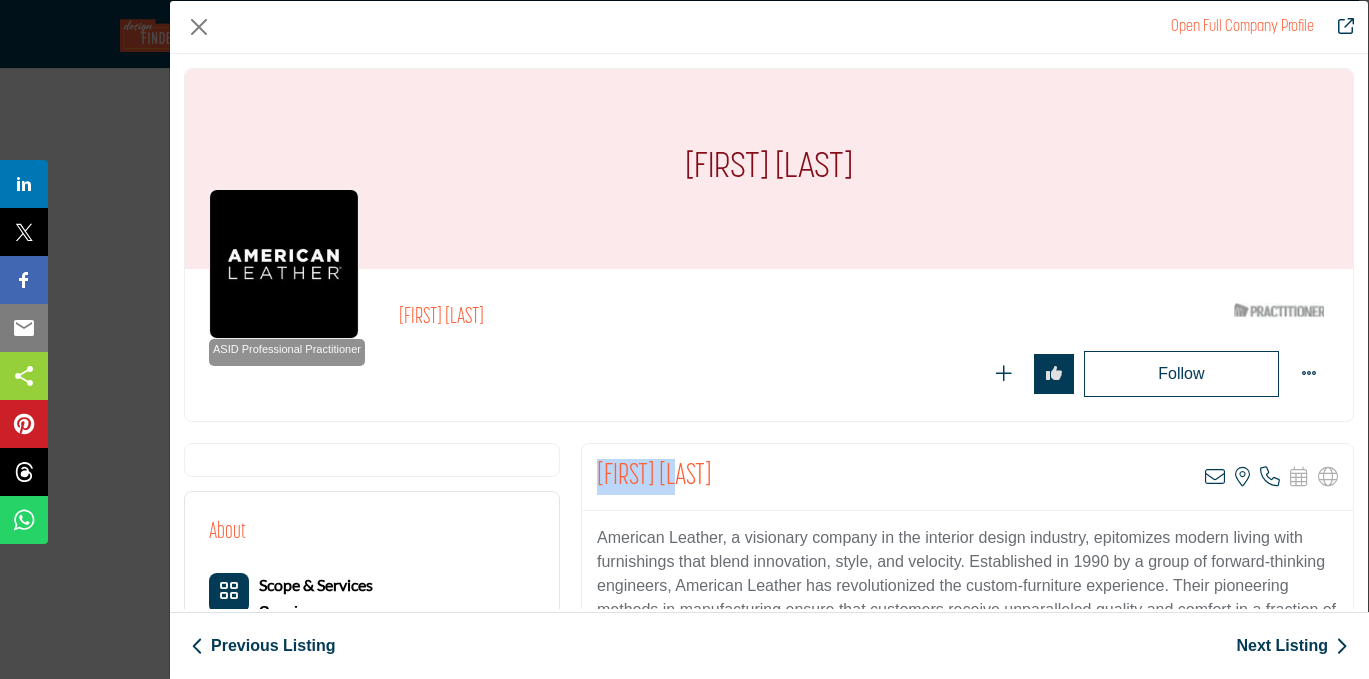 drag, startPoint x: 695, startPoint y: 468, endPoint x: 570, endPoint y: 460, distance: 125.25574 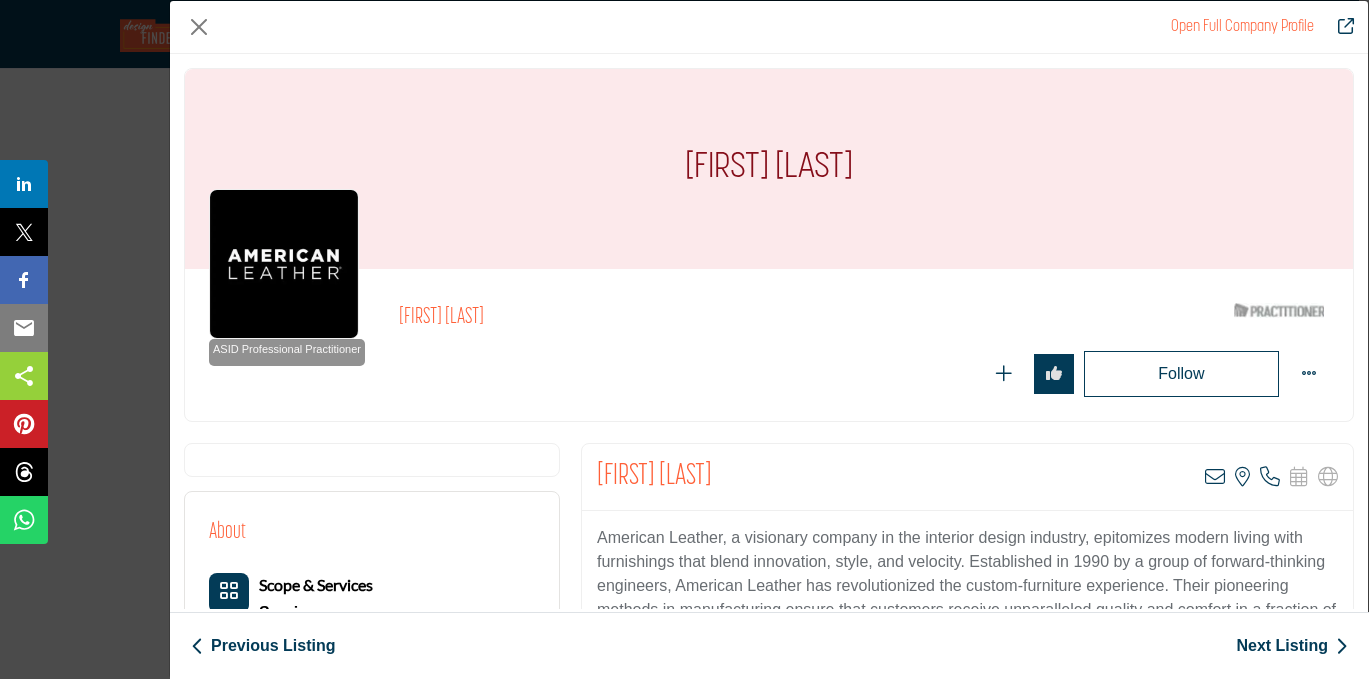 click on "Carrie Cox
ASID Qualified Practitioner who validates work and experience to hold an ASID designation." at bounding box center (864, 345) 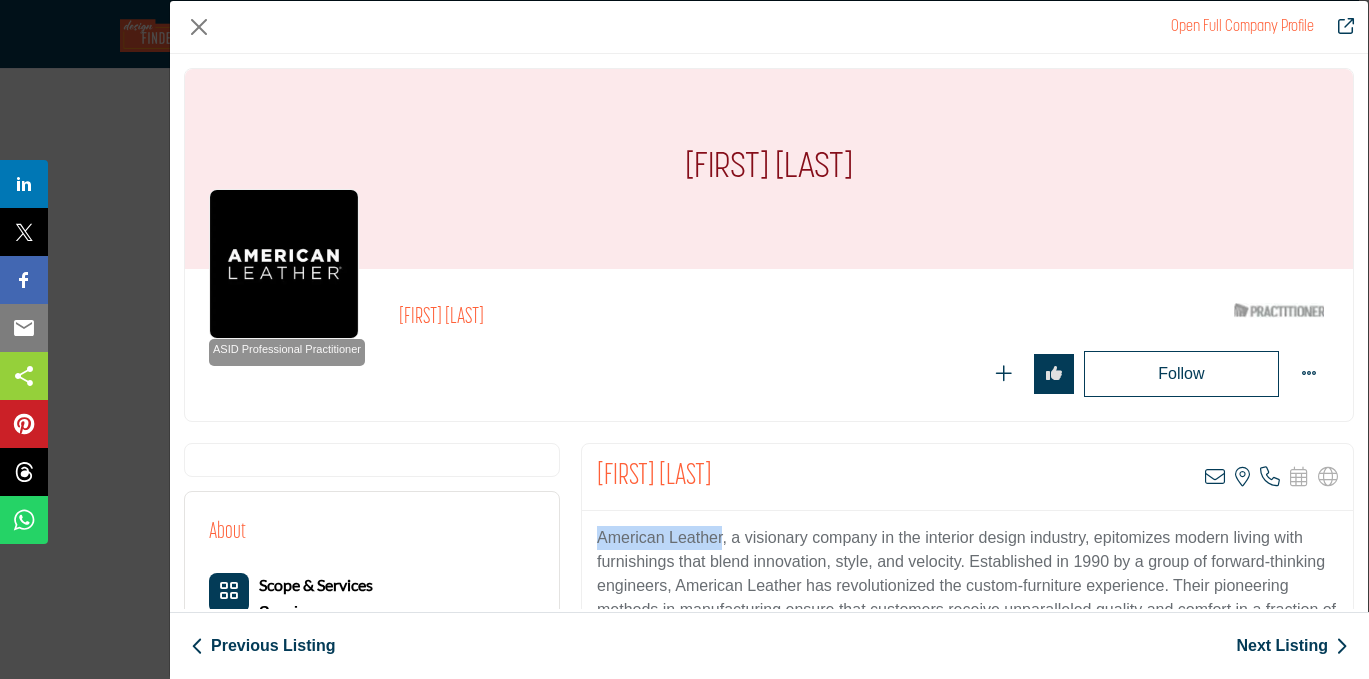 drag, startPoint x: 720, startPoint y: 536, endPoint x: 574, endPoint y: 531, distance: 146.08559 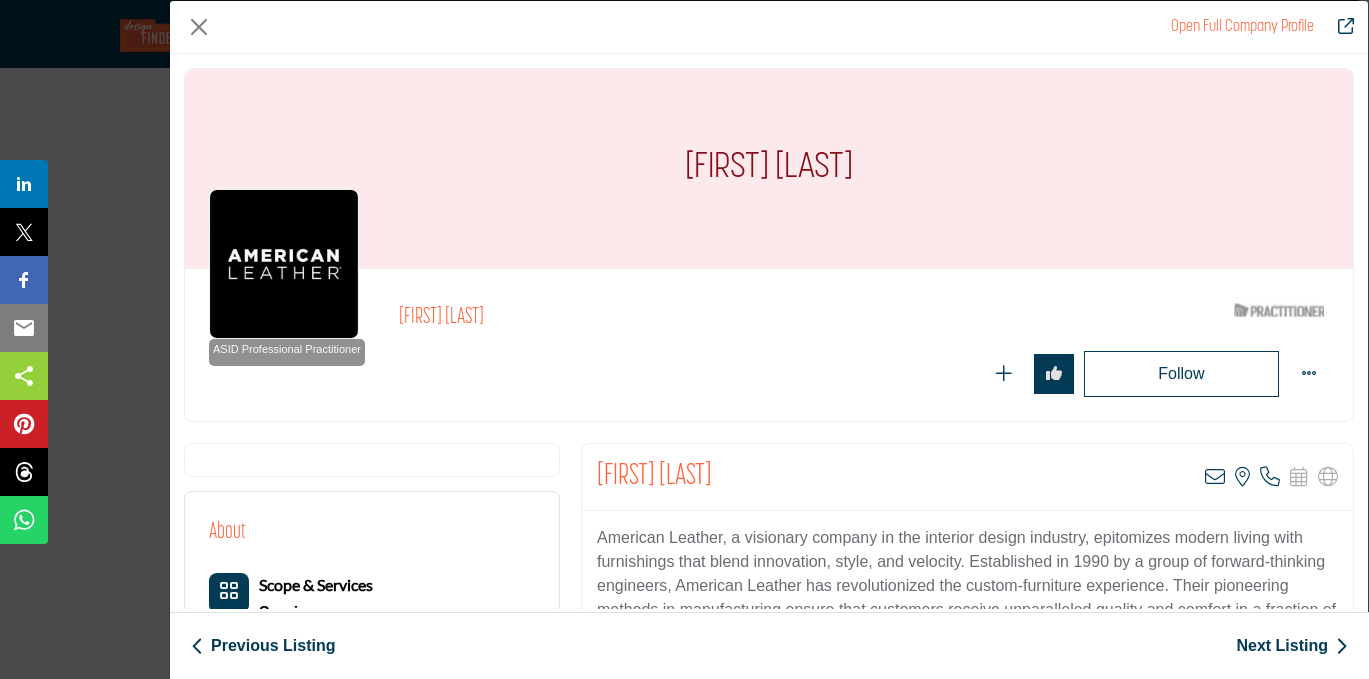 click on "Follow
Following" at bounding box center [1003, 374] 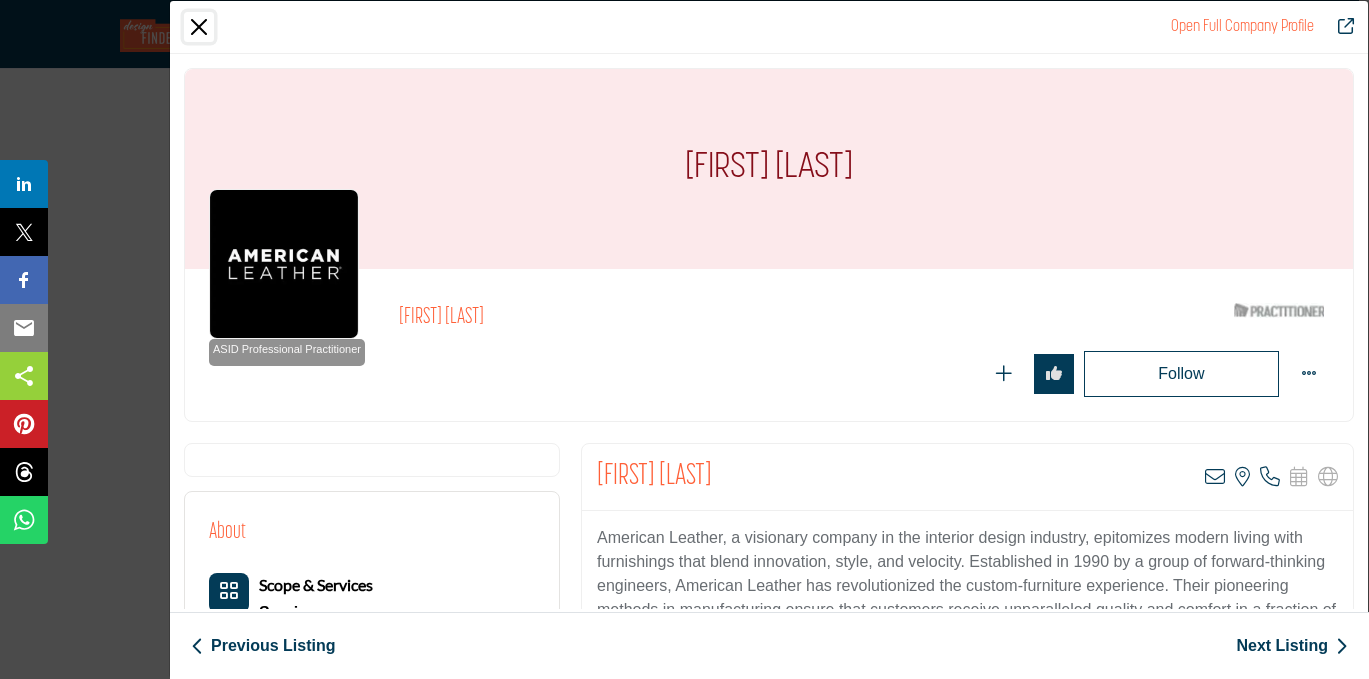 click at bounding box center (199, 27) 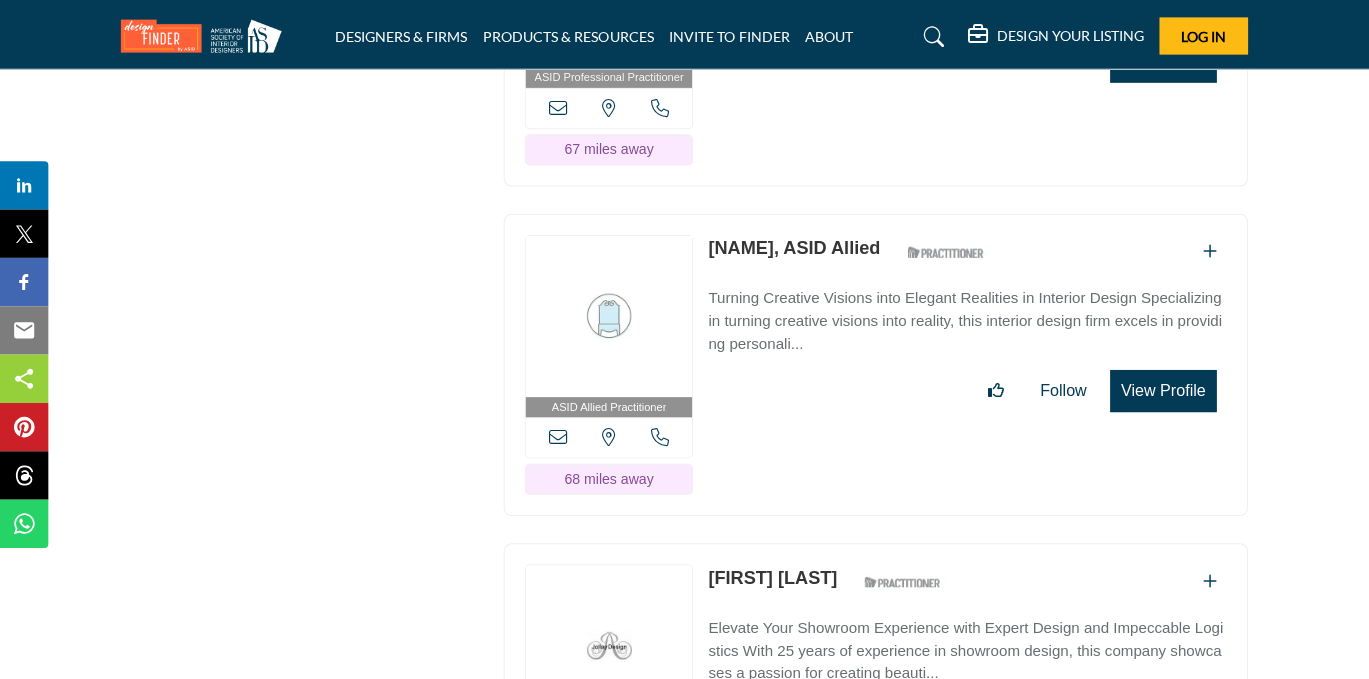 scroll, scrollTop: 19474, scrollLeft: 0, axis: vertical 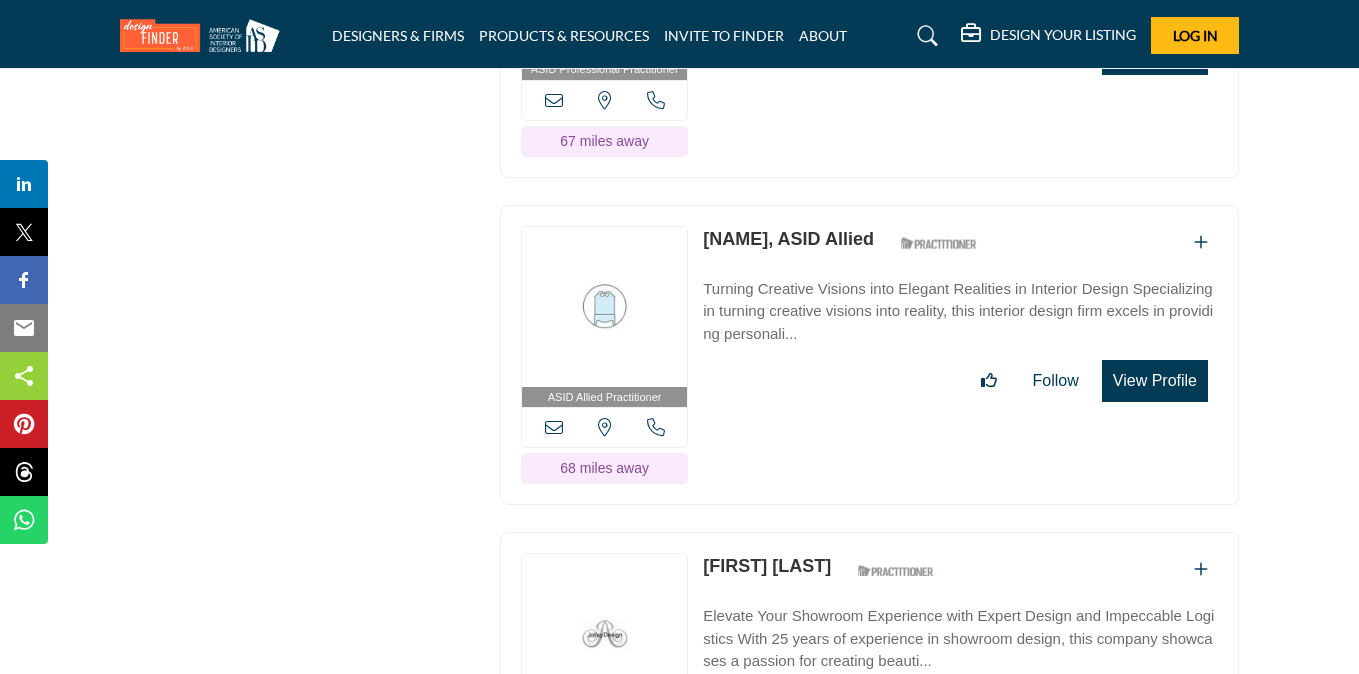 click on "View Profile" at bounding box center [1155, 381] 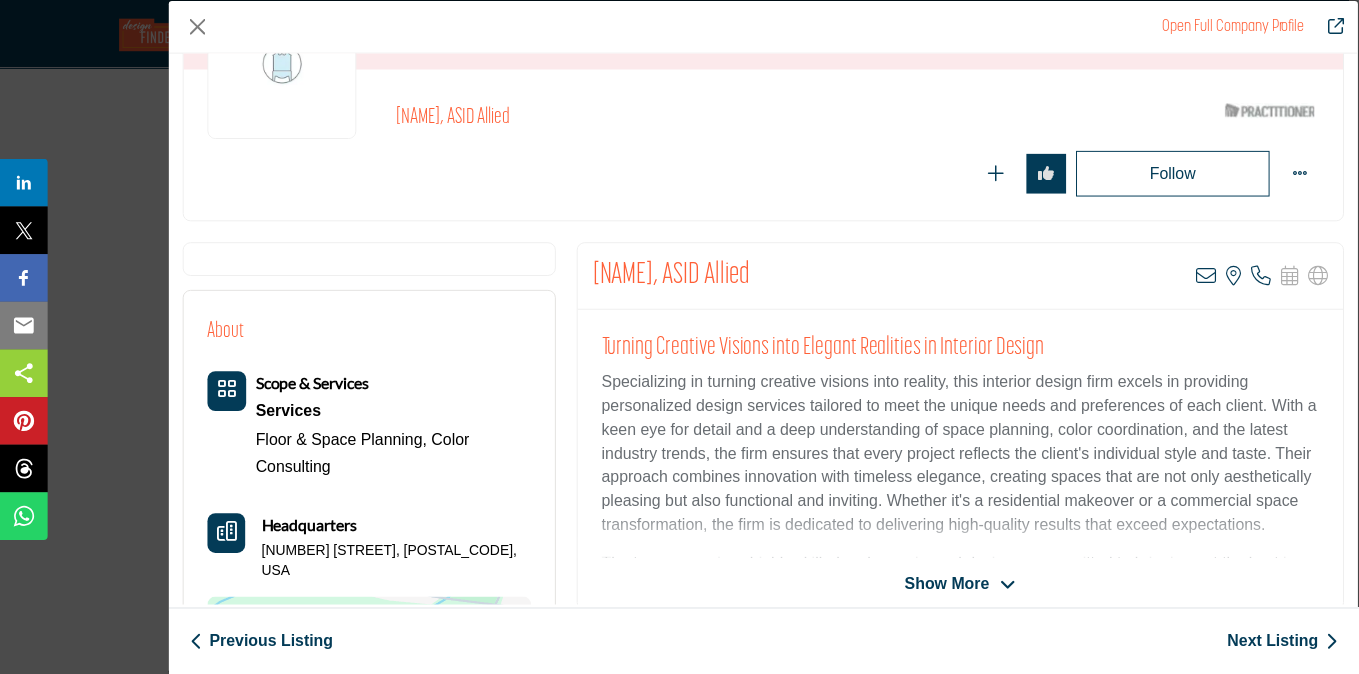 scroll, scrollTop: 198, scrollLeft: 0, axis: vertical 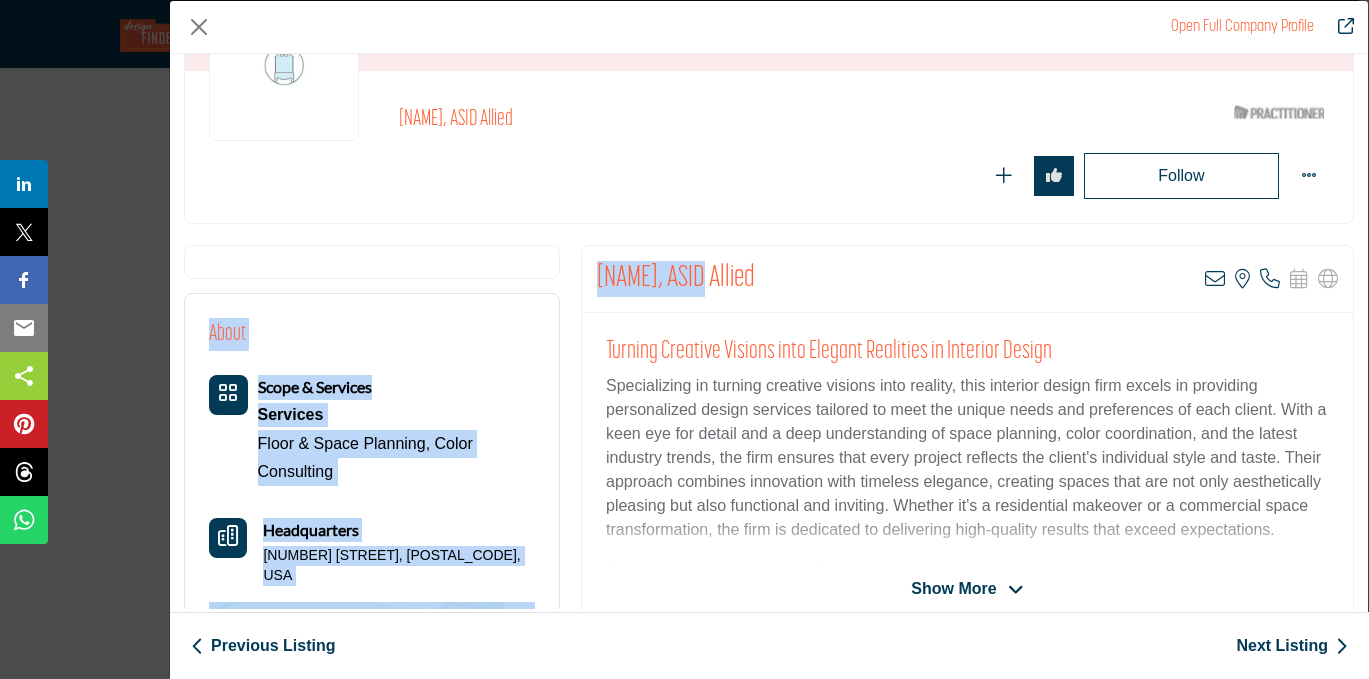 drag, startPoint x: 714, startPoint y: 281, endPoint x: 564, endPoint y: 263, distance: 151.07614 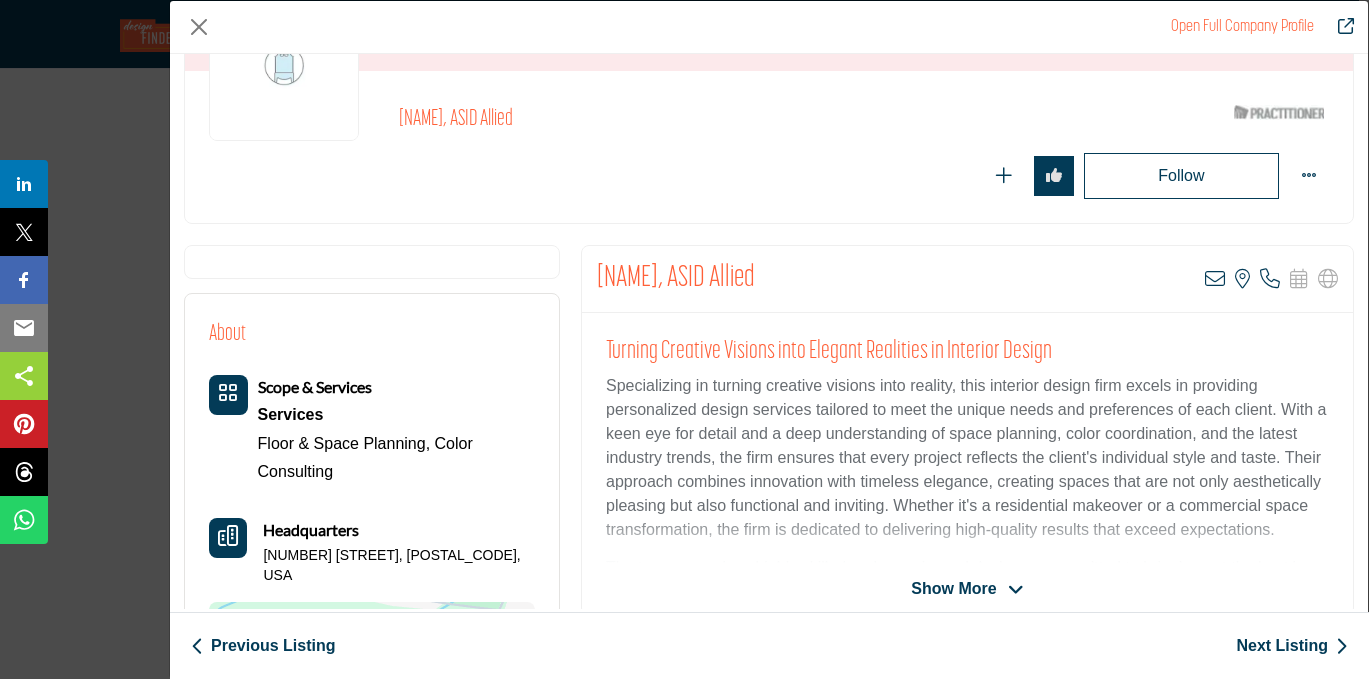 click on "[NAME], ASID Allied" at bounding box center (676, 279) 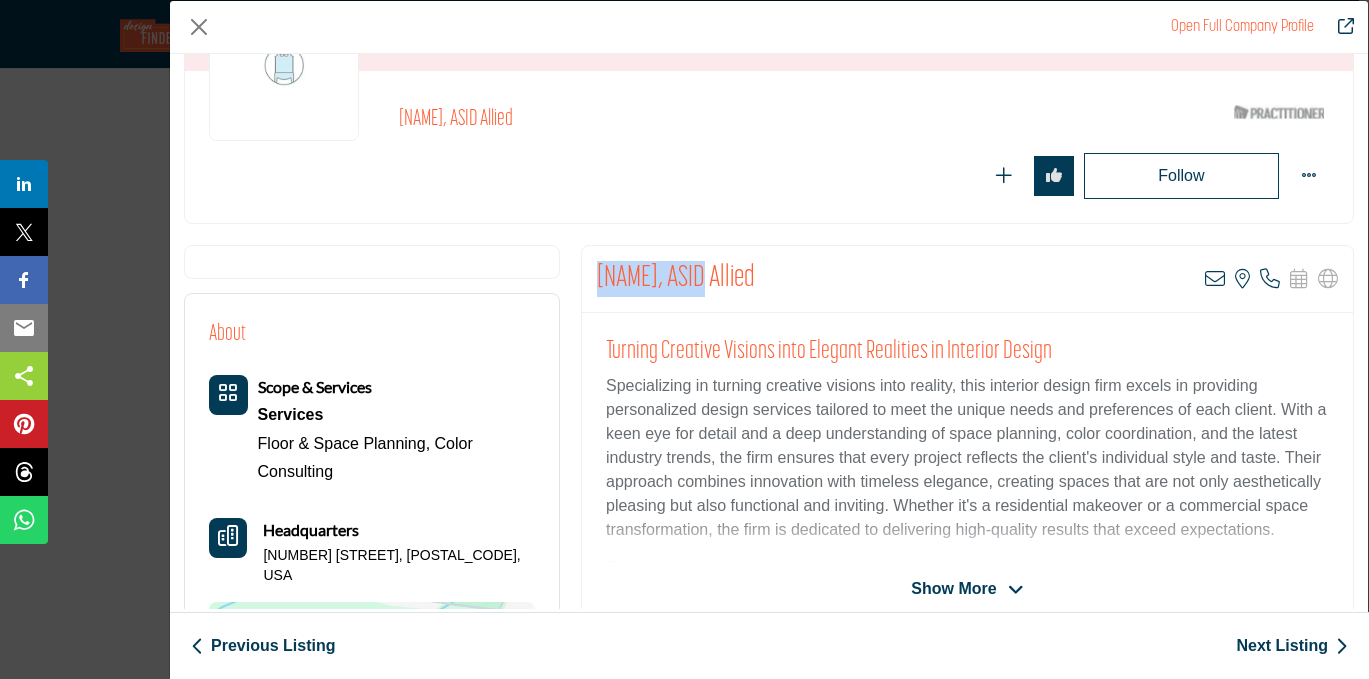 drag, startPoint x: 593, startPoint y: 274, endPoint x: 715, endPoint y: 287, distance: 122.69067 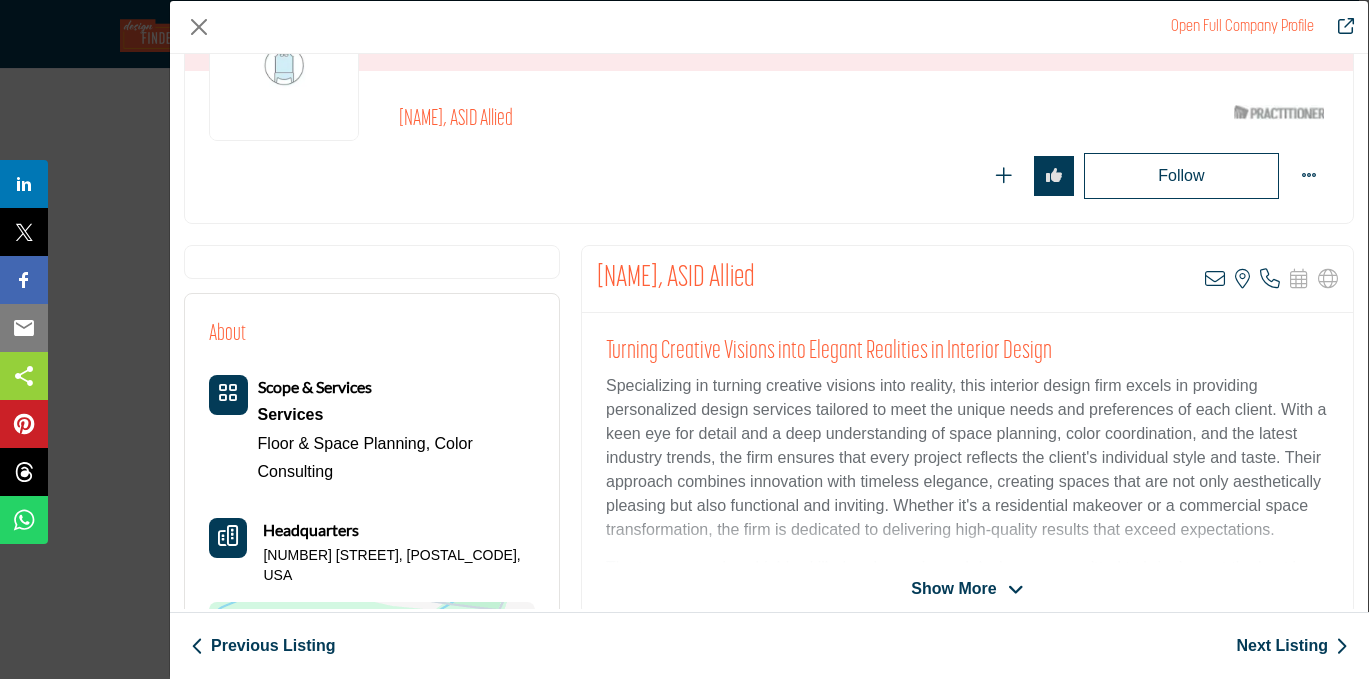 click on "Follow
Following" at bounding box center (1003, 176) 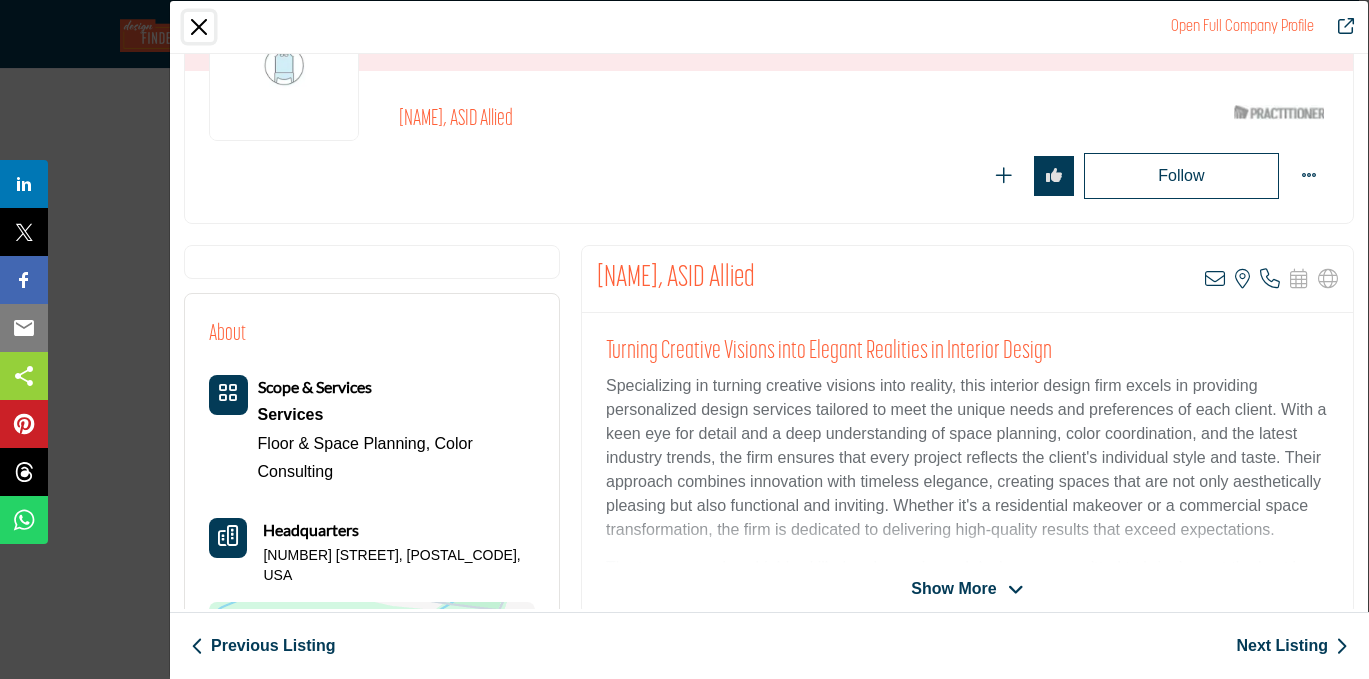 click at bounding box center (199, 27) 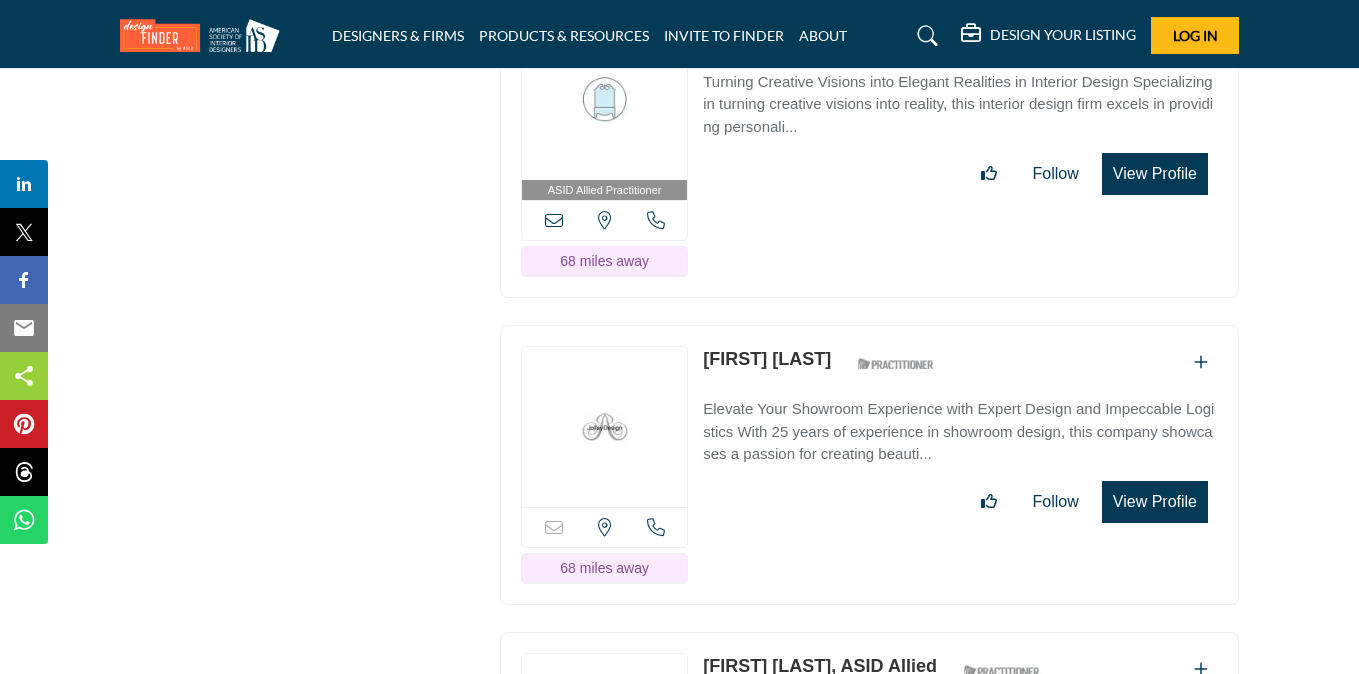 scroll, scrollTop: 19683, scrollLeft: 0, axis: vertical 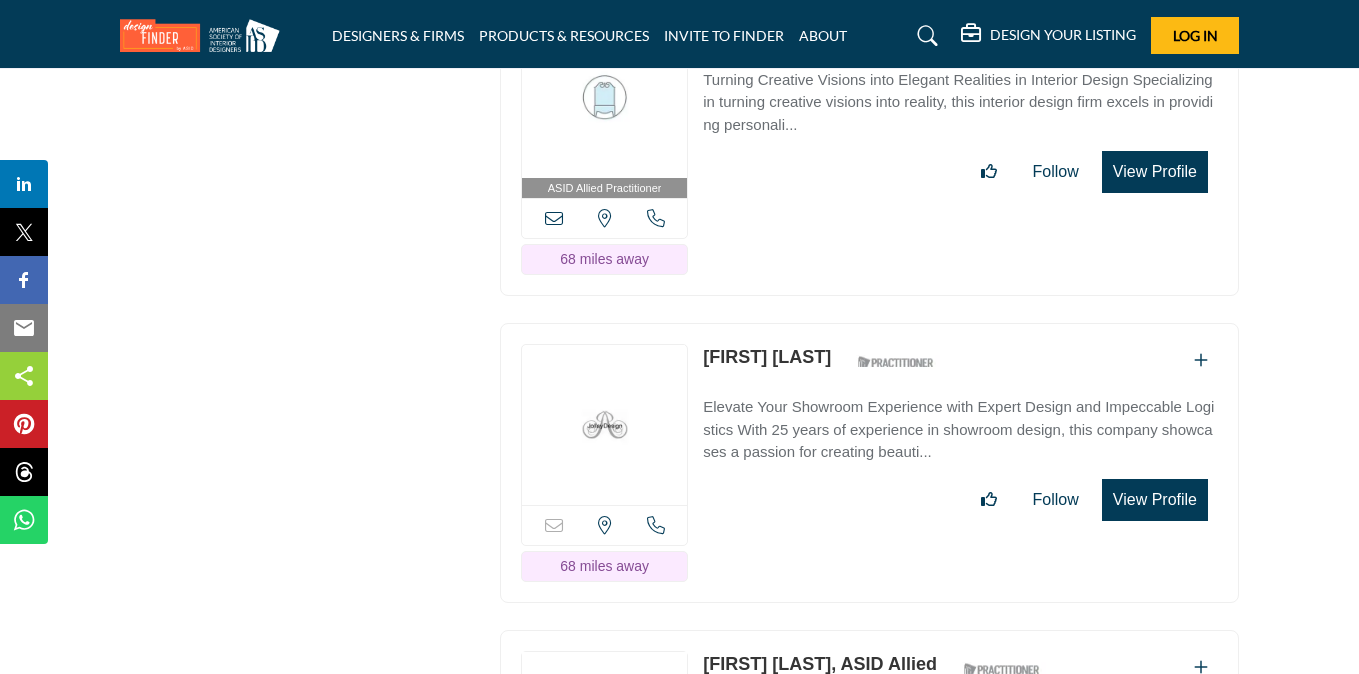 click on "View Profile" at bounding box center [1155, 500] 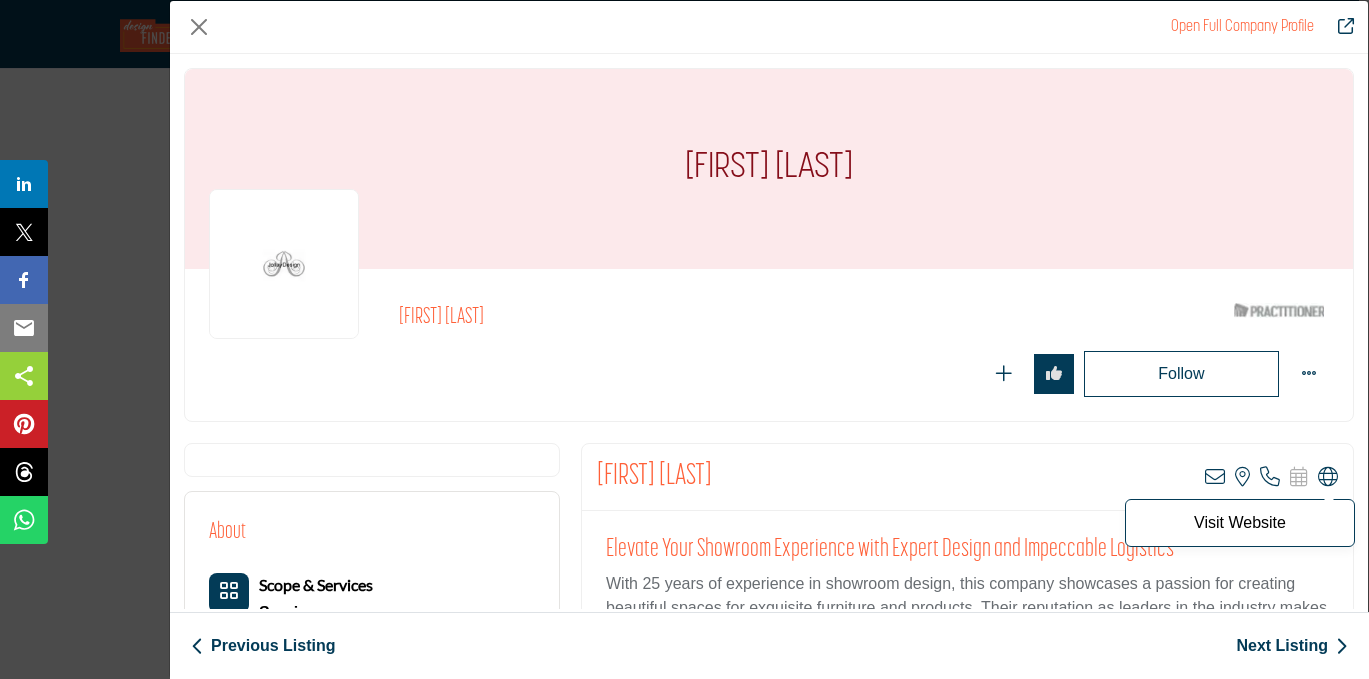 click at bounding box center [1328, 477] 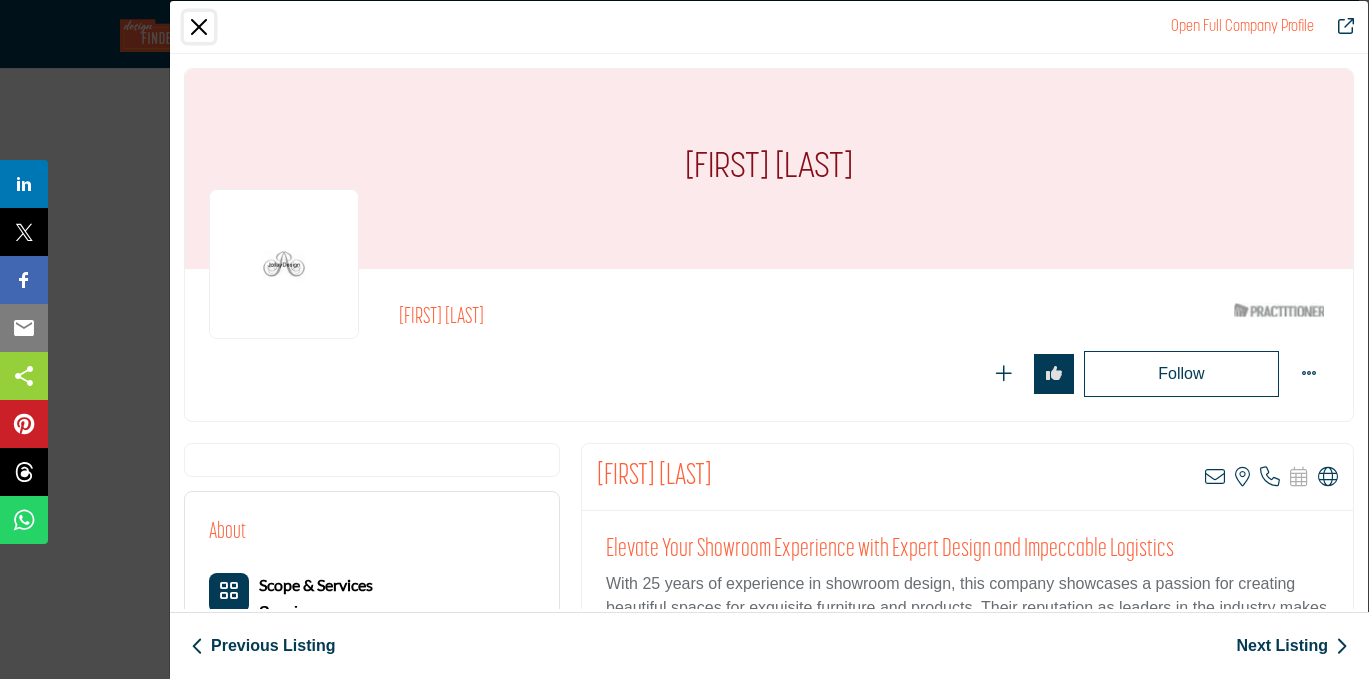 click at bounding box center (199, 27) 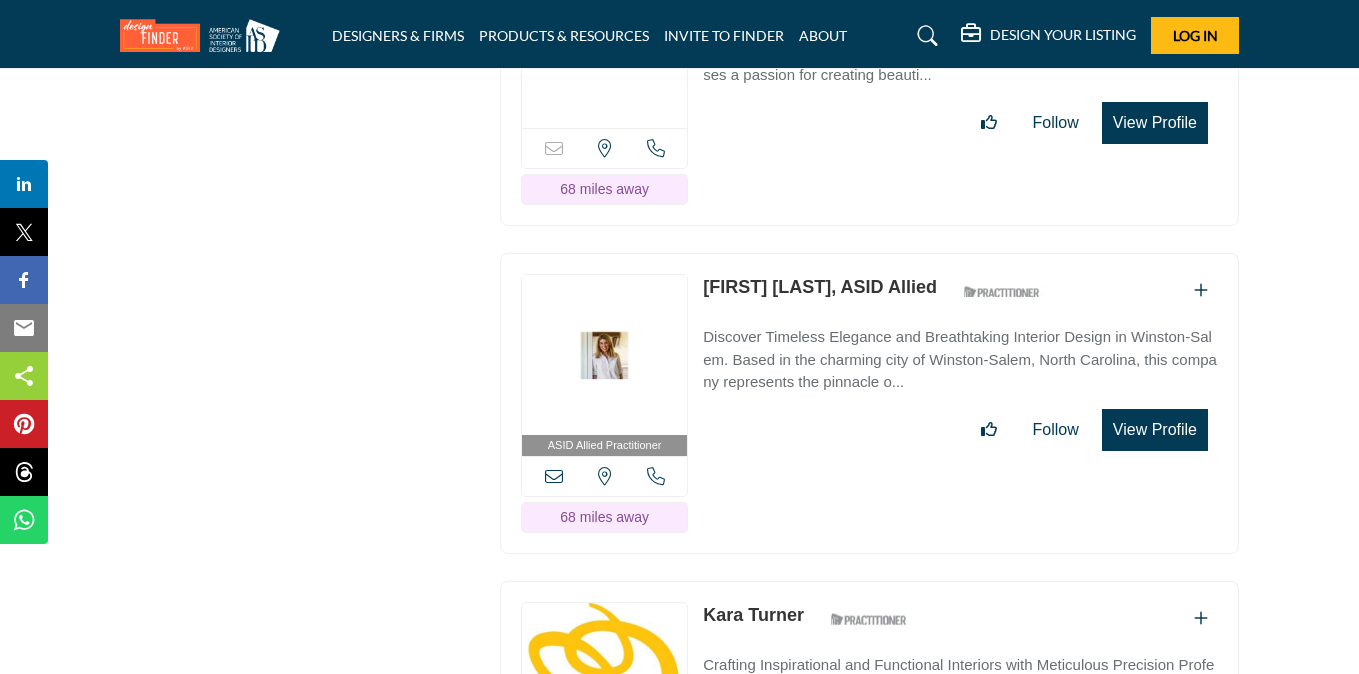 scroll, scrollTop: 20065, scrollLeft: 0, axis: vertical 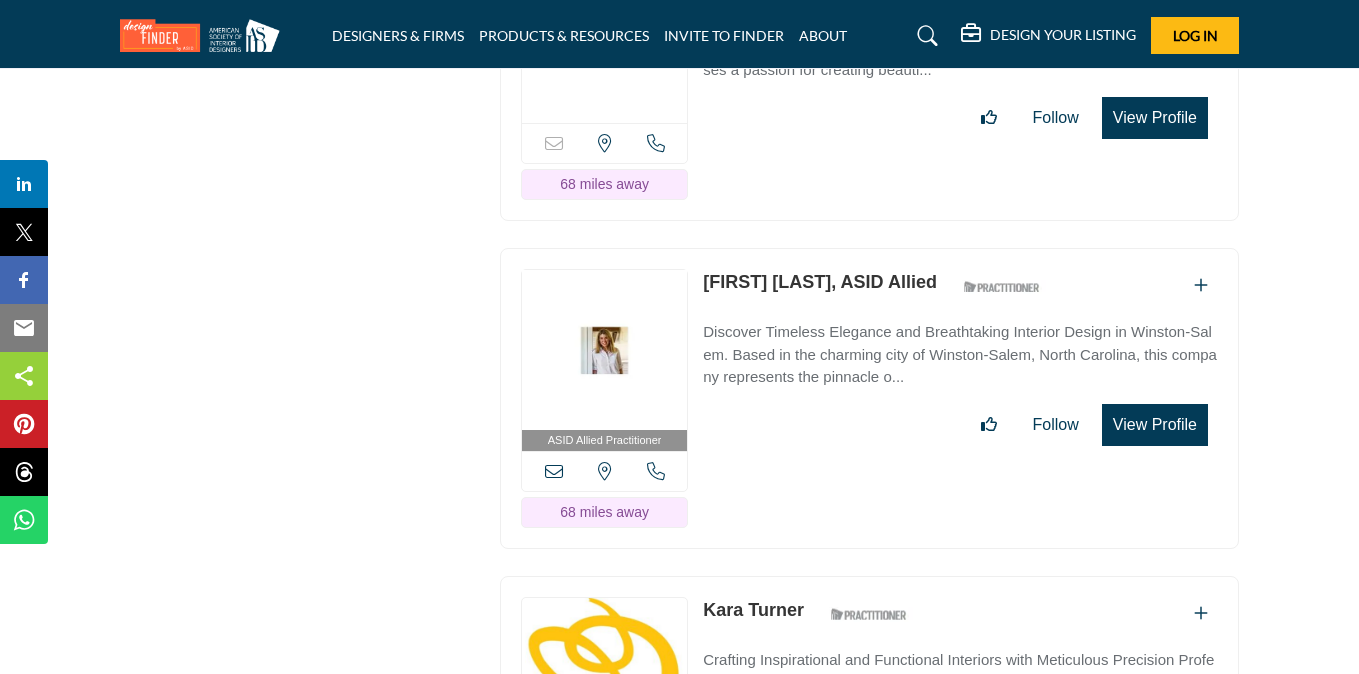 click on "View Profile" at bounding box center (1155, 425) 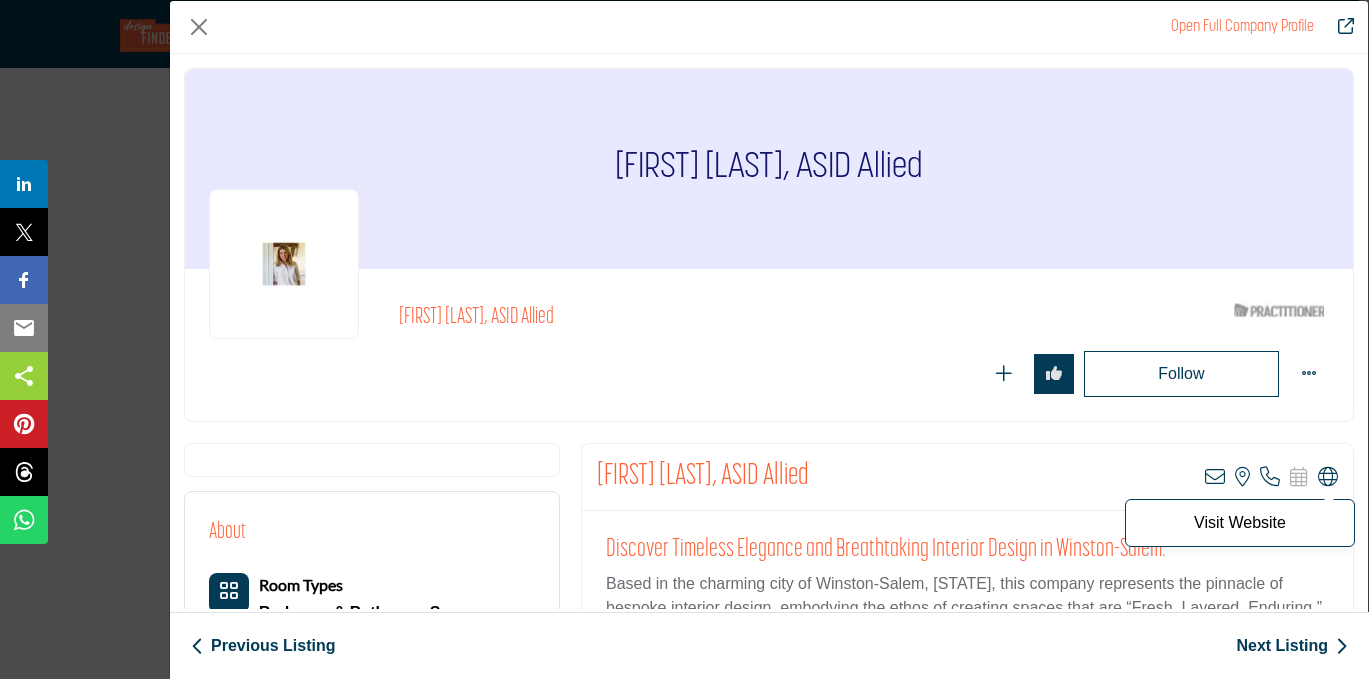 click at bounding box center [1328, 477] 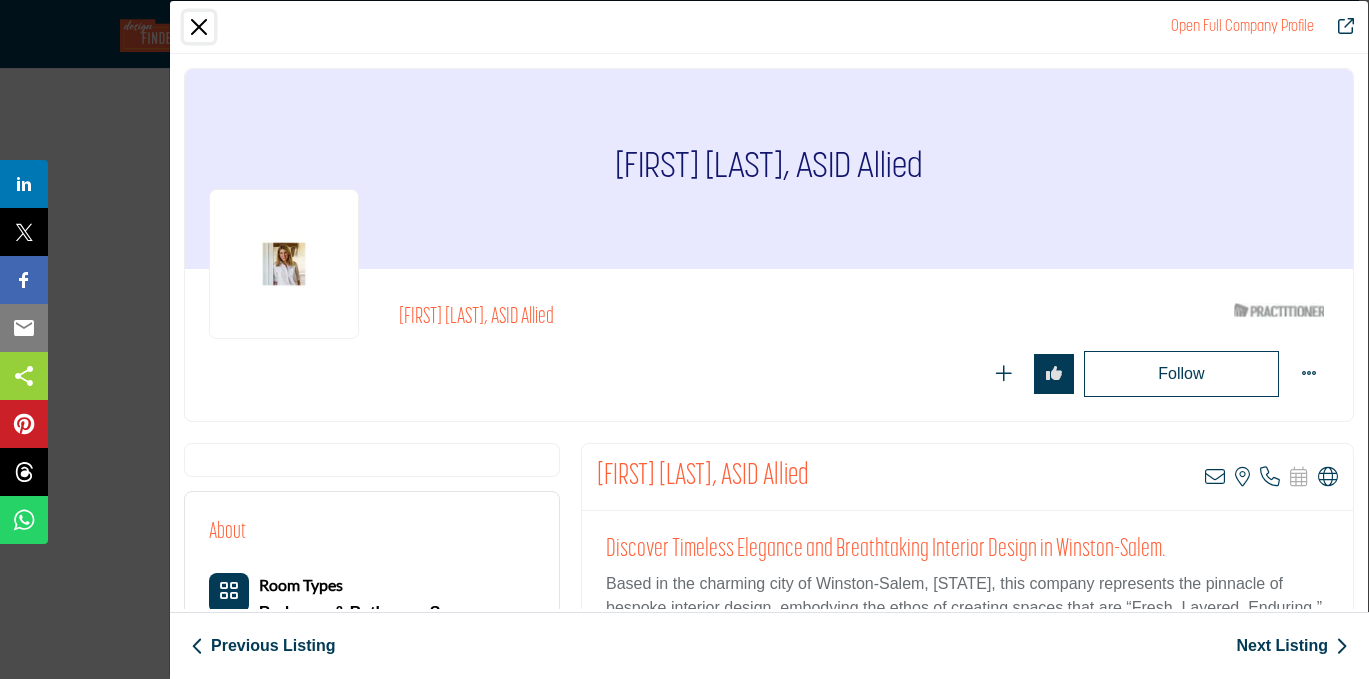 click at bounding box center (199, 27) 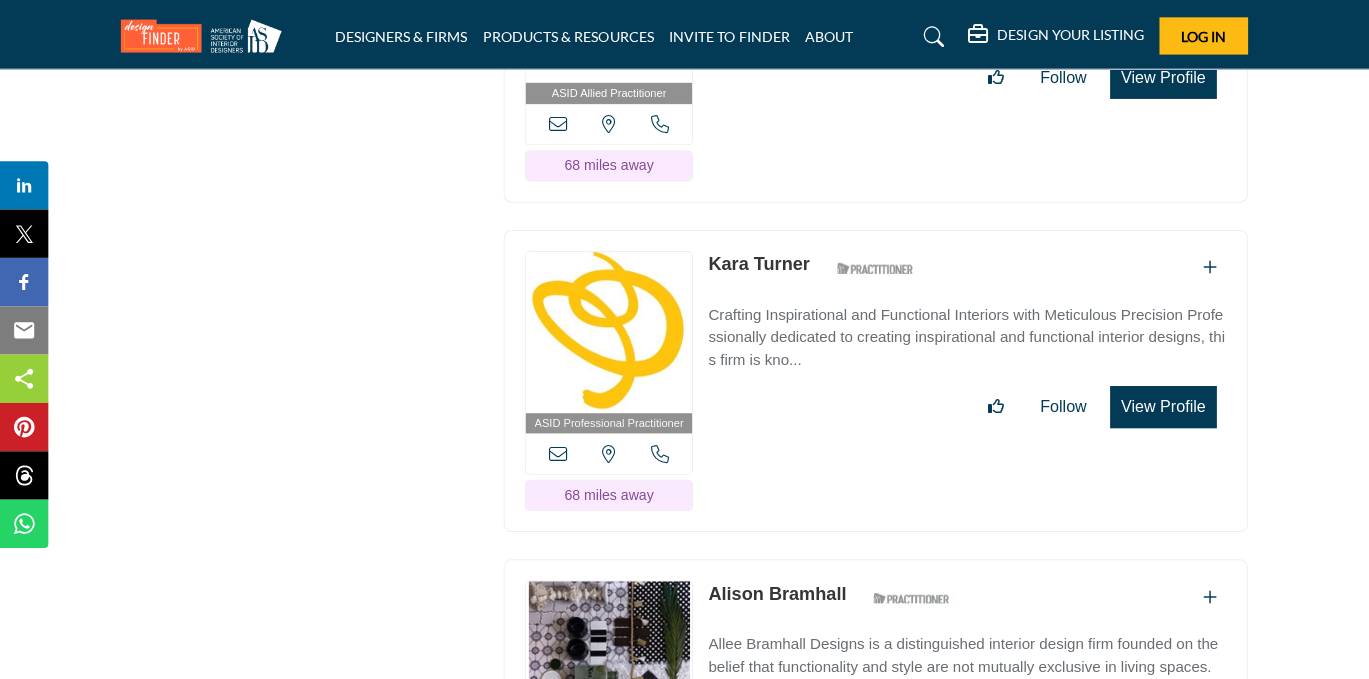 scroll, scrollTop: 20419, scrollLeft: 0, axis: vertical 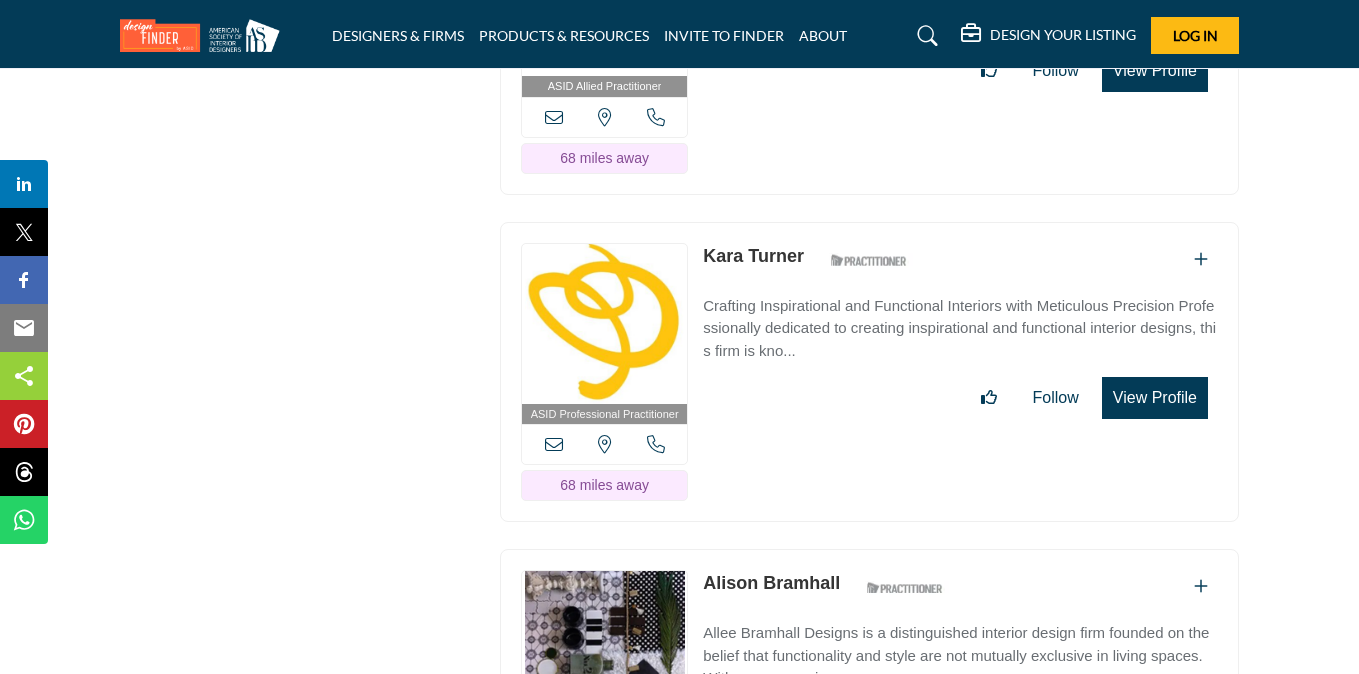 click on "View Profile" at bounding box center [1155, 398] 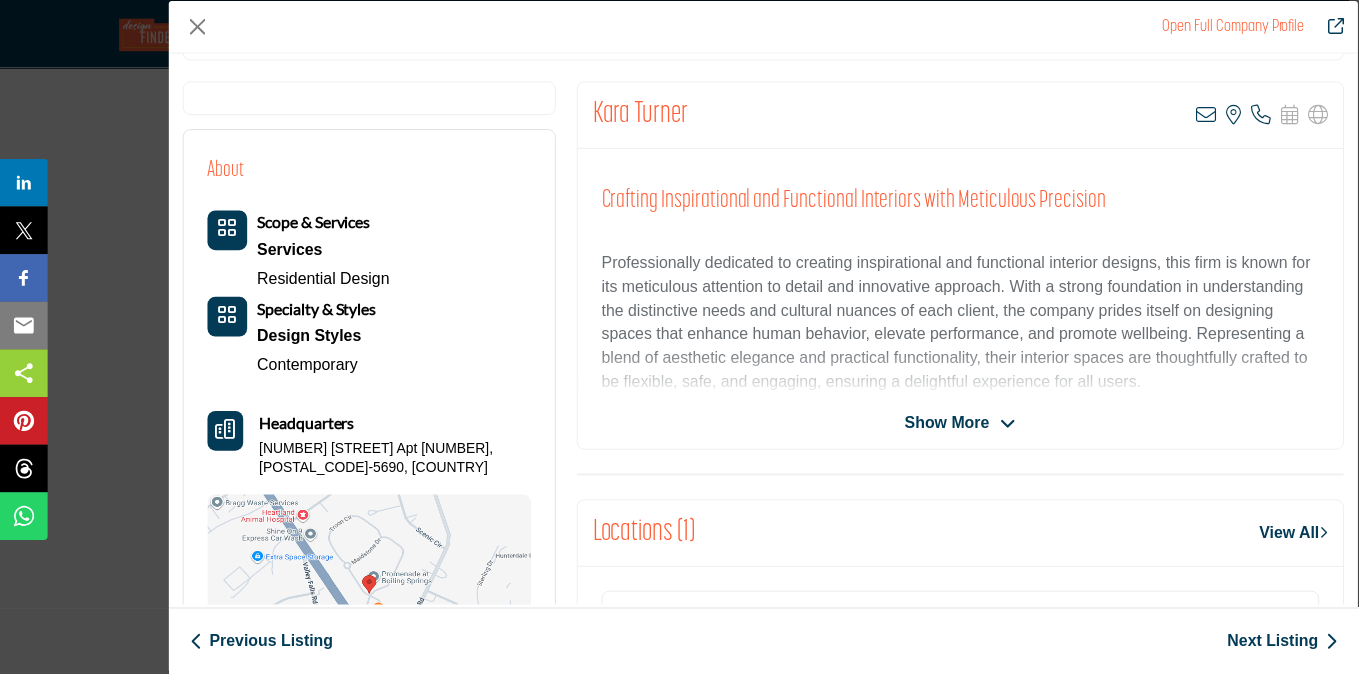 scroll, scrollTop: 365, scrollLeft: 0, axis: vertical 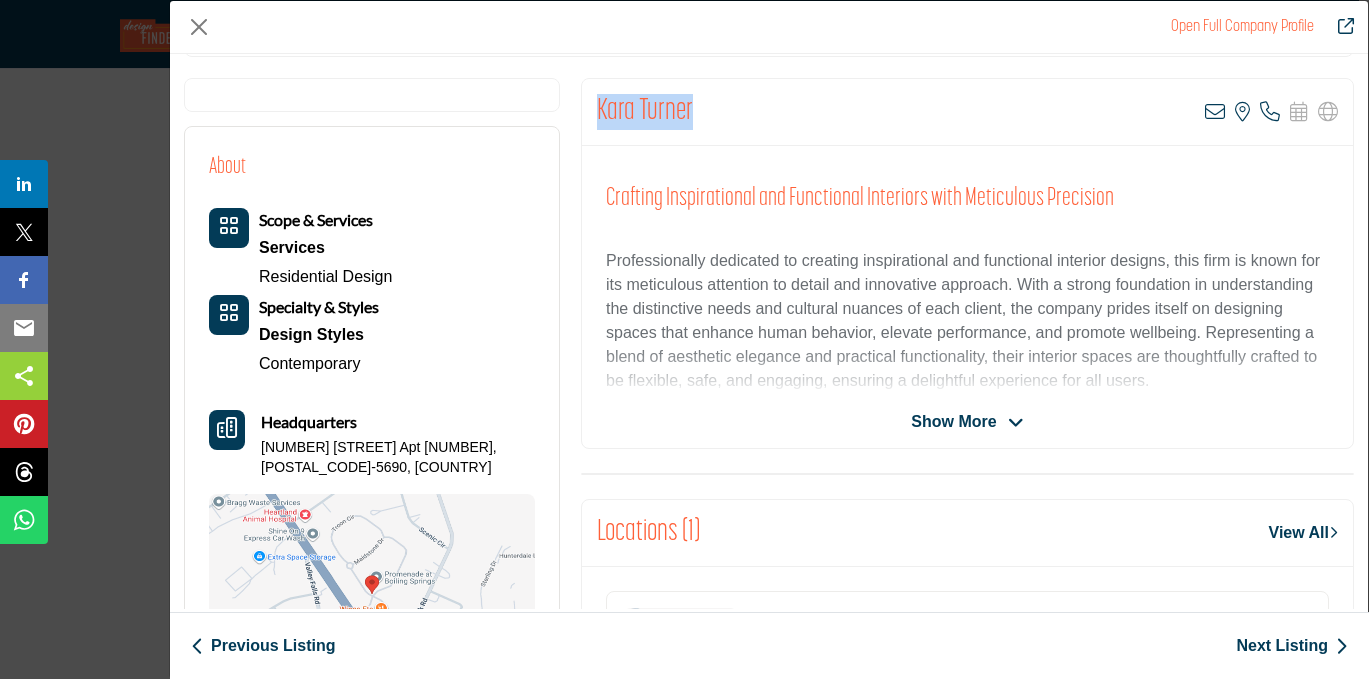 drag, startPoint x: 688, startPoint y: 112, endPoint x: 585, endPoint y: 107, distance: 103.121284 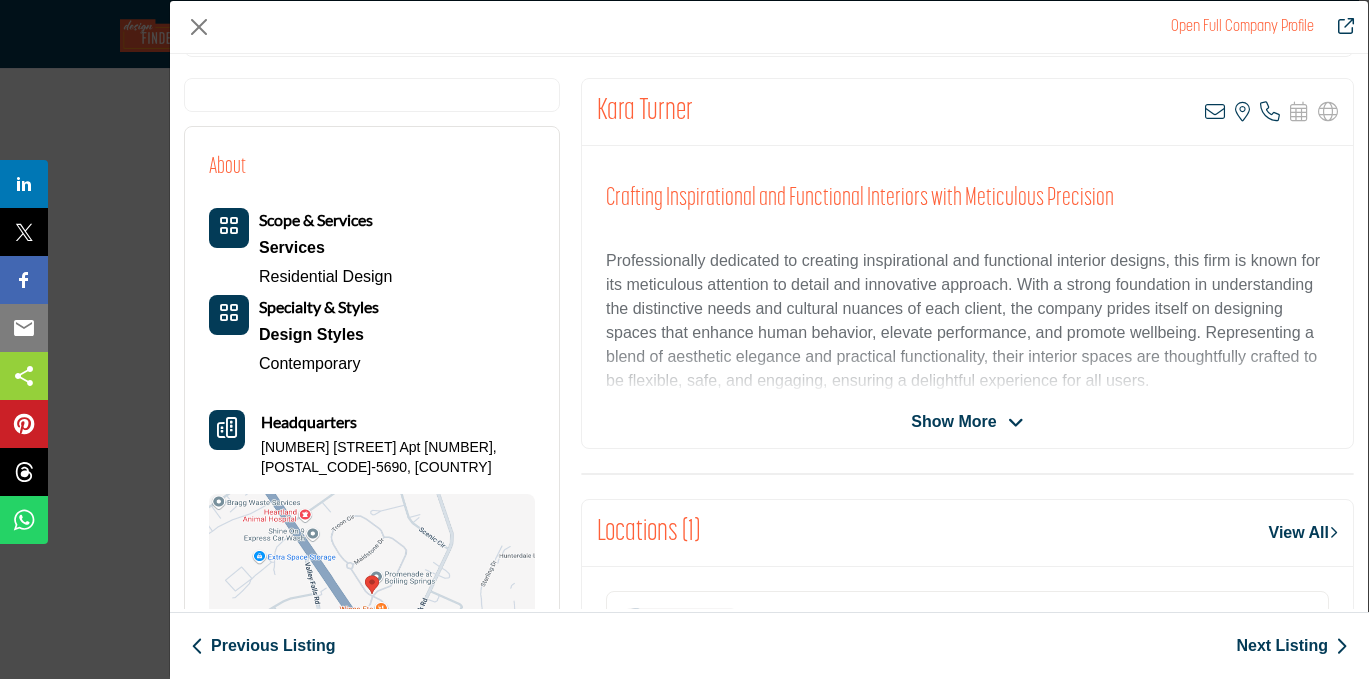 click on "Kara Turner
View email address of this listing
View the location of this listing
Call Number" at bounding box center [967, 112] 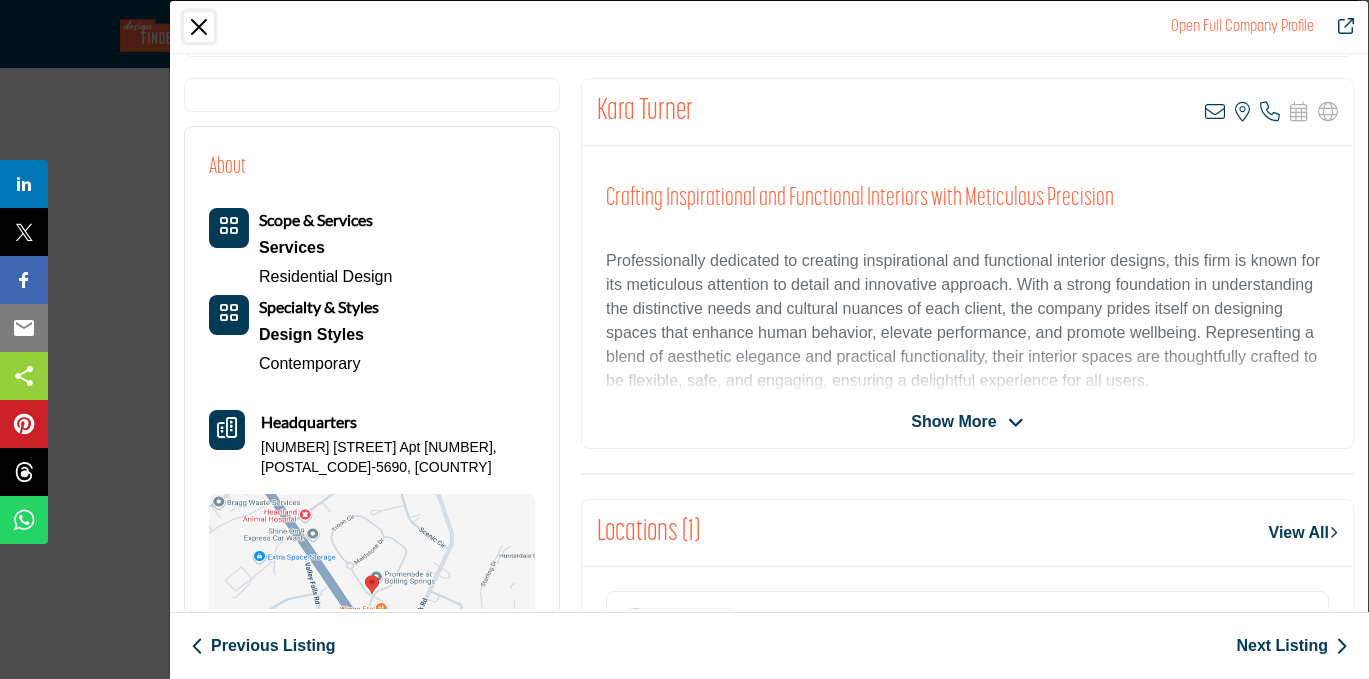 click at bounding box center [199, 27] 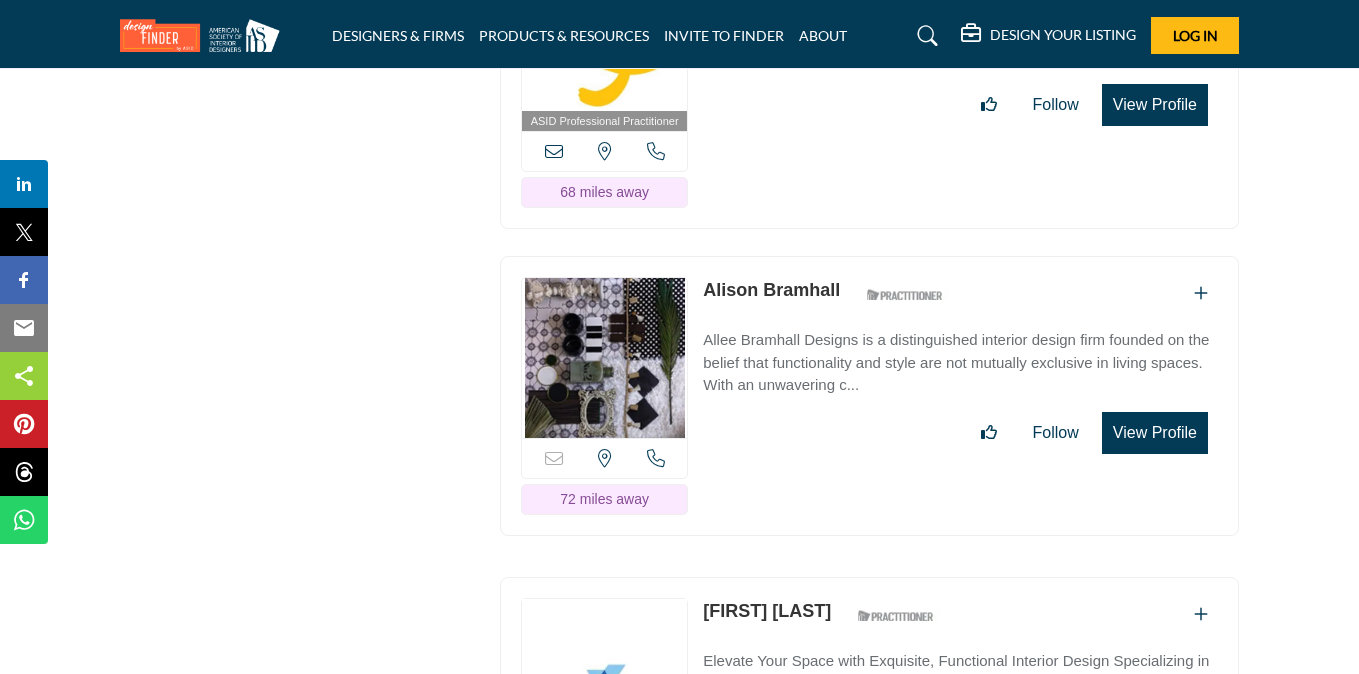 scroll, scrollTop: 20714, scrollLeft: 0, axis: vertical 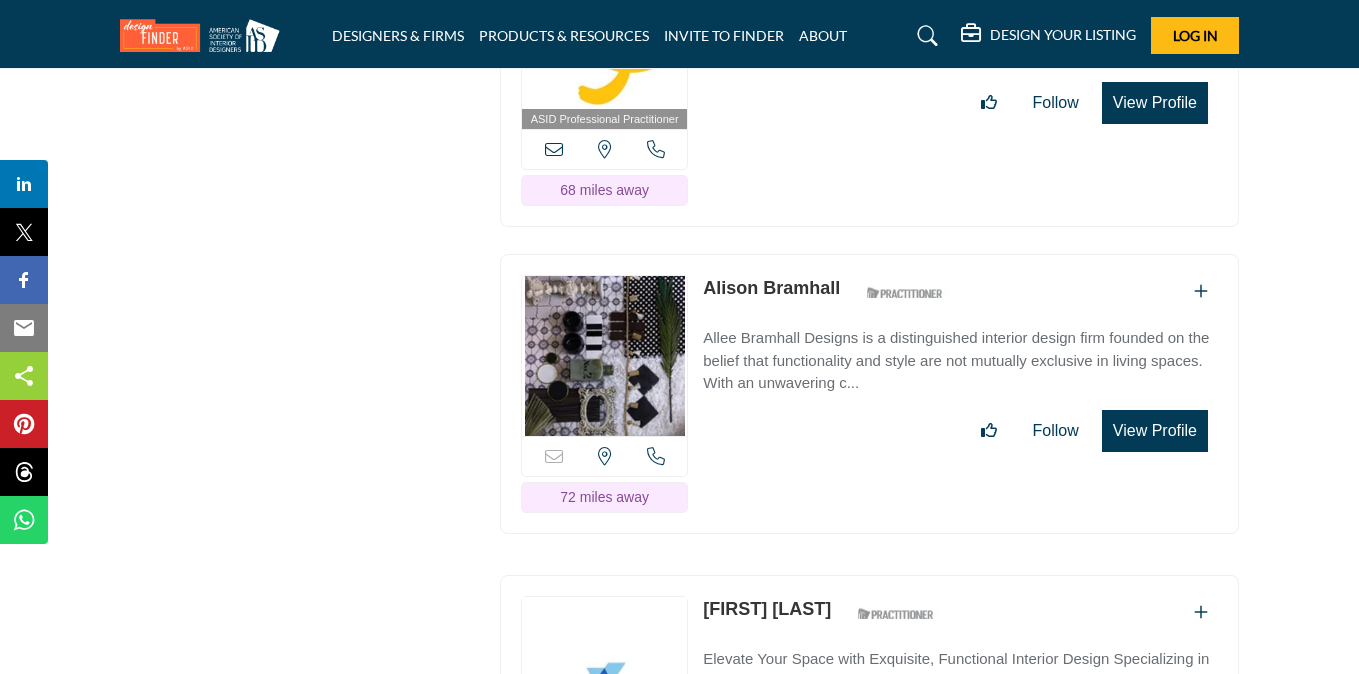 click on "View Profile" at bounding box center [1155, 431] 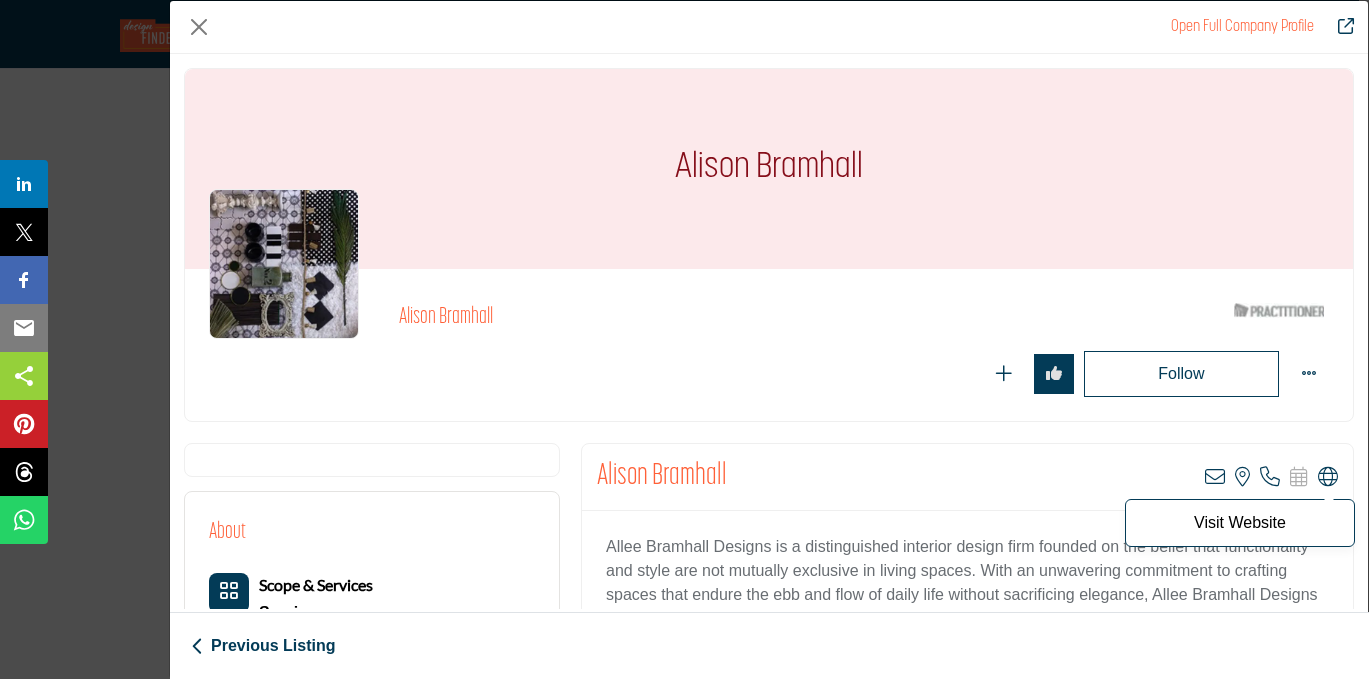 click at bounding box center (1328, 477) 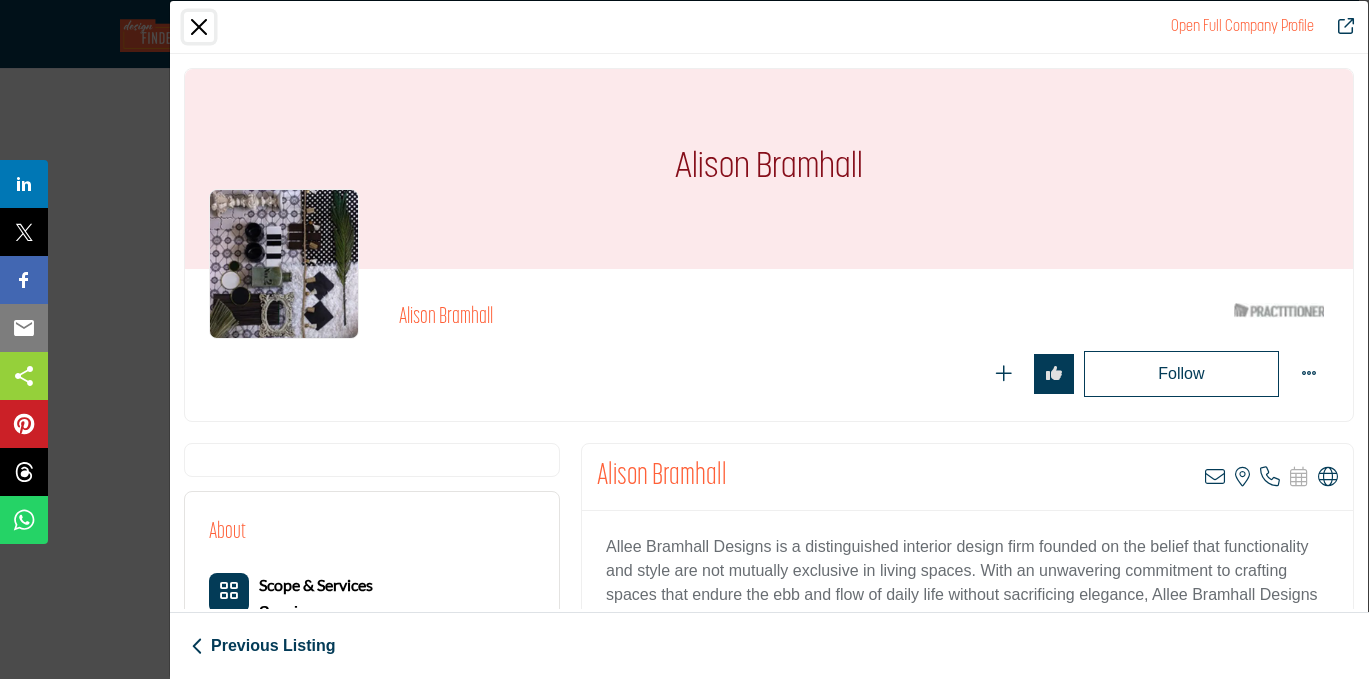 click at bounding box center [199, 27] 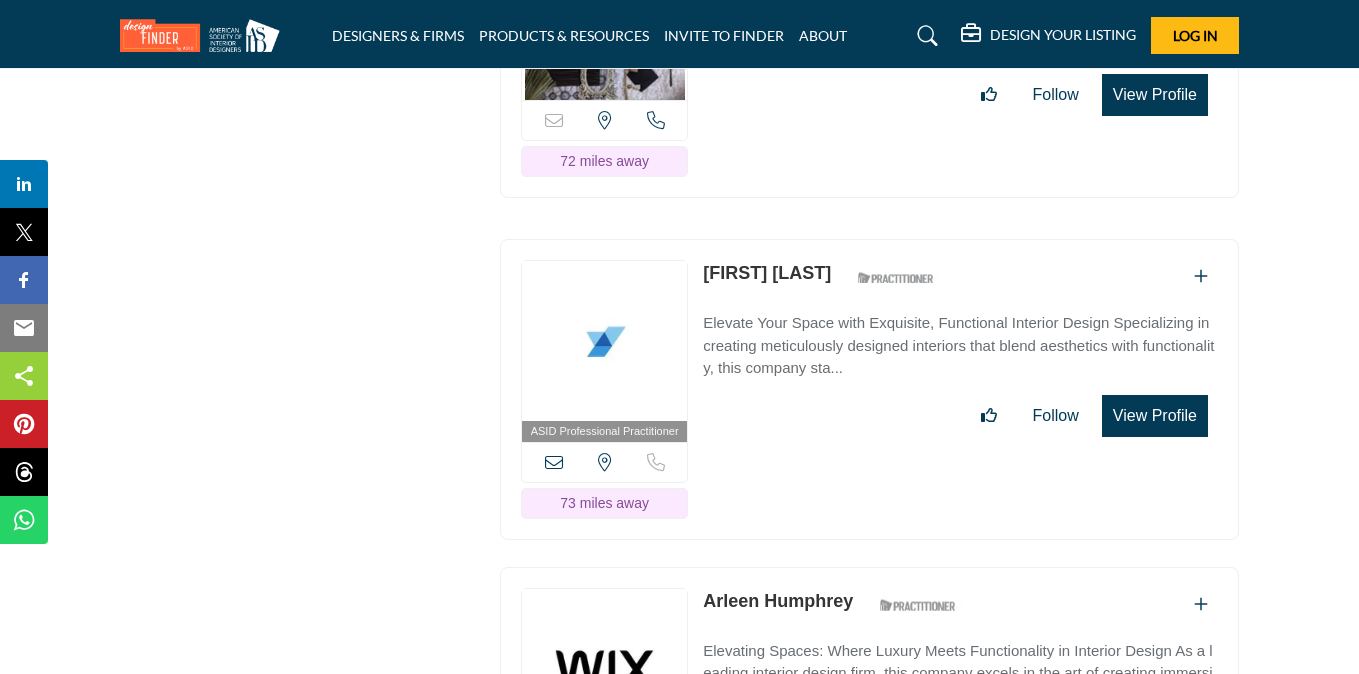 scroll, scrollTop: 21049, scrollLeft: 0, axis: vertical 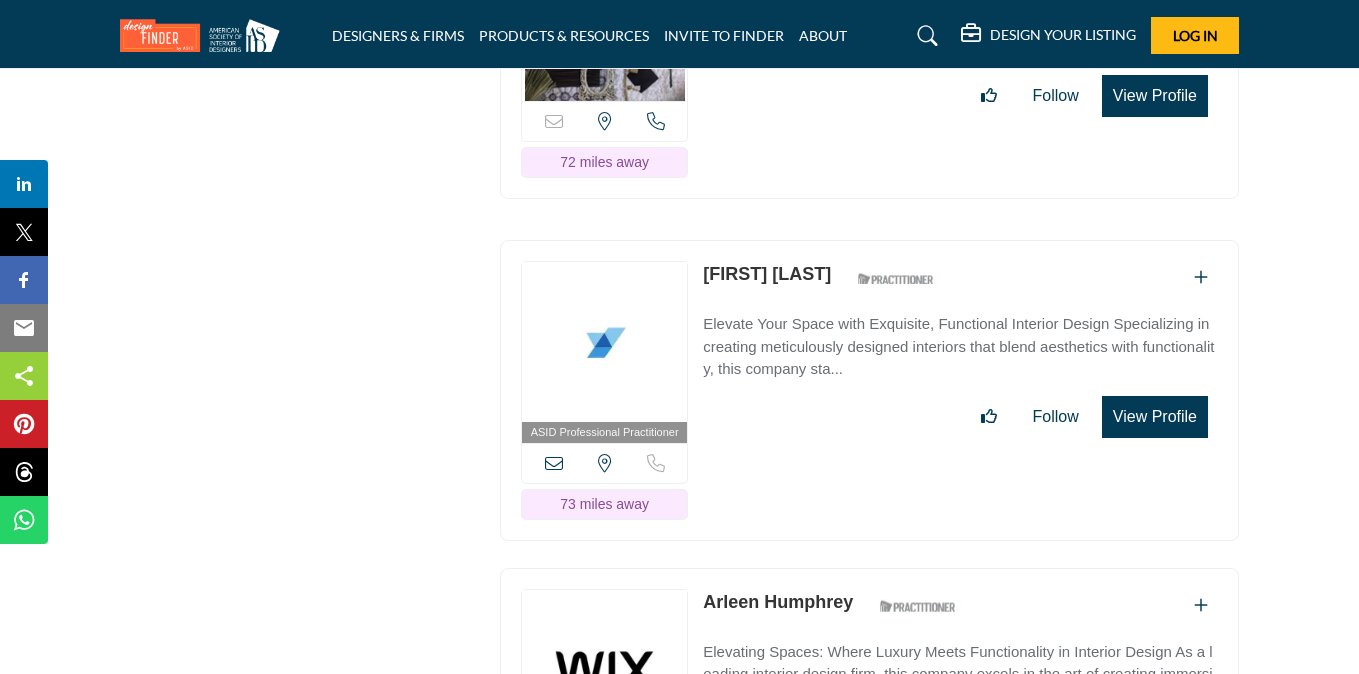 click on "View Profile" at bounding box center (1155, 417) 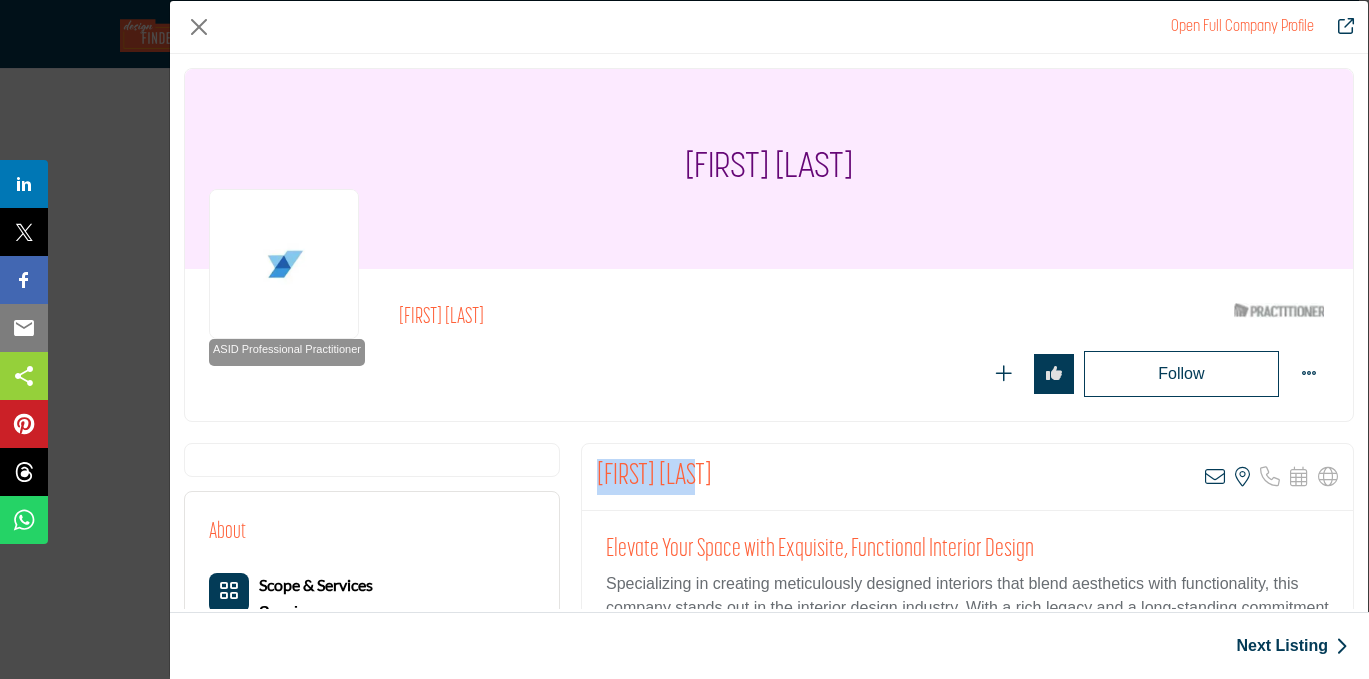 drag, startPoint x: 705, startPoint y: 471, endPoint x: 584, endPoint y: 466, distance: 121.103264 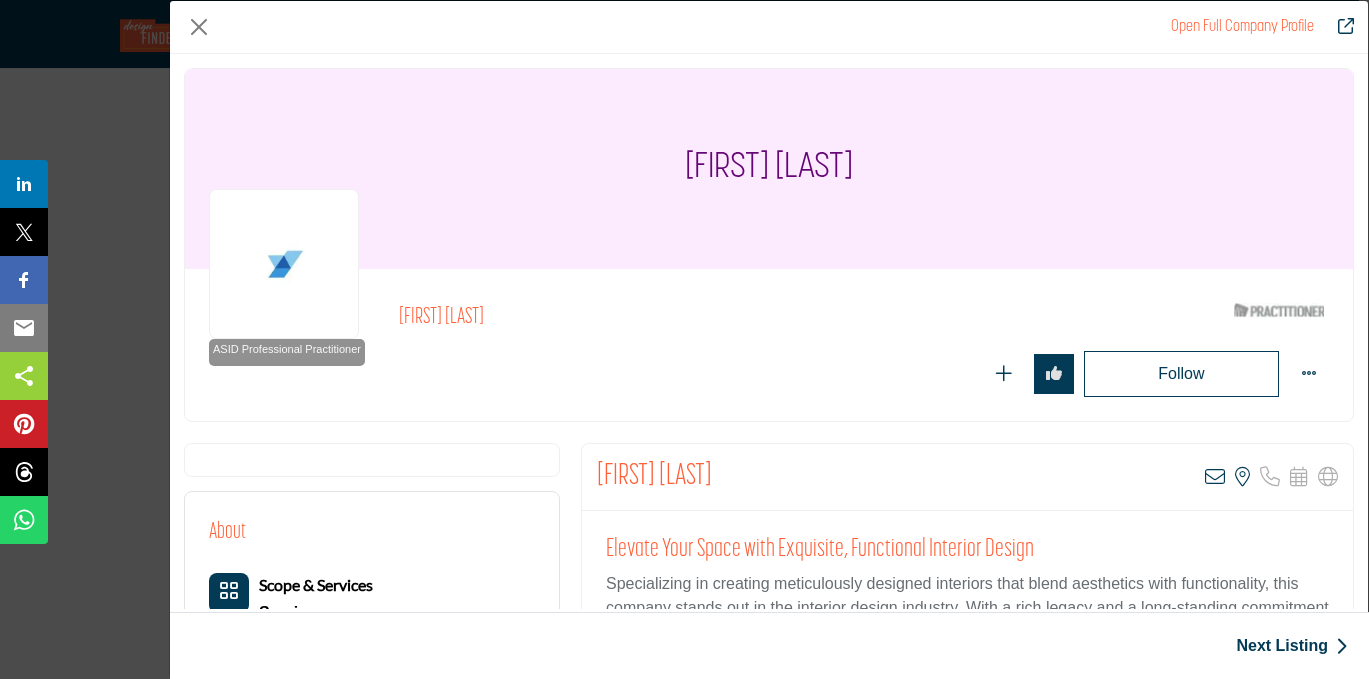 click on "ASID Professional Practitioner
ASID Professional Practitioners have successfully passed an ASID-approved qualification examination.
Aubrey Miles" at bounding box center [769, 345] 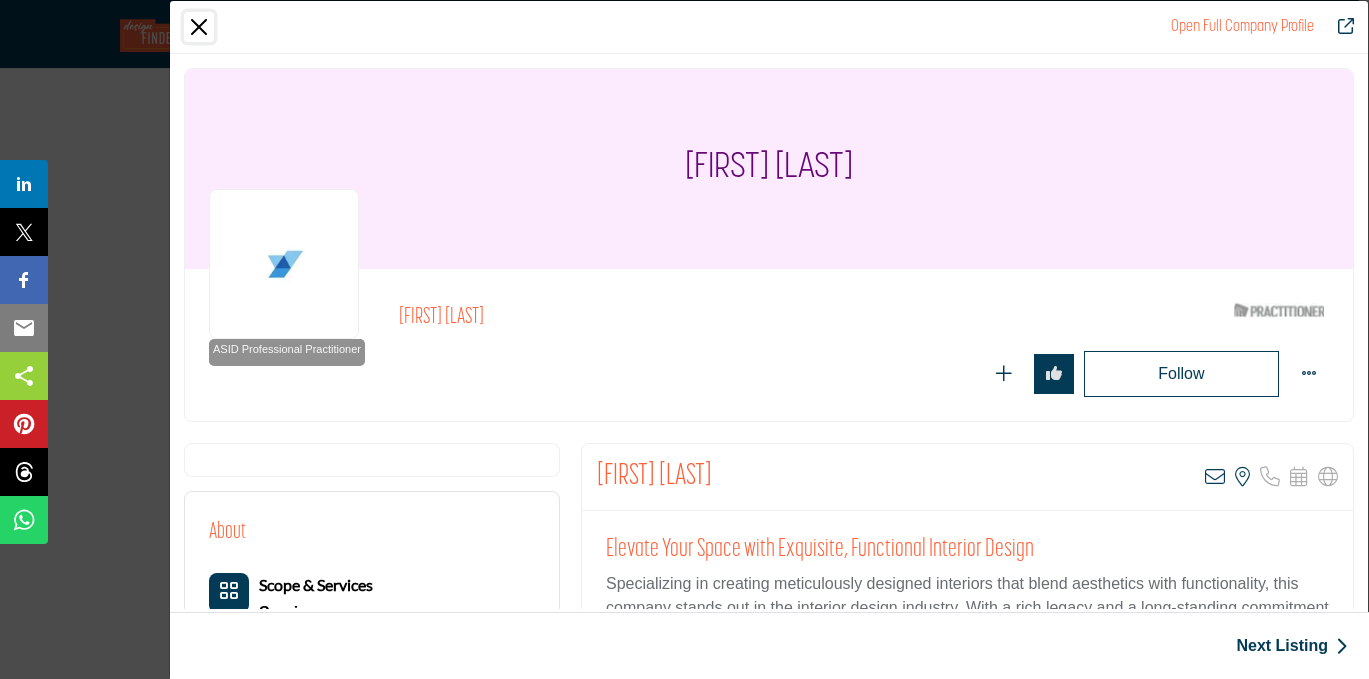 click at bounding box center [199, 27] 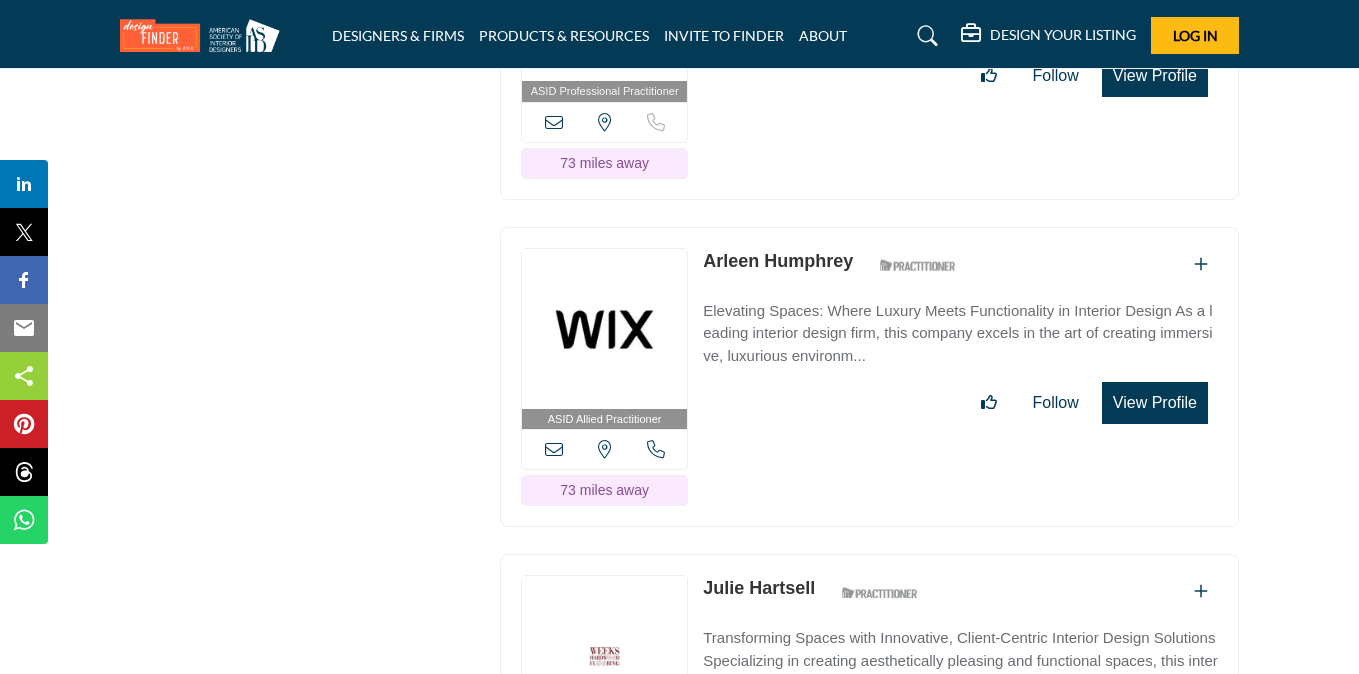 scroll, scrollTop: 21392, scrollLeft: 0, axis: vertical 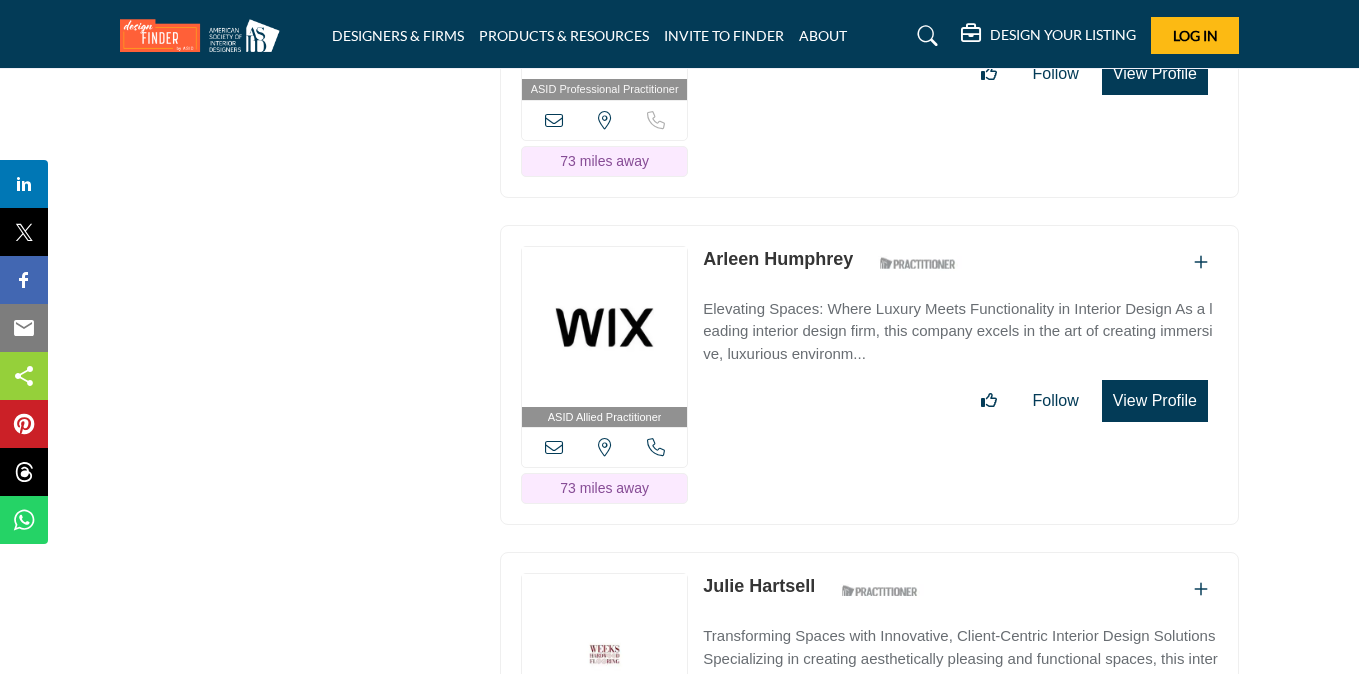 click on "View Profile" at bounding box center (1155, 401) 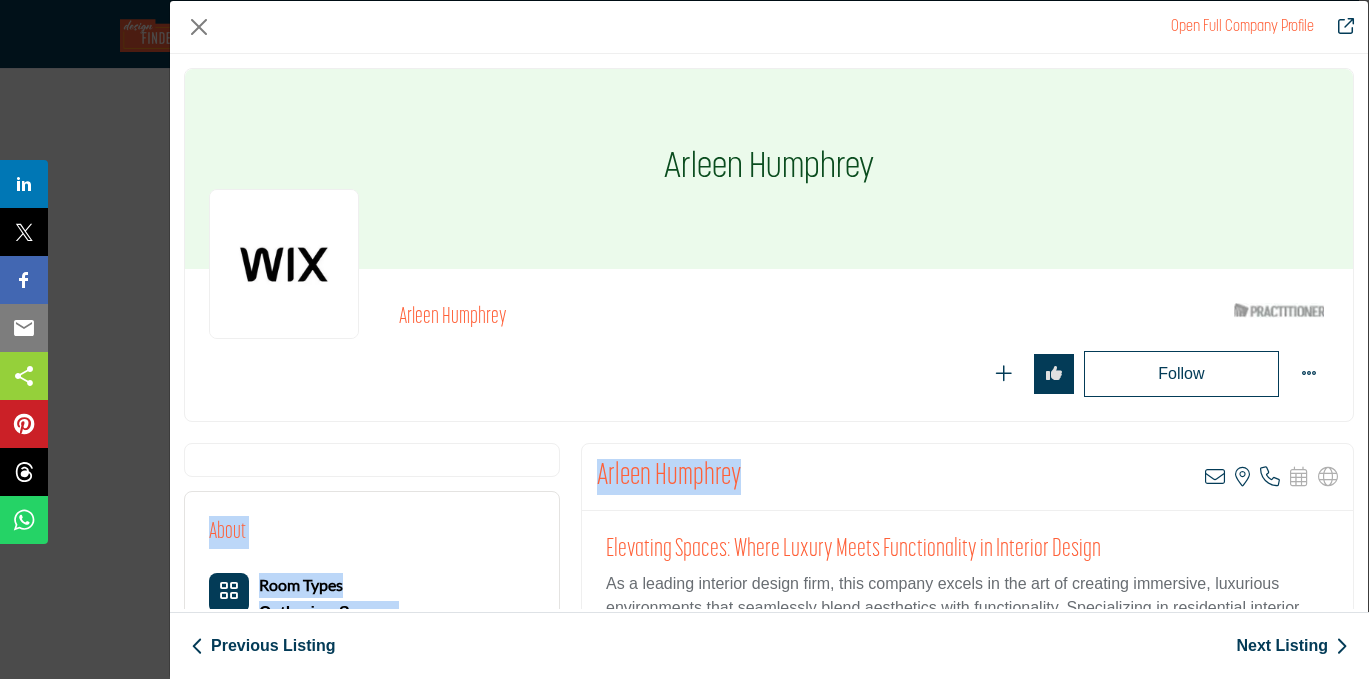 drag, startPoint x: 740, startPoint y: 473, endPoint x: 561, endPoint y: 470, distance: 179.02513 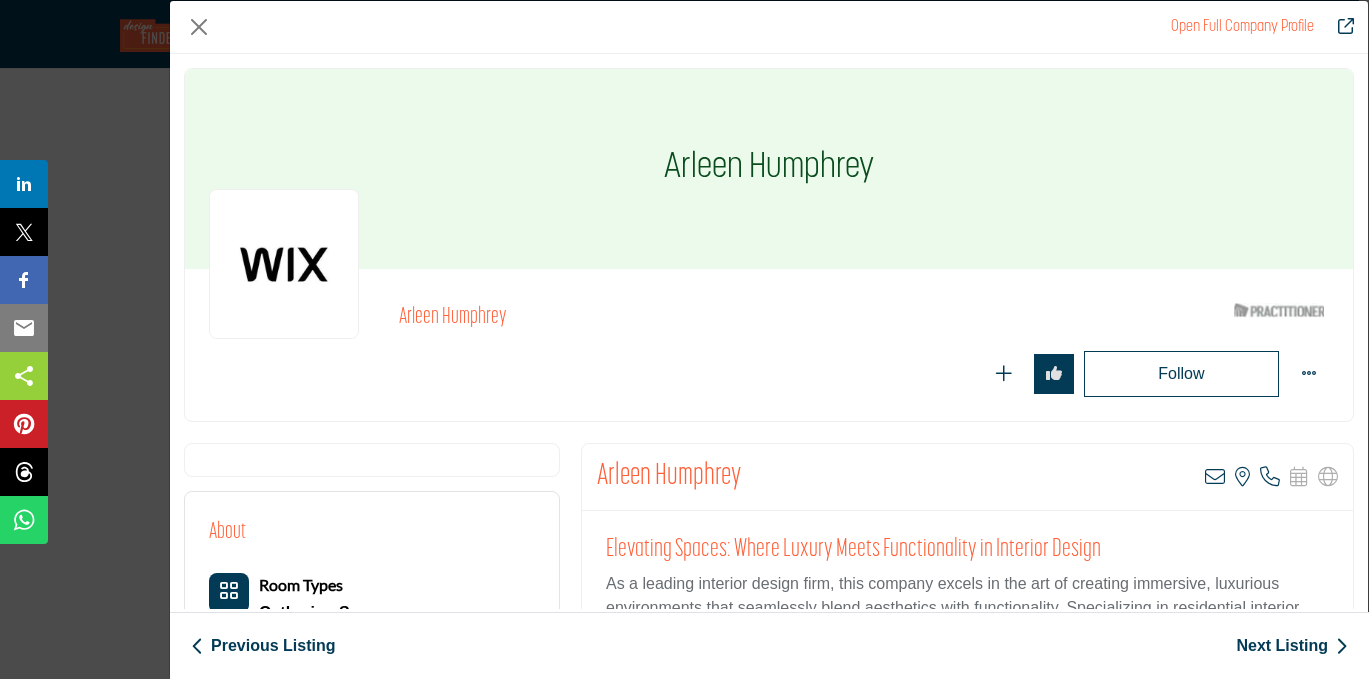 click on "Arleen Humphrey" at bounding box center (669, 477) 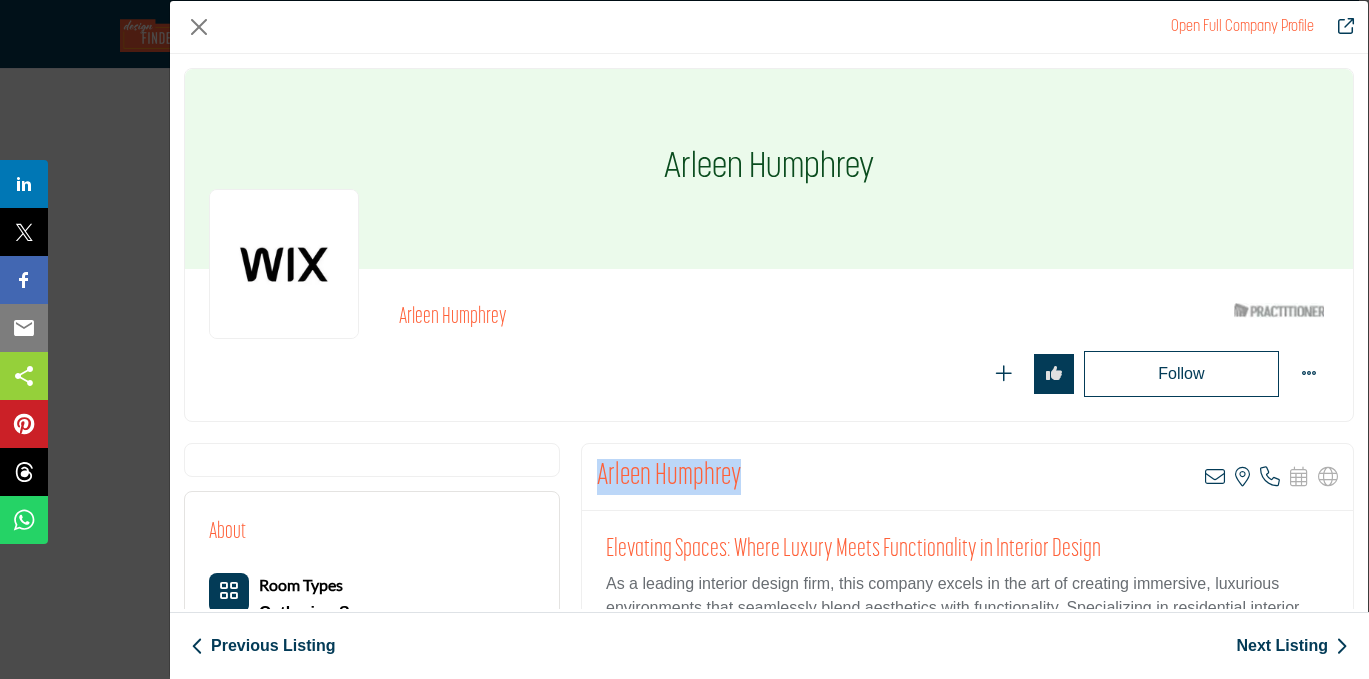drag, startPoint x: 594, startPoint y: 477, endPoint x: 766, endPoint y: 491, distance: 172.56883 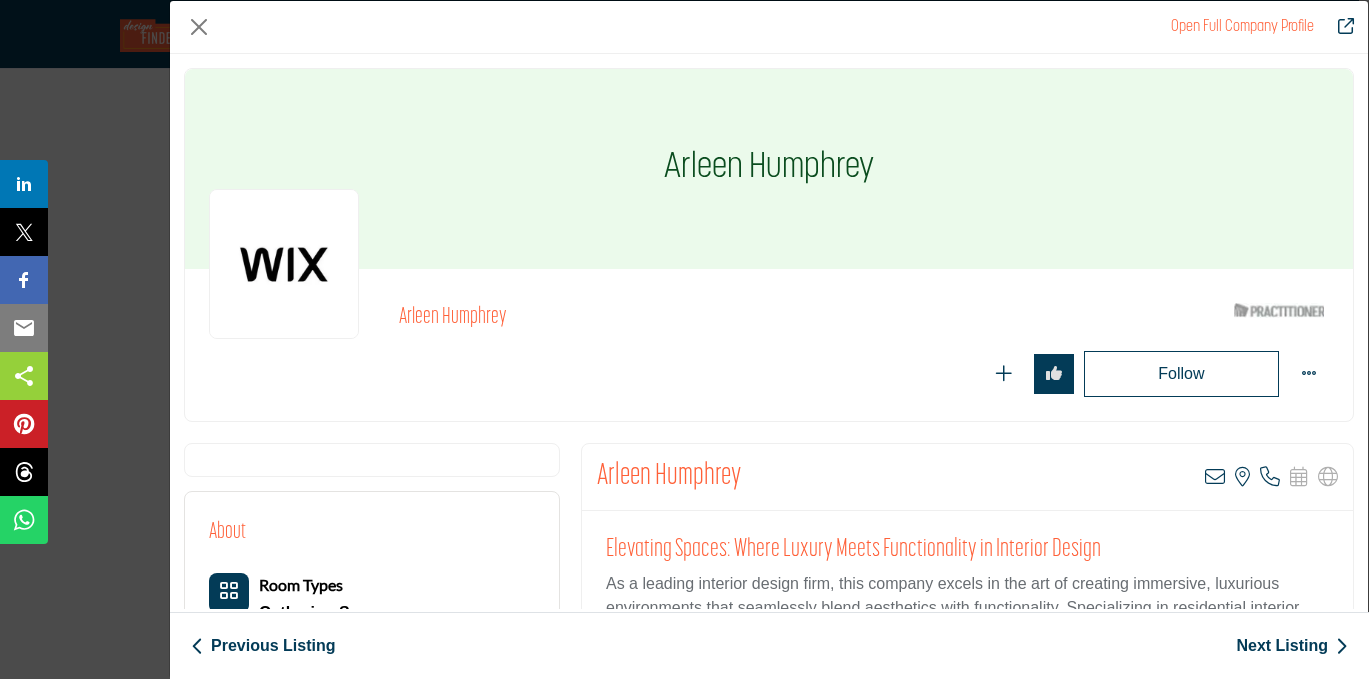 click on "Follow
Following" at bounding box center [864, 374] 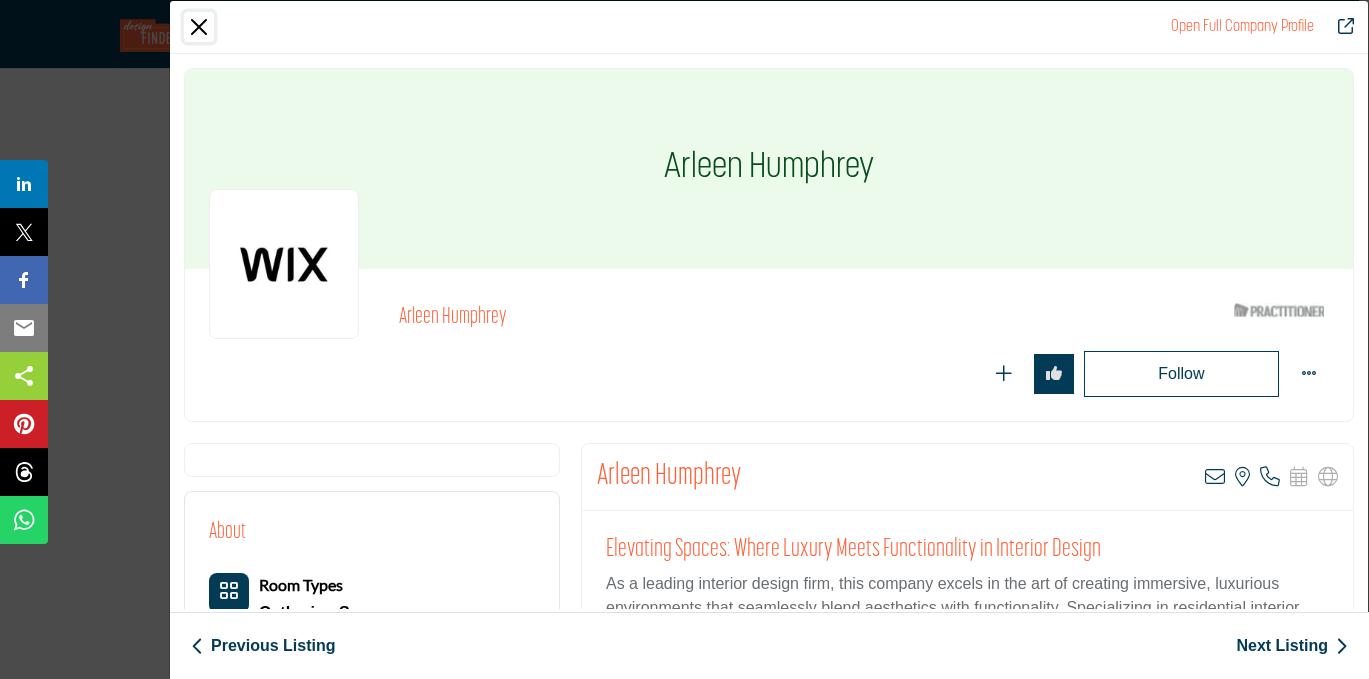 click at bounding box center (199, 27) 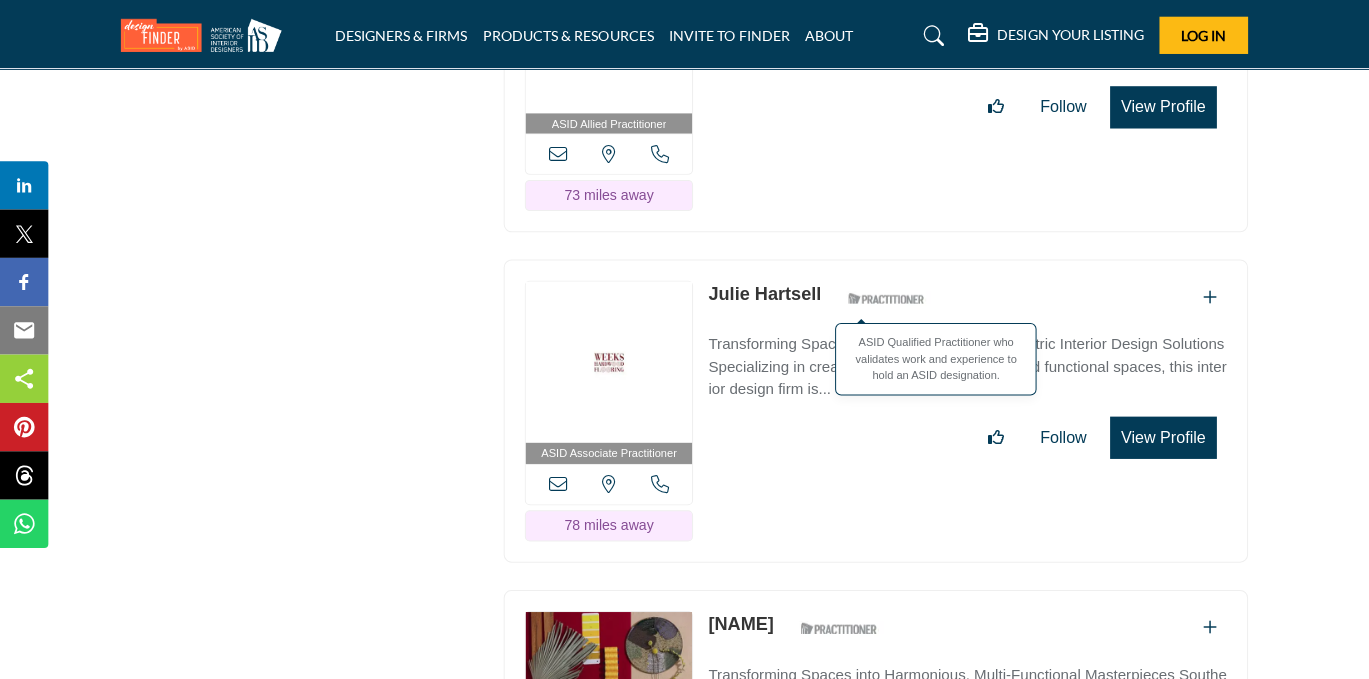 scroll, scrollTop: 21685, scrollLeft: 0, axis: vertical 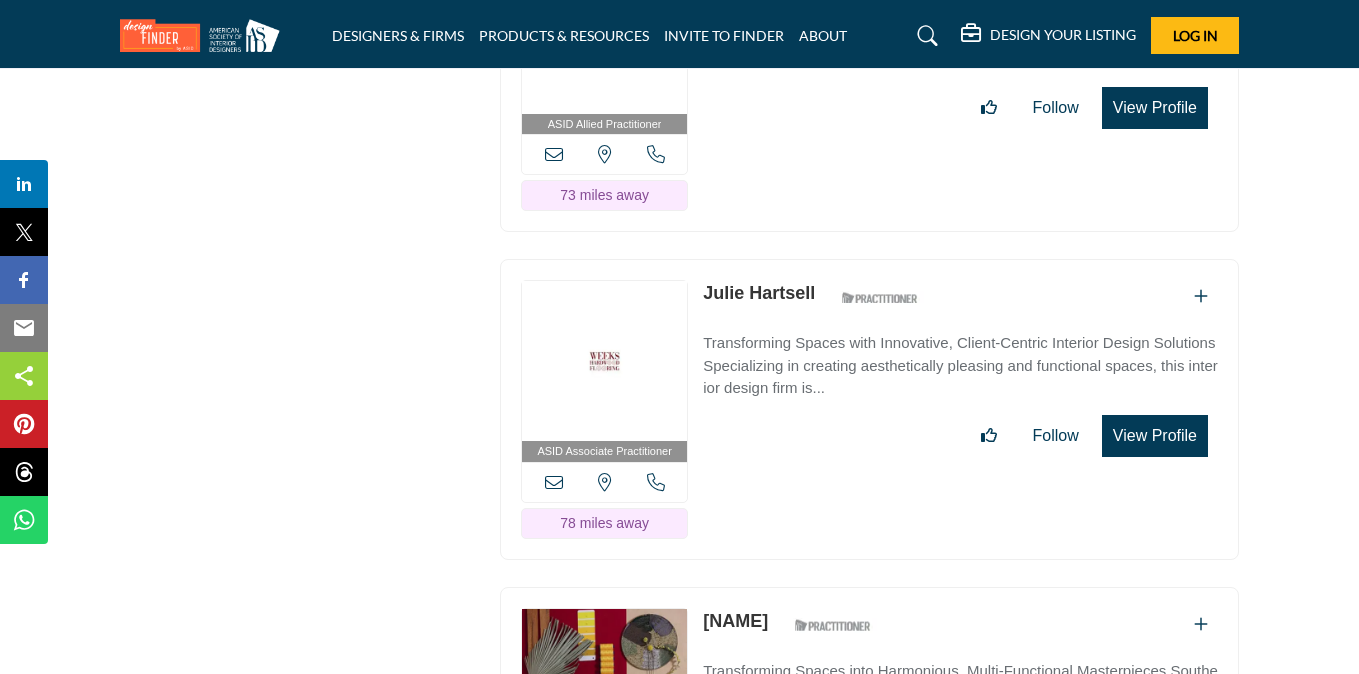 click on "View Profile" at bounding box center [1155, 436] 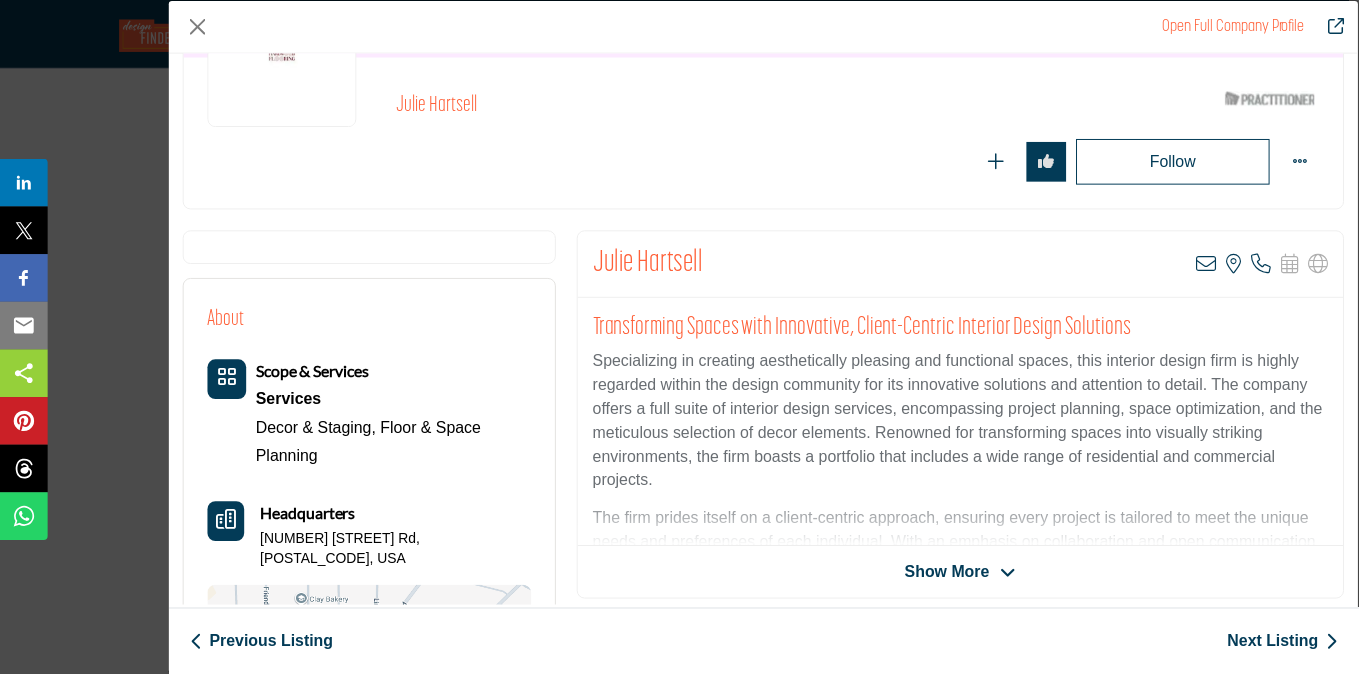 scroll, scrollTop: 209, scrollLeft: 0, axis: vertical 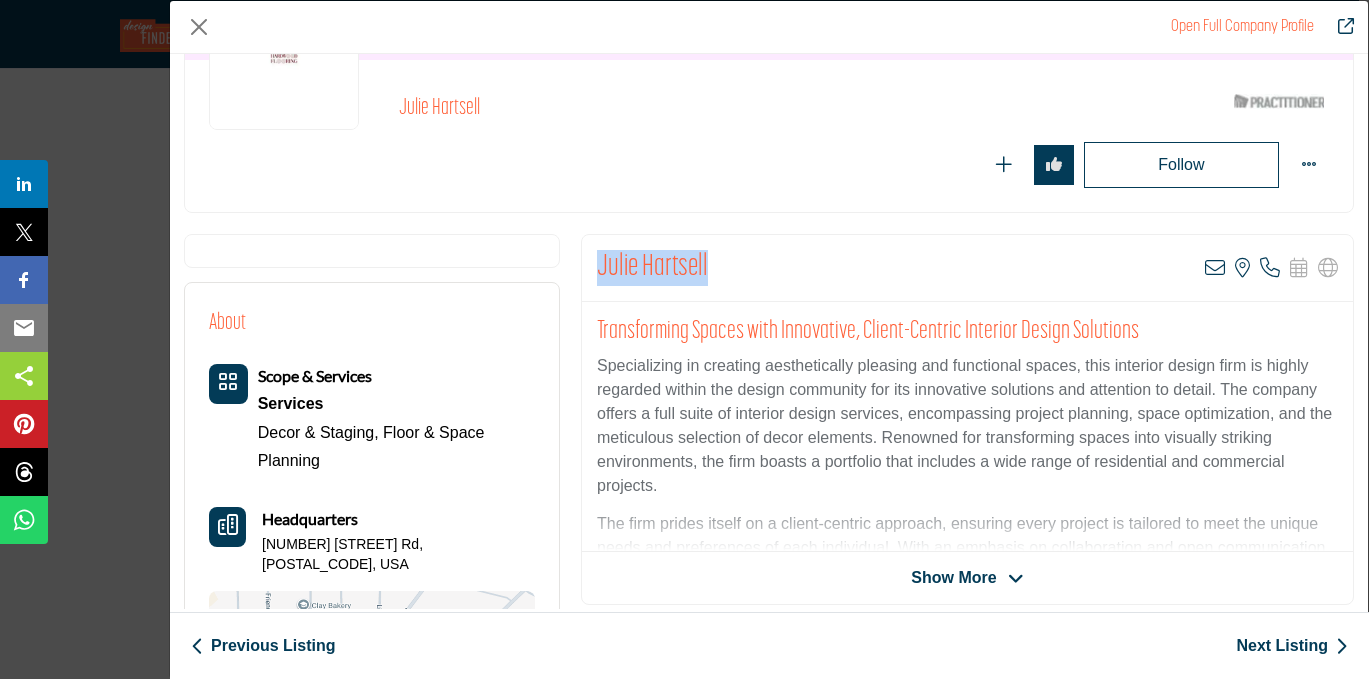 drag, startPoint x: 710, startPoint y: 265, endPoint x: 585, endPoint y: 262, distance: 125.035995 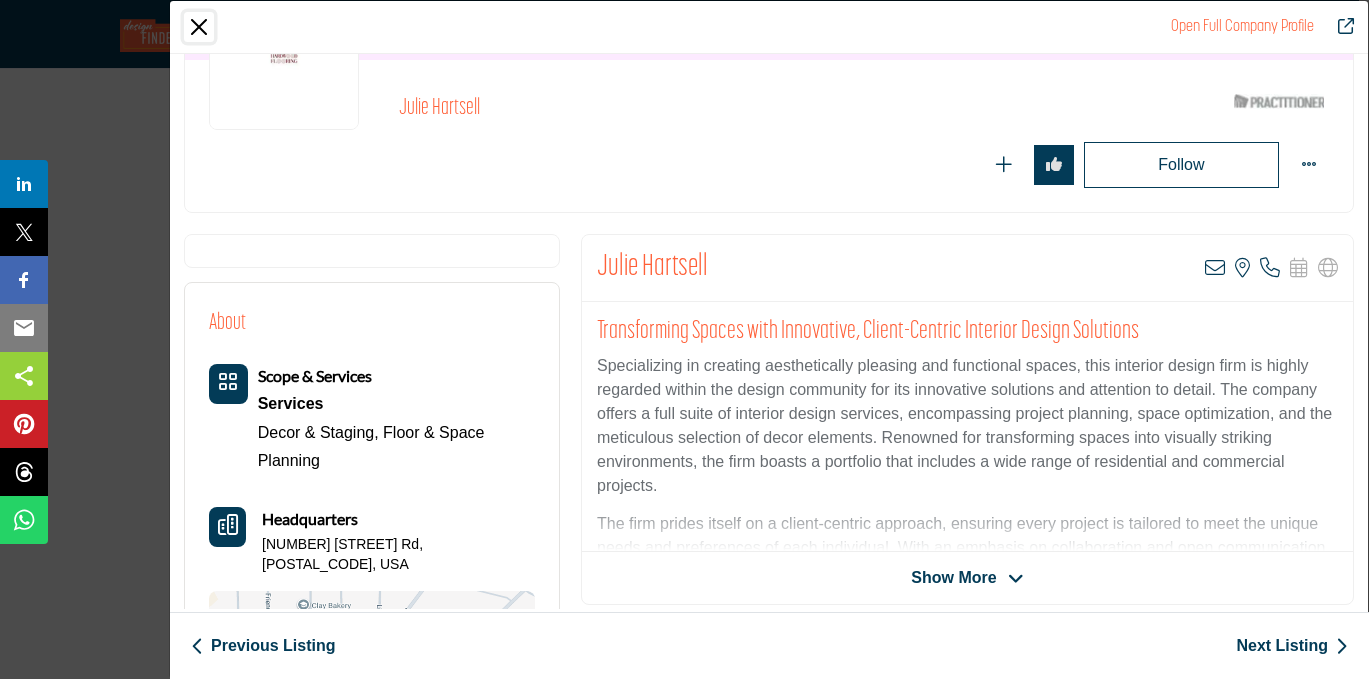 click at bounding box center (199, 27) 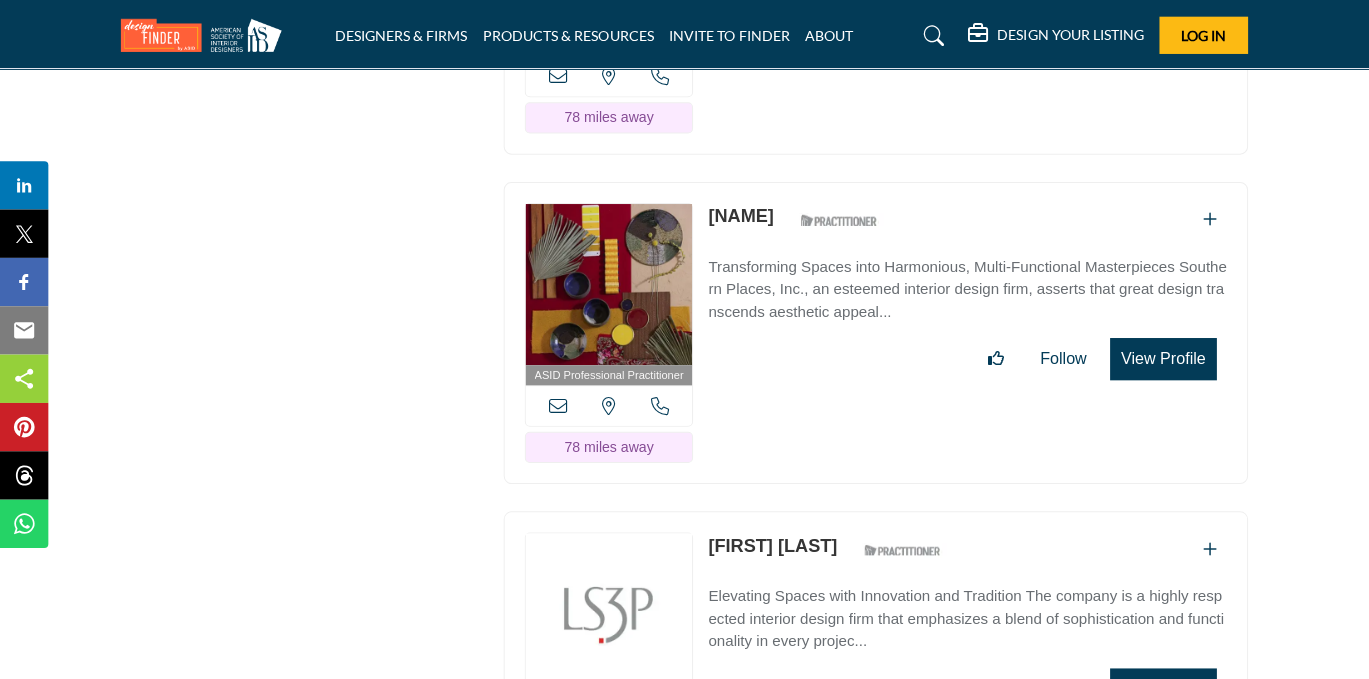 scroll, scrollTop: 22093, scrollLeft: 0, axis: vertical 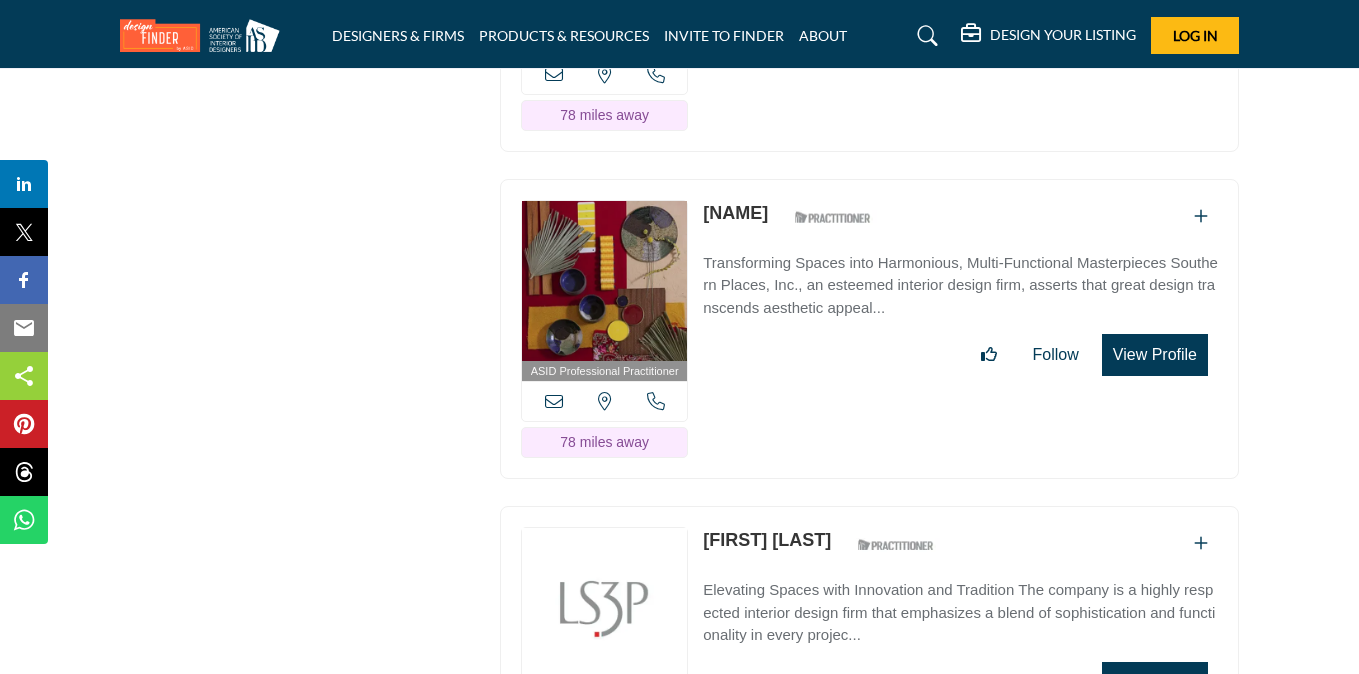 click on "View Profile" at bounding box center [1155, 355] 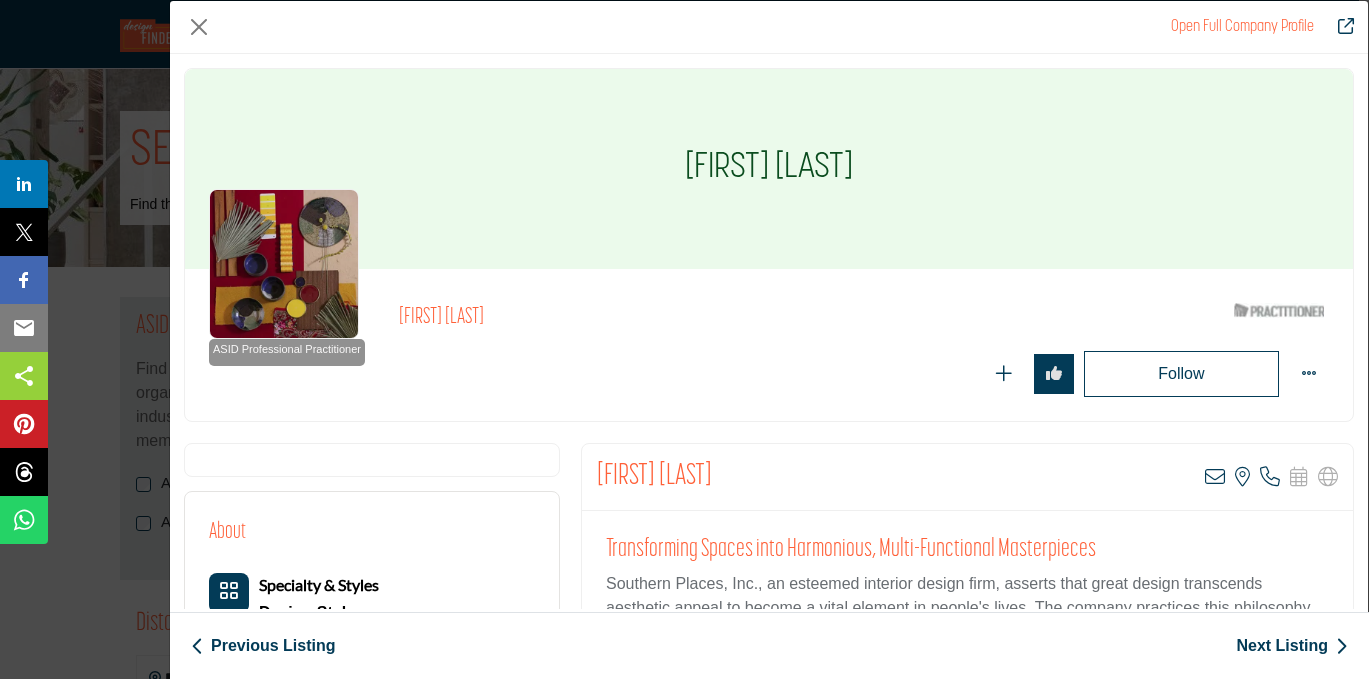scroll, scrollTop: 22093, scrollLeft: 0, axis: vertical 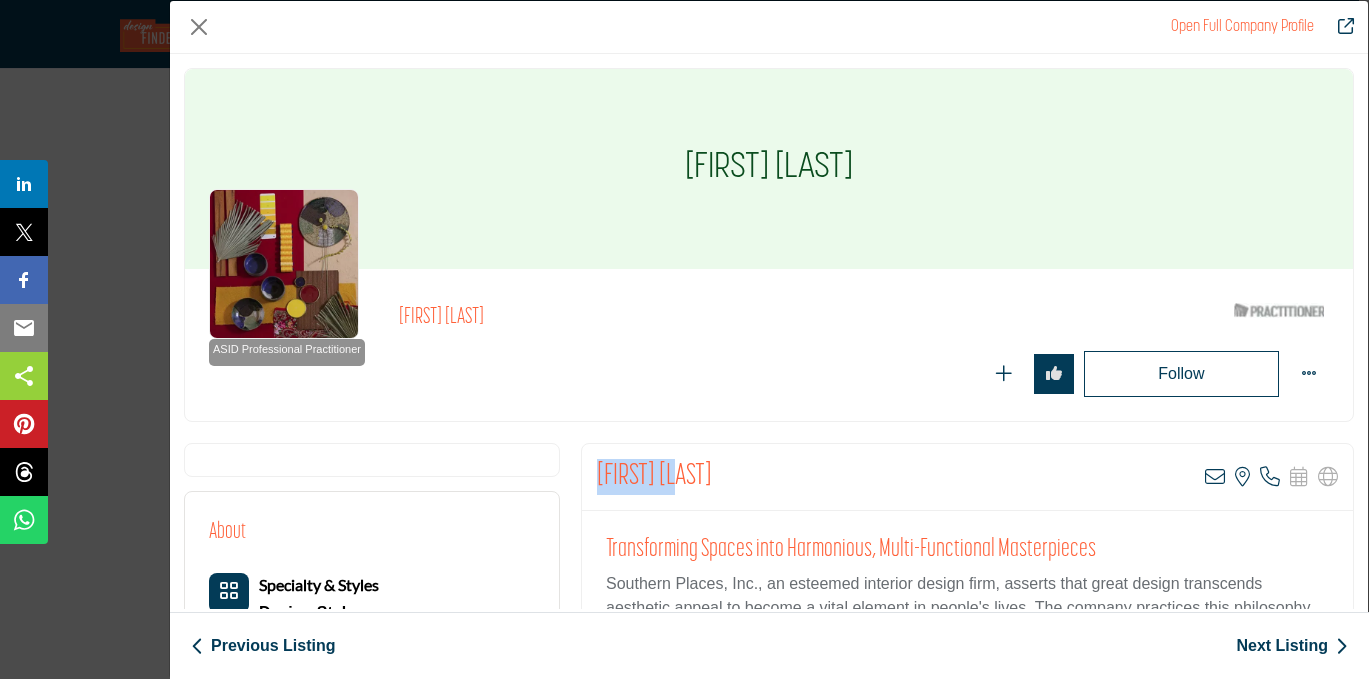 drag, startPoint x: 702, startPoint y: 479, endPoint x: 580, endPoint y: 472, distance: 122.20065 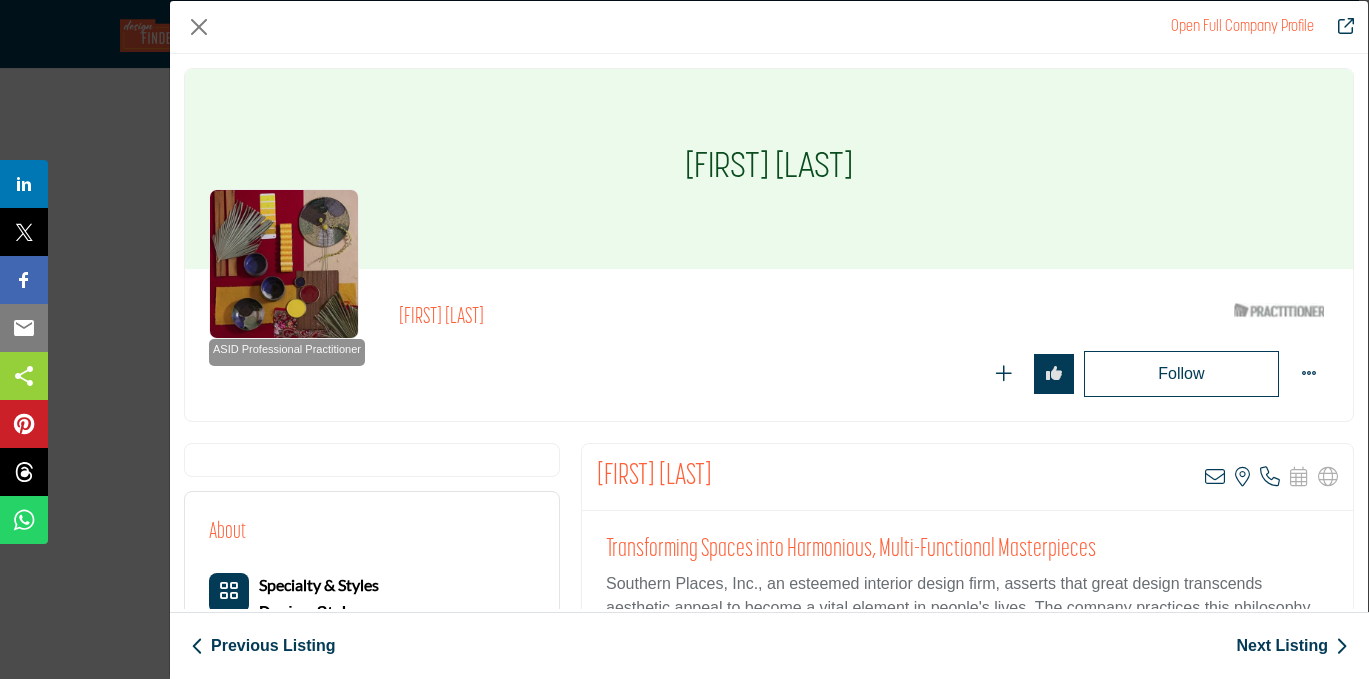 click on "Pam McPeak
View email address of this listing
View the location of this listing
Call Number" at bounding box center [967, 477] 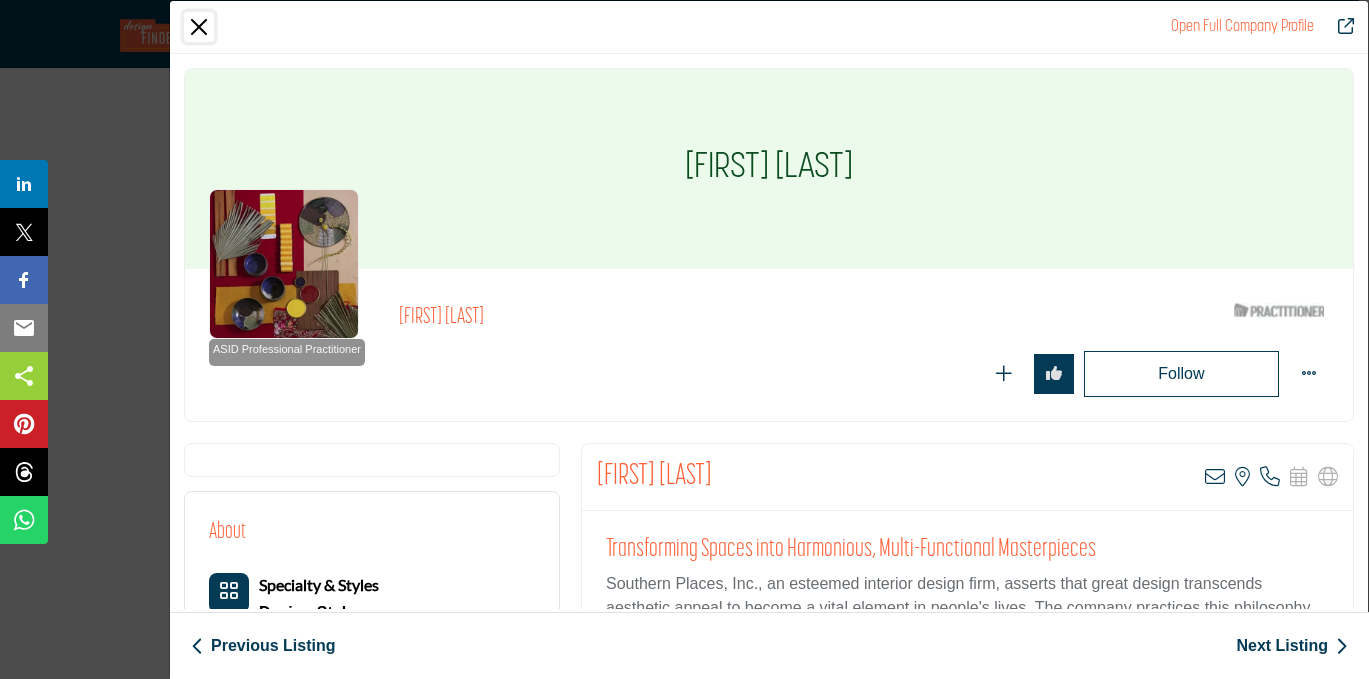 click at bounding box center [199, 27] 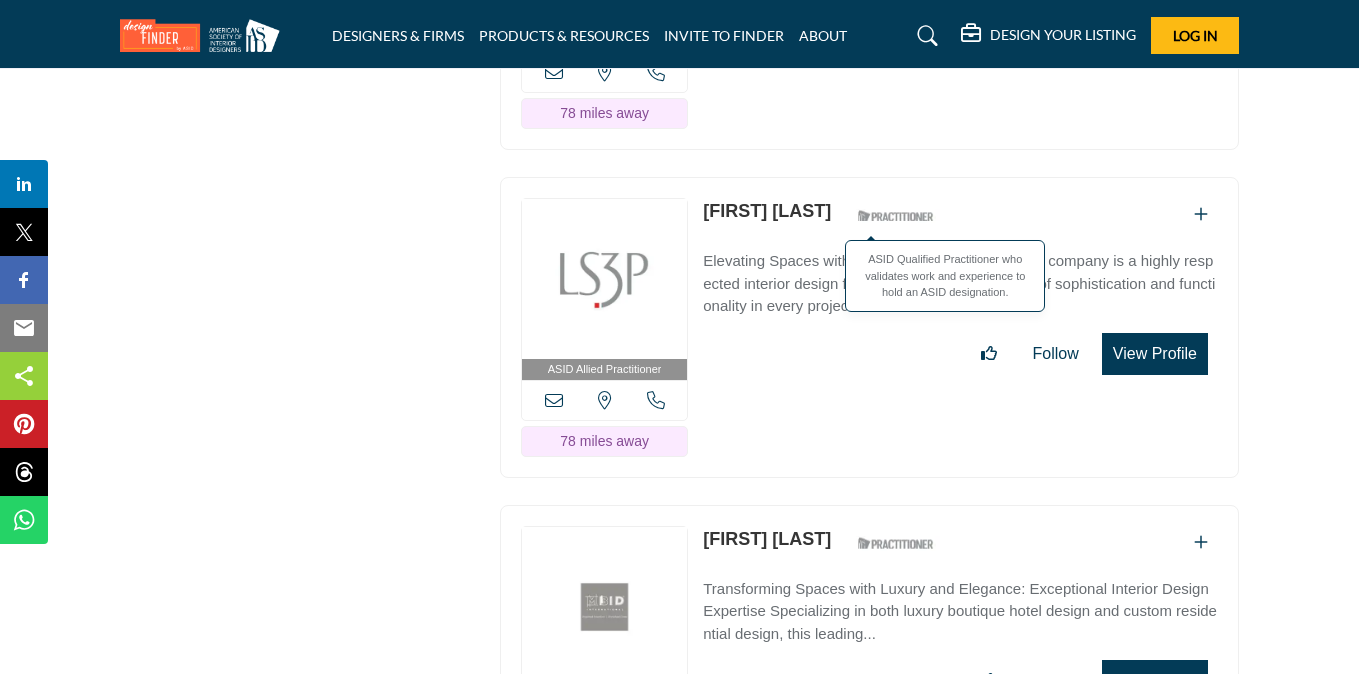 scroll, scrollTop: 22429, scrollLeft: 0, axis: vertical 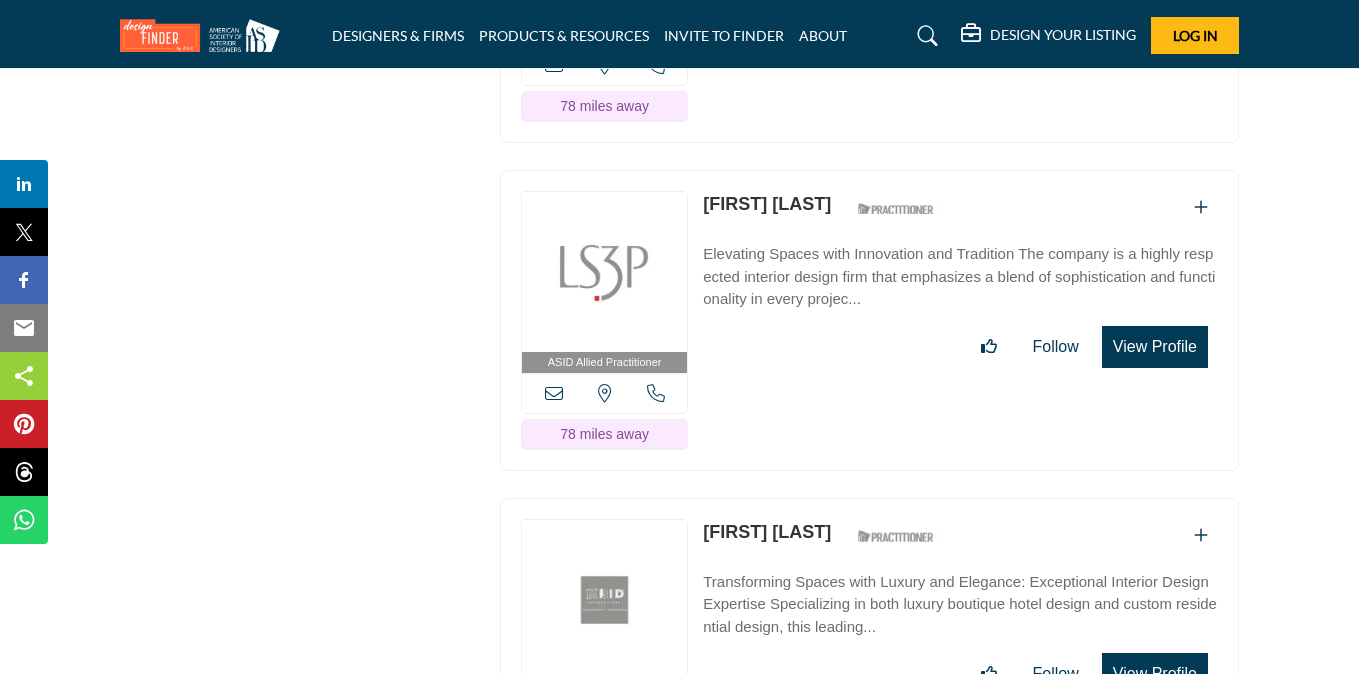 click on "View Profile" at bounding box center [1155, 347] 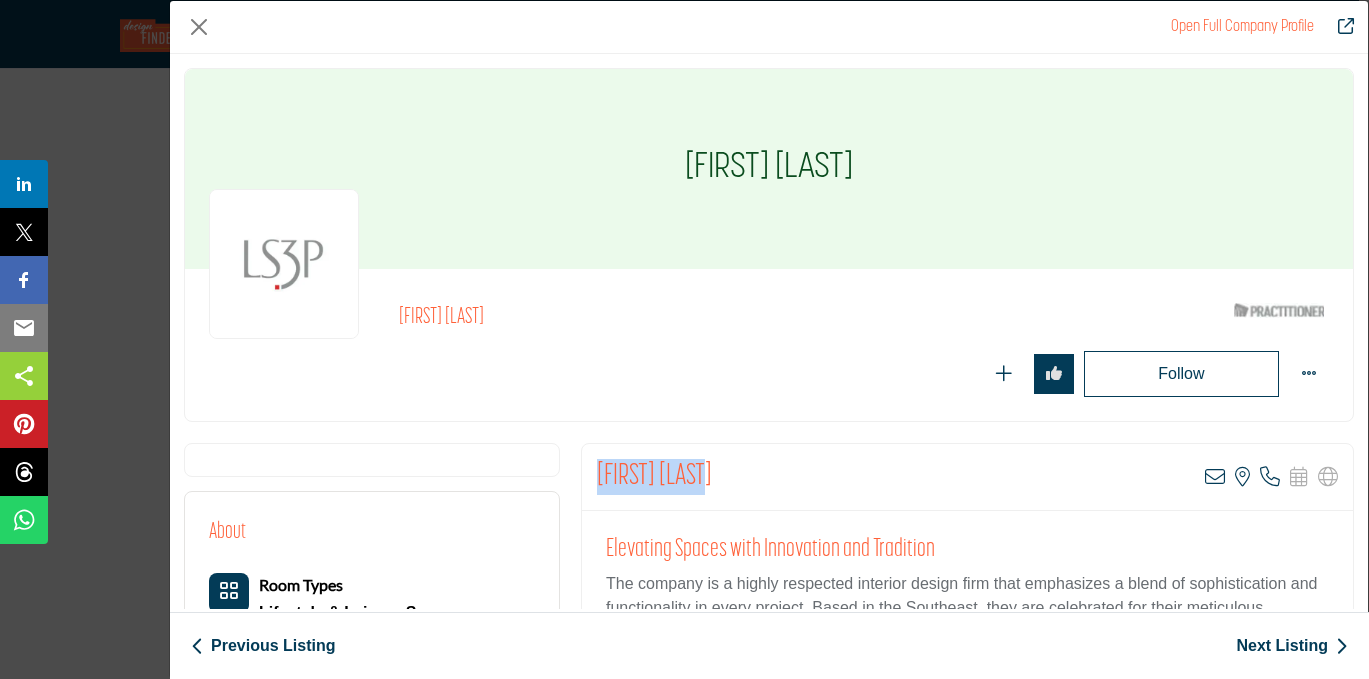 drag, startPoint x: 718, startPoint y: 477, endPoint x: 571, endPoint y: 471, distance: 147.12239 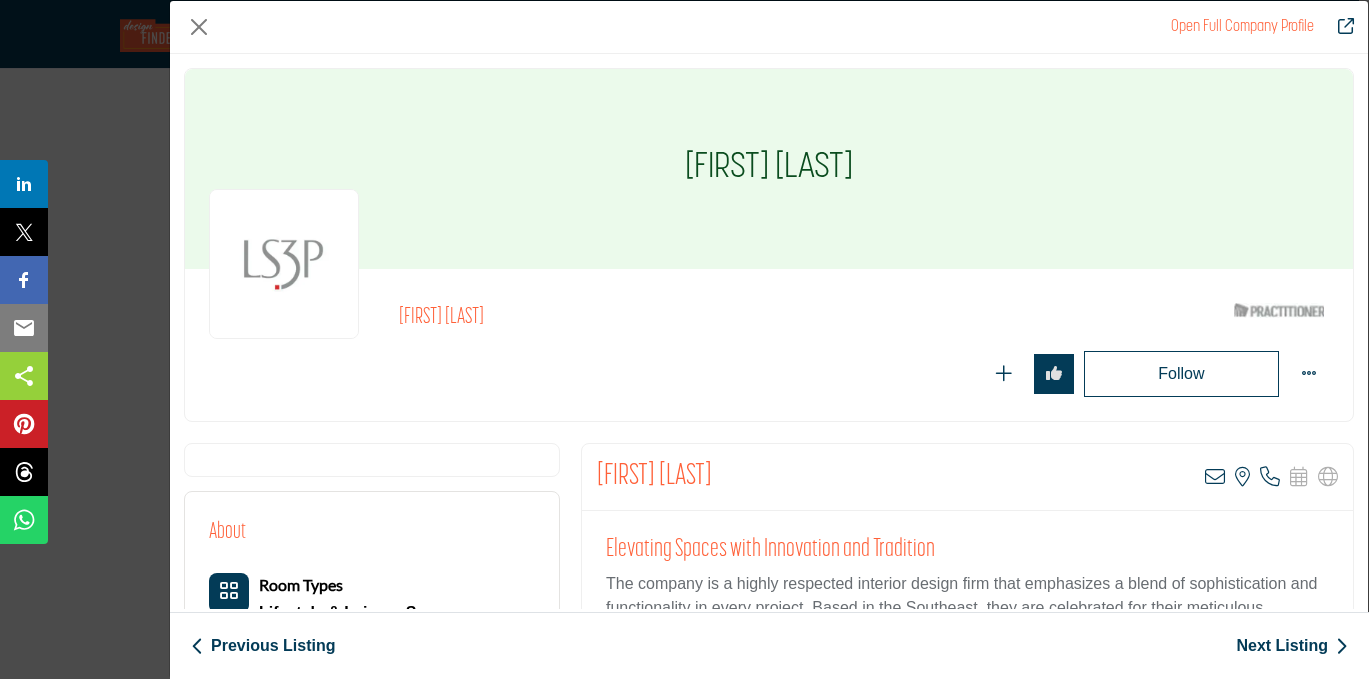 click on "Kellyn Messel
Kellyn Messel" at bounding box center (769, 255) 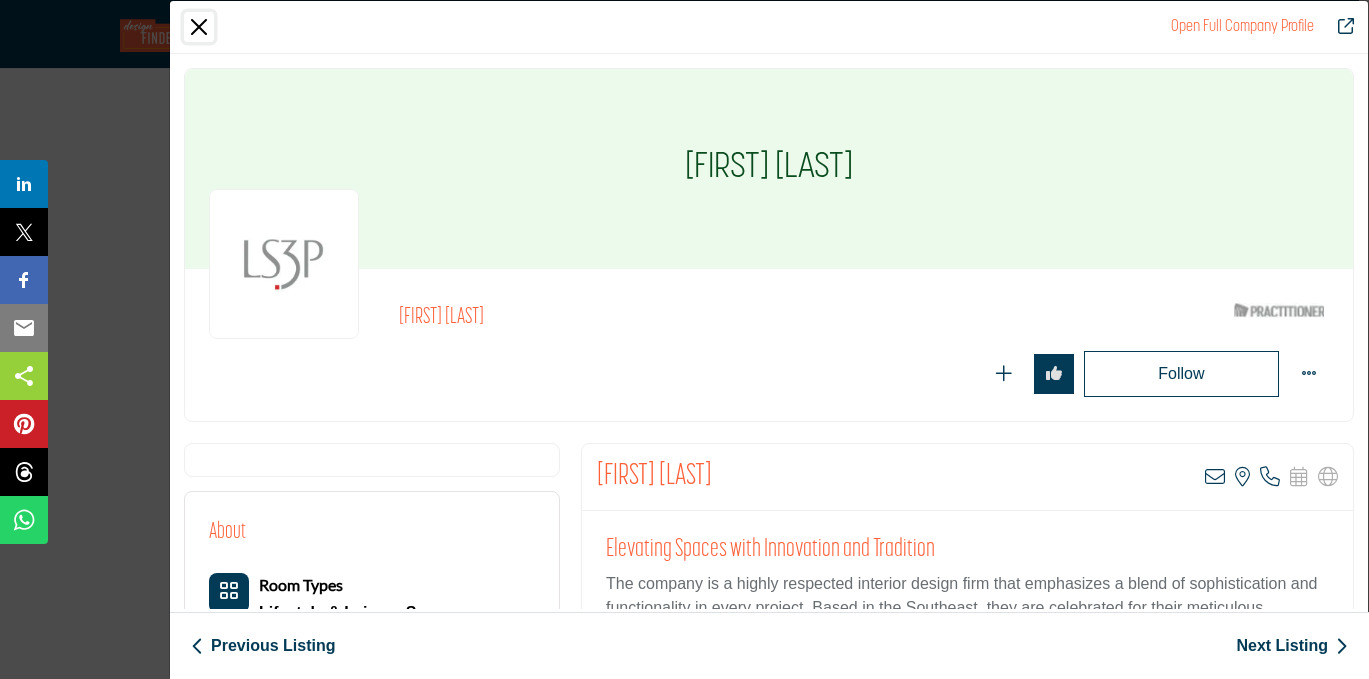 click at bounding box center [199, 27] 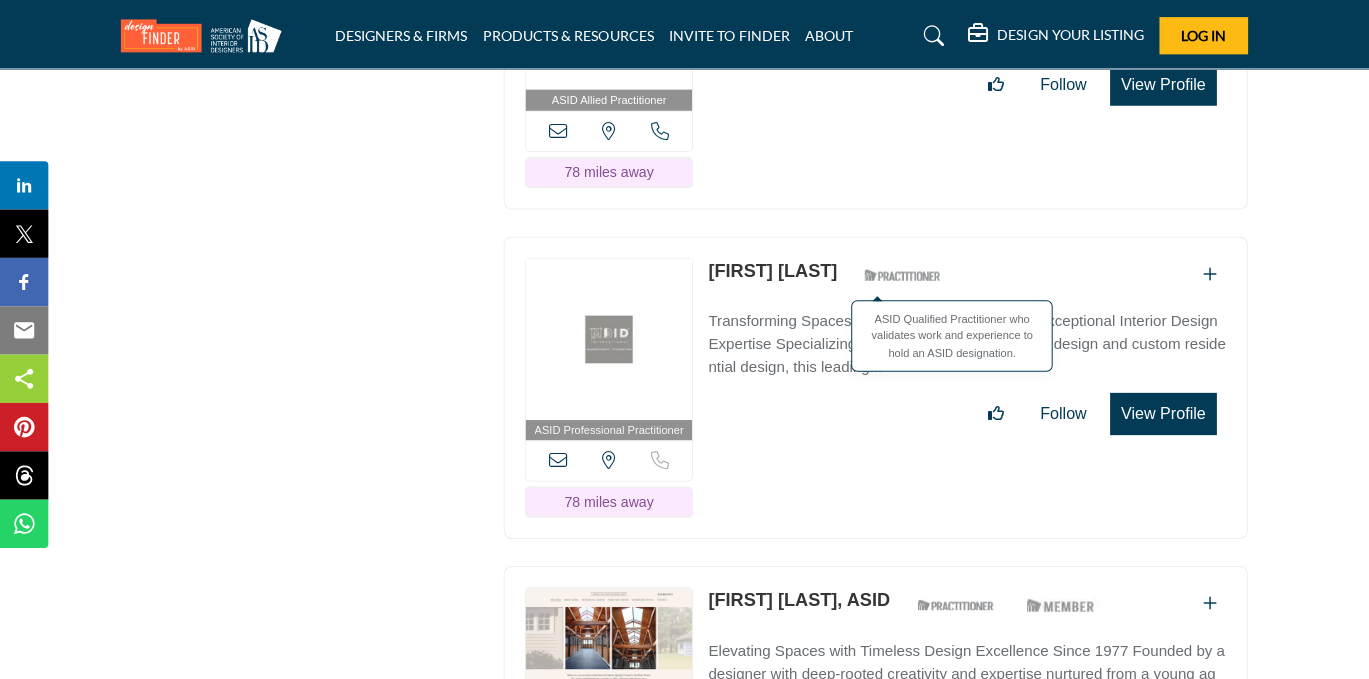 scroll, scrollTop: 22737, scrollLeft: 0, axis: vertical 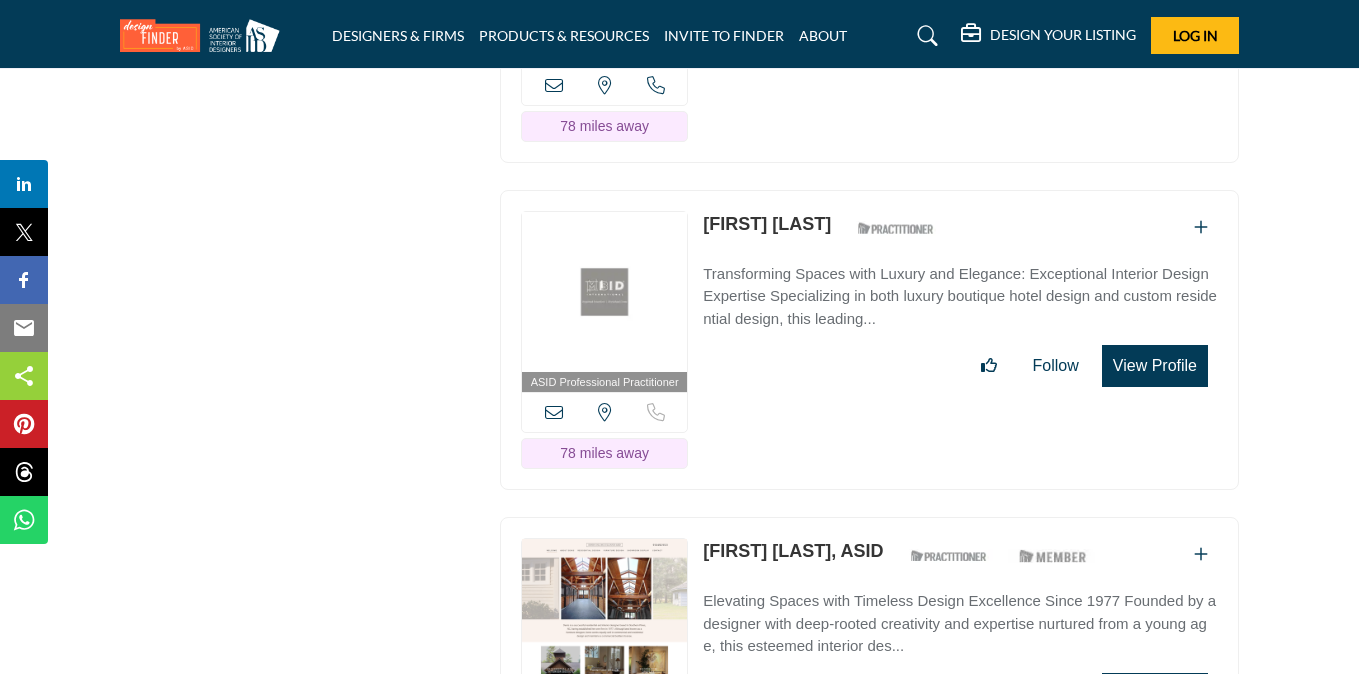 click on "View Profile" at bounding box center (1155, 366) 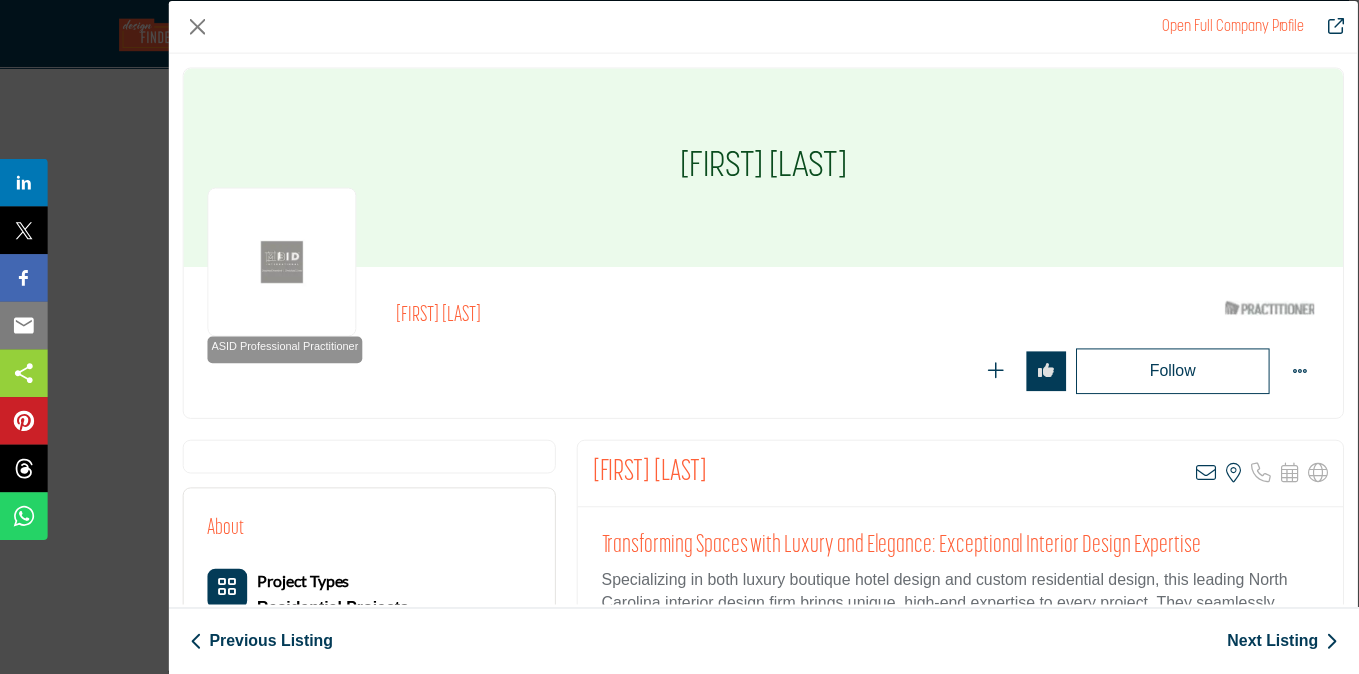 scroll, scrollTop: 124, scrollLeft: 0, axis: vertical 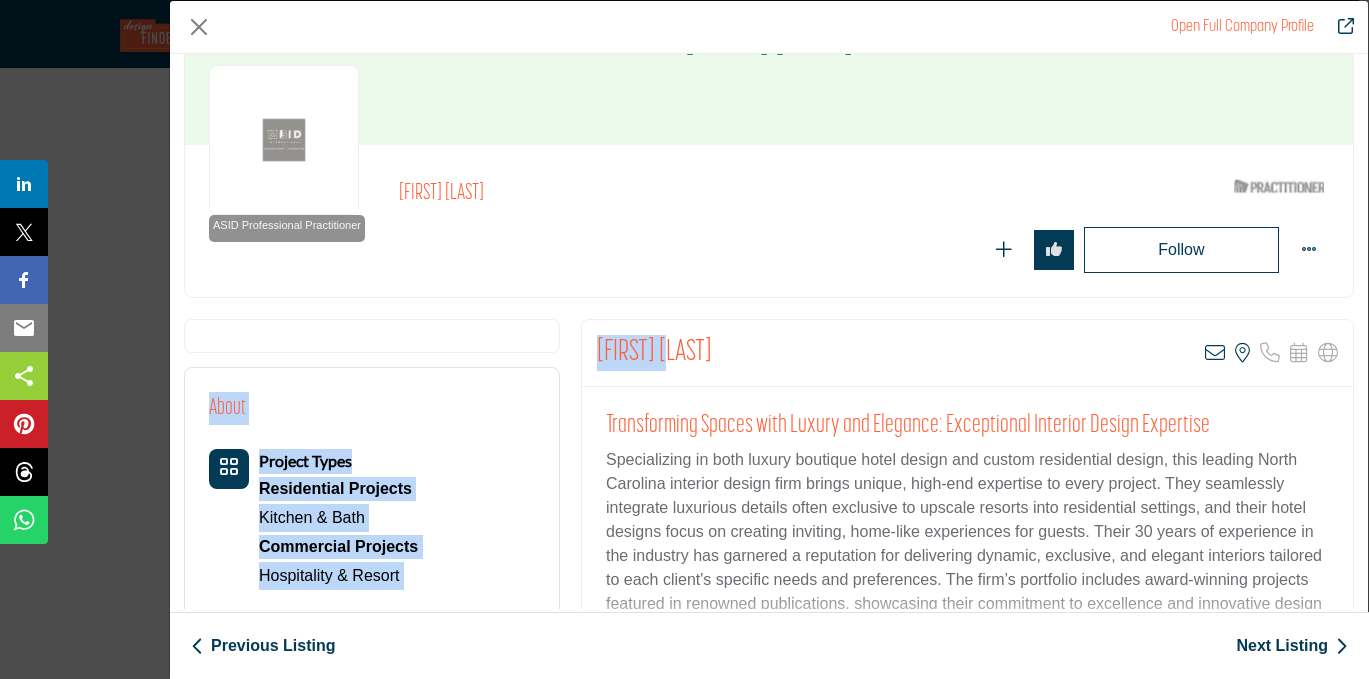 drag, startPoint x: 680, startPoint y: 344, endPoint x: 564, endPoint y: 335, distance: 116.34862 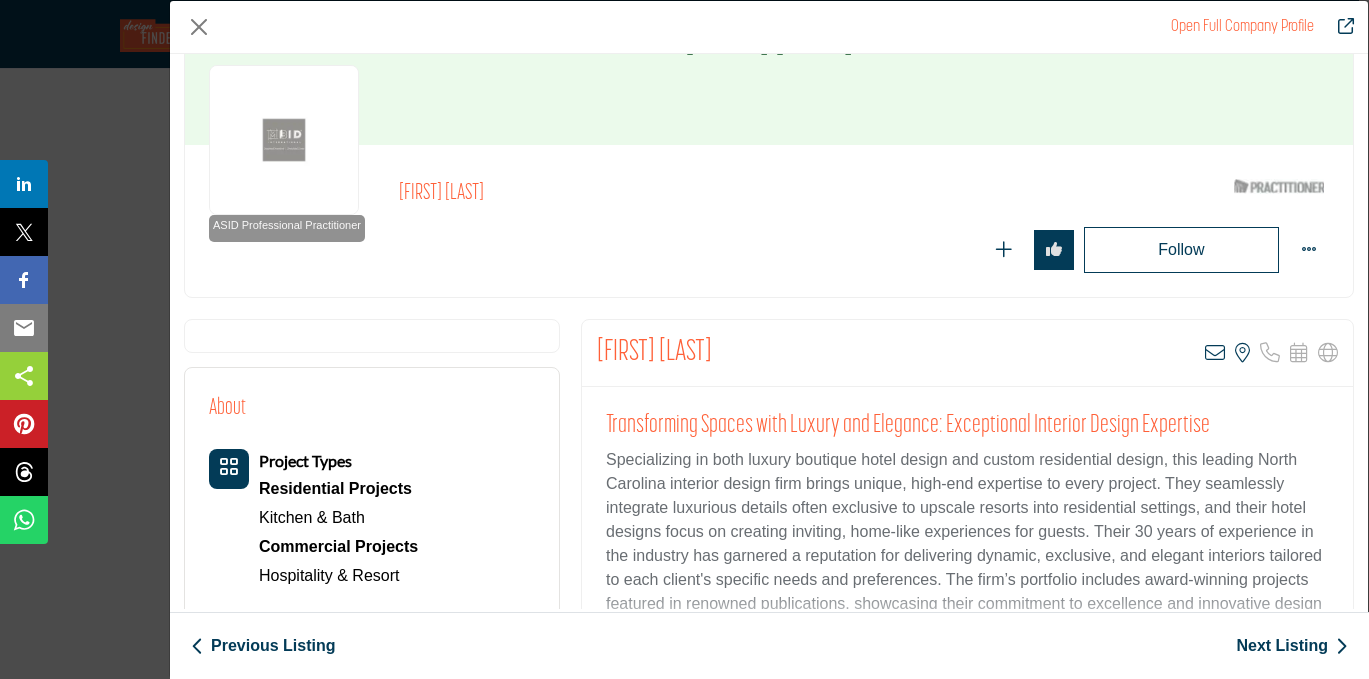 click on "[FIRST] [LAST]" at bounding box center (654, 353) 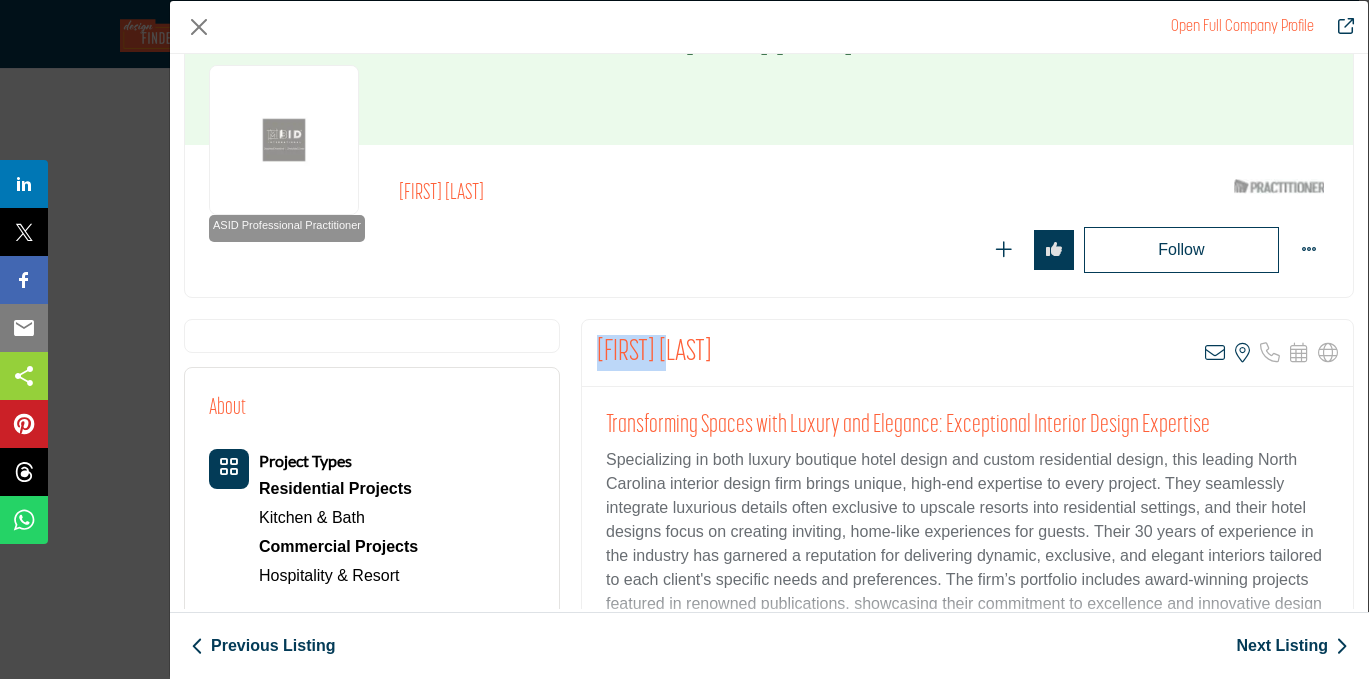 drag, startPoint x: 596, startPoint y: 346, endPoint x: 693, endPoint y: 355, distance: 97.41663 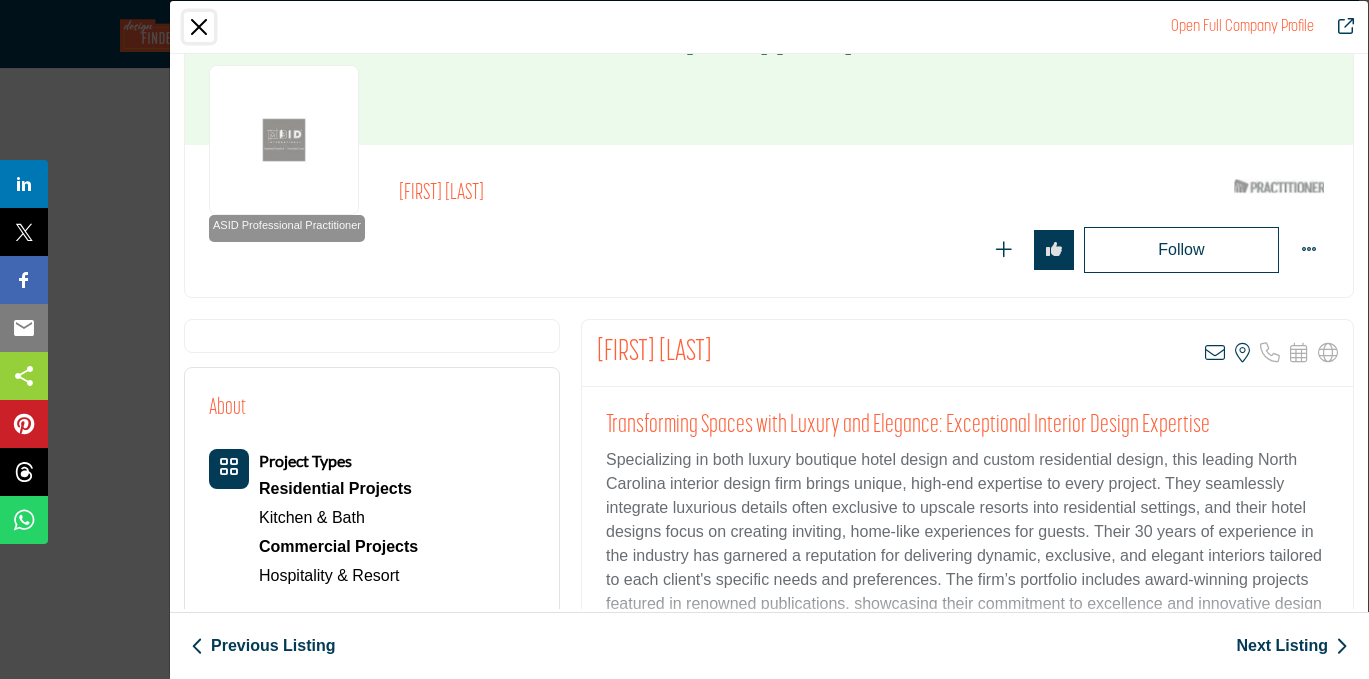click at bounding box center [199, 27] 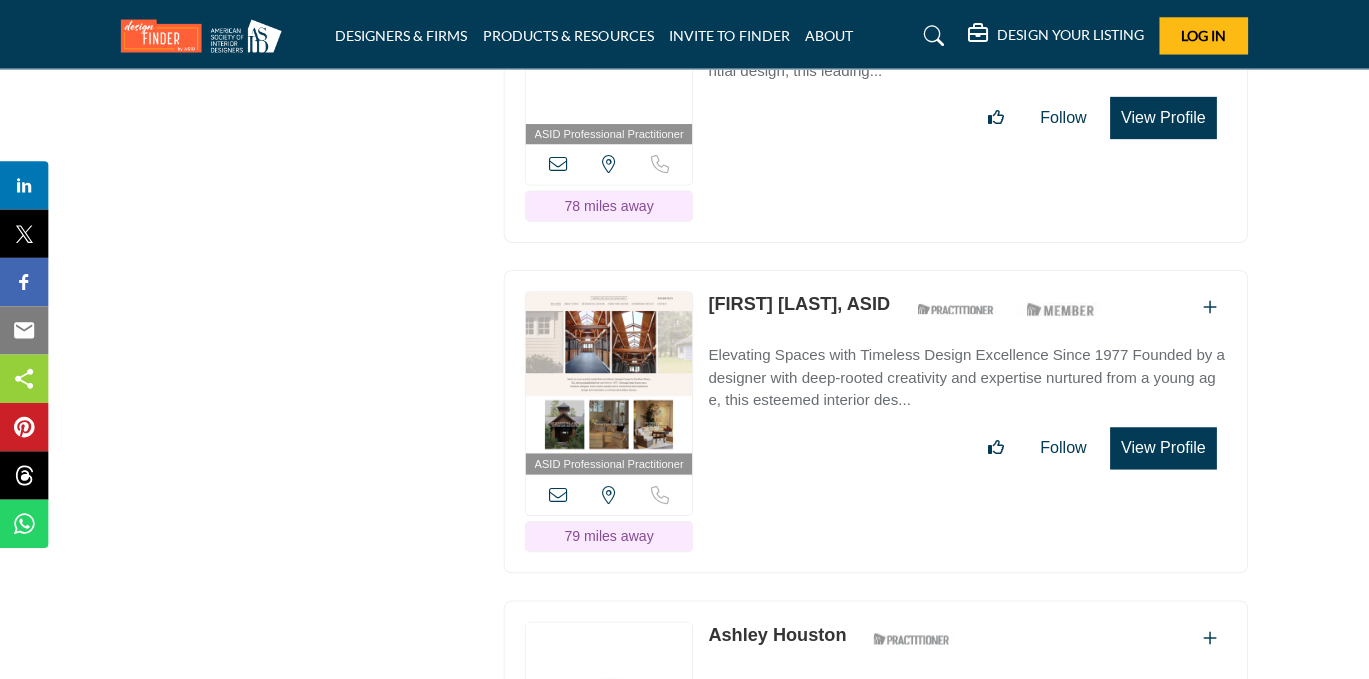 scroll, scrollTop: 23009, scrollLeft: 0, axis: vertical 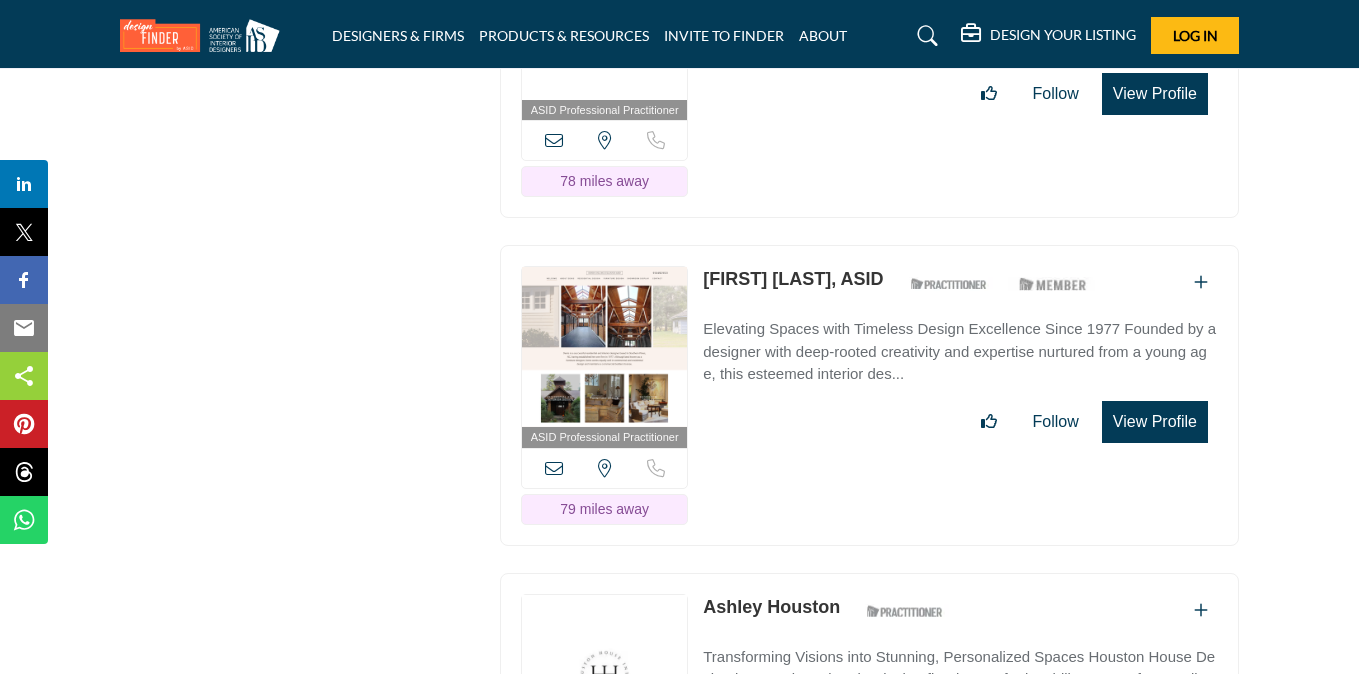 click on "View Profile" at bounding box center [1155, 422] 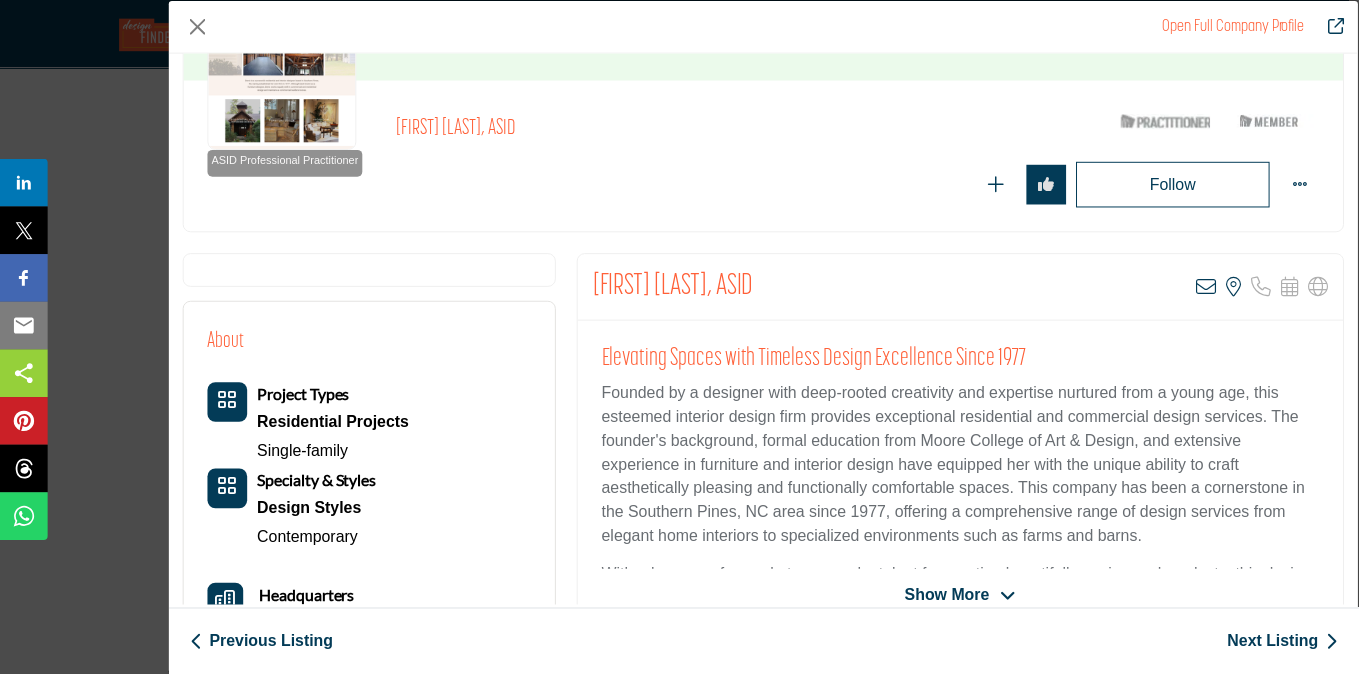 scroll, scrollTop: 190, scrollLeft: 0, axis: vertical 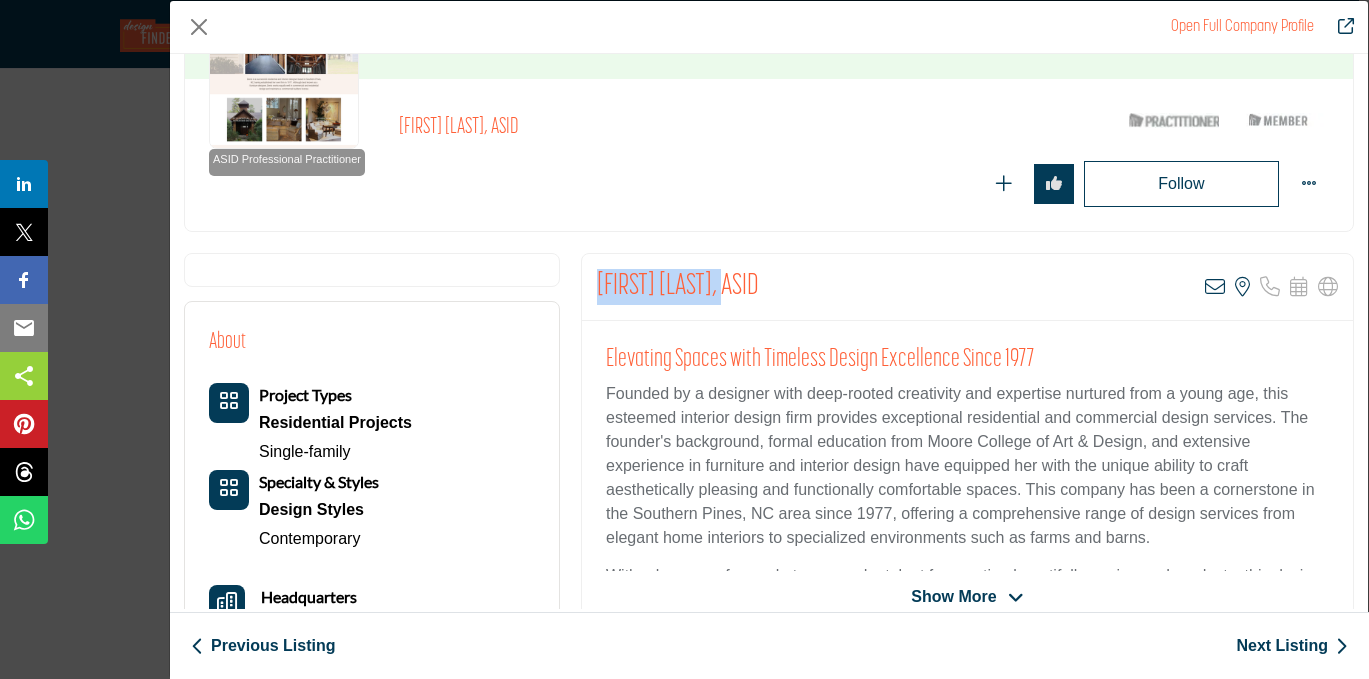 drag, startPoint x: 740, startPoint y: 286, endPoint x: 573, endPoint y: 281, distance: 167.07483 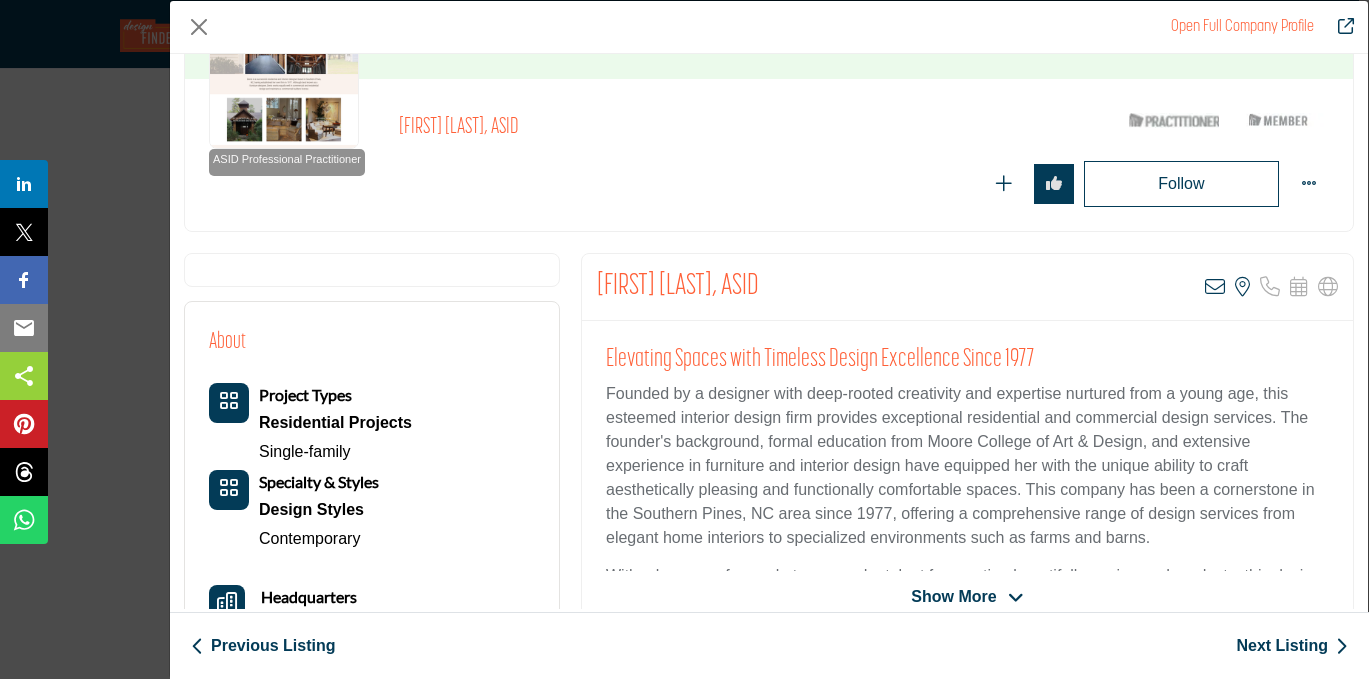 click on "[FIRST] [LAST], ASID" at bounding box center (674, 128) 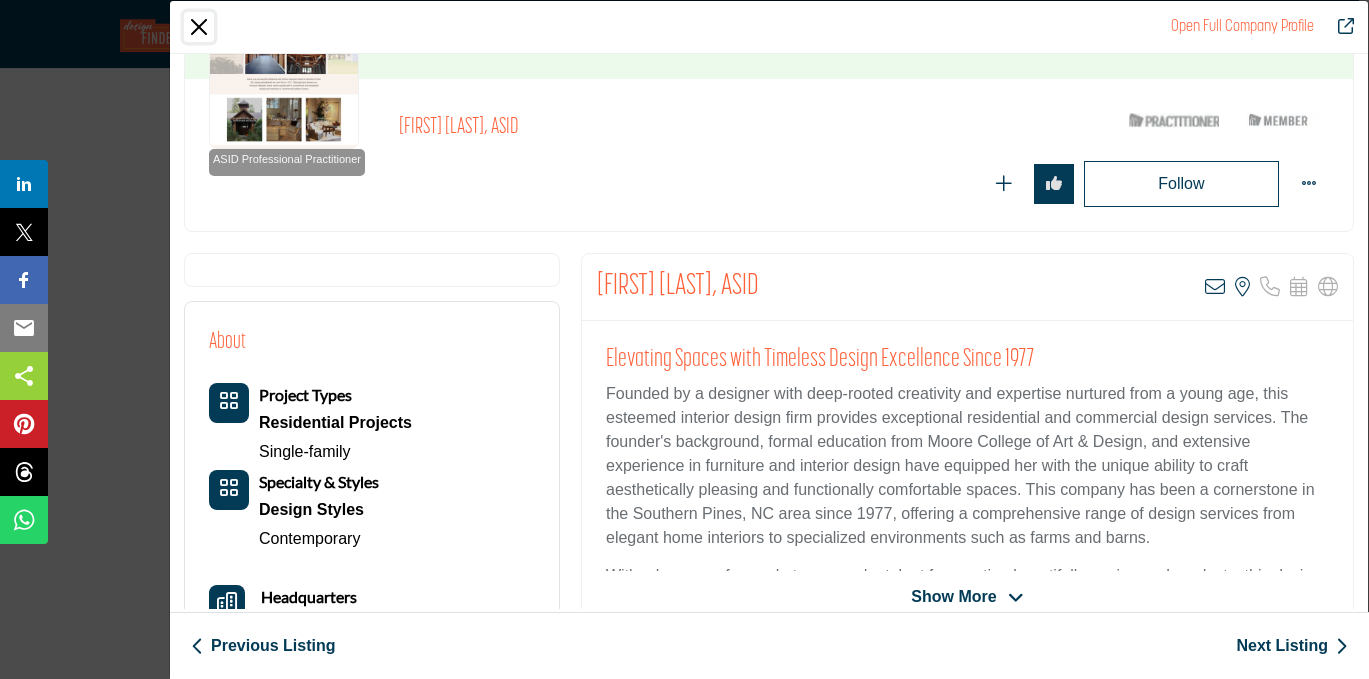 click at bounding box center [199, 27] 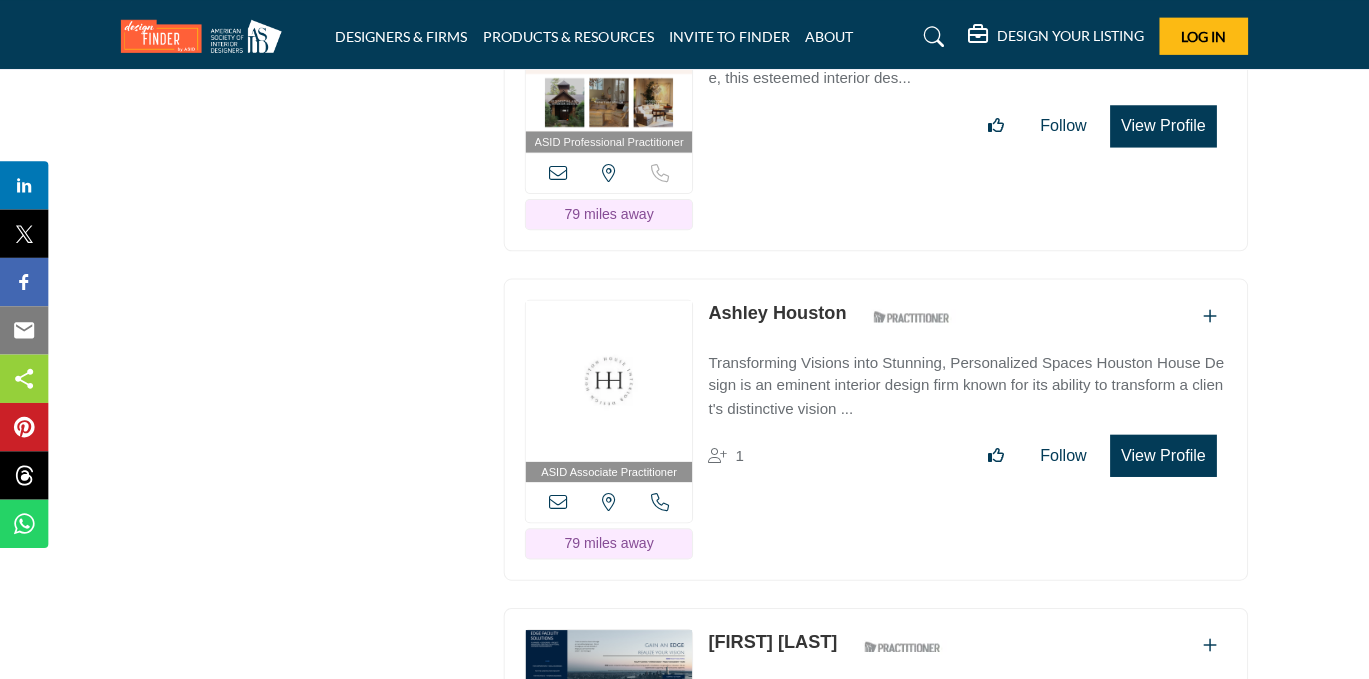 scroll, scrollTop: 23343, scrollLeft: 0, axis: vertical 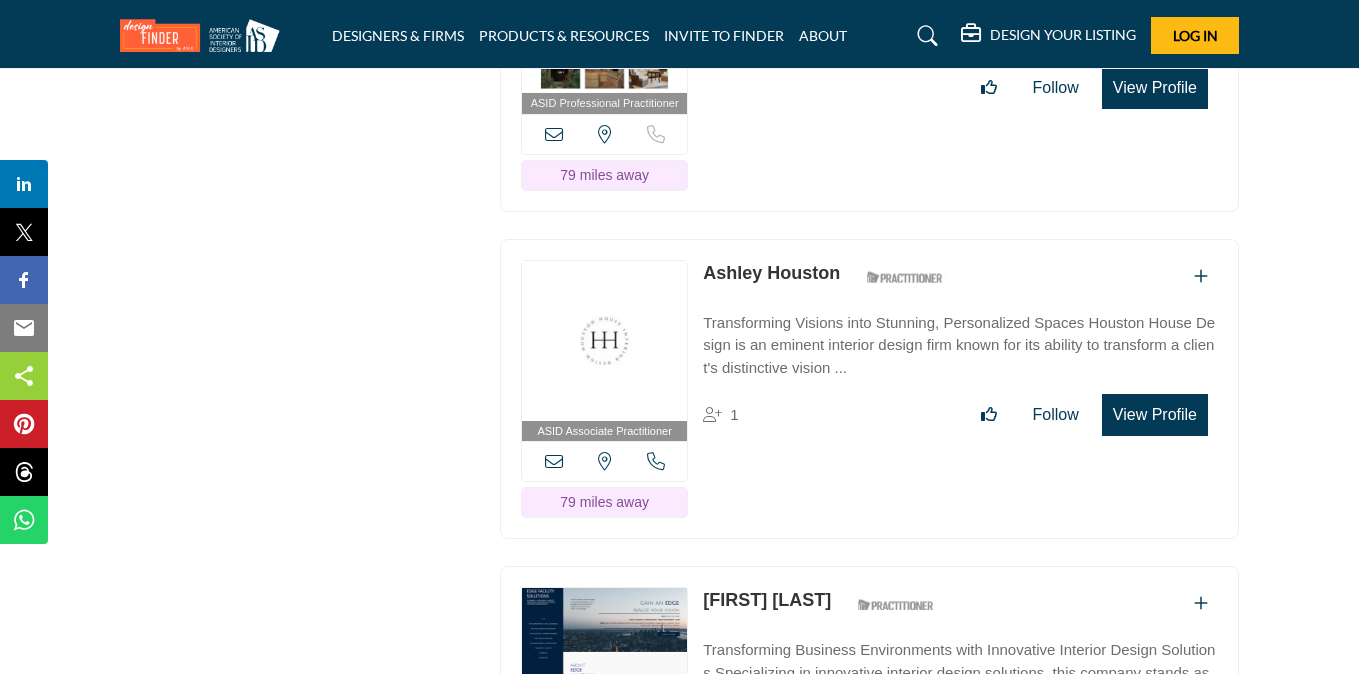 click on "View Profile" at bounding box center (1155, 415) 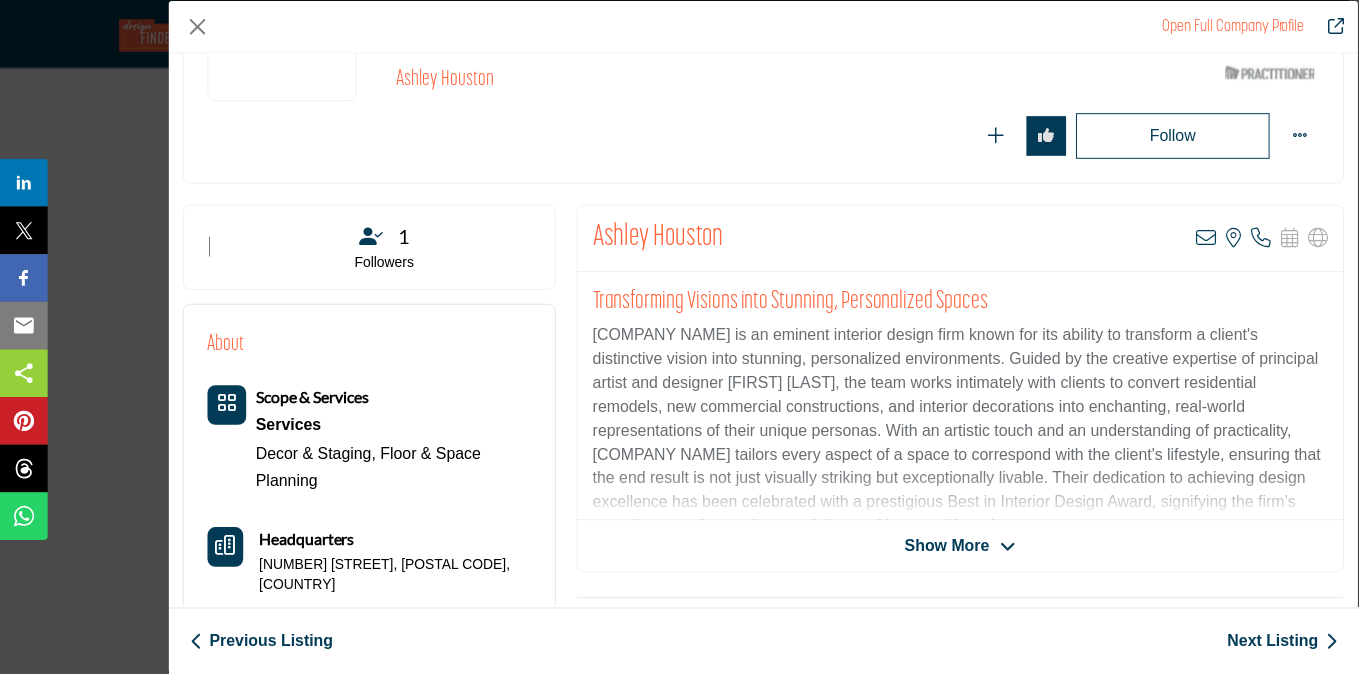 scroll, scrollTop: 227, scrollLeft: 0, axis: vertical 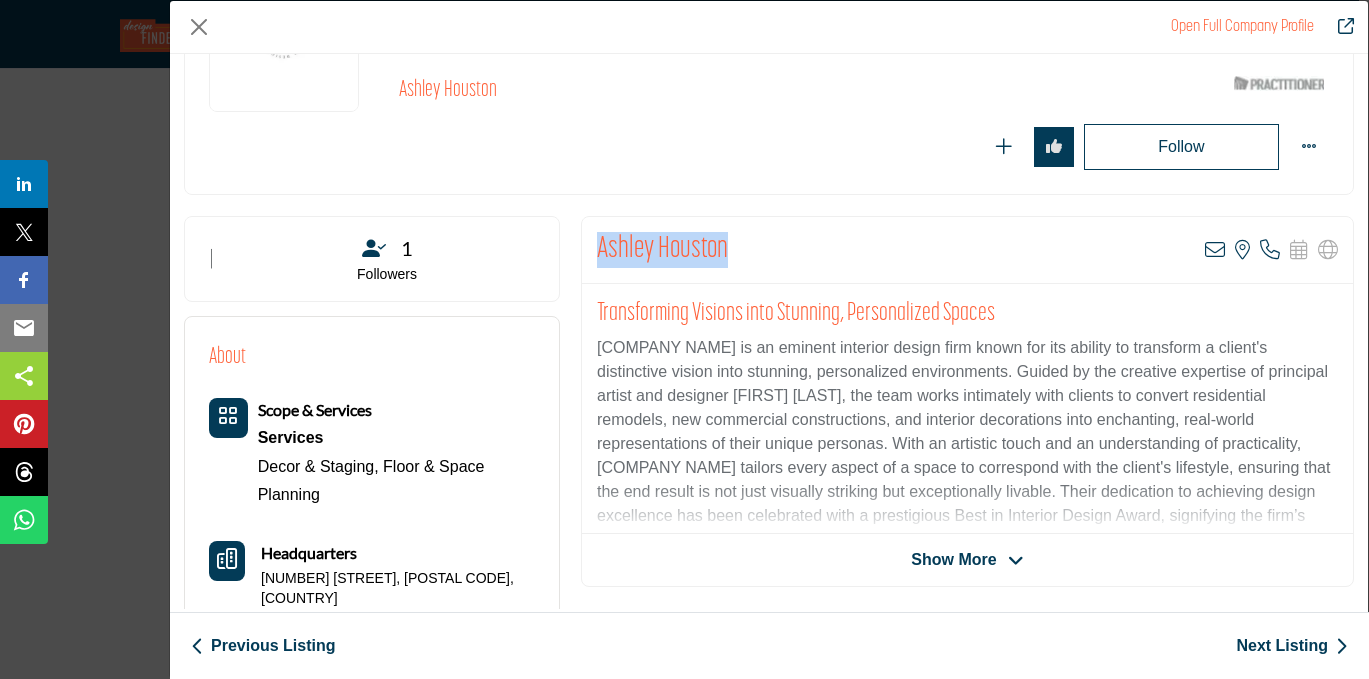 drag, startPoint x: 730, startPoint y: 248, endPoint x: 592, endPoint y: 244, distance: 138.05795 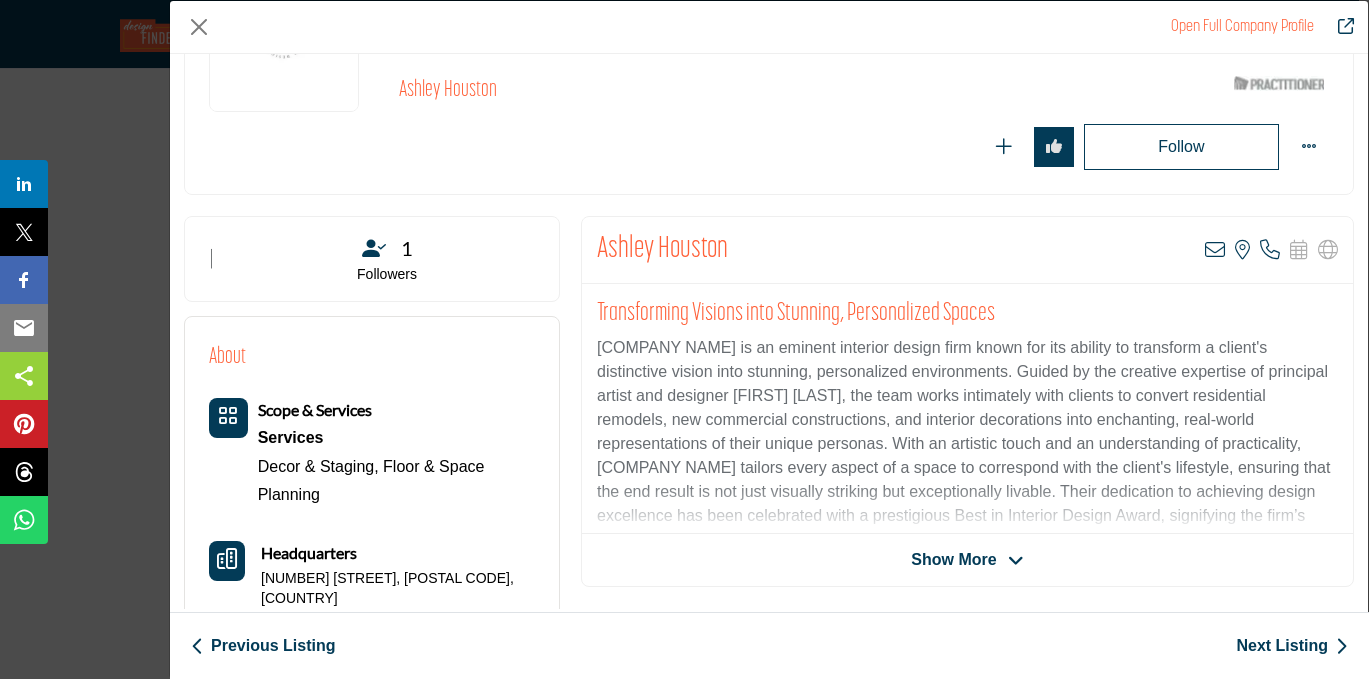 click on "Ashley Houston
Ashley Houston" at bounding box center [769, 28] 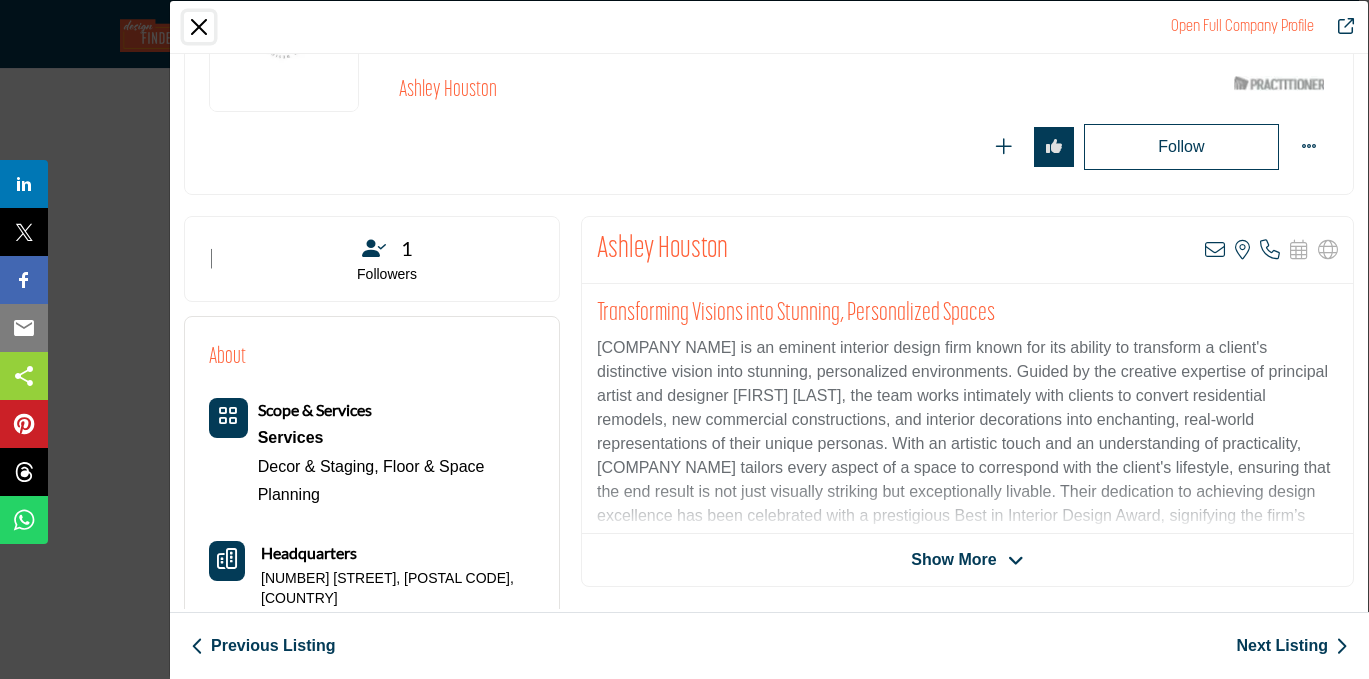 click at bounding box center (199, 27) 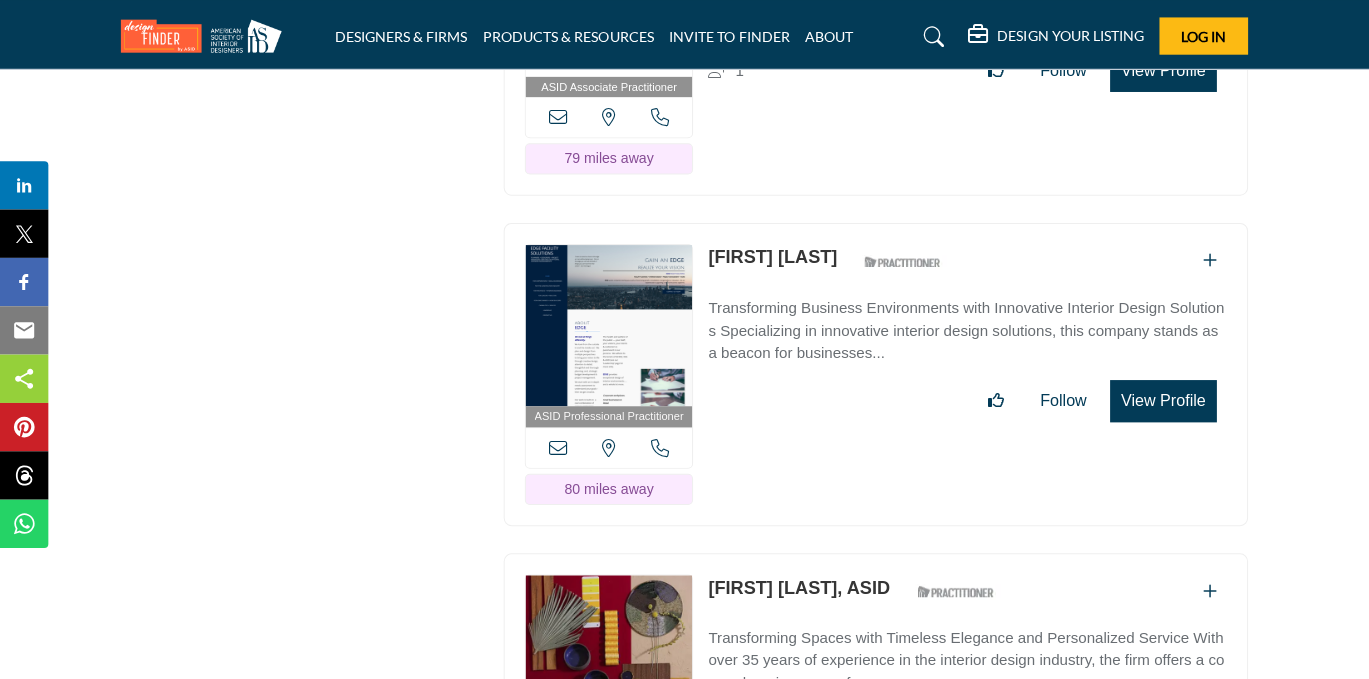 scroll, scrollTop: 23687, scrollLeft: 0, axis: vertical 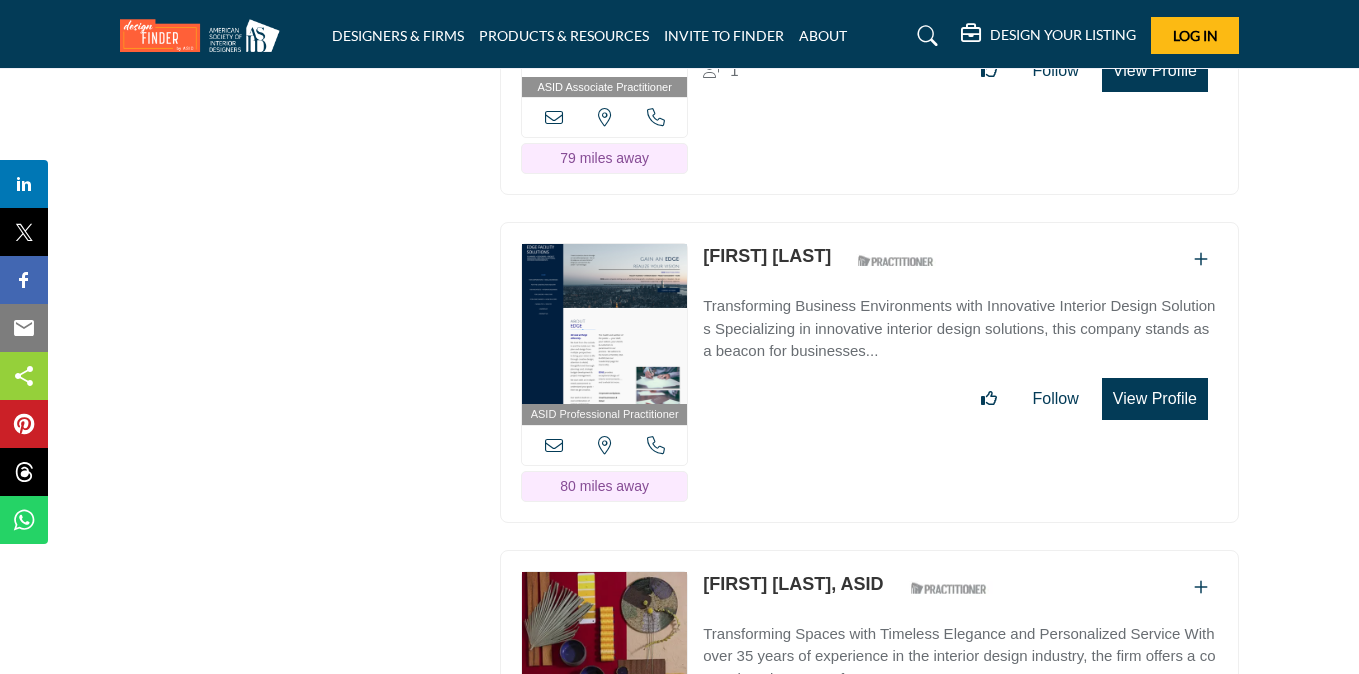 click on "View Profile" at bounding box center (1155, 399) 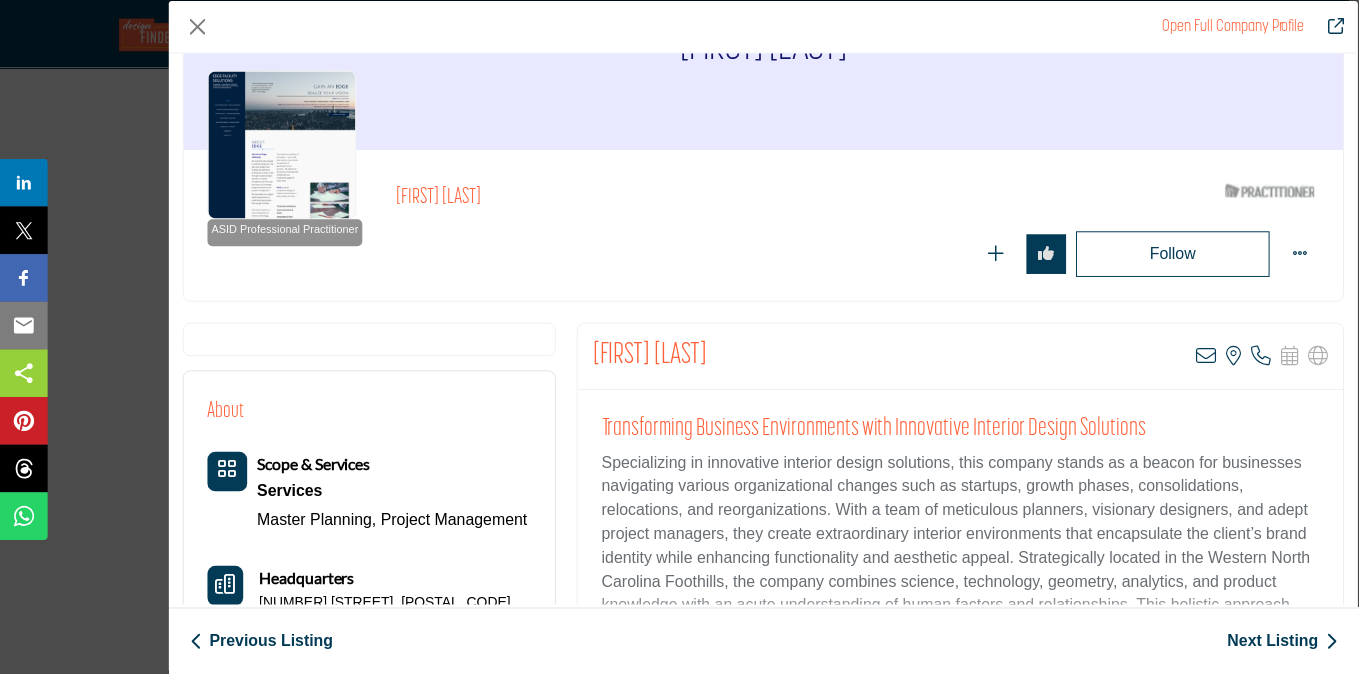 scroll, scrollTop: 135, scrollLeft: 0, axis: vertical 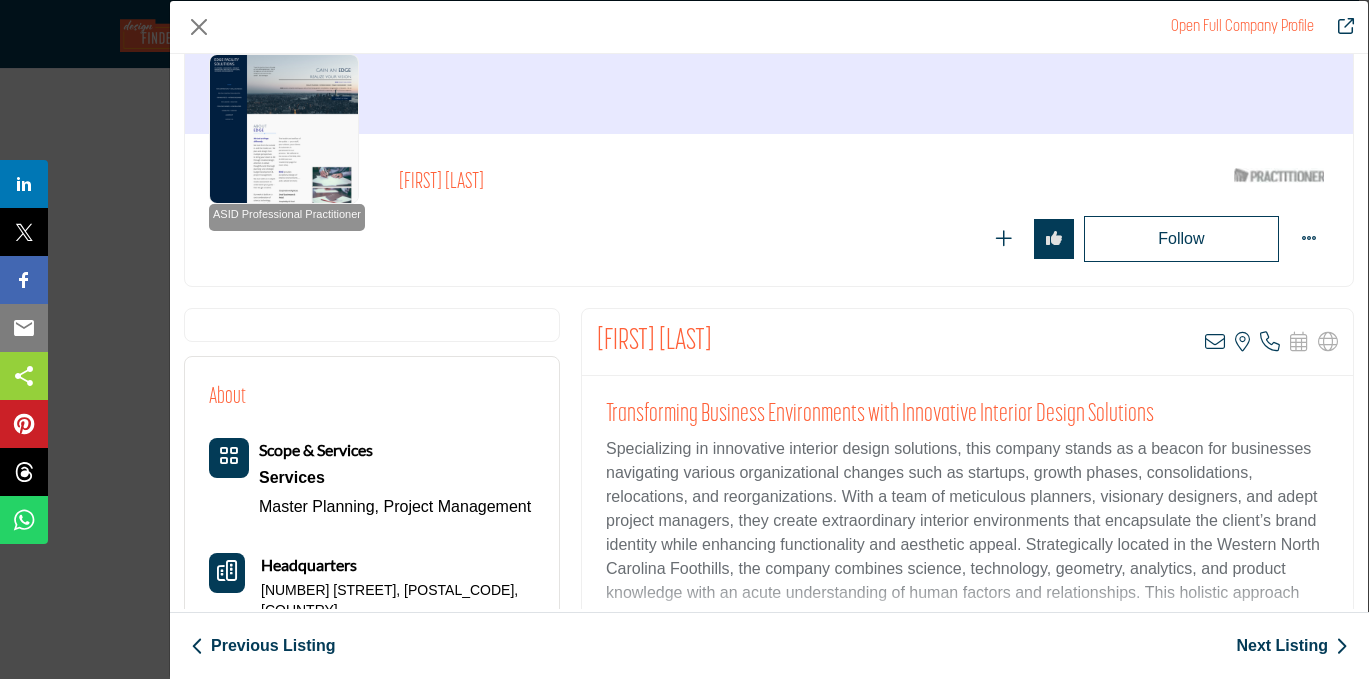 drag, startPoint x: 745, startPoint y: 342, endPoint x: 586, endPoint y: 342, distance: 159 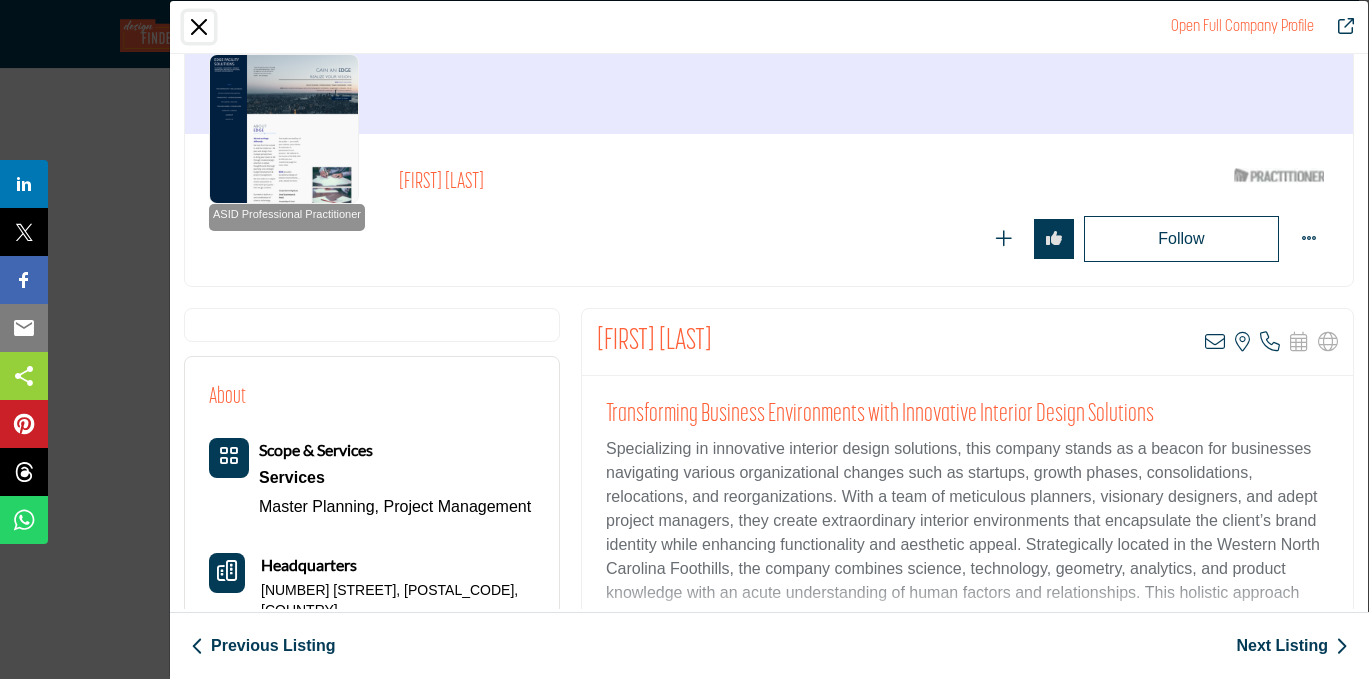 click at bounding box center [199, 27] 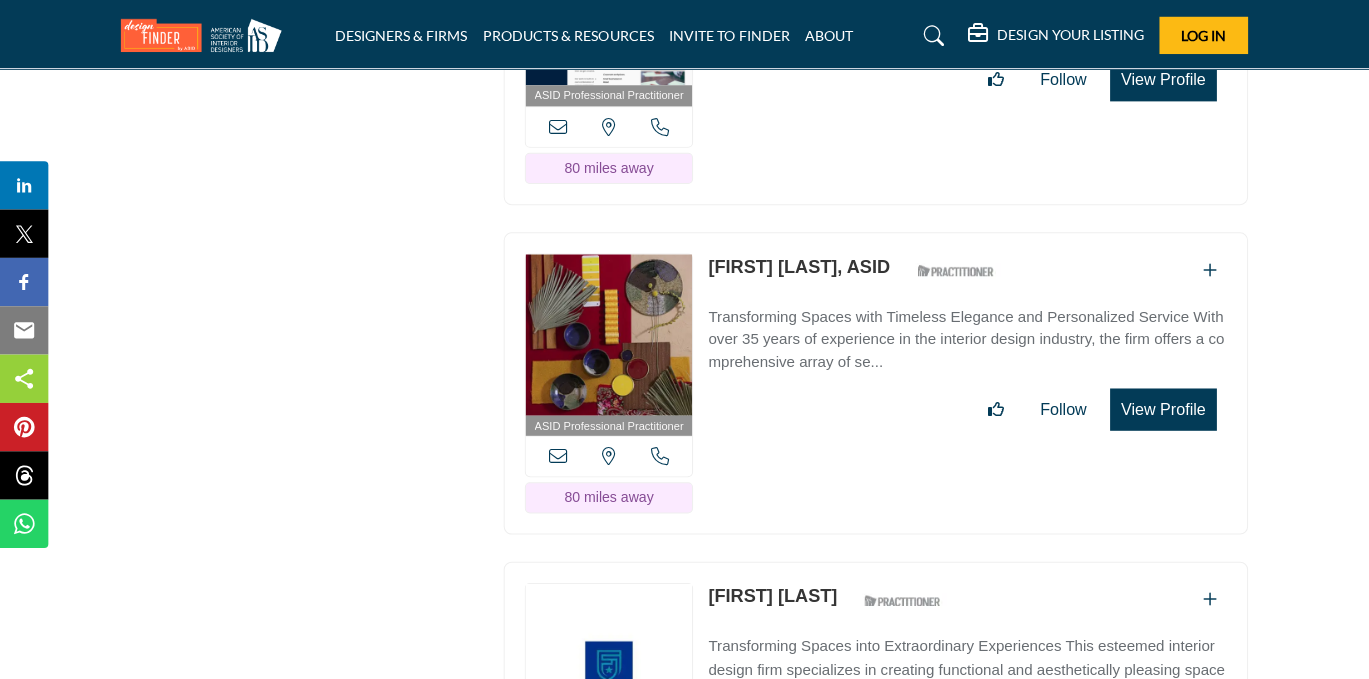 scroll, scrollTop: 24037, scrollLeft: 0, axis: vertical 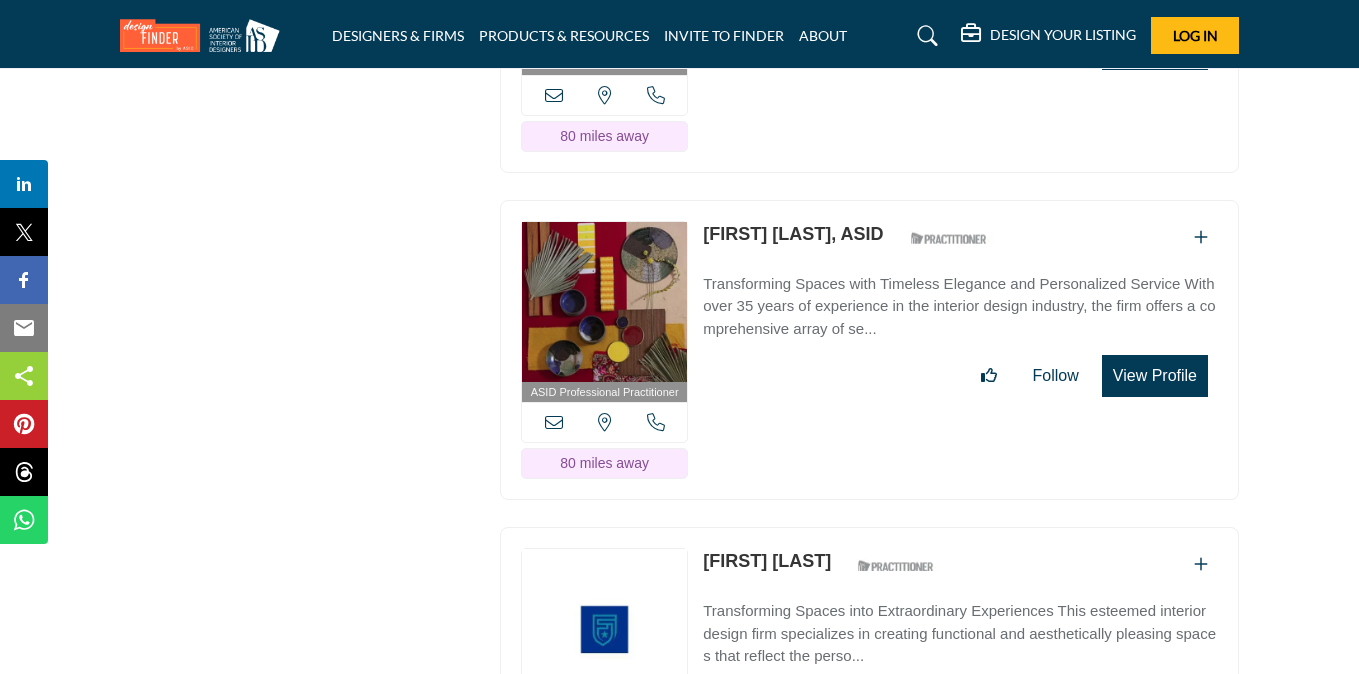 click on "ASID Professional Practitioner
ASID Professional Practitioners have successfully passed an ASID-approved qualification examination.
North Carolina, USA" at bounding box center [869, 350] 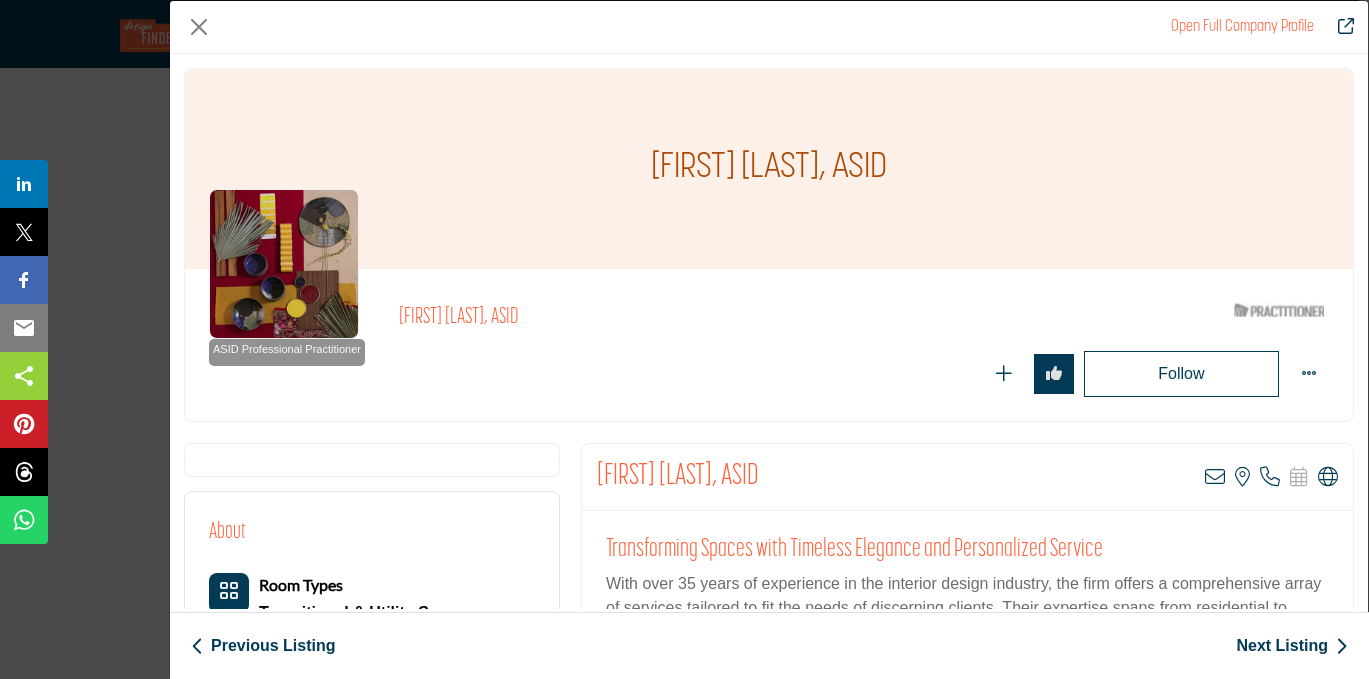 click on "Jon Spurlock, ASID
ASID Qualified Practitioner who validates work and experience to hold an ASID designation." at bounding box center (864, 345) 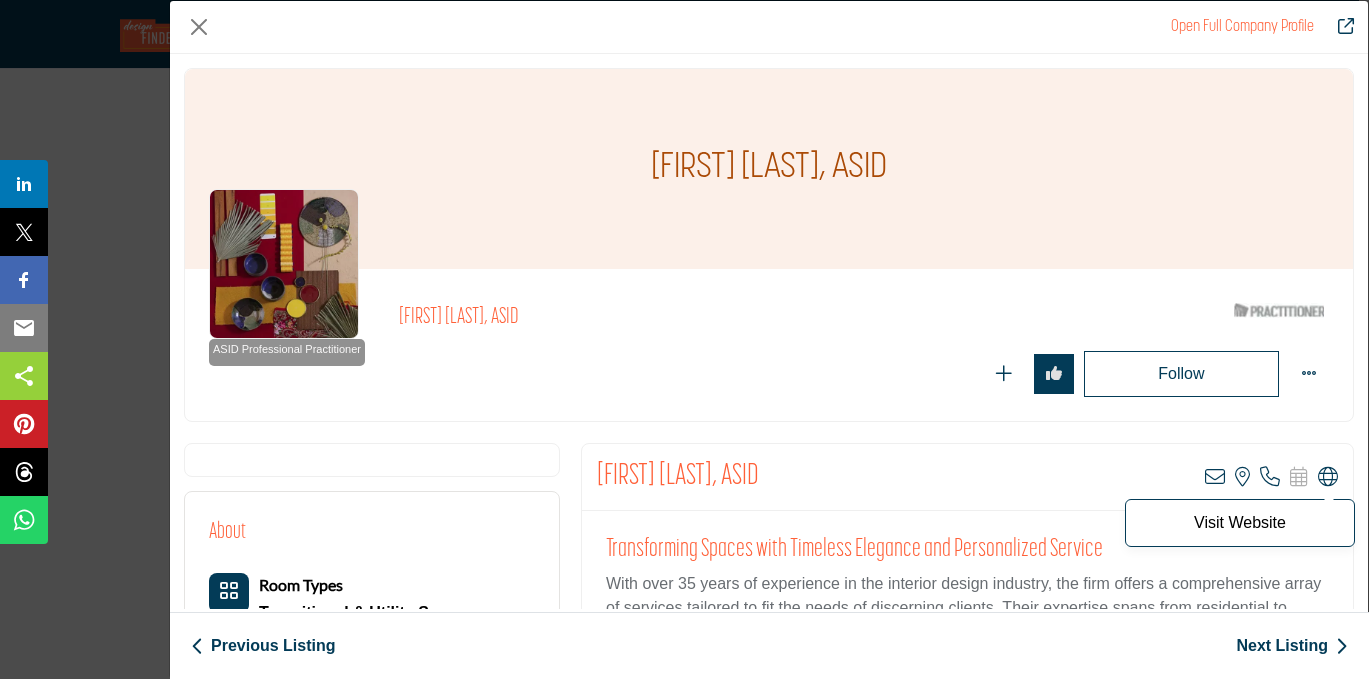 click at bounding box center (1328, 477) 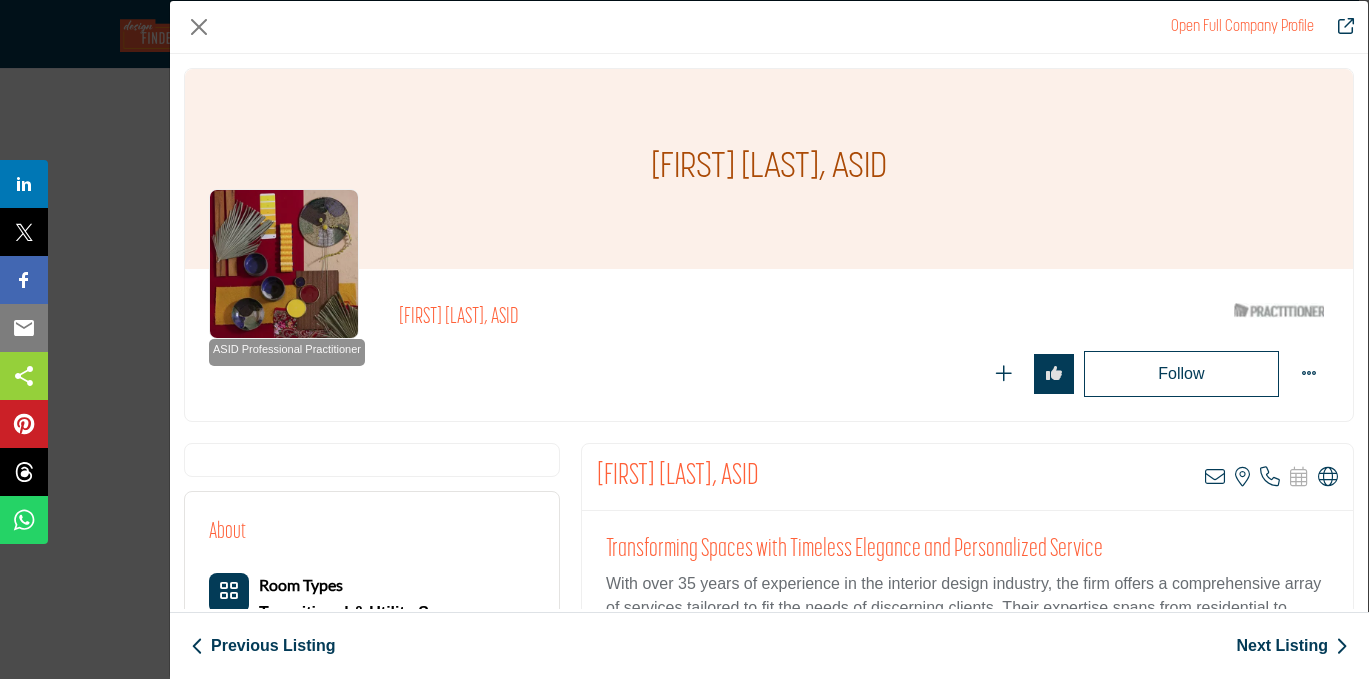 click on "Jon Spurlock, ASID
View email address of this listing
View the location of this listing
Call Number Visit Website" at bounding box center (967, 477) 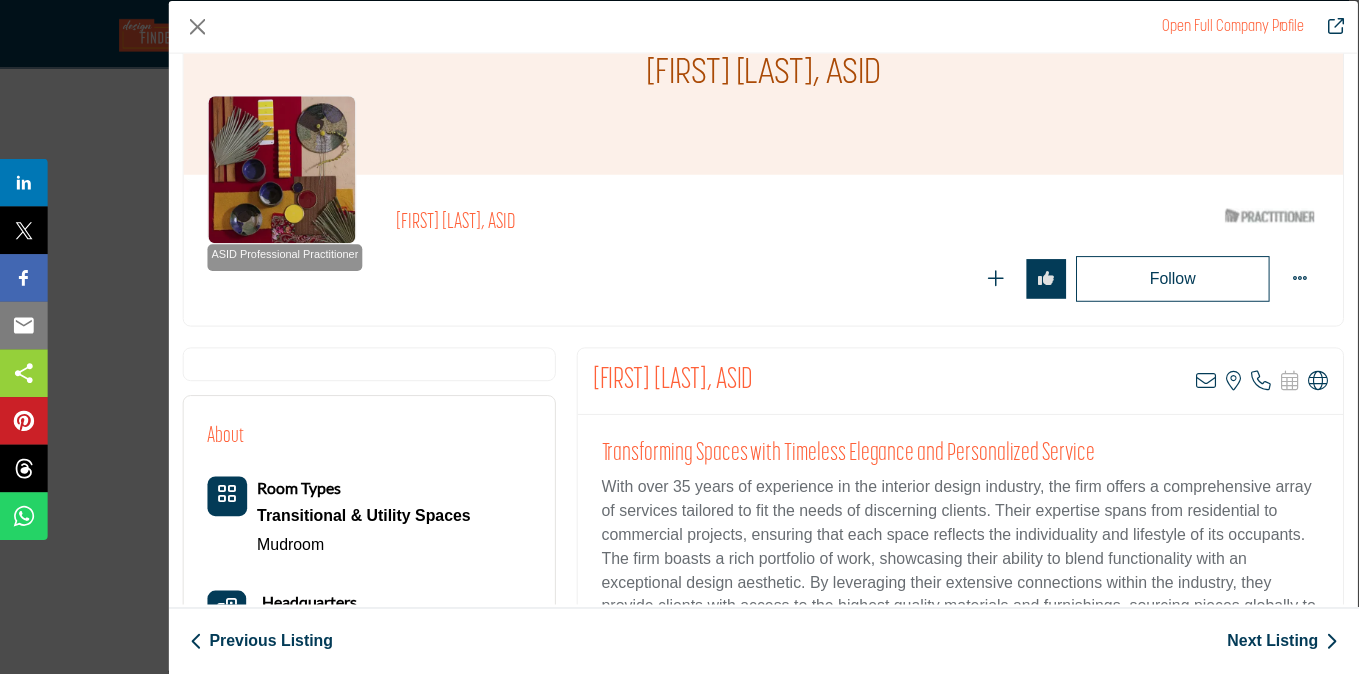 scroll, scrollTop: 116, scrollLeft: 0, axis: vertical 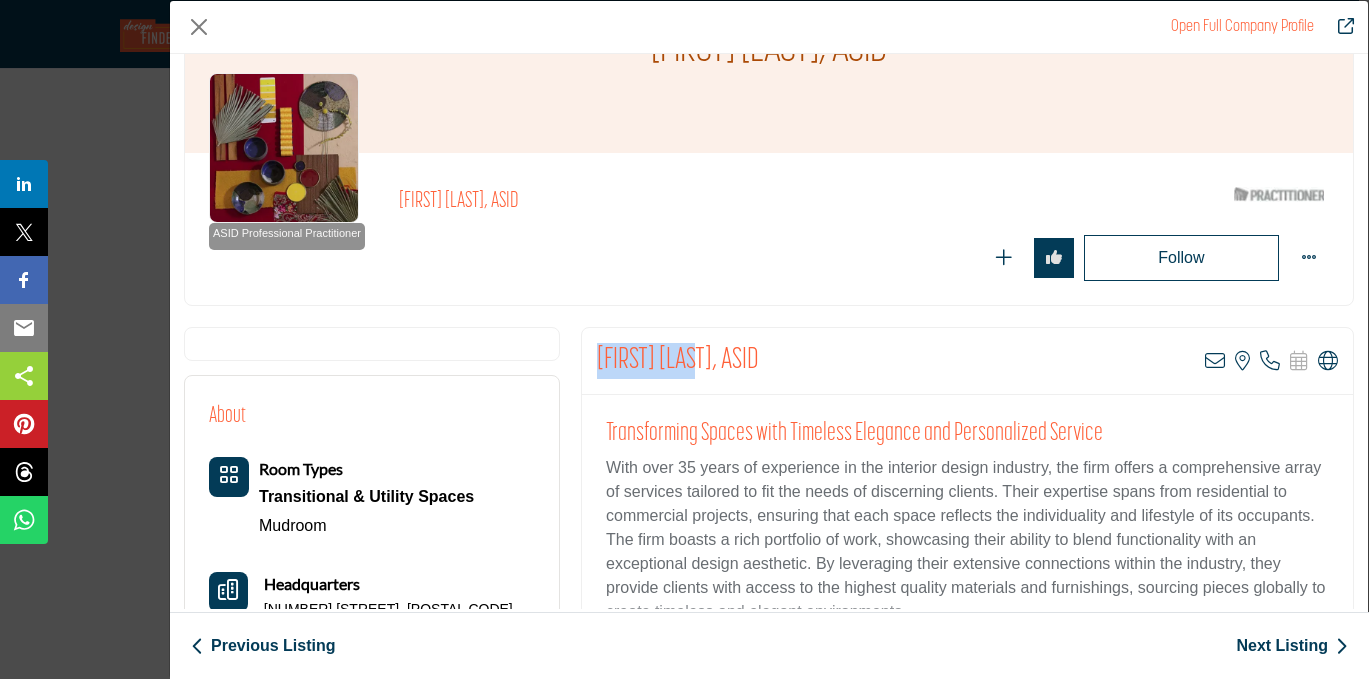 drag, startPoint x: 700, startPoint y: 357, endPoint x: 585, endPoint y: 358, distance: 115.00435 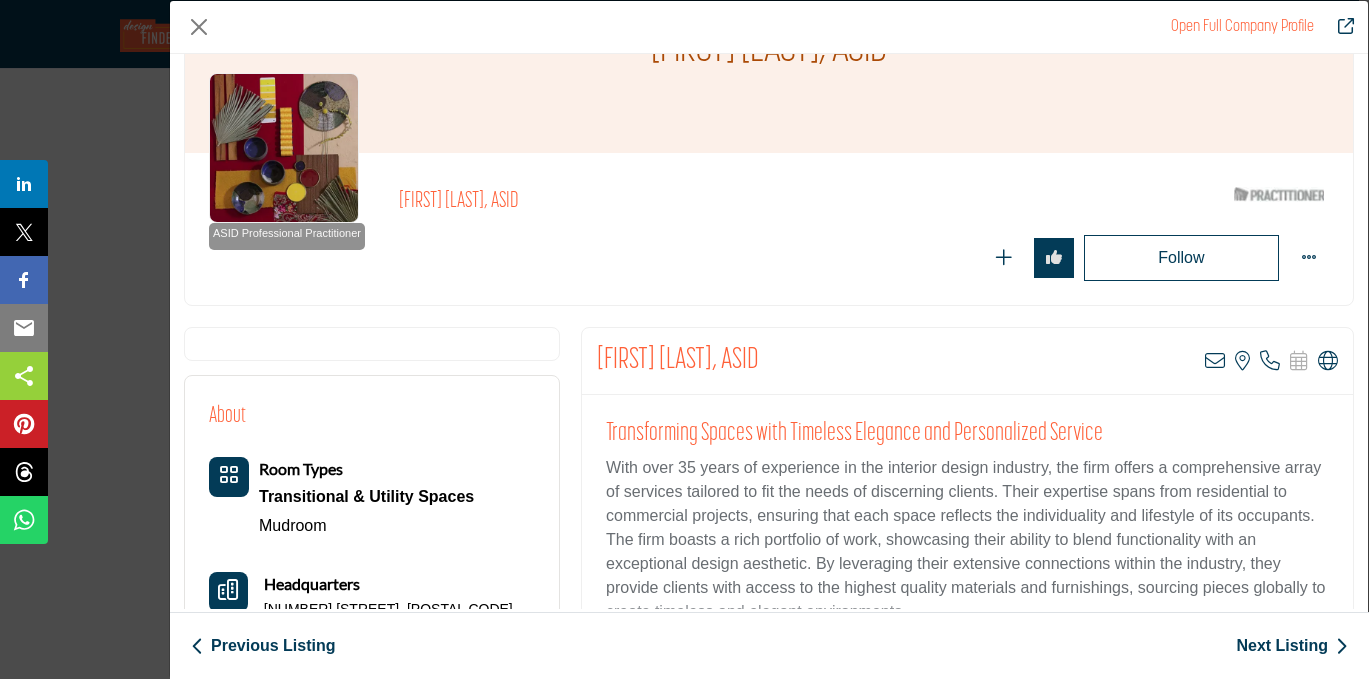 click on "[FIRST] [LAST], ASID" at bounding box center [674, 202] 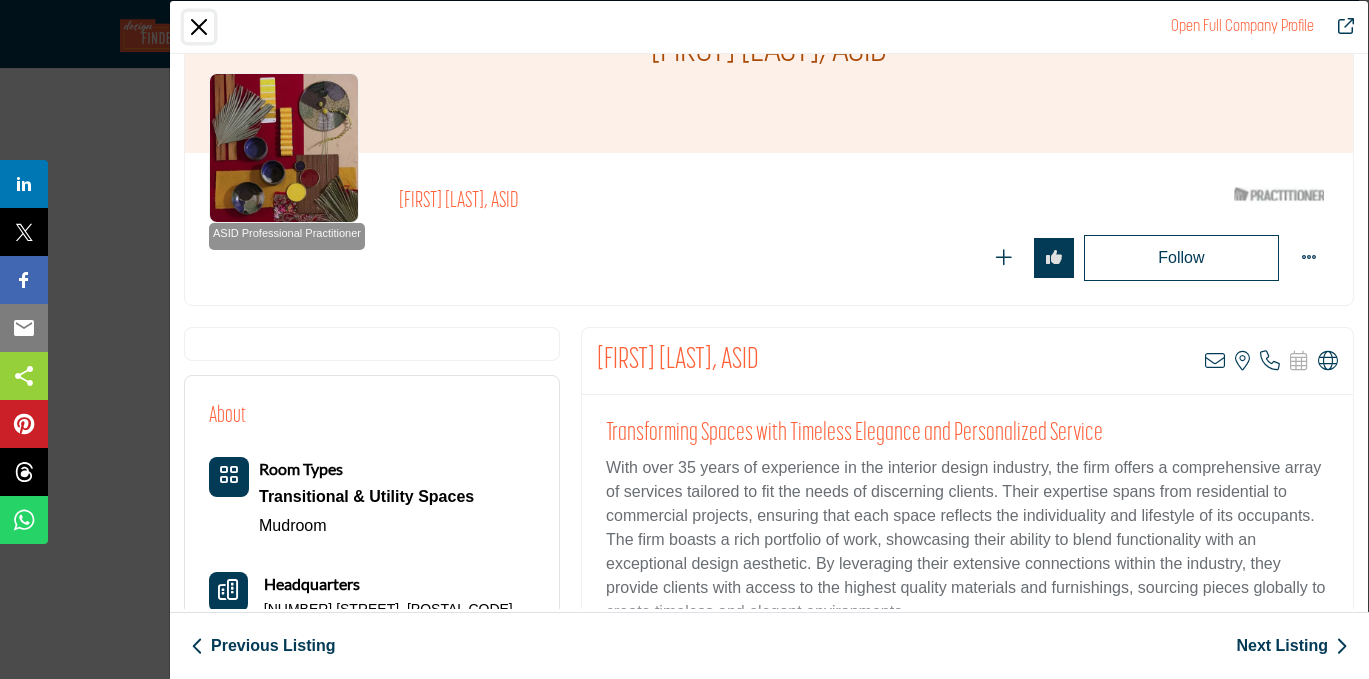 click at bounding box center (199, 27) 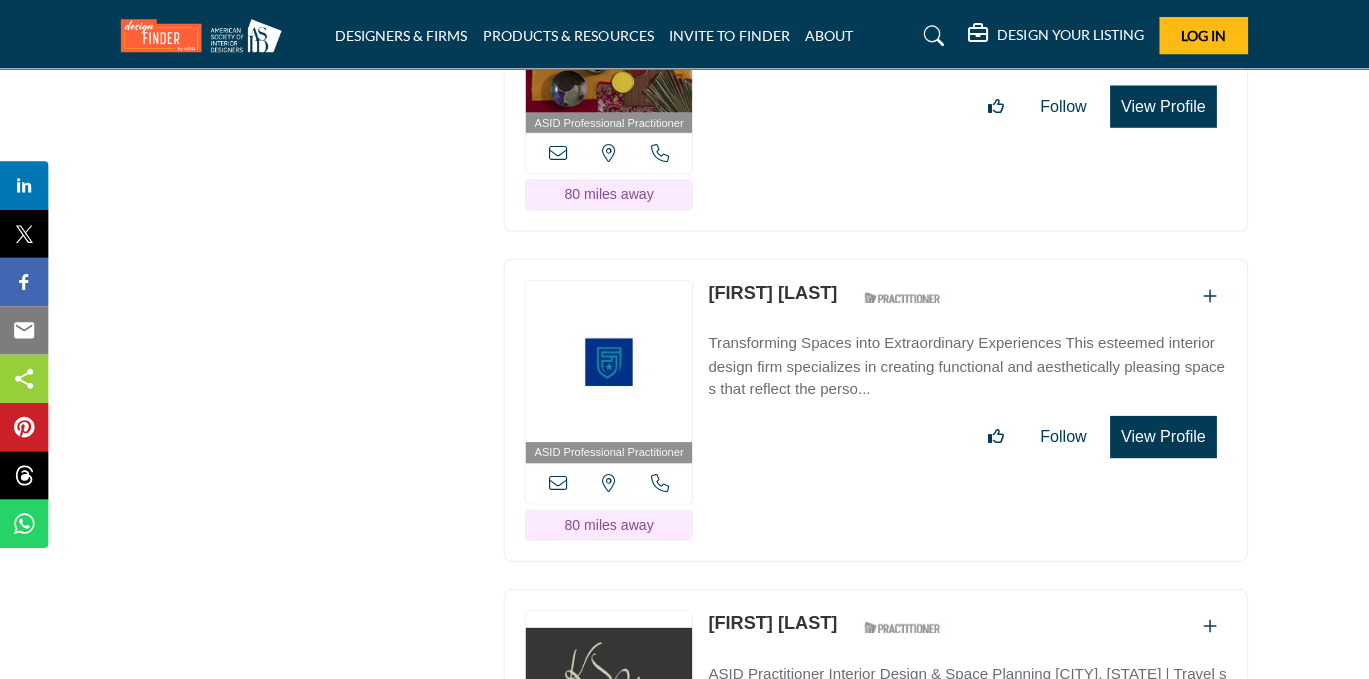 scroll, scrollTop: 24309, scrollLeft: 0, axis: vertical 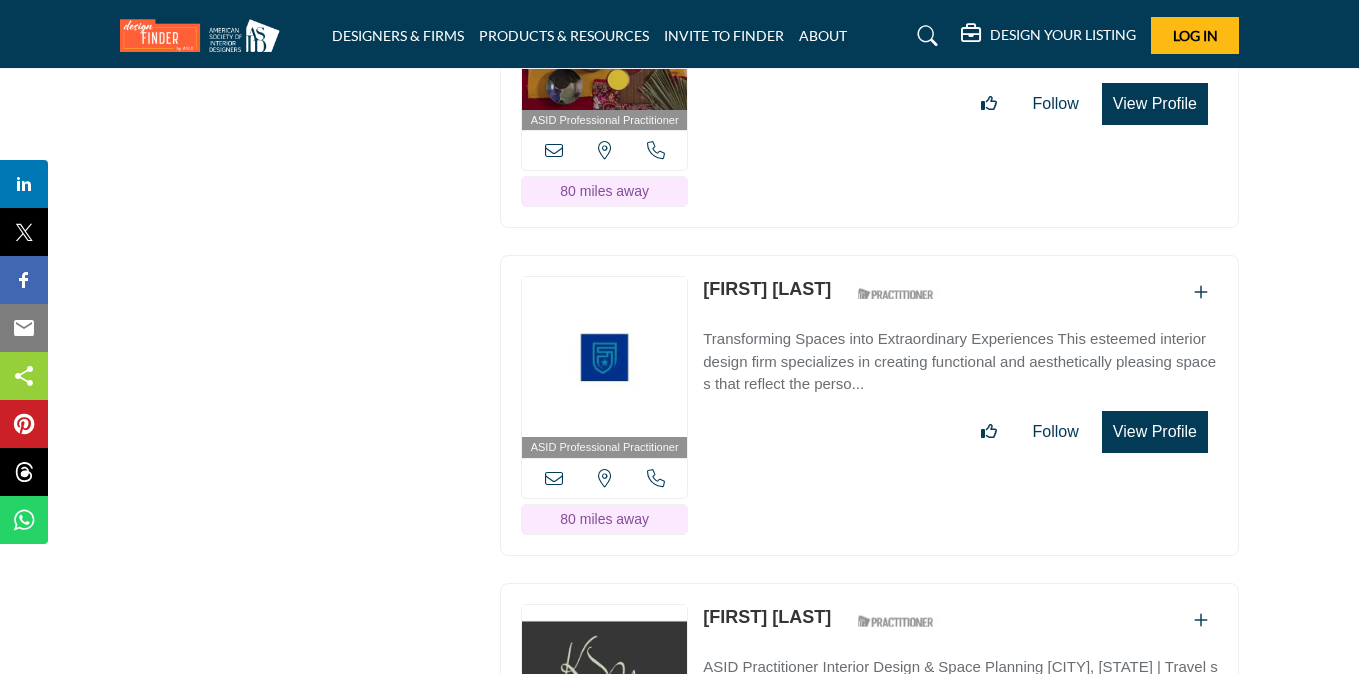 click on "View Profile" at bounding box center [1155, 432] 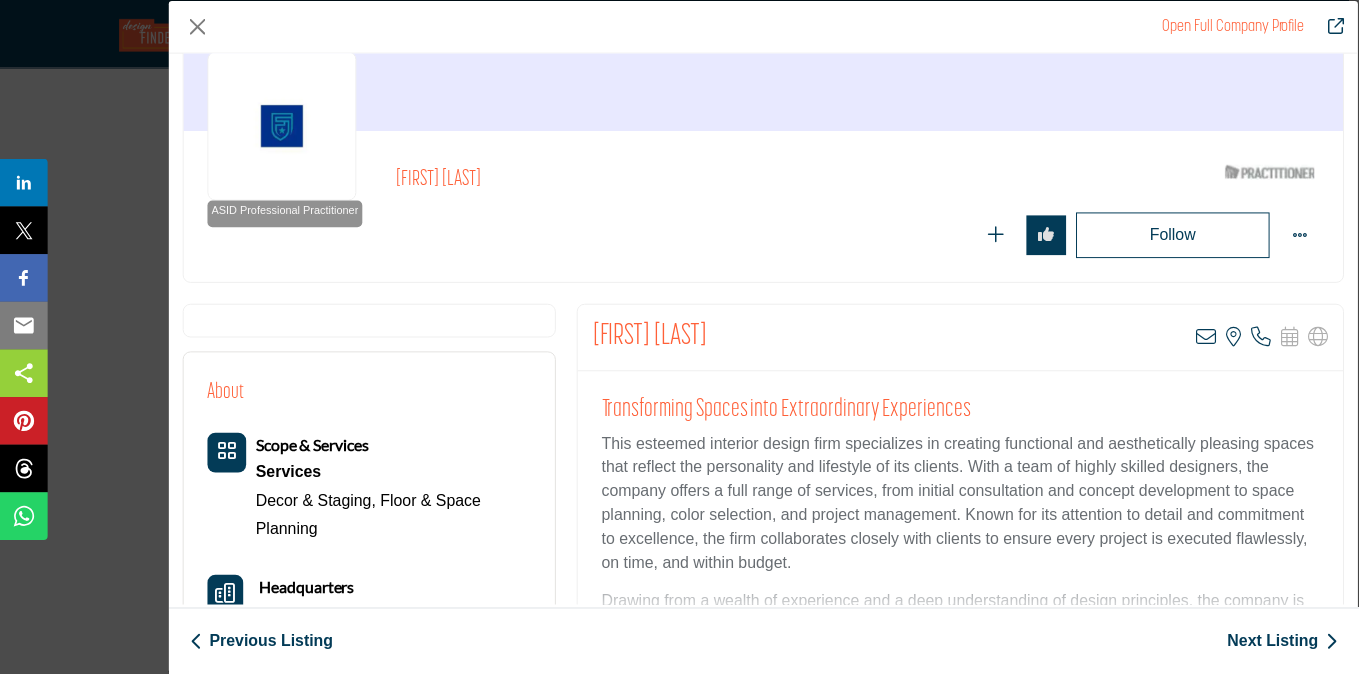 scroll, scrollTop: 141, scrollLeft: 0, axis: vertical 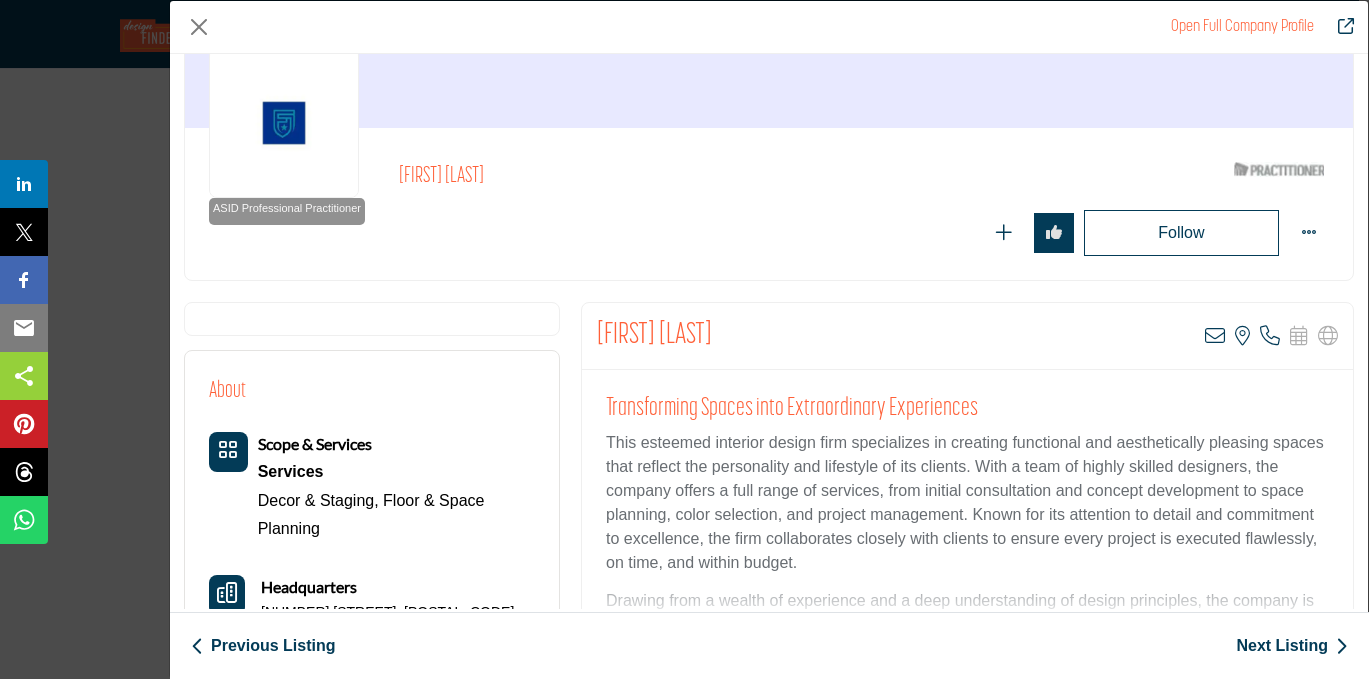 drag, startPoint x: 752, startPoint y: 336, endPoint x: 583, endPoint y: 332, distance: 169.04733 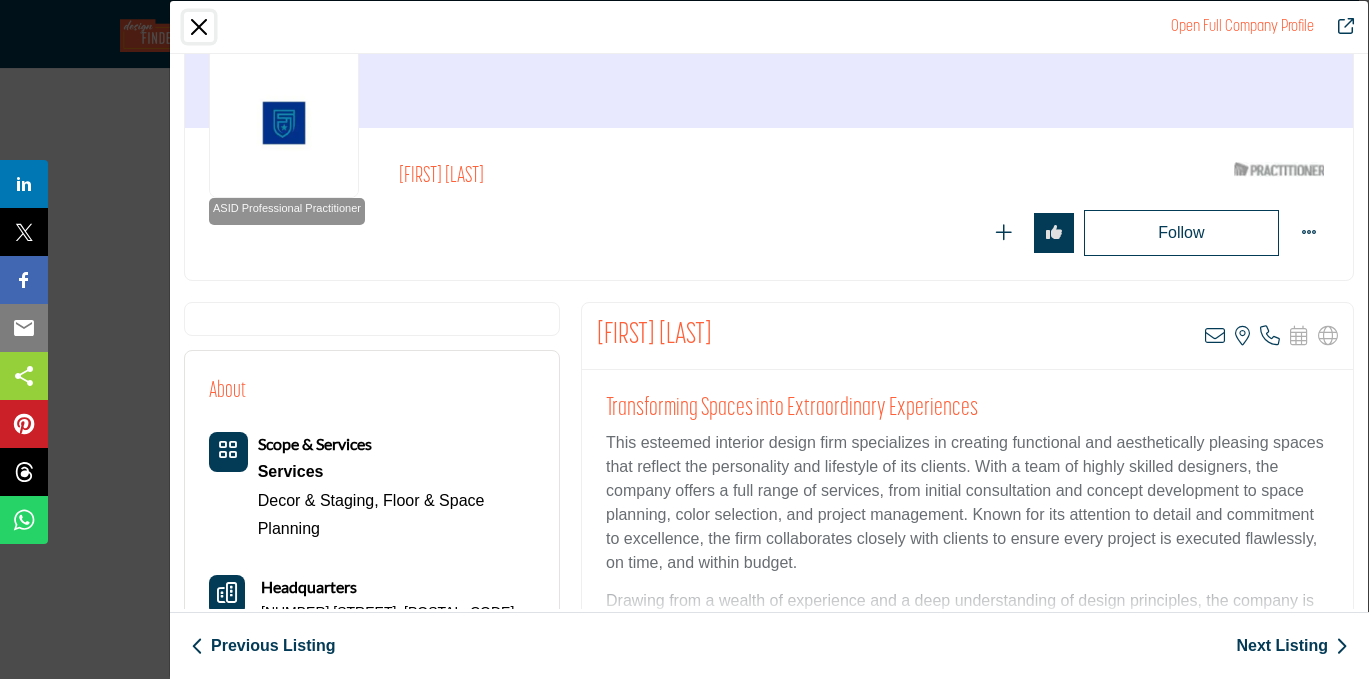 click at bounding box center (199, 27) 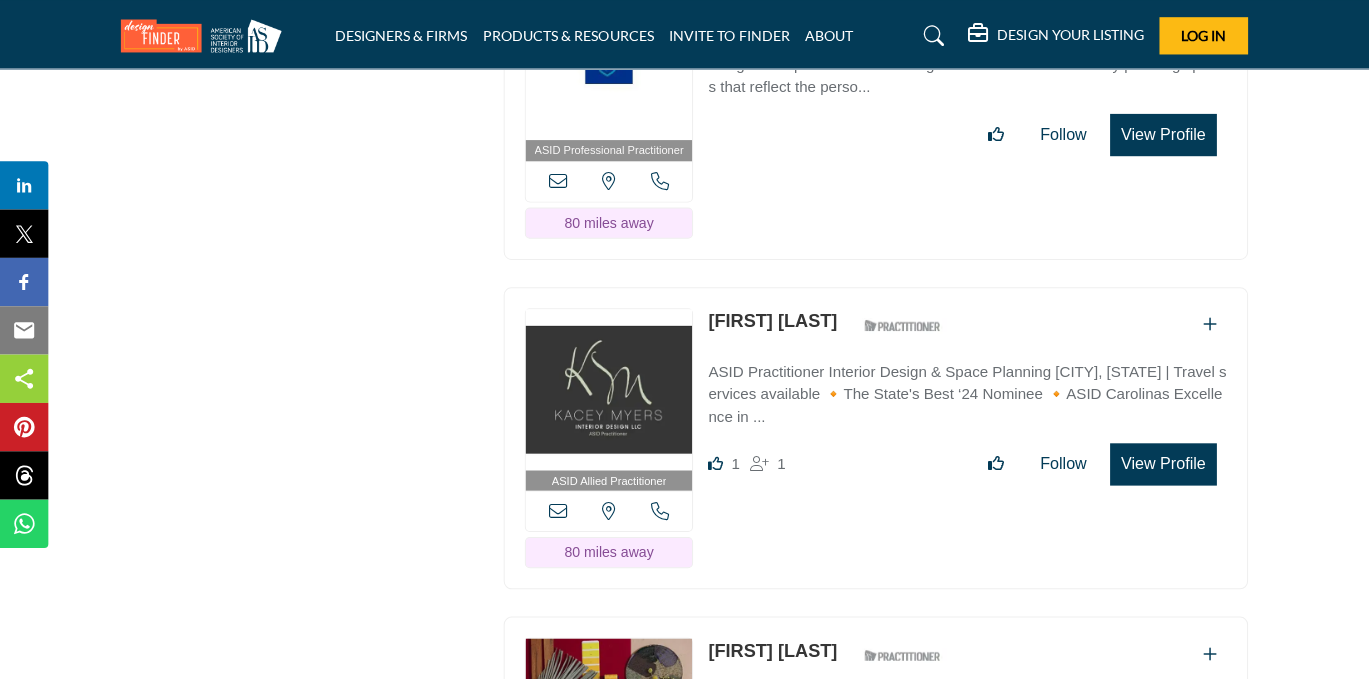 scroll, scrollTop: 24647, scrollLeft: 0, axis: vertical 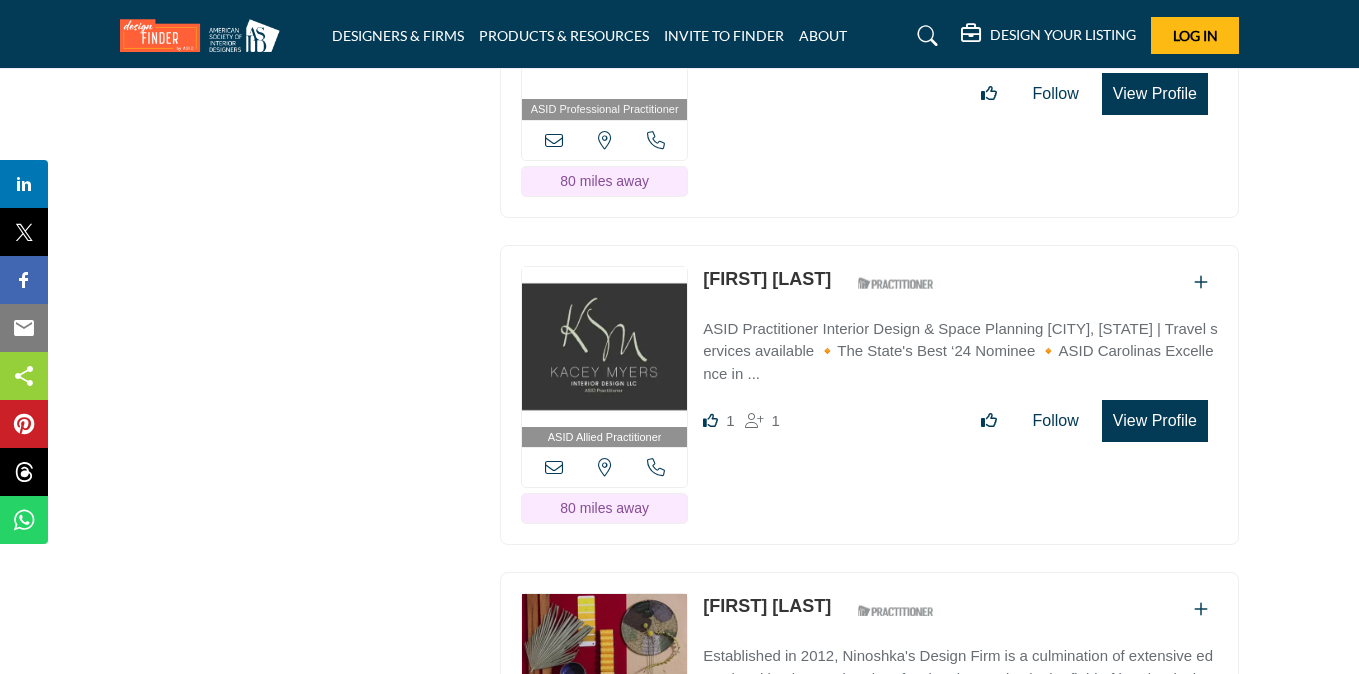 click on "View Profile" at bounding box center [1155, 421] 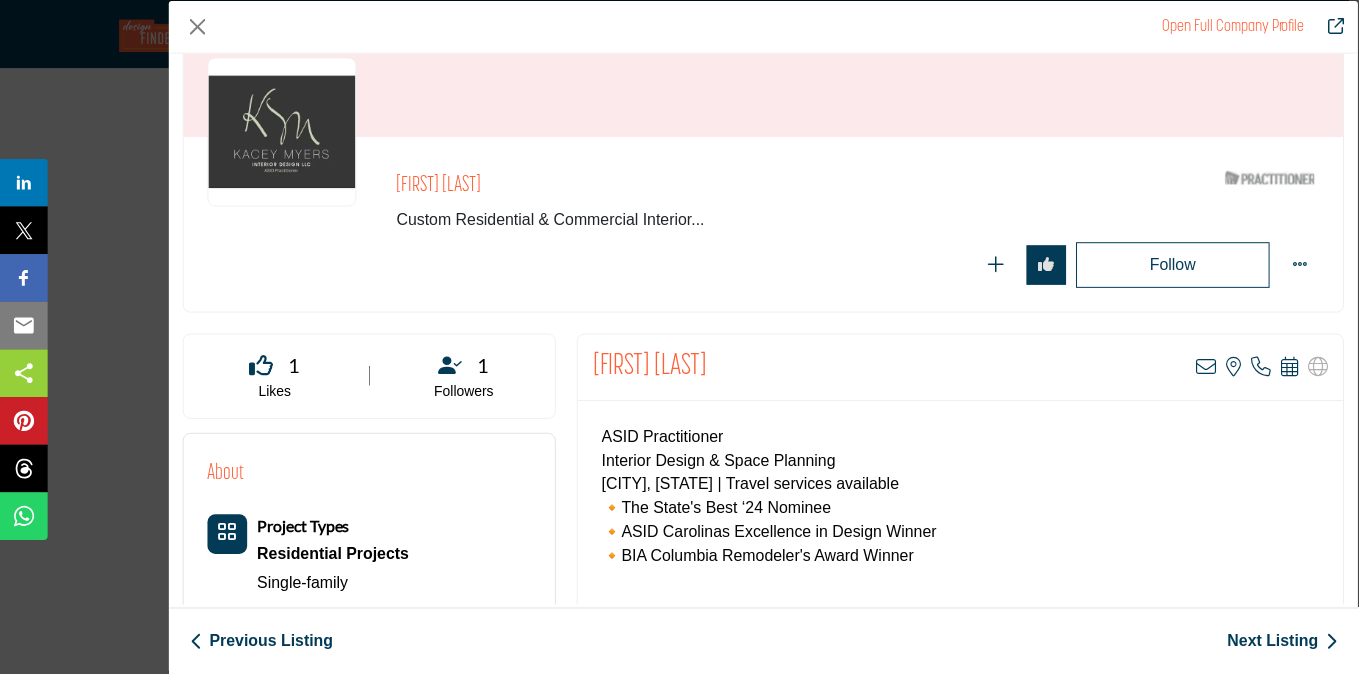 scroll, scrollTop: 160, scrollLeft: 0, axis: vertical 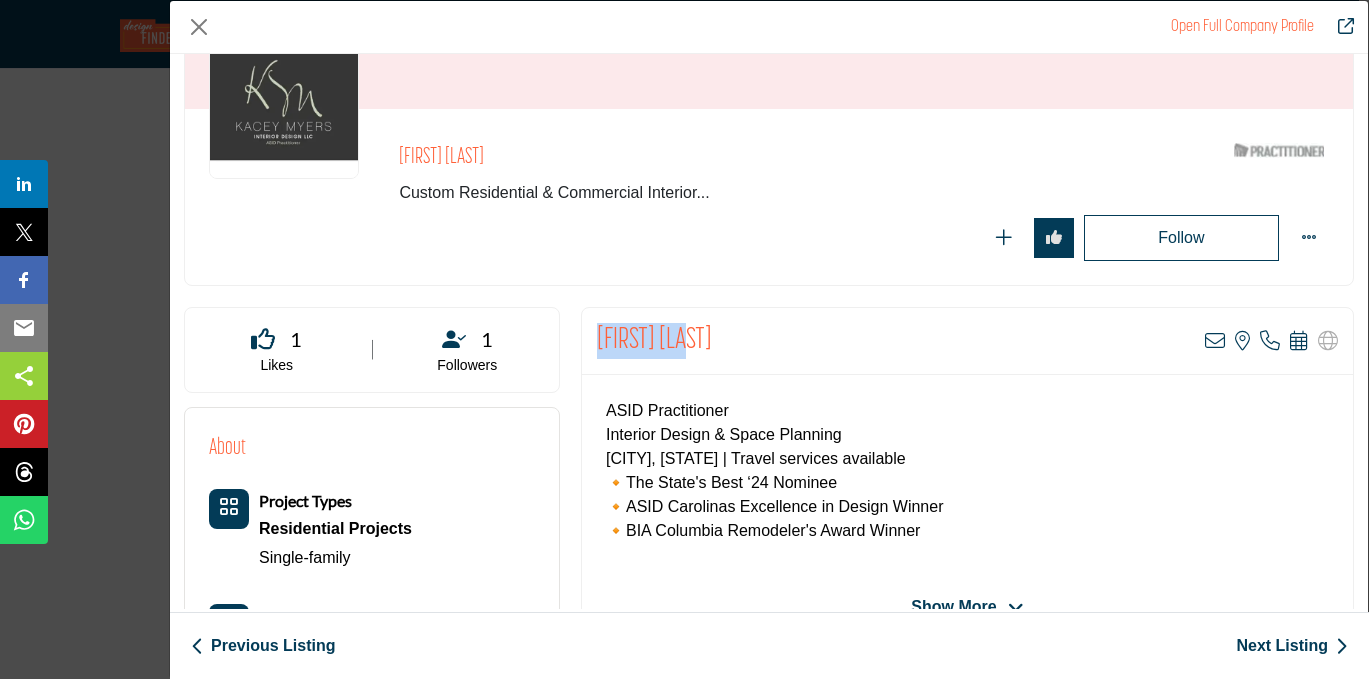 drag, startPoint x: 700, startPoint y: 338, endPoint x: 594, endPoint y: 327, distance: 106.56923 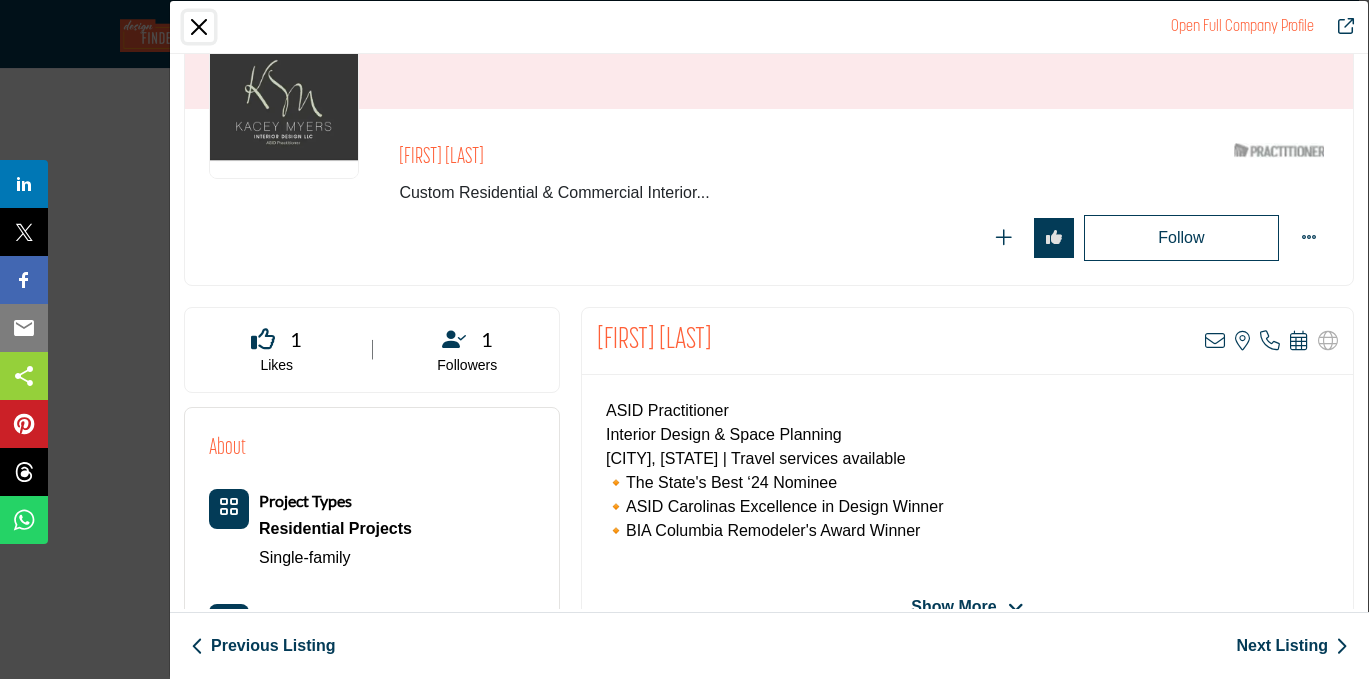 click at bounding box center (199, 27) 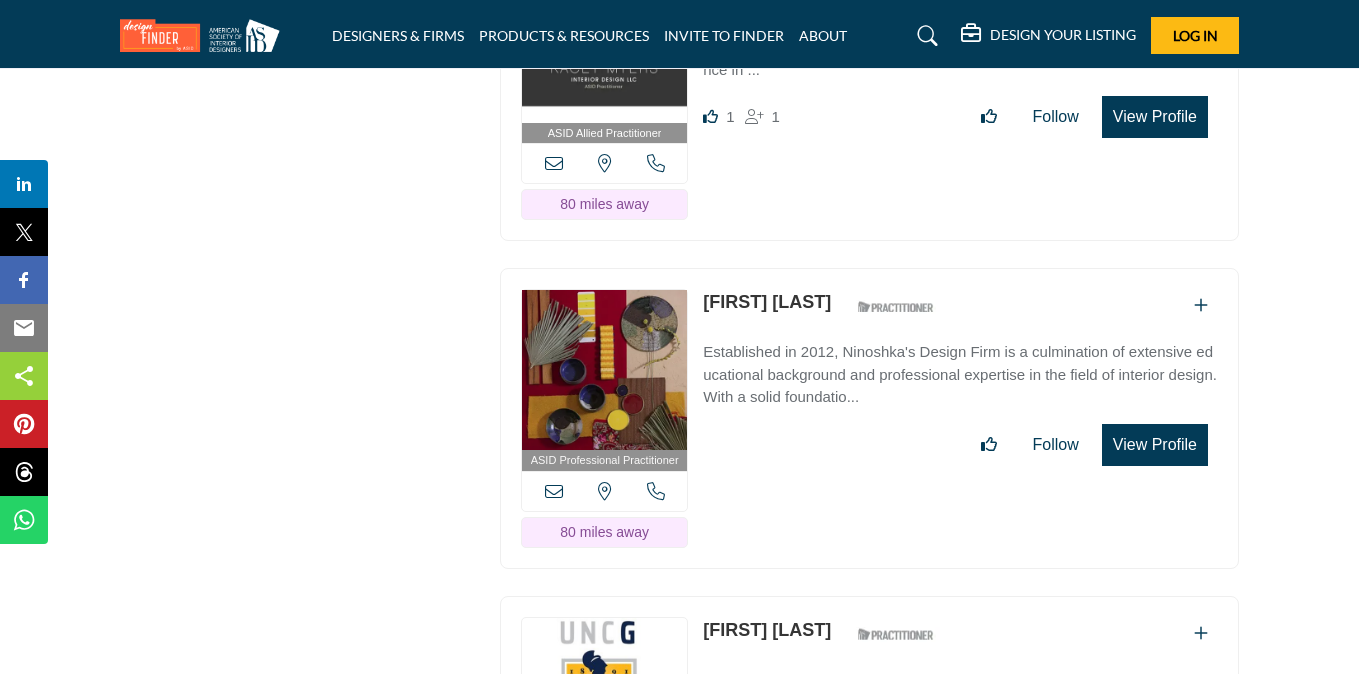 scroll, scrollTop: 24963, scrollLeft: 0, axis: vertical 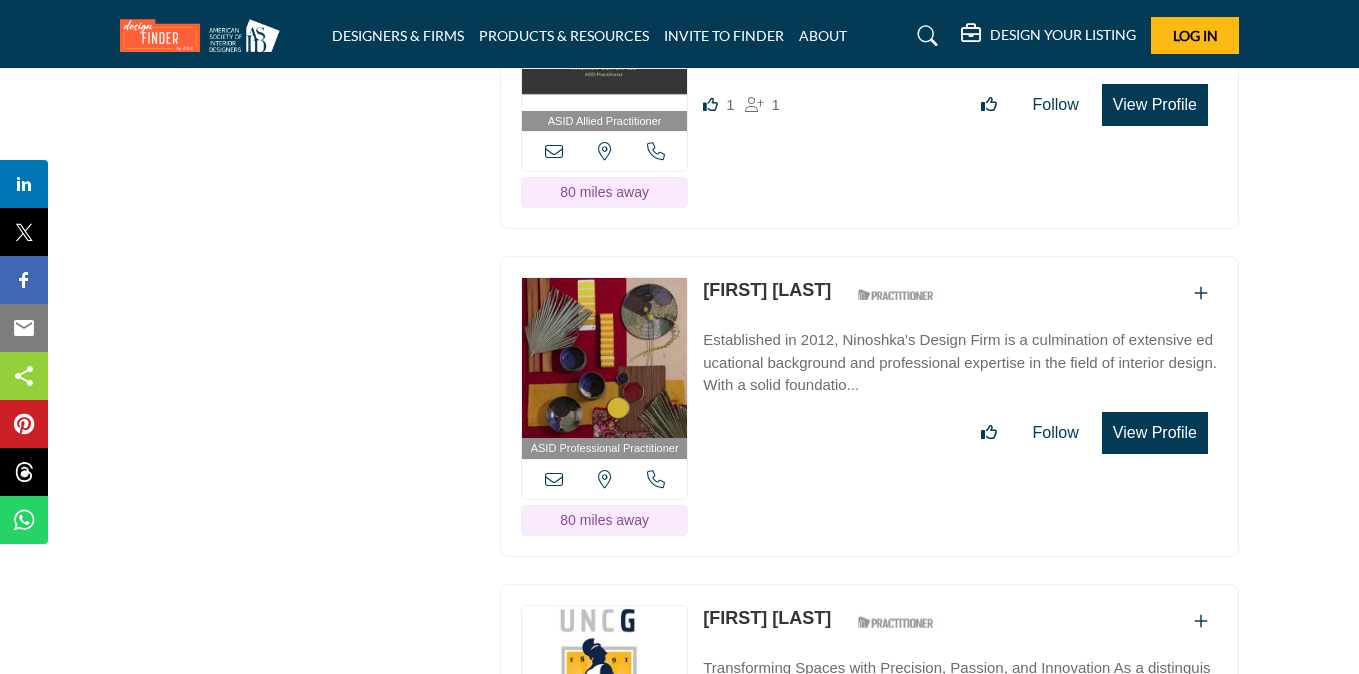 click on "View Profile" at bounding box center [1155, 433] 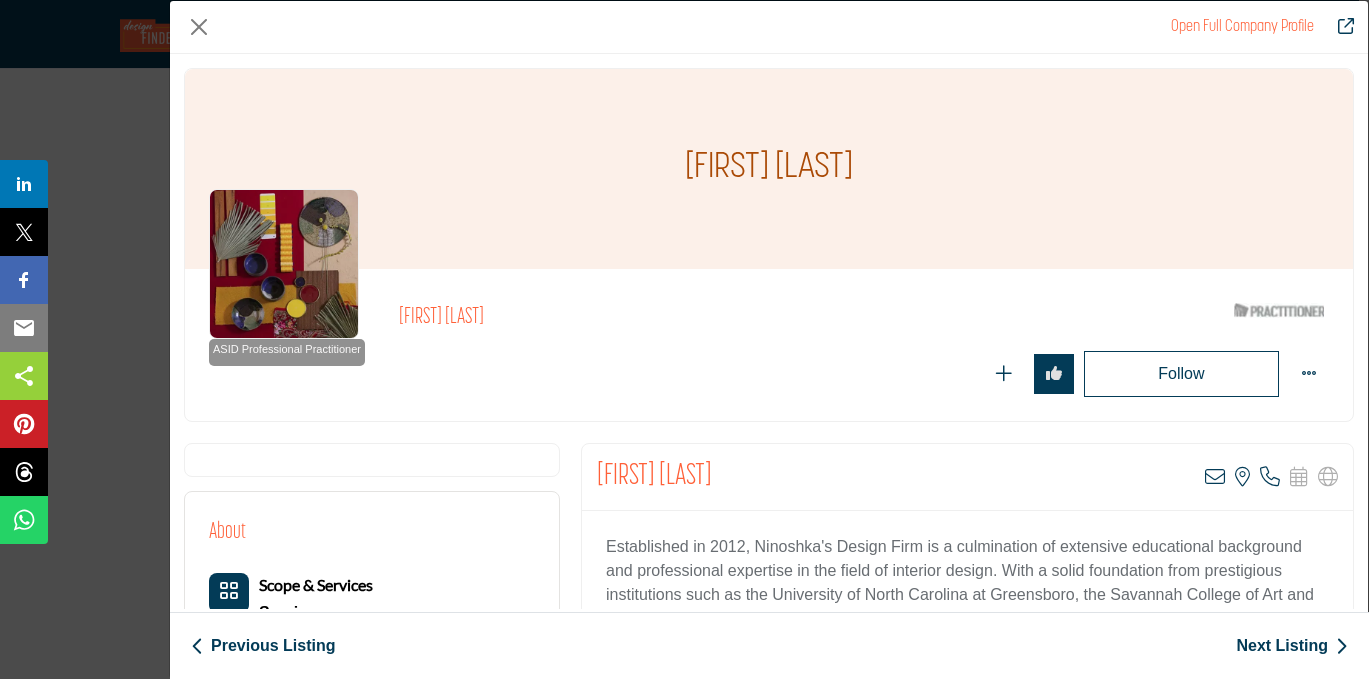 drag, startPoint x: 755, startPoint y: 470, endPoint x: 580, endPoint y: 467, distance: 175.02571 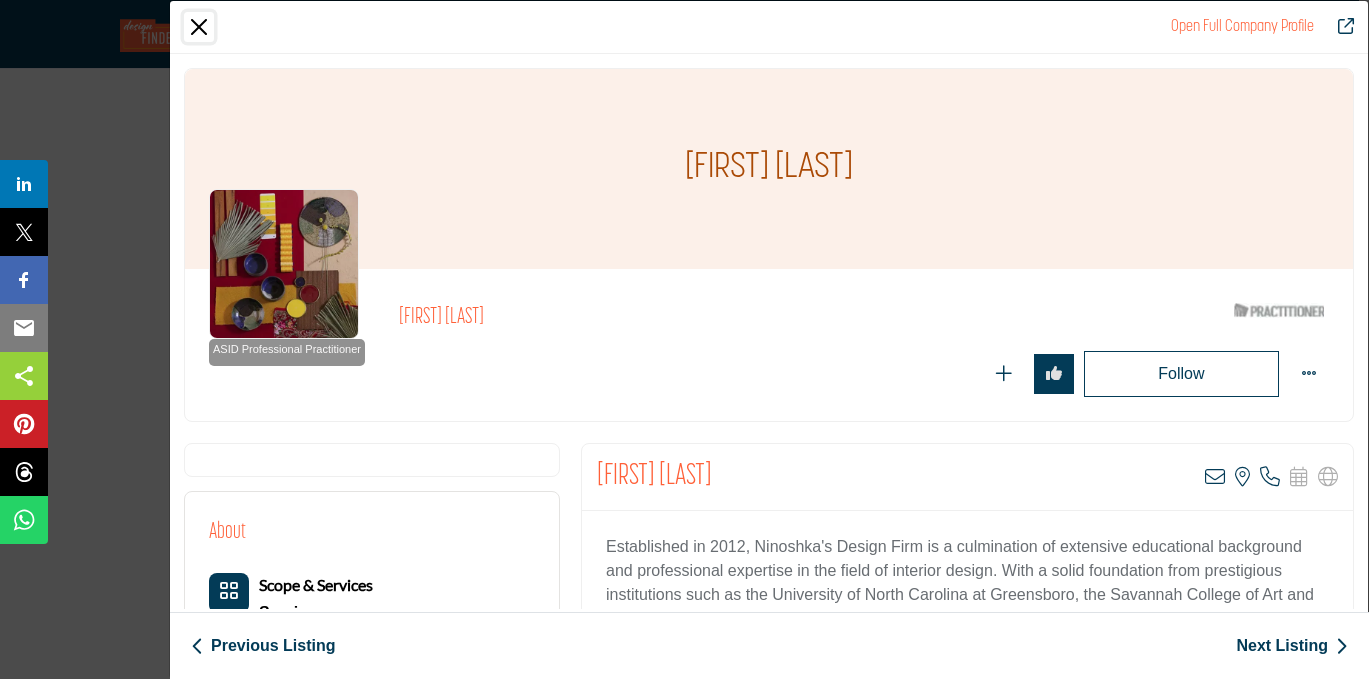click at bounding box center (199, 27) 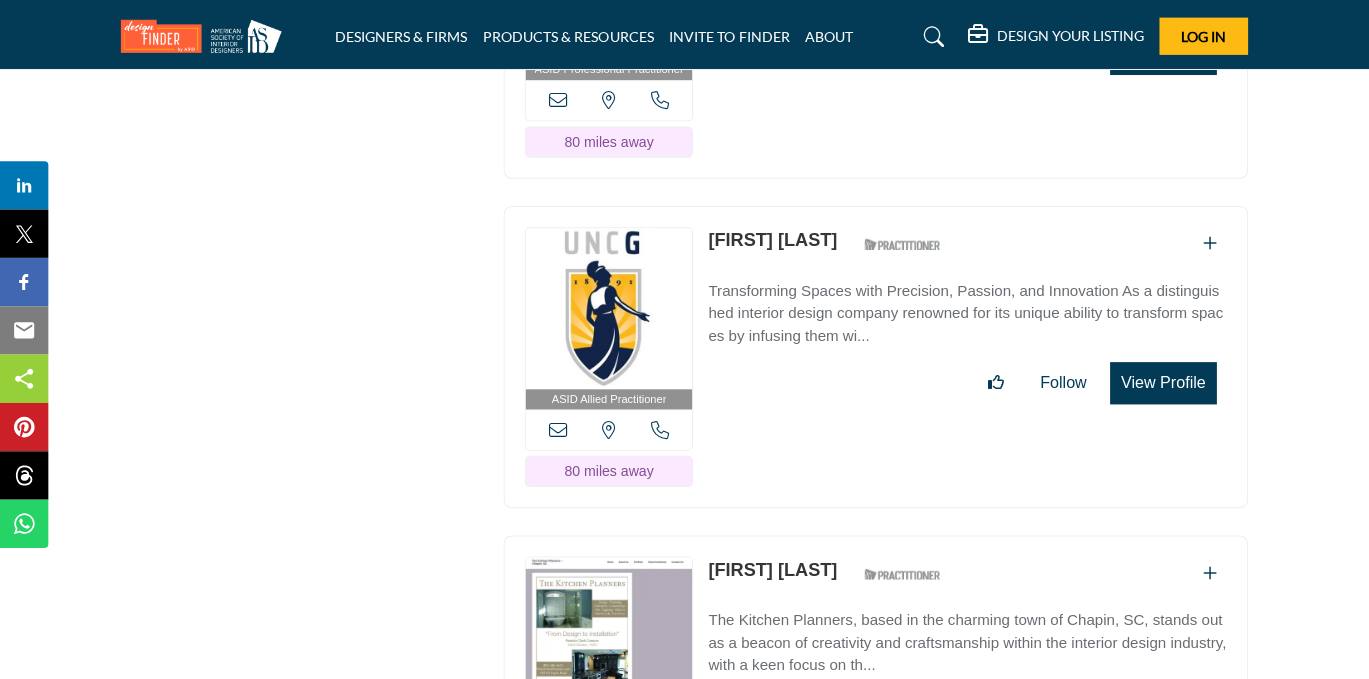 scroll, scrollTop: 25339, scrollLeft: 0, axis: vertical 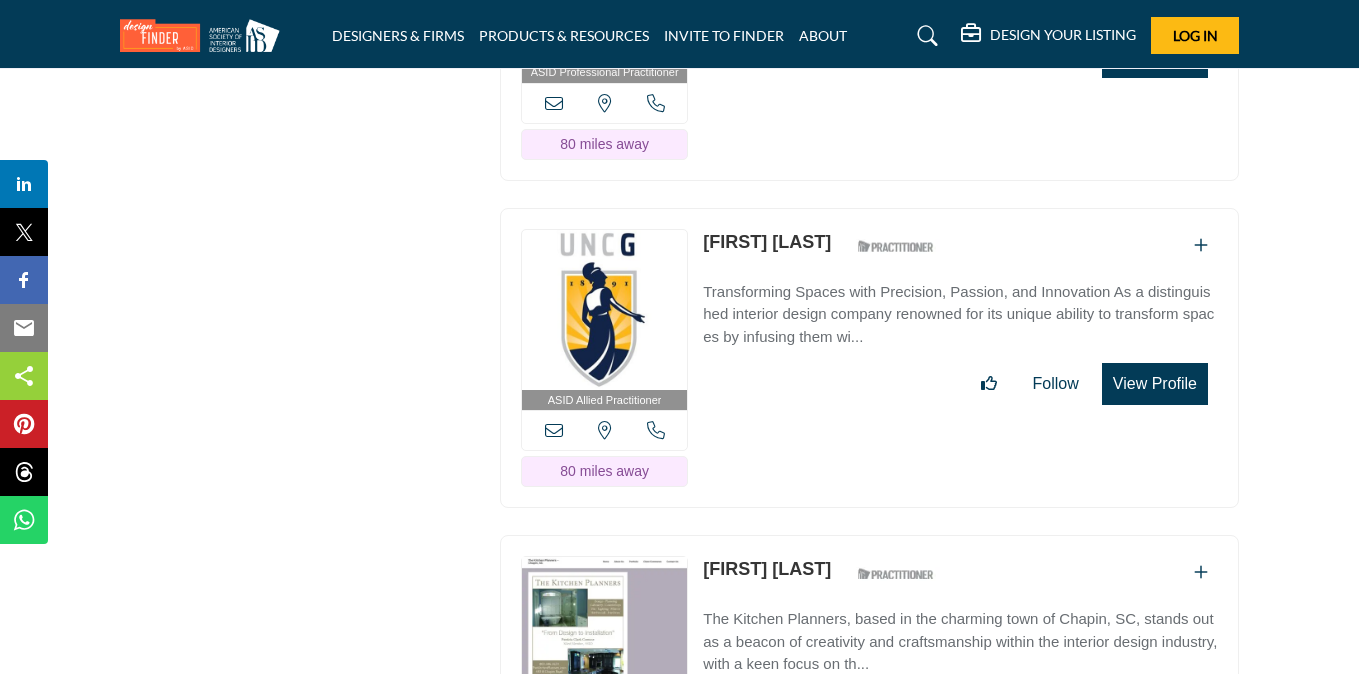 click on "View Profile" at bounding box center [1155, 384] 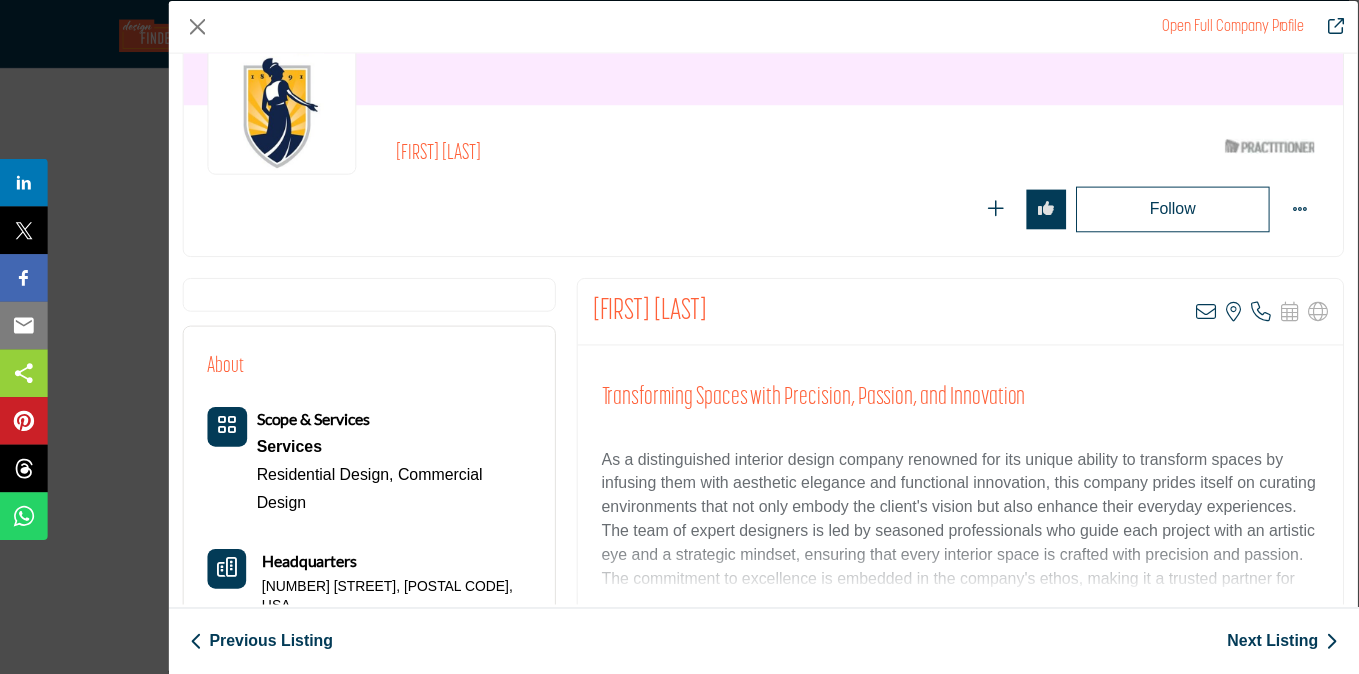 scroll, scrollTop: 212, scrollLeft: 0, axis: vertical 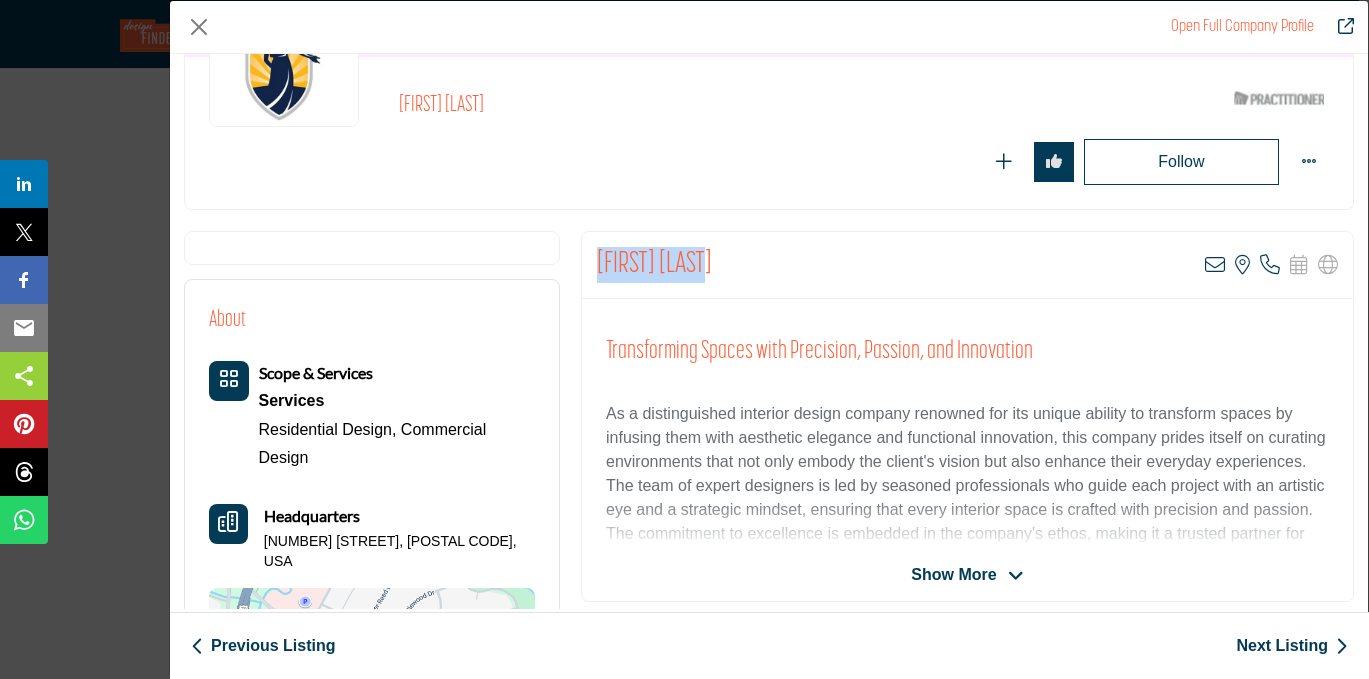 drag, startPoint x: 705, startPoint y: 271, endPoint x: 589, endPoint y: 267, distance: 116.06895 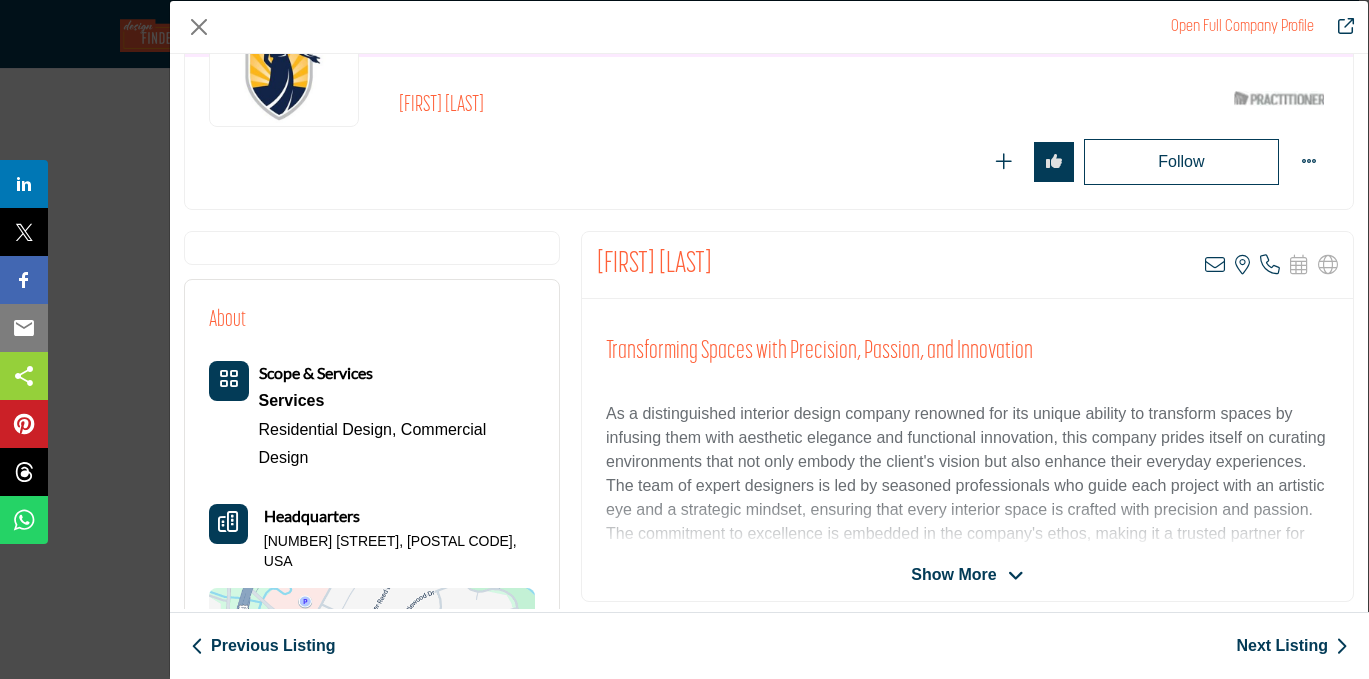 click on "Kista Mansell
View email address of this listing
View the location of this listing
Call Number" at bounding box center (967, 265) 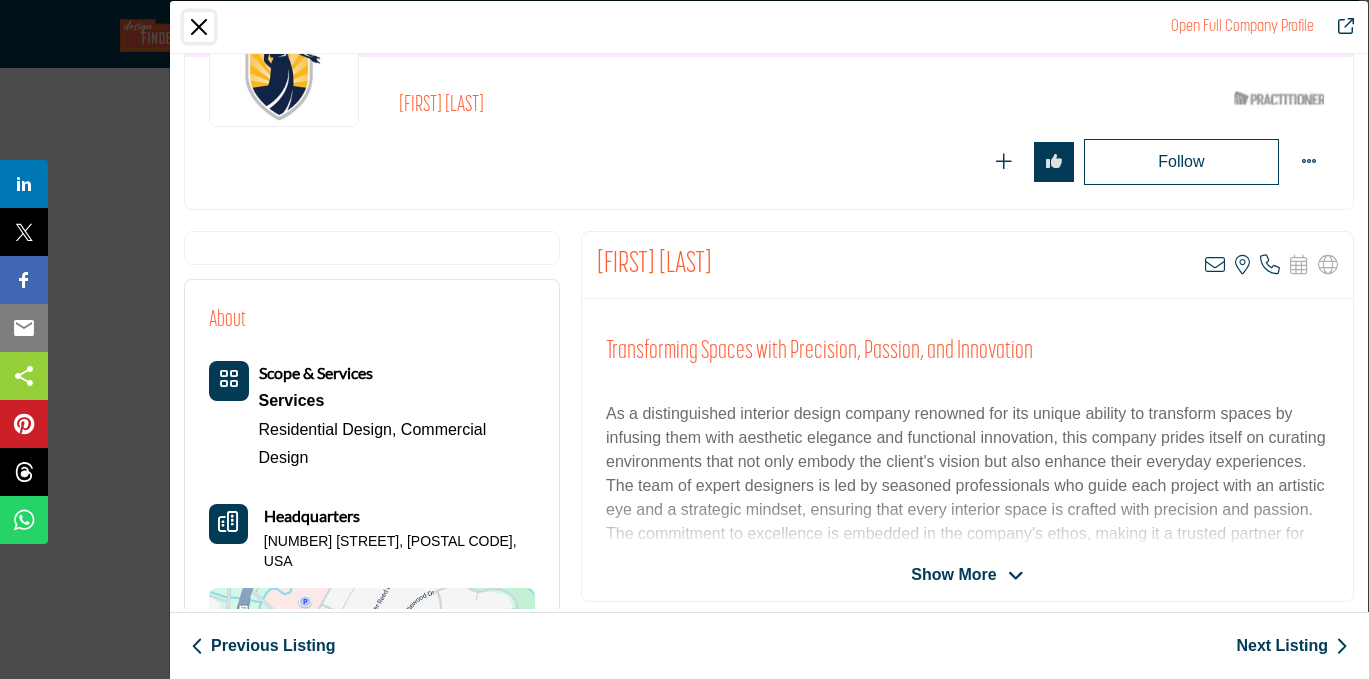 click at bounding box center (199, 27) 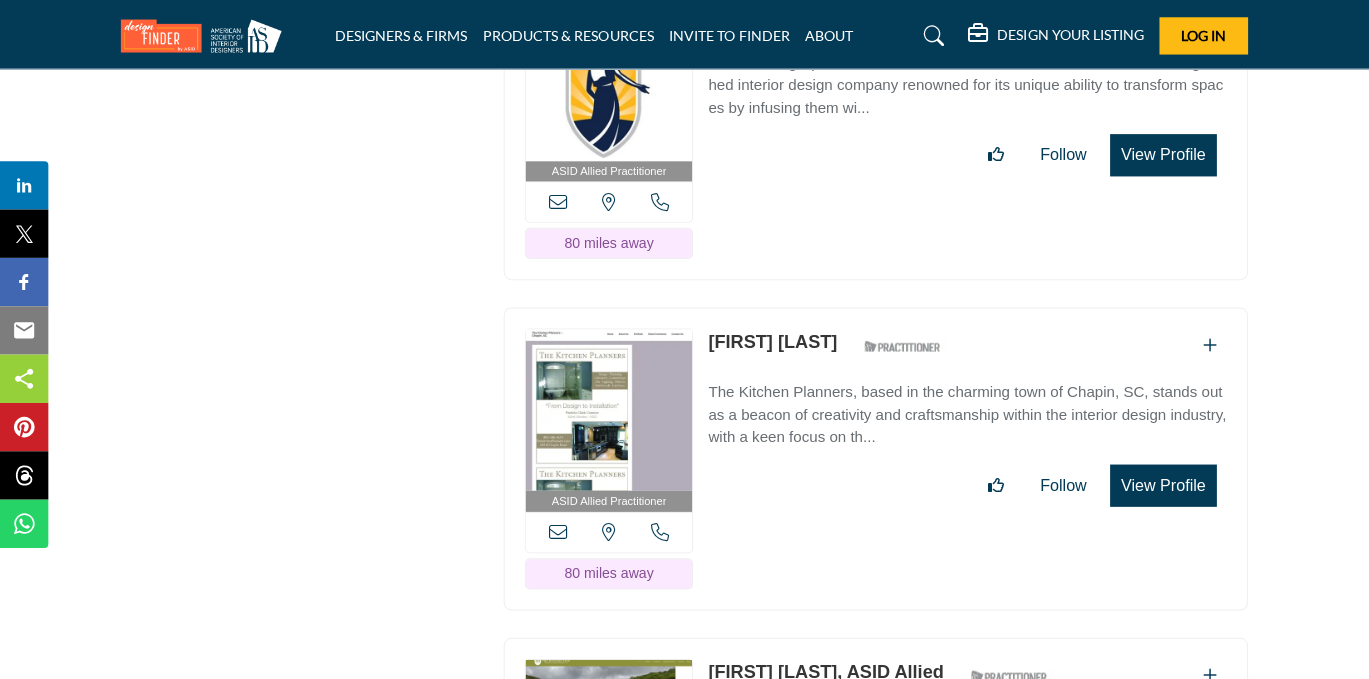 scroll, scrollTop: 25579, scrollLeft: 0, axis: vertical 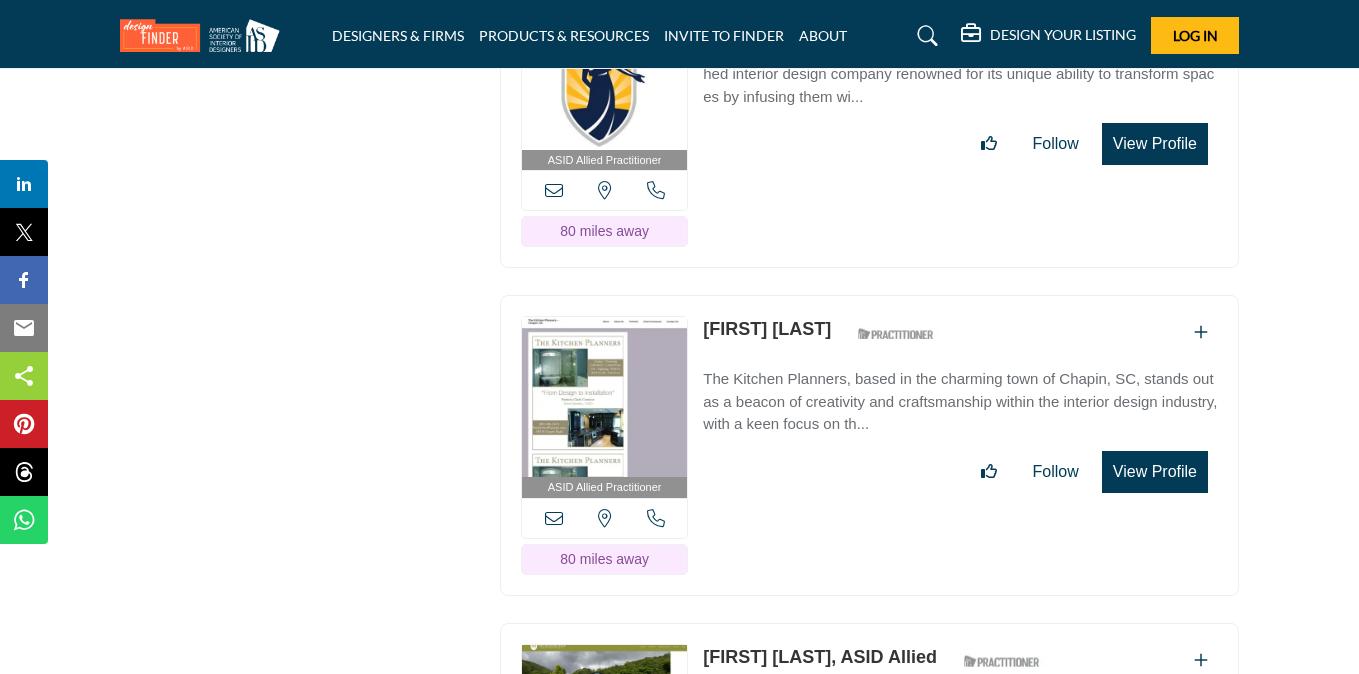 click on "View Profile" at bounding box center [1155, 472] 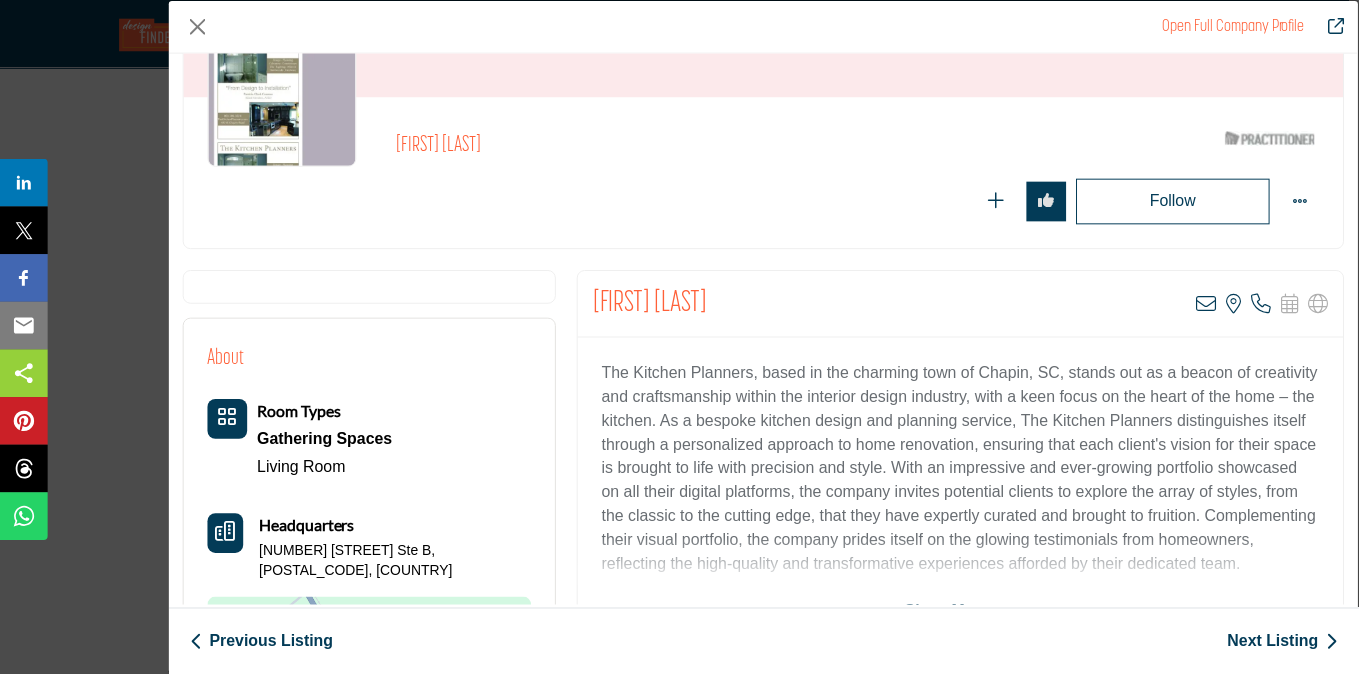 scroll, scrollTop: 170, scrollLeft: 0, axis: vertical 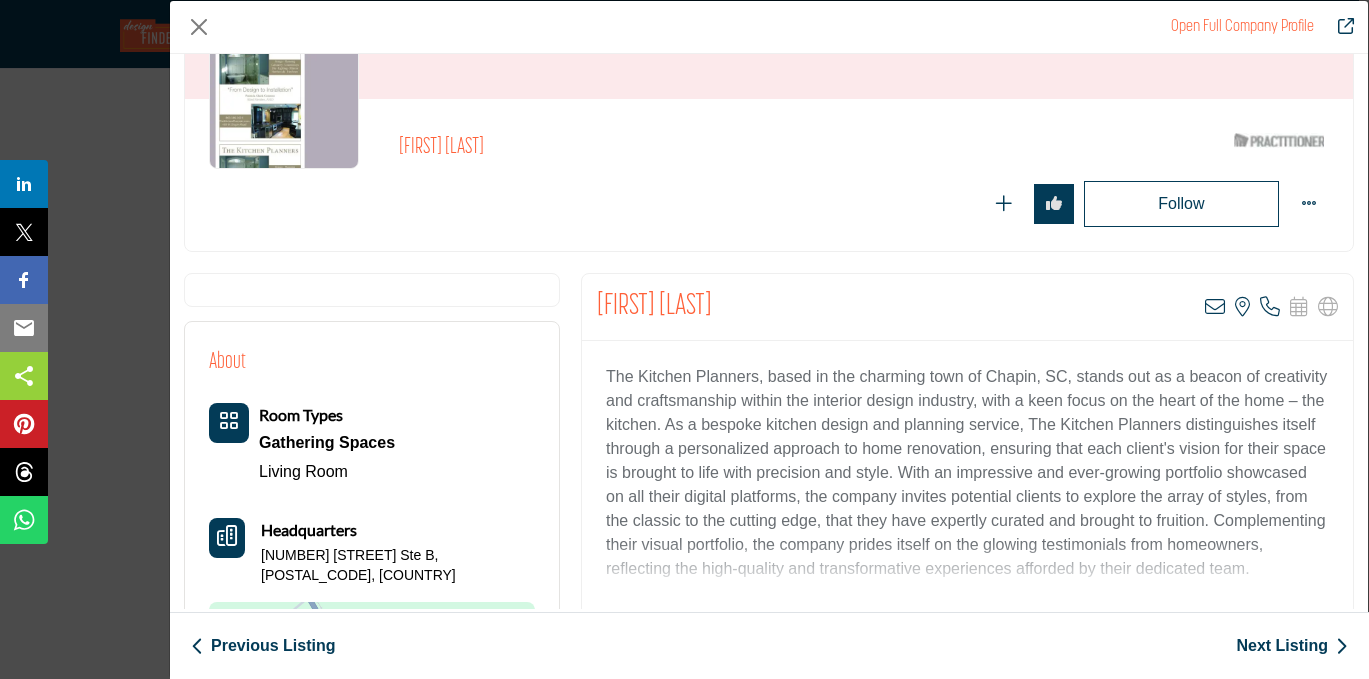 drag, startPoint x: 733, startPoint y: 299, endPoint x: 565, endPoint y: 304, distance: 168.07439 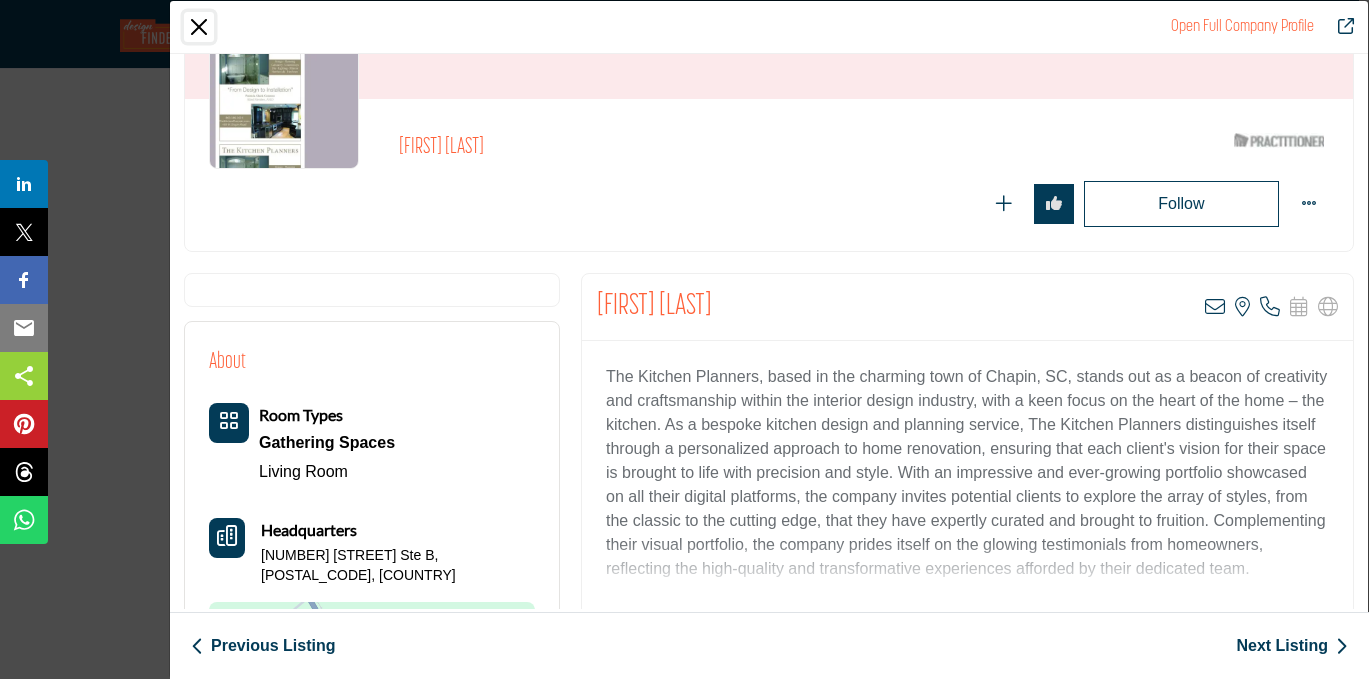 click at bounding box center (199, 27) 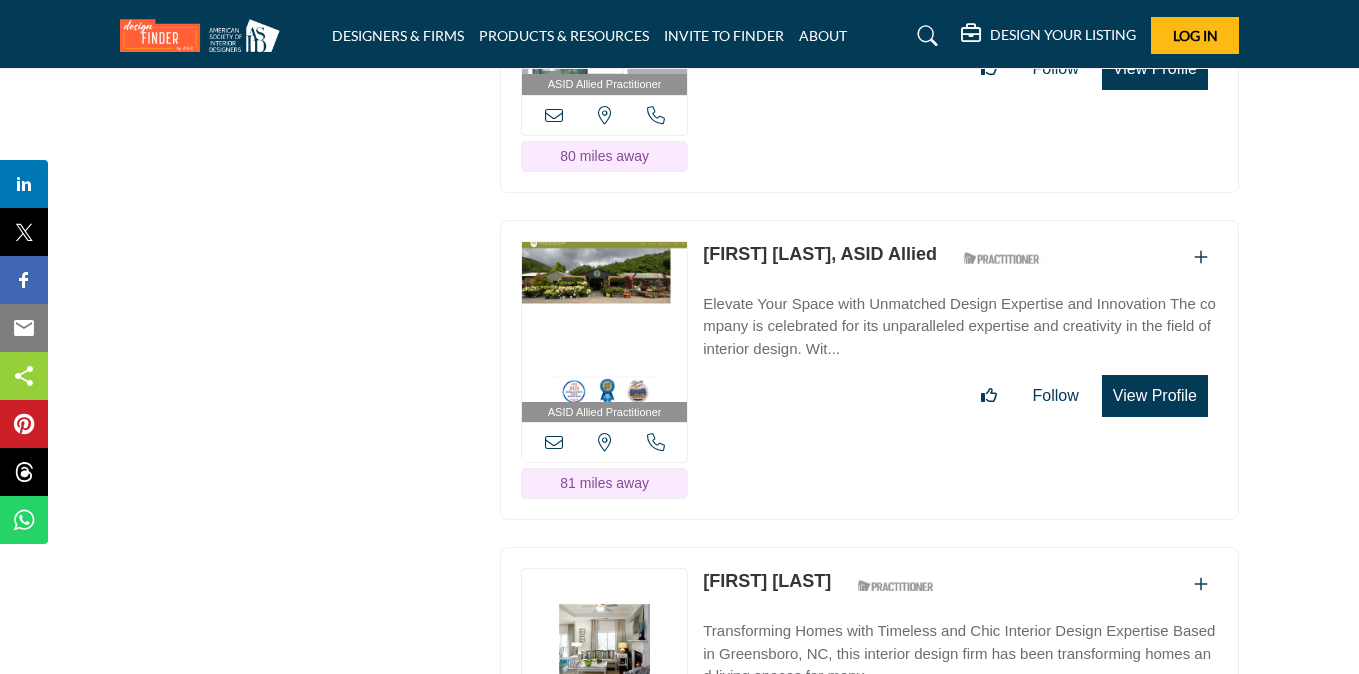 scroll, scrollTop: 25983, scrollLeft: 0, axis: vertical 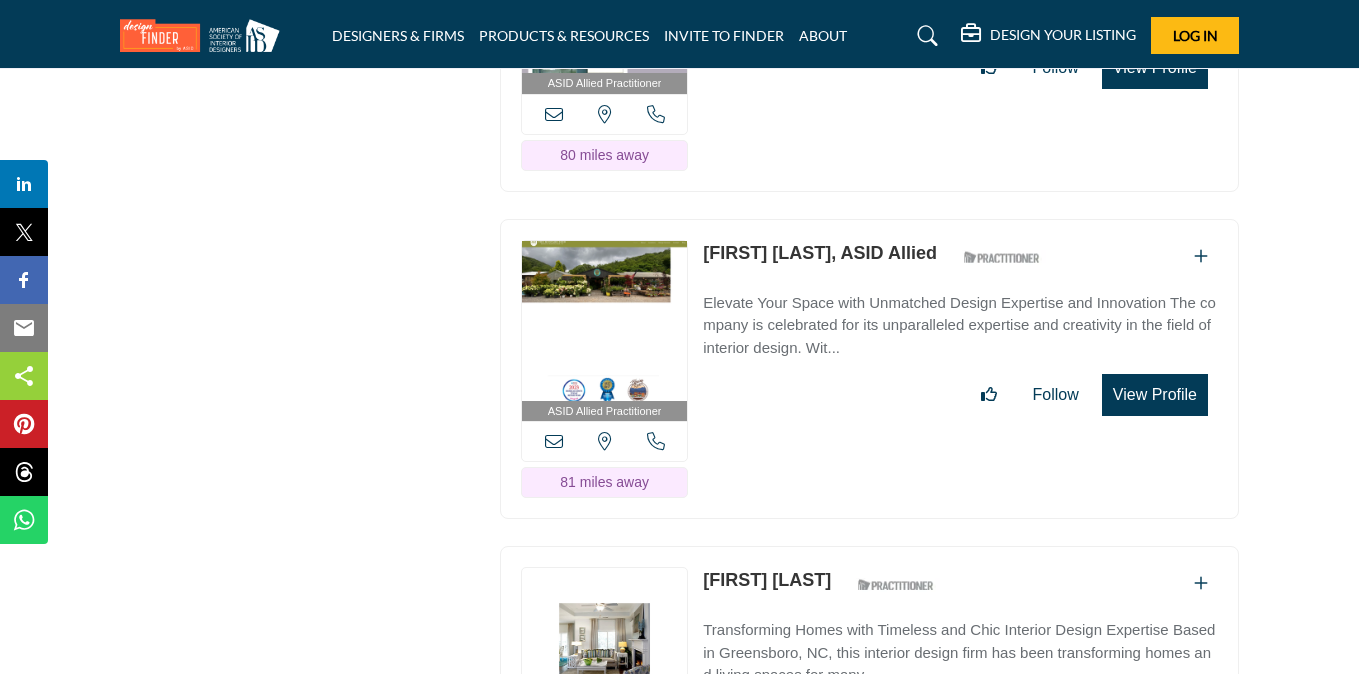 click on "View Profile" at bounding box center [1155, 395] 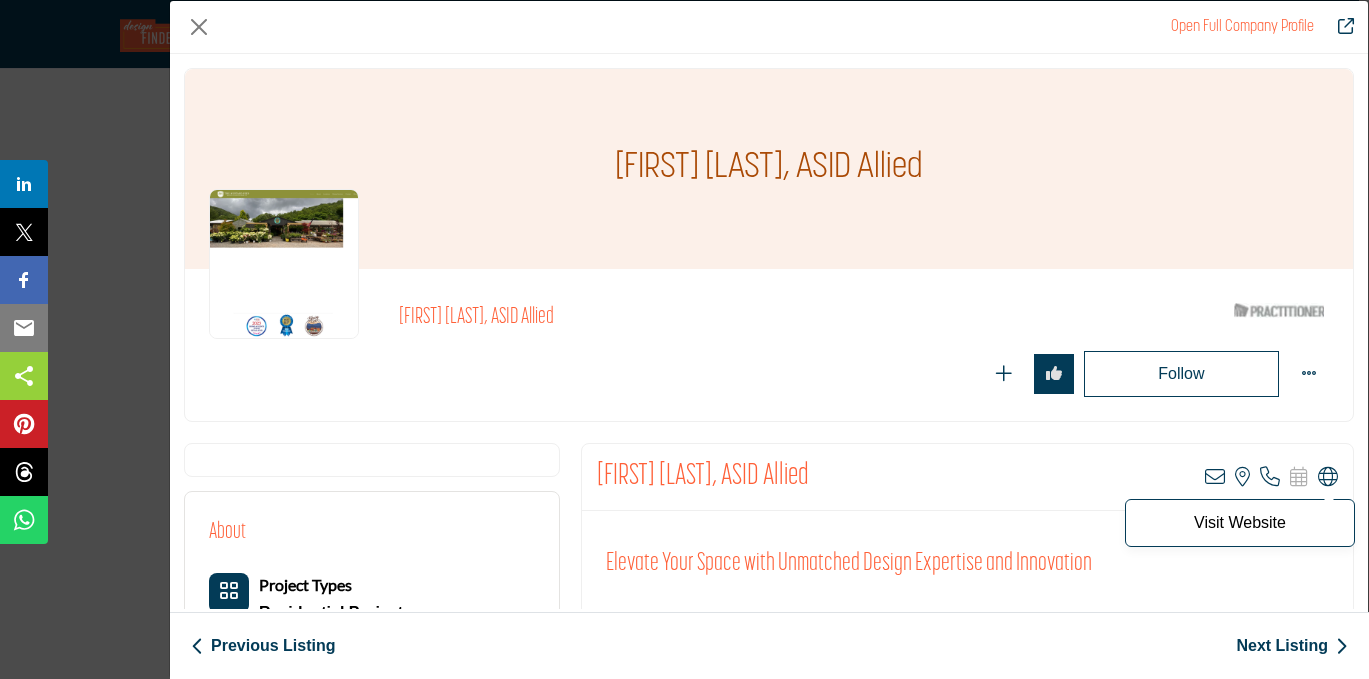click at bounding box center (1328, 477) 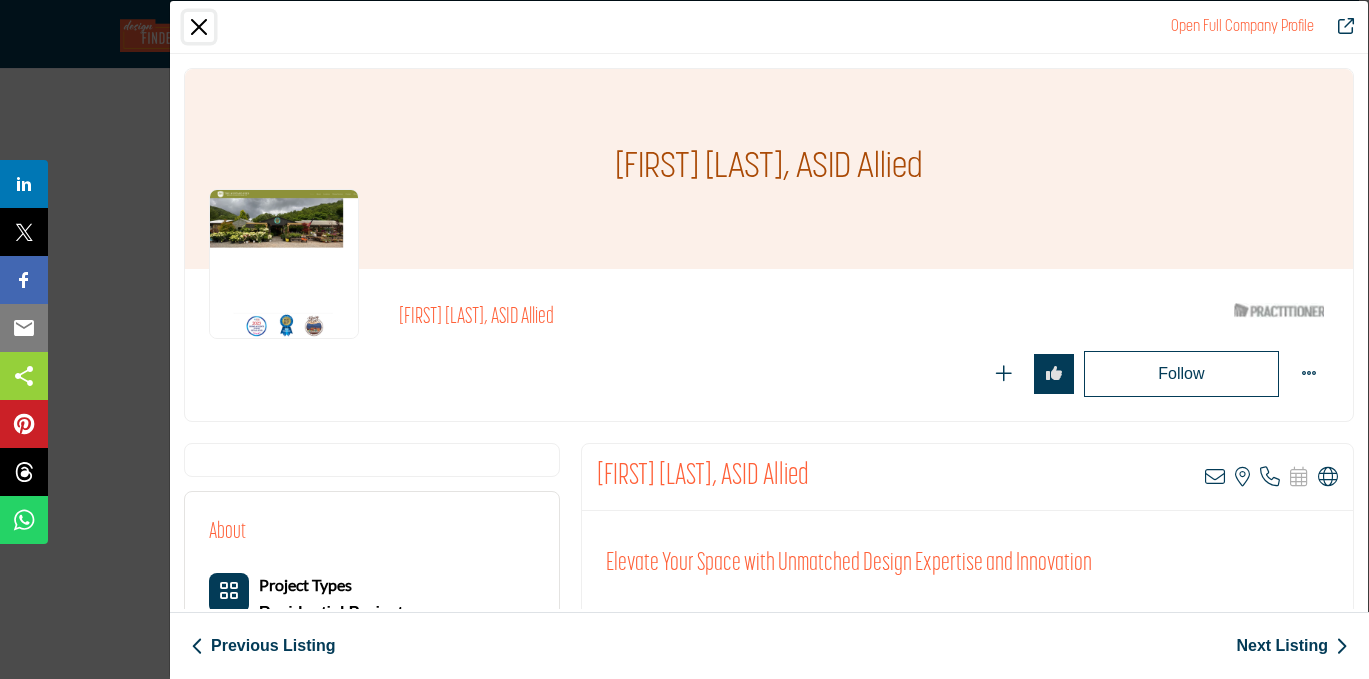 click at bounding box center [199, 27] 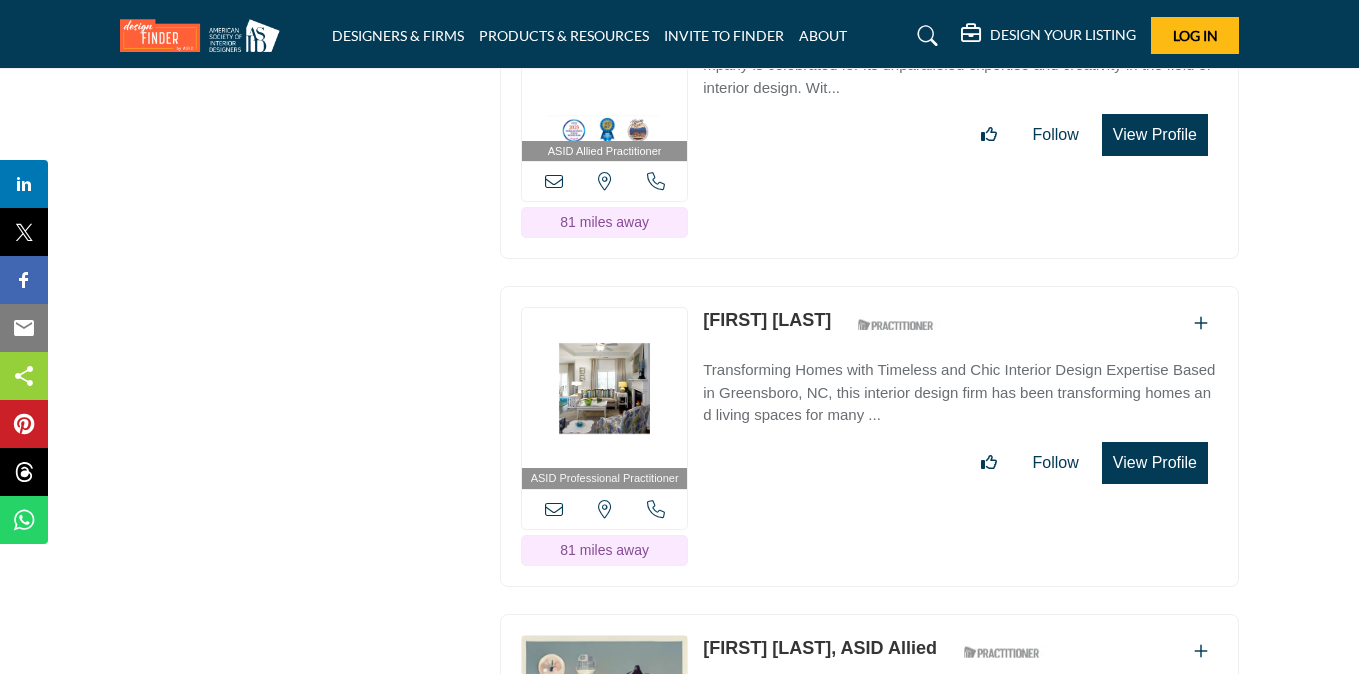 scroll, scrollTop: 26253, scrollLeft: 0, axis: vertical 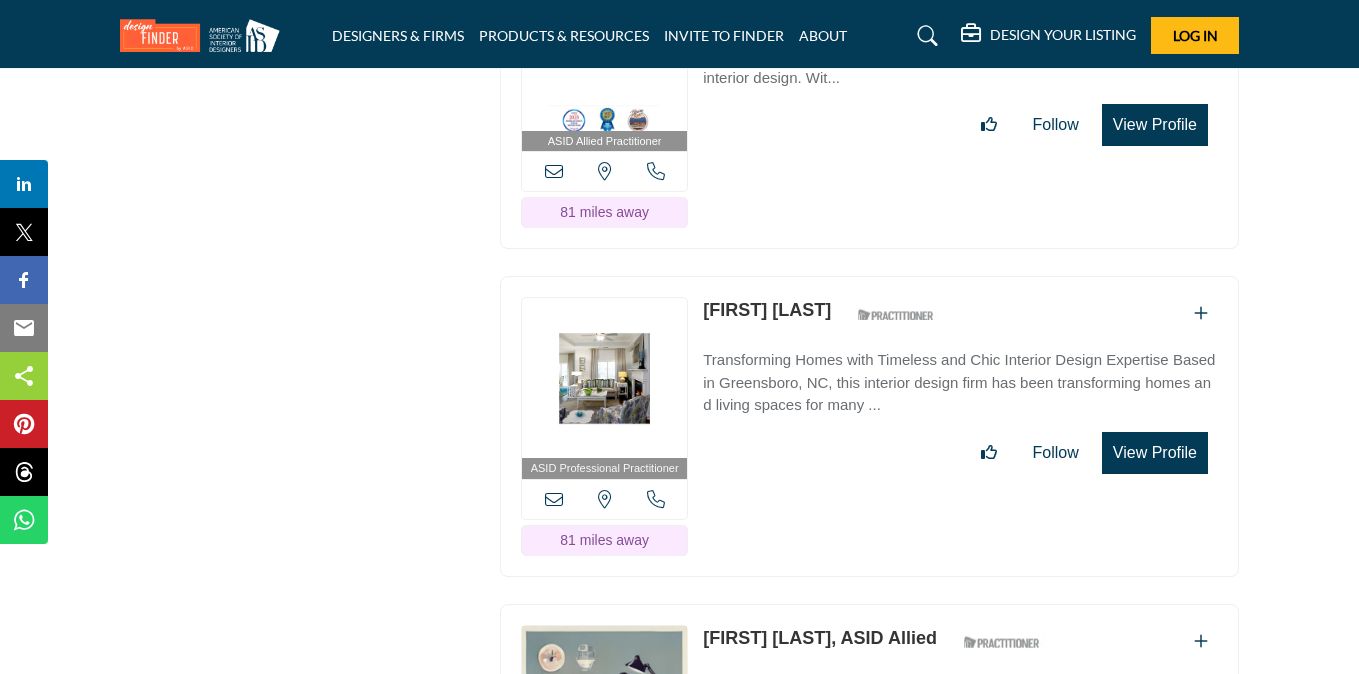 click on "View Profile" at bounding box center (1155, 453) 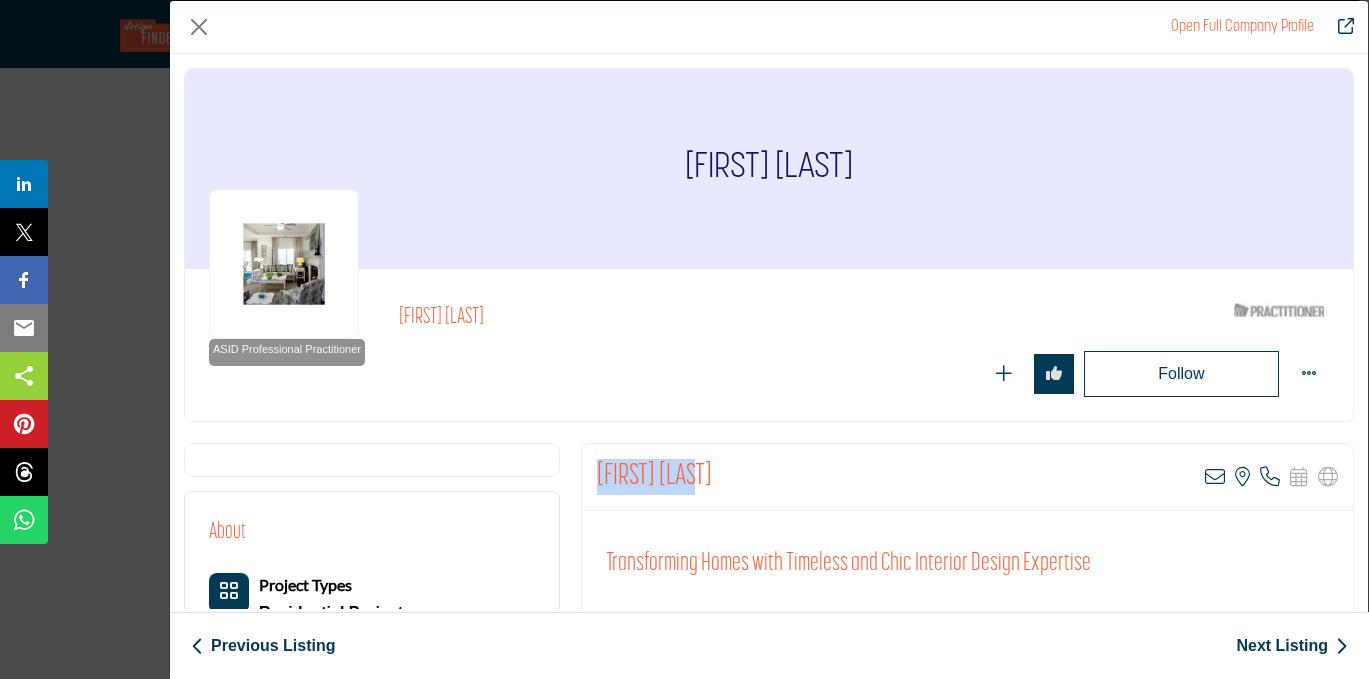 drag, startPoint x: 695, startPoint y: 472, endPoint x: 584, endPoint y: 464, distance: 111.28792 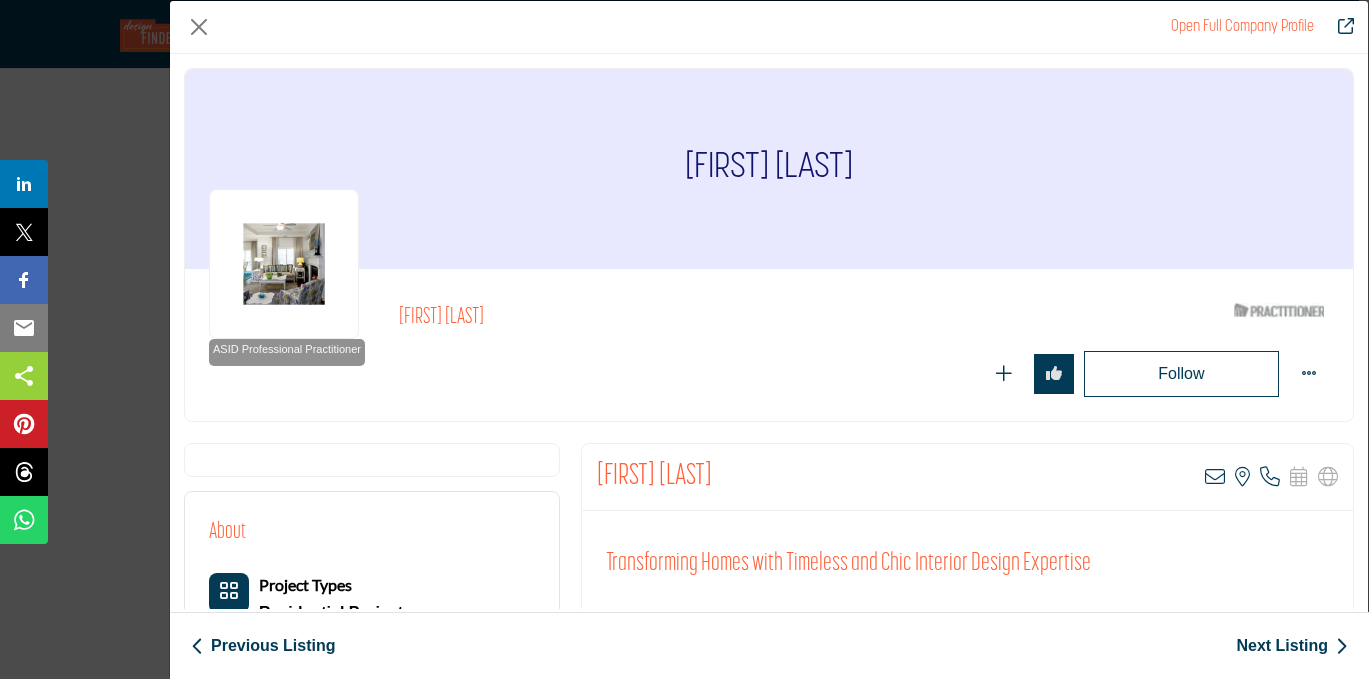 click on "Follow
Following" at bounding box center [864, 374] 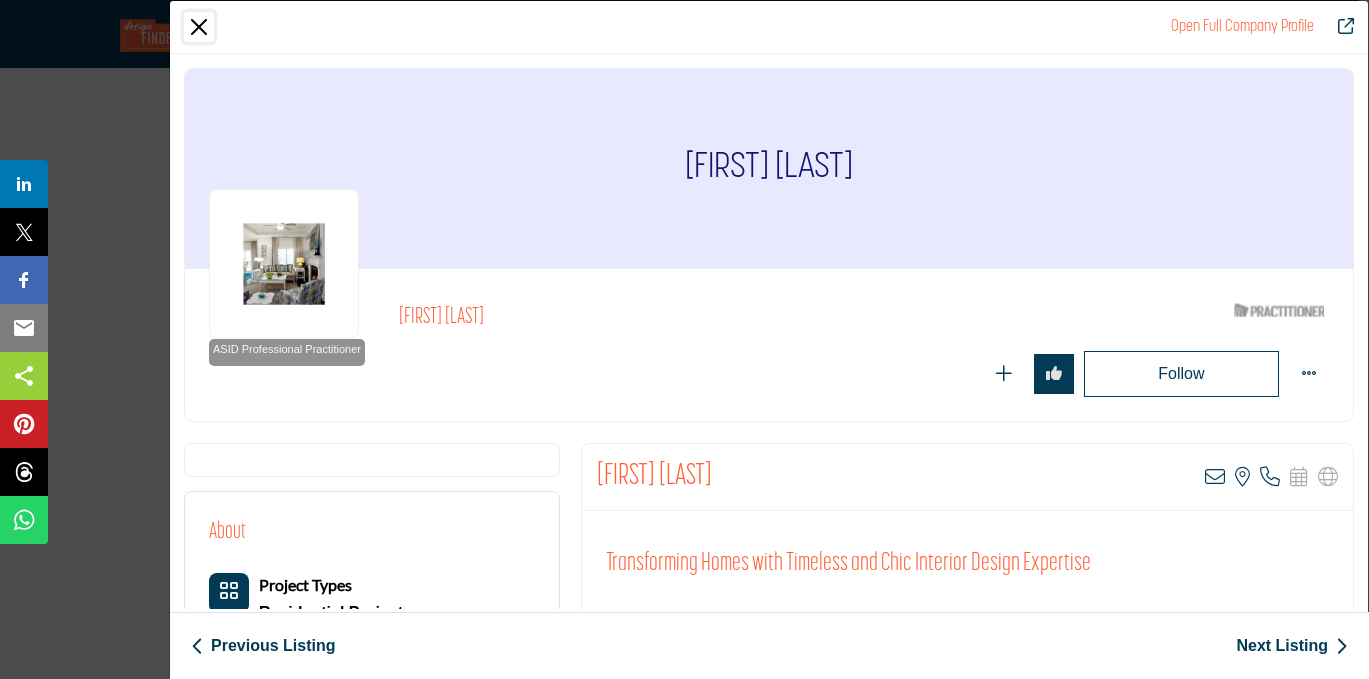 click at bounding box center [199, 27] 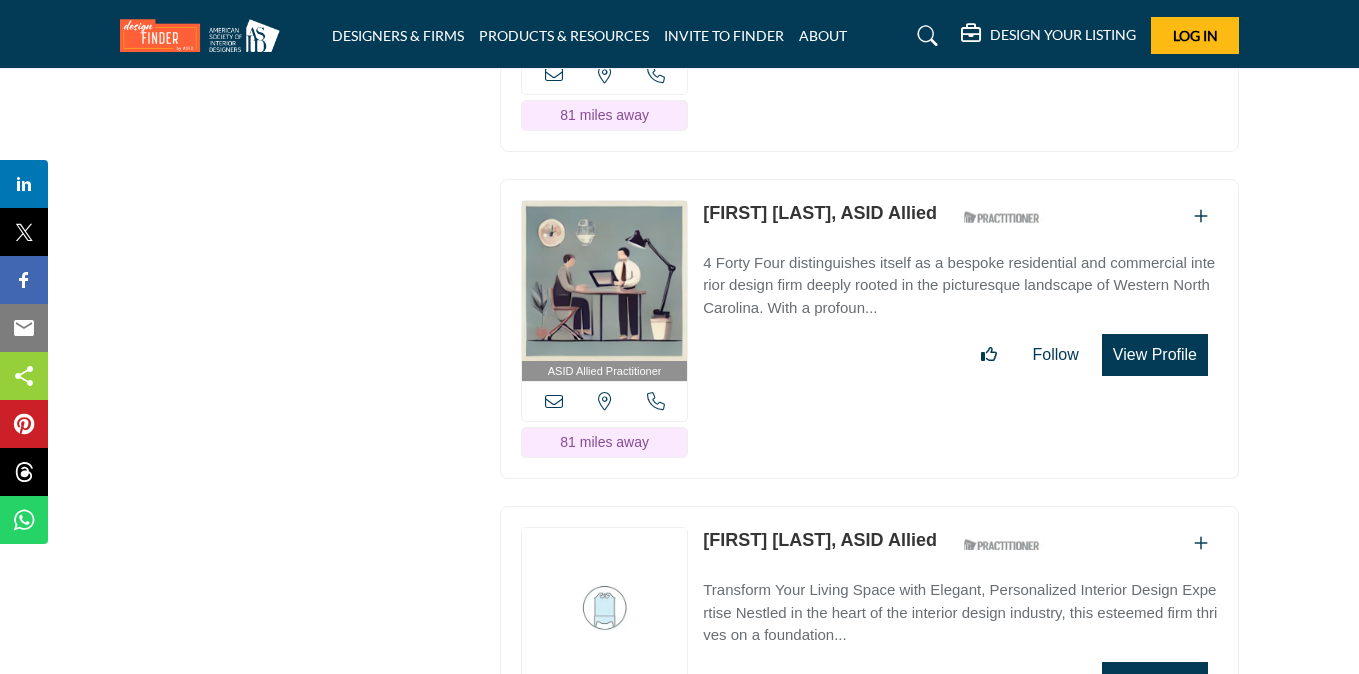 scroll, scrollTop: 26682, scrollLeft: 0, axis: vertical 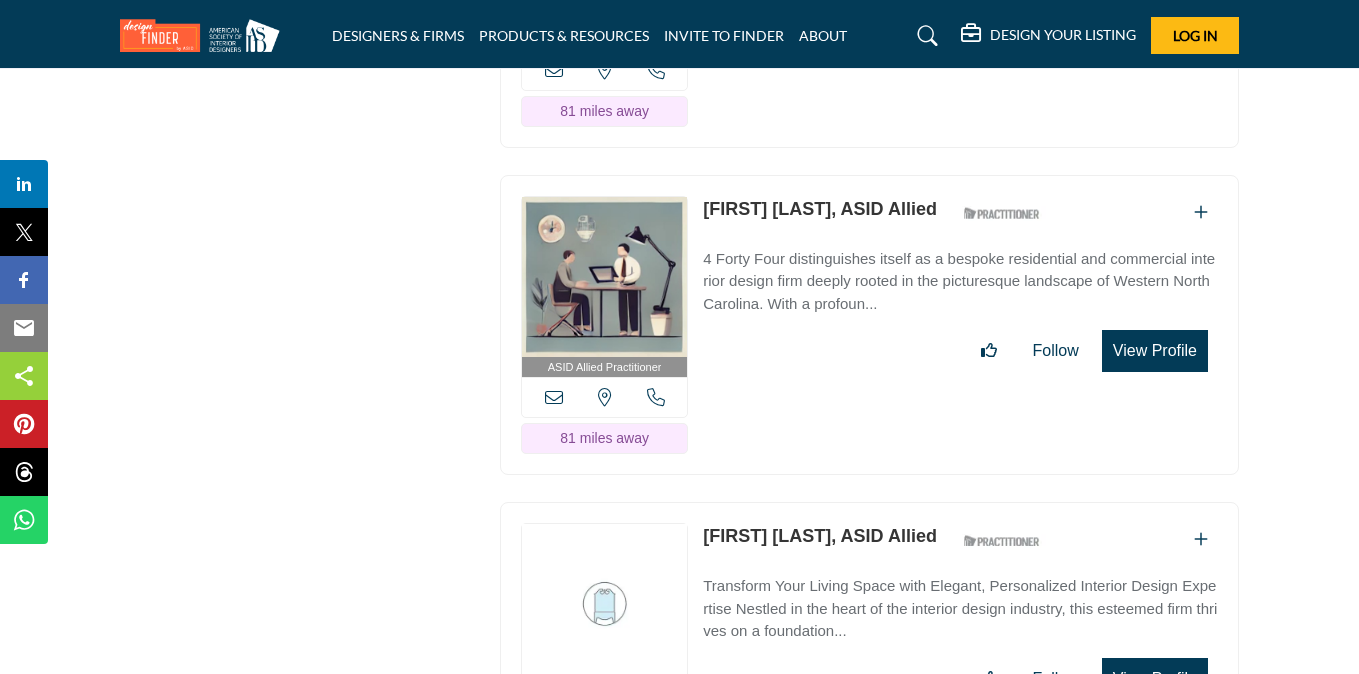 click on "View Profile" at bounding box center (1155, 351) 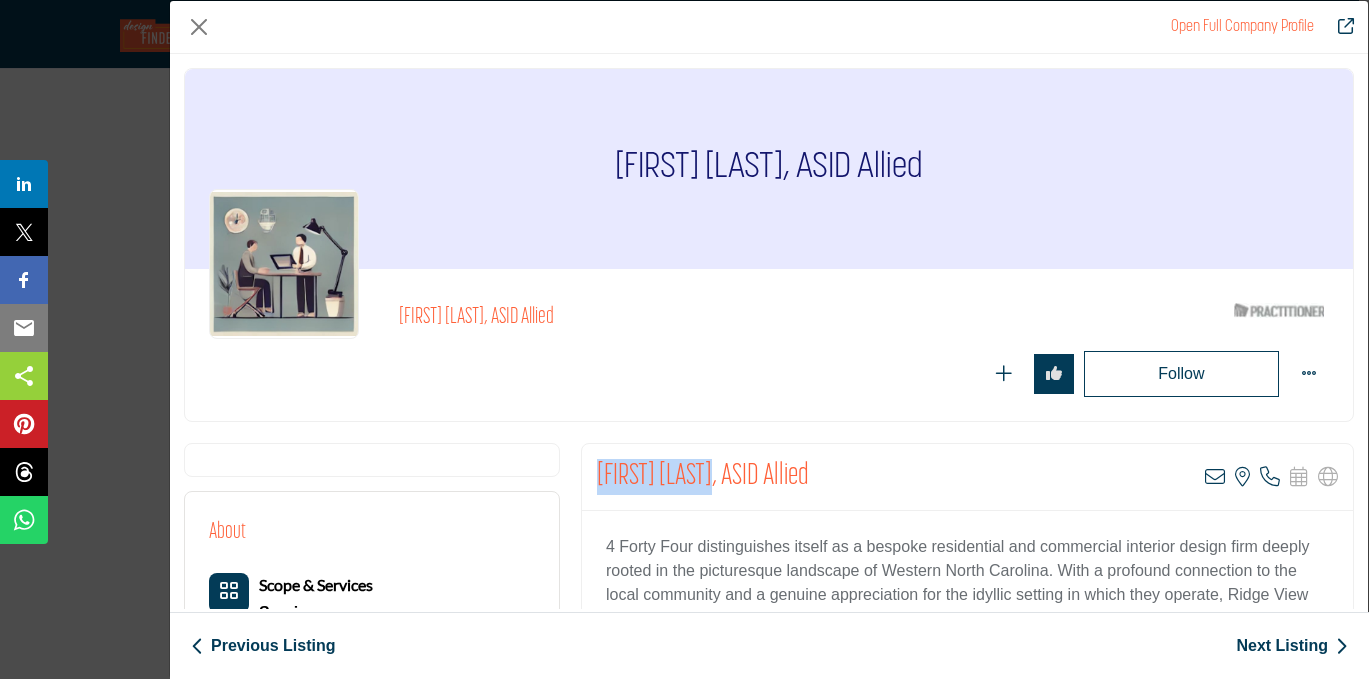 drag, startPoint x: 717, startPoint y: 473, endPoint x: 579, endPoint y: 472, distance: 138.00362 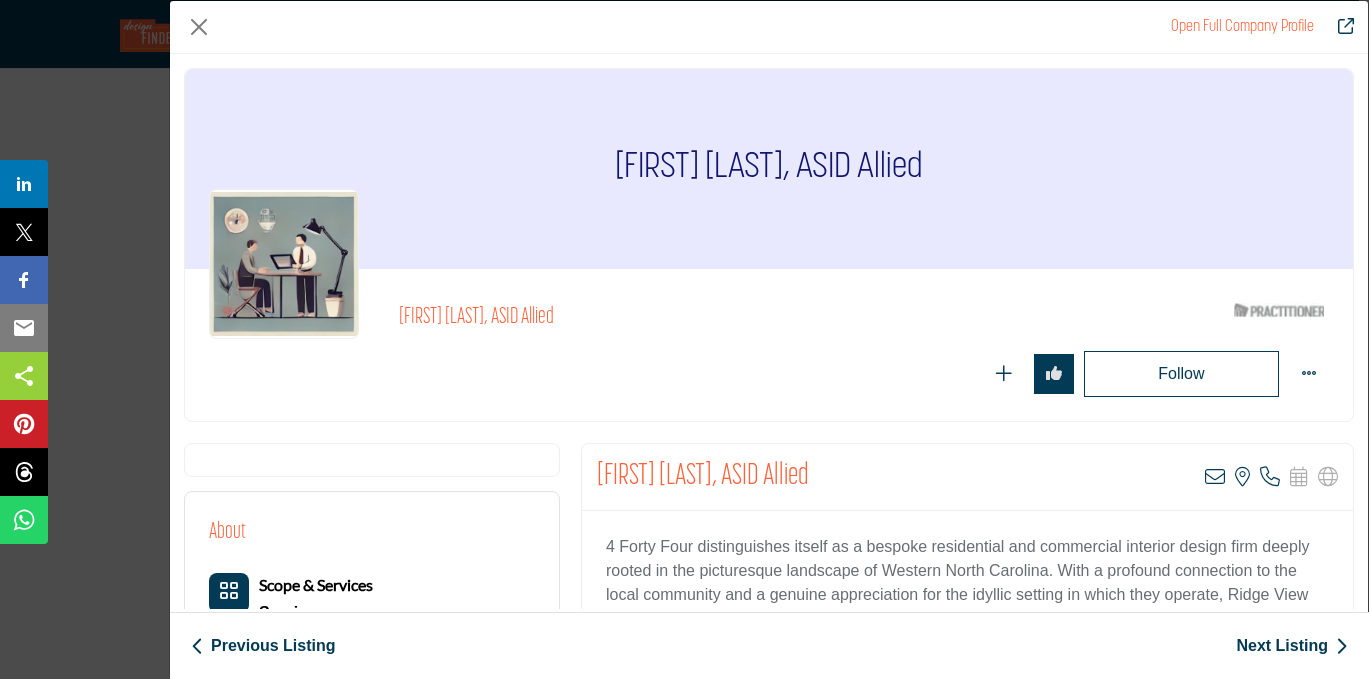 click on "Follow
Following" at bounding box center (1003, 374) 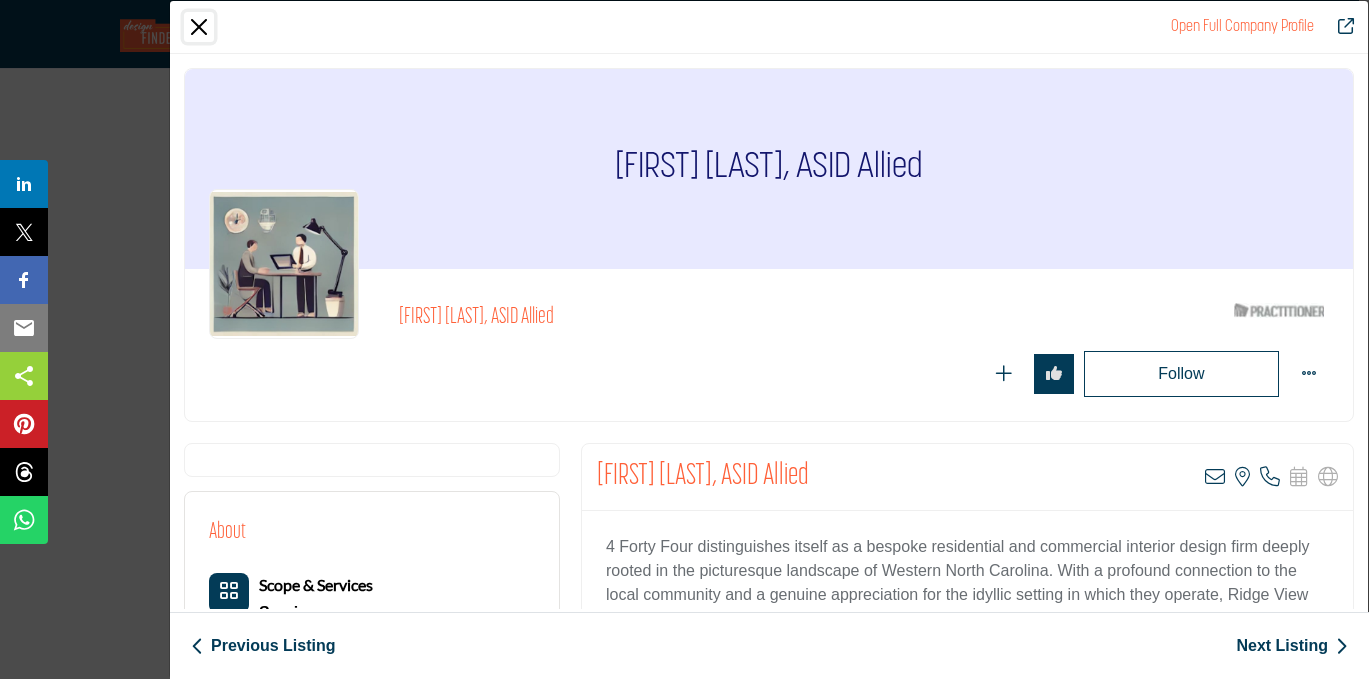 click at bounding box center (199, 27) 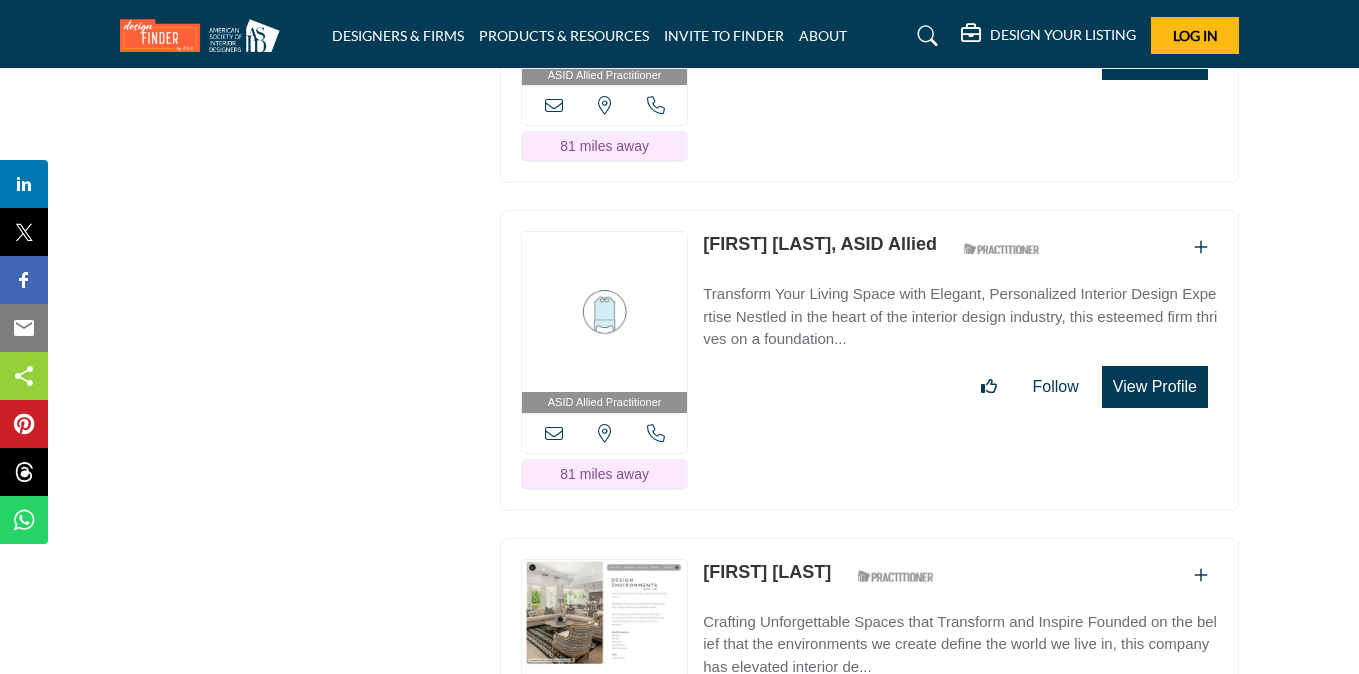scroll, scrollTop: 26991, scrollLeft: 0, axis: vertical 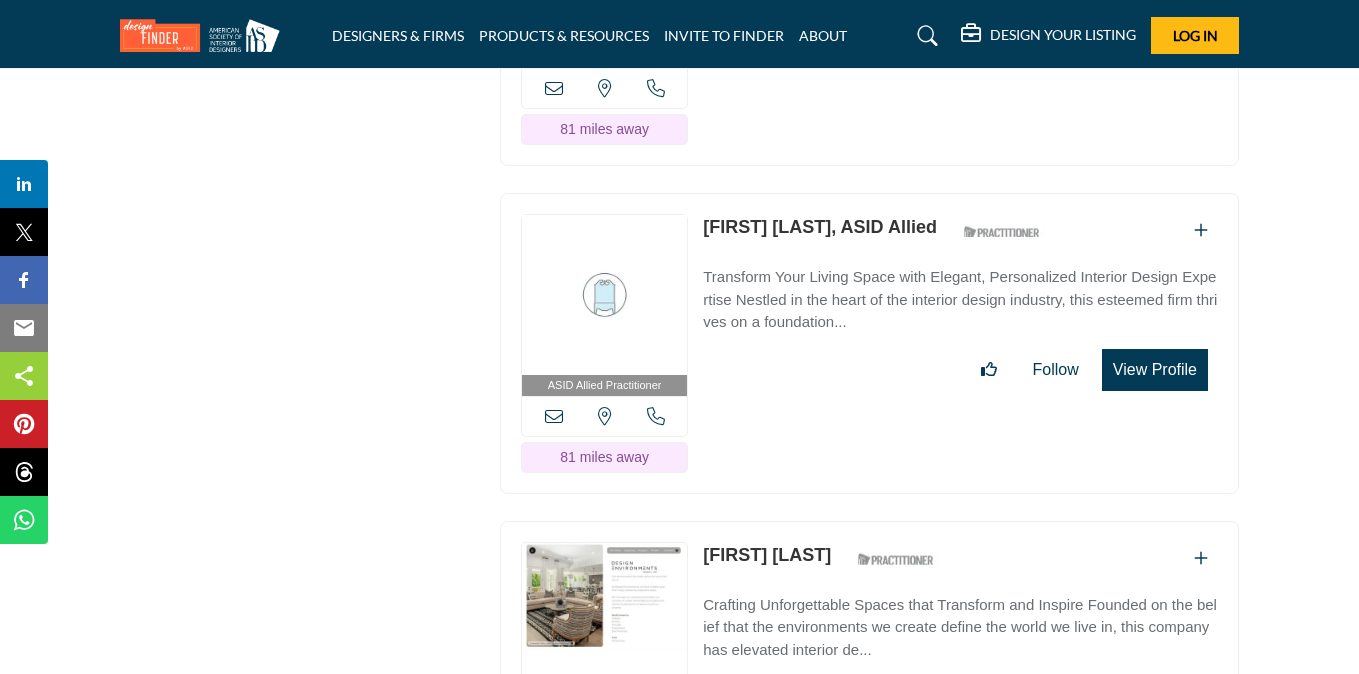 click on "View Profile" at bounding box center (1155, 370) 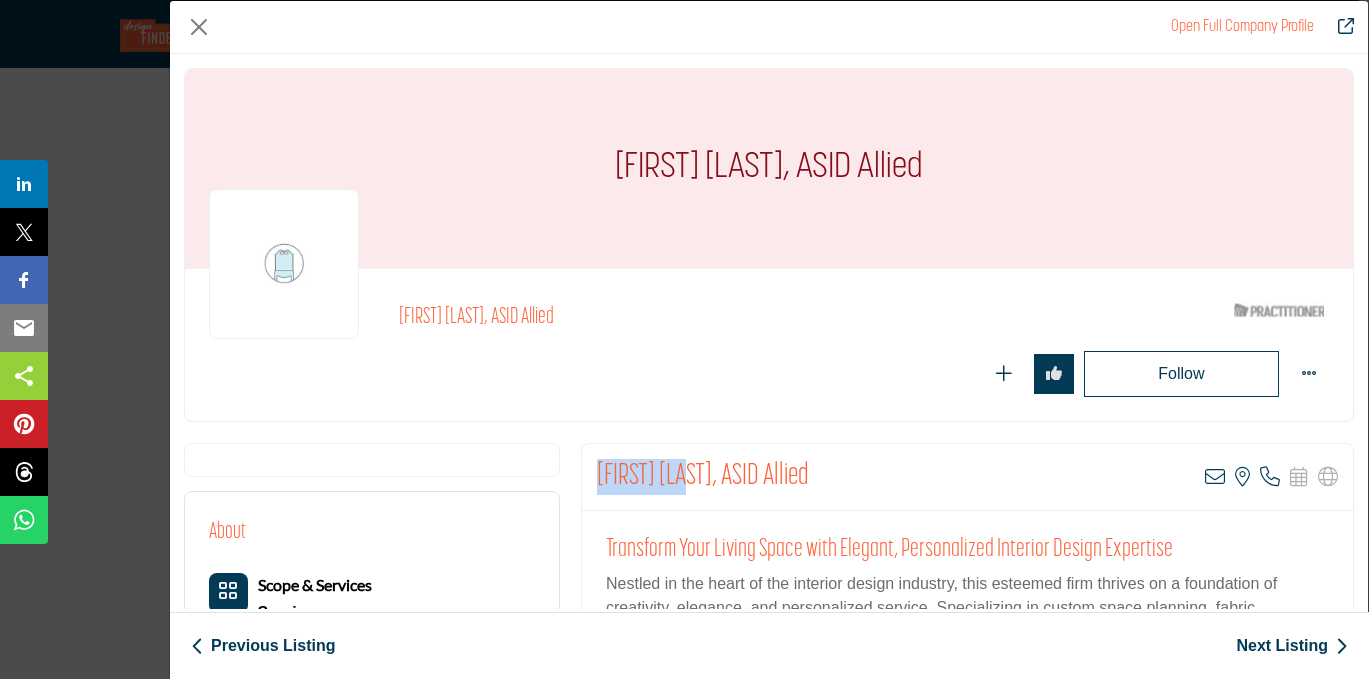 drag, startPoint x: 688, startPoint y: 473, endPoint x: 572, endPoint y: 470, distance: 116.03879 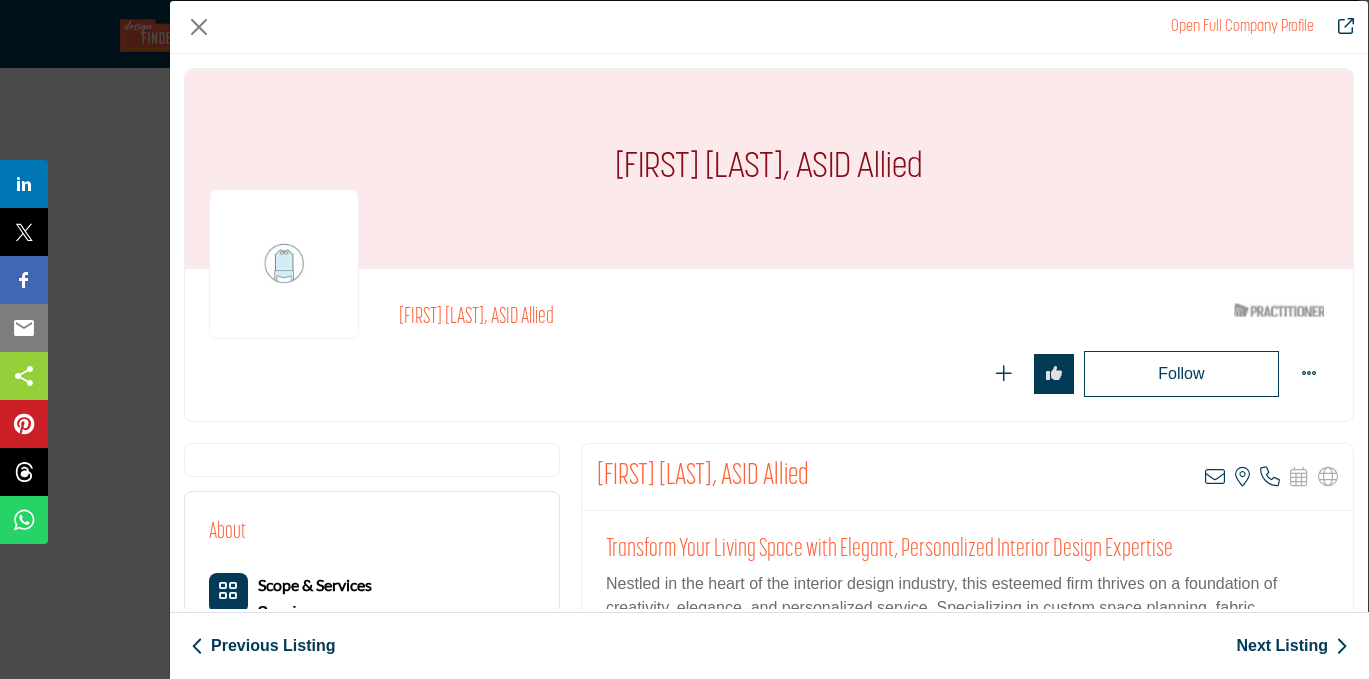 click on "Follow
Following" at bounding box center [864, 374] 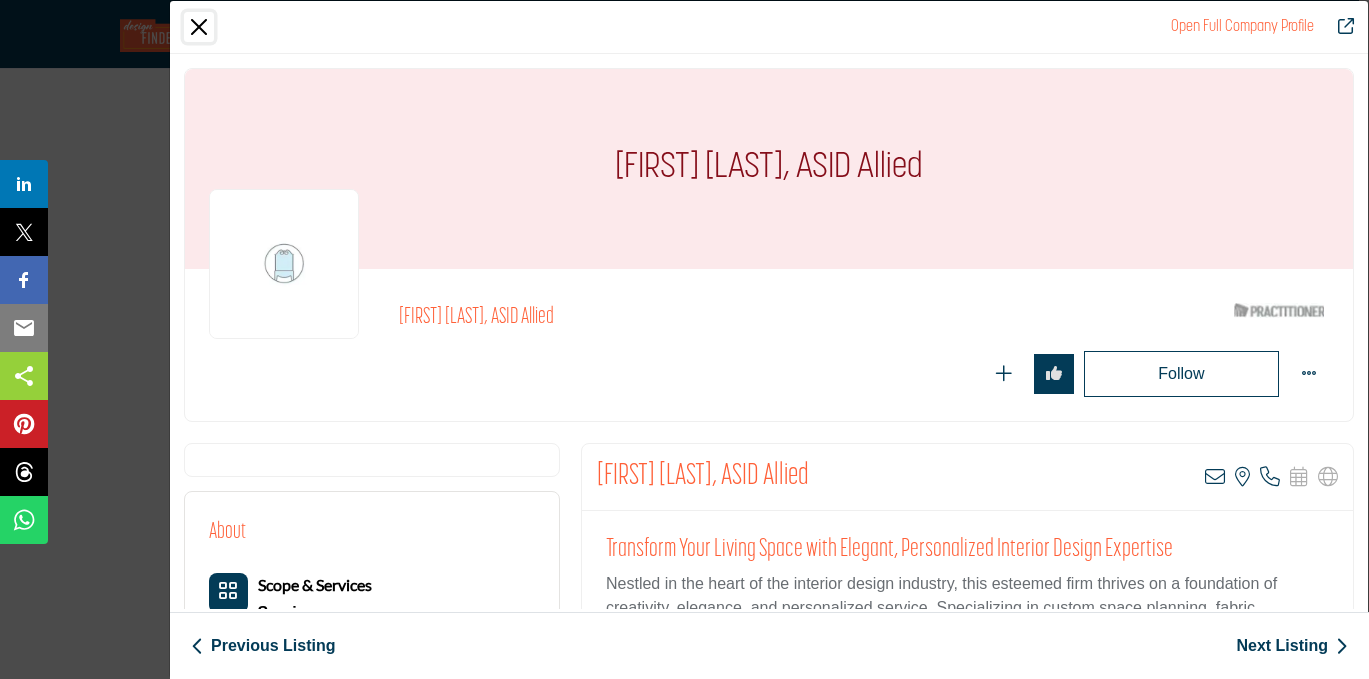click at bounding box center [199, 27] 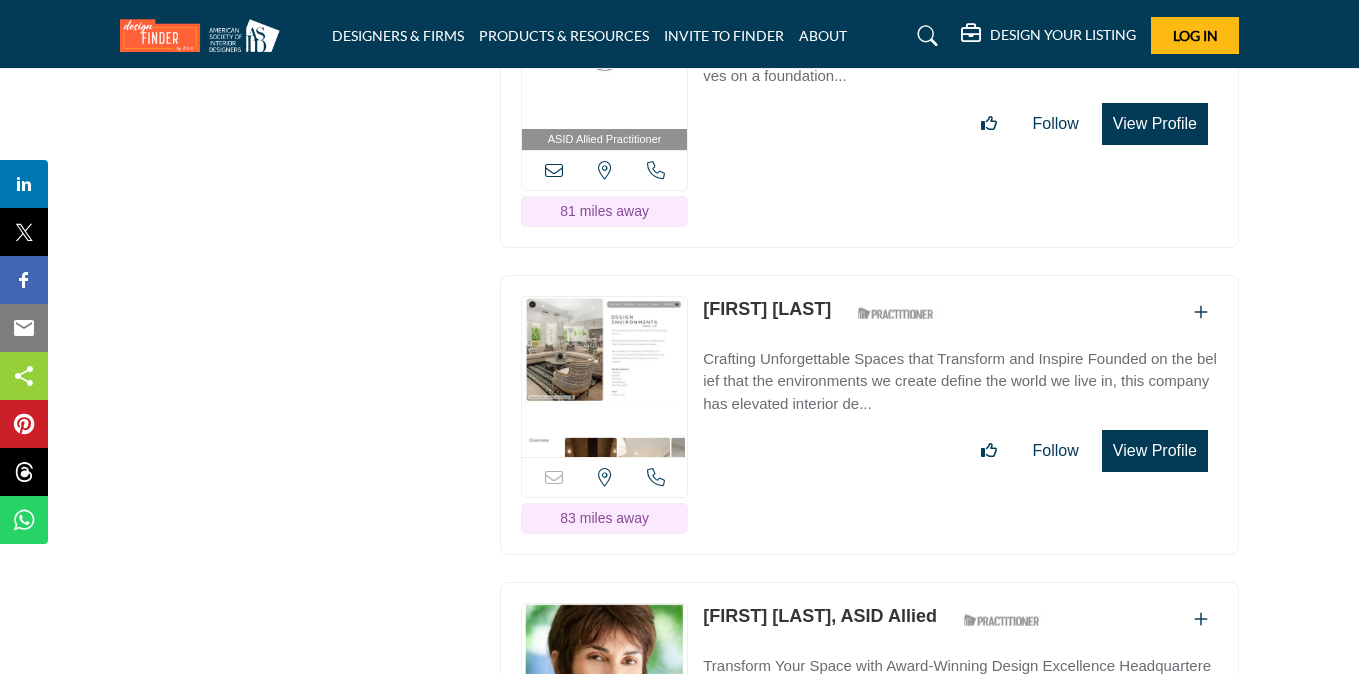 scroll, scrollTop: 27235, scrollLeft: 0, axis: vertical 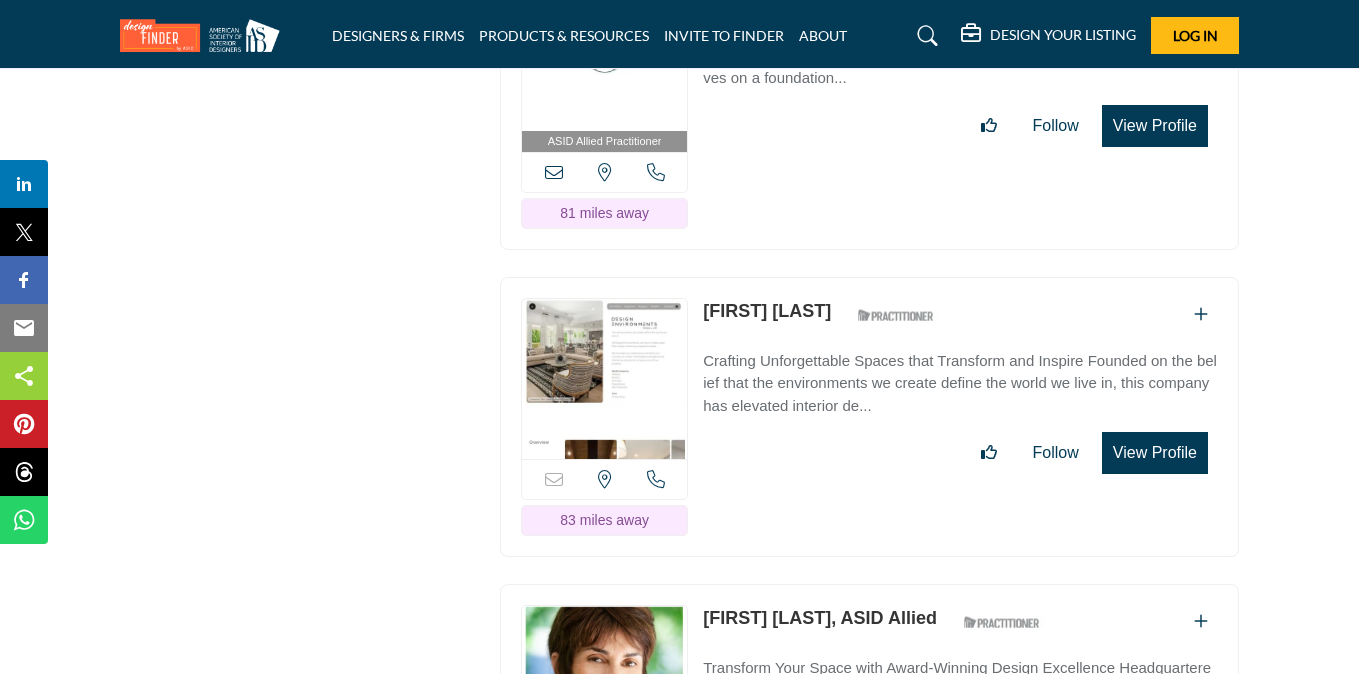 click on "View Profile" at bounding box center (1155, 453) 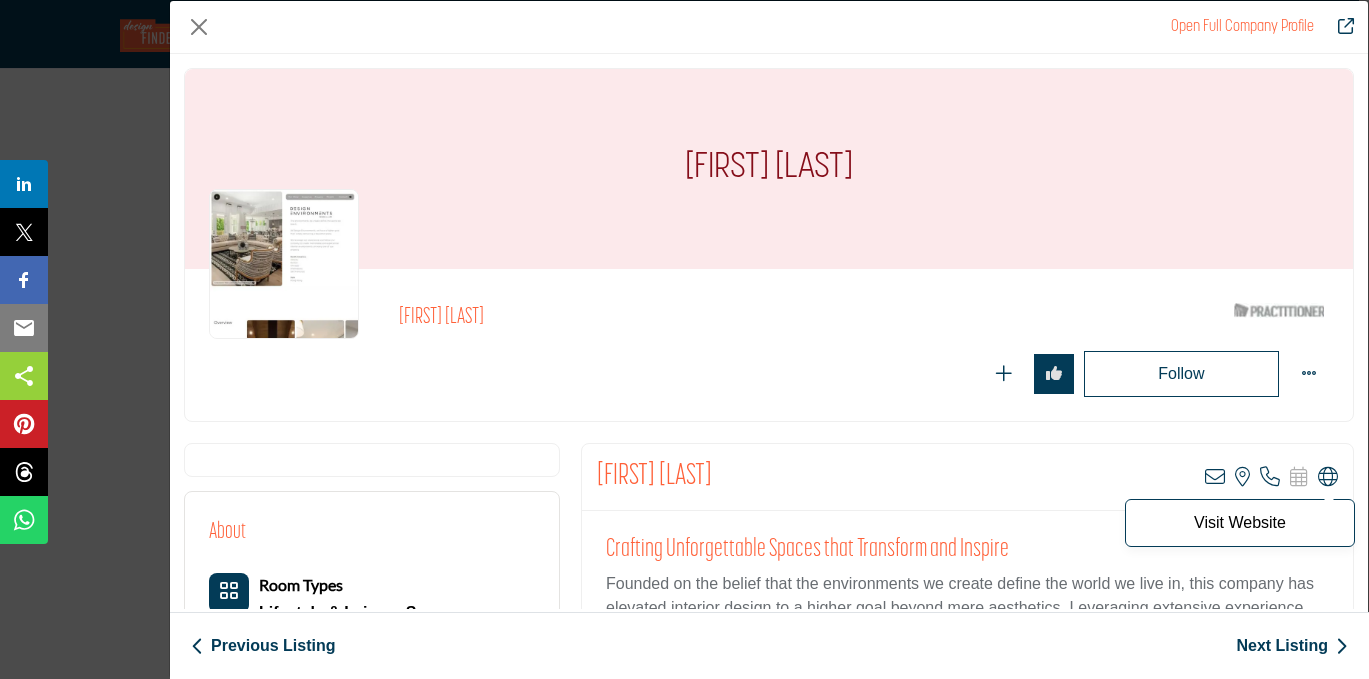 click at bounding box center [1328, 477] 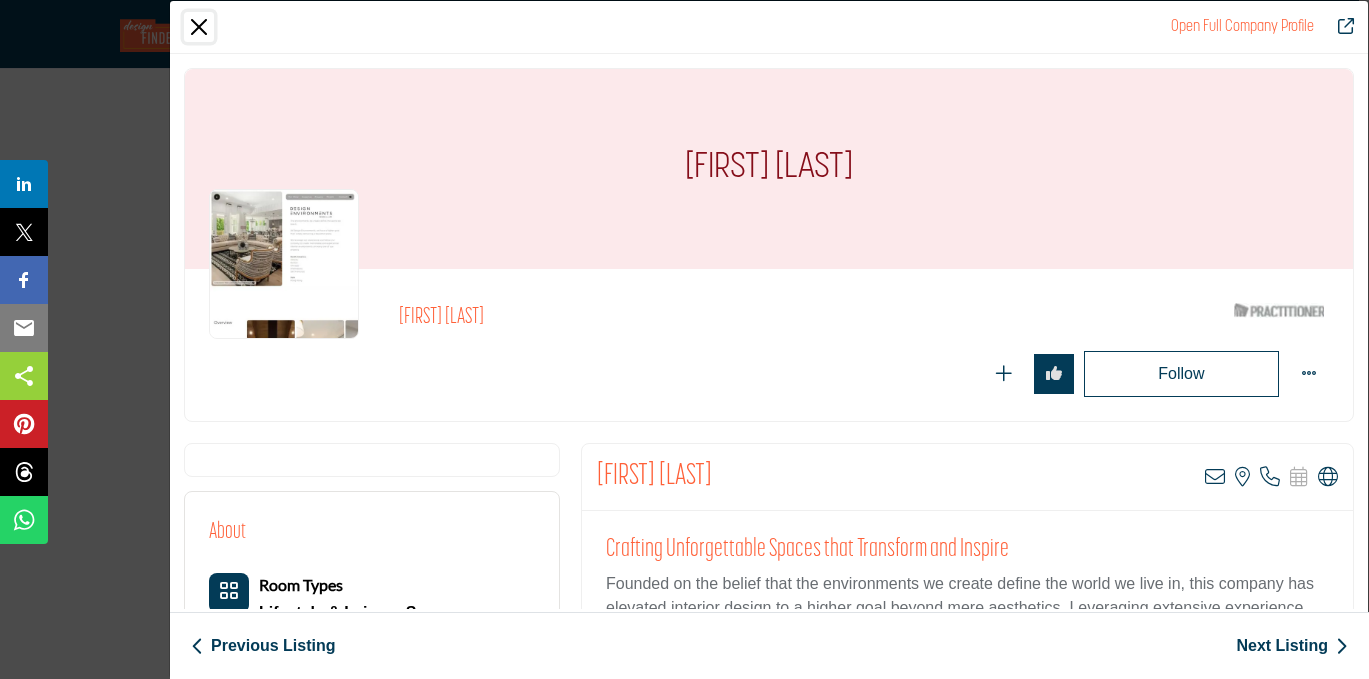 click at bounding box center (199, 27) 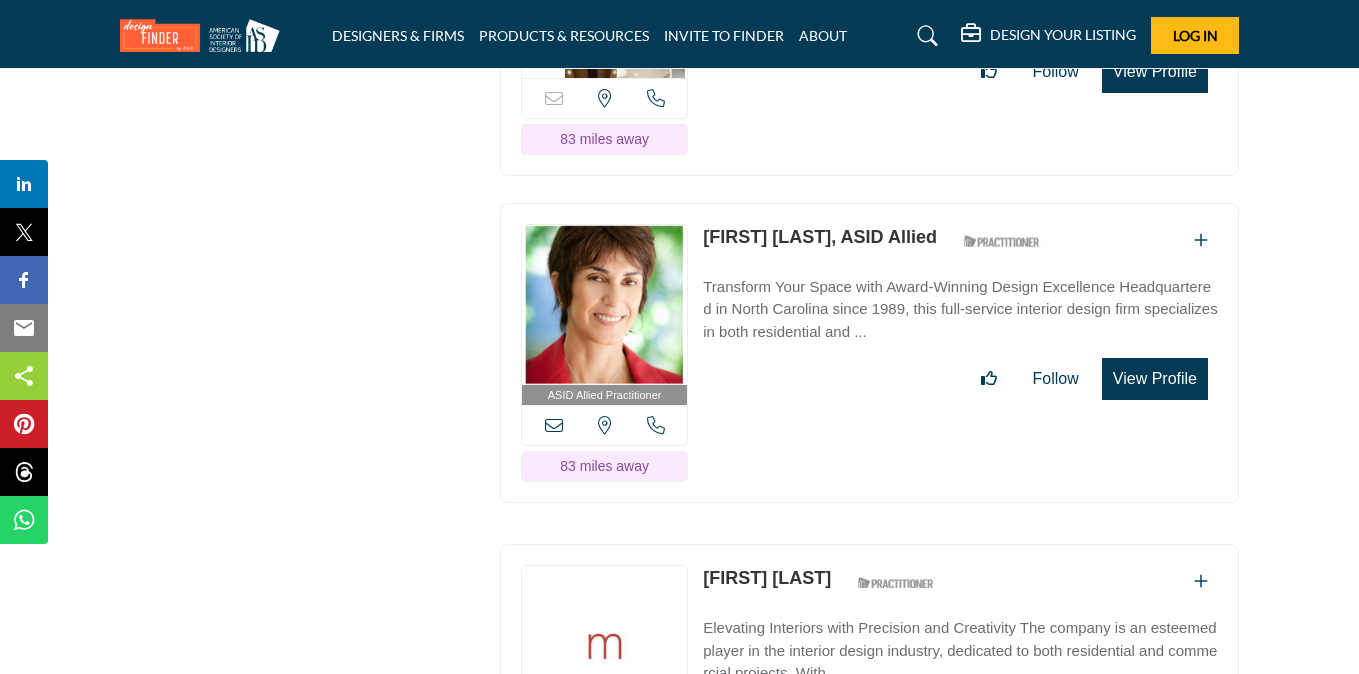 scroll, scrollTop: 27618, scrollLeft: 0, axis: vertical 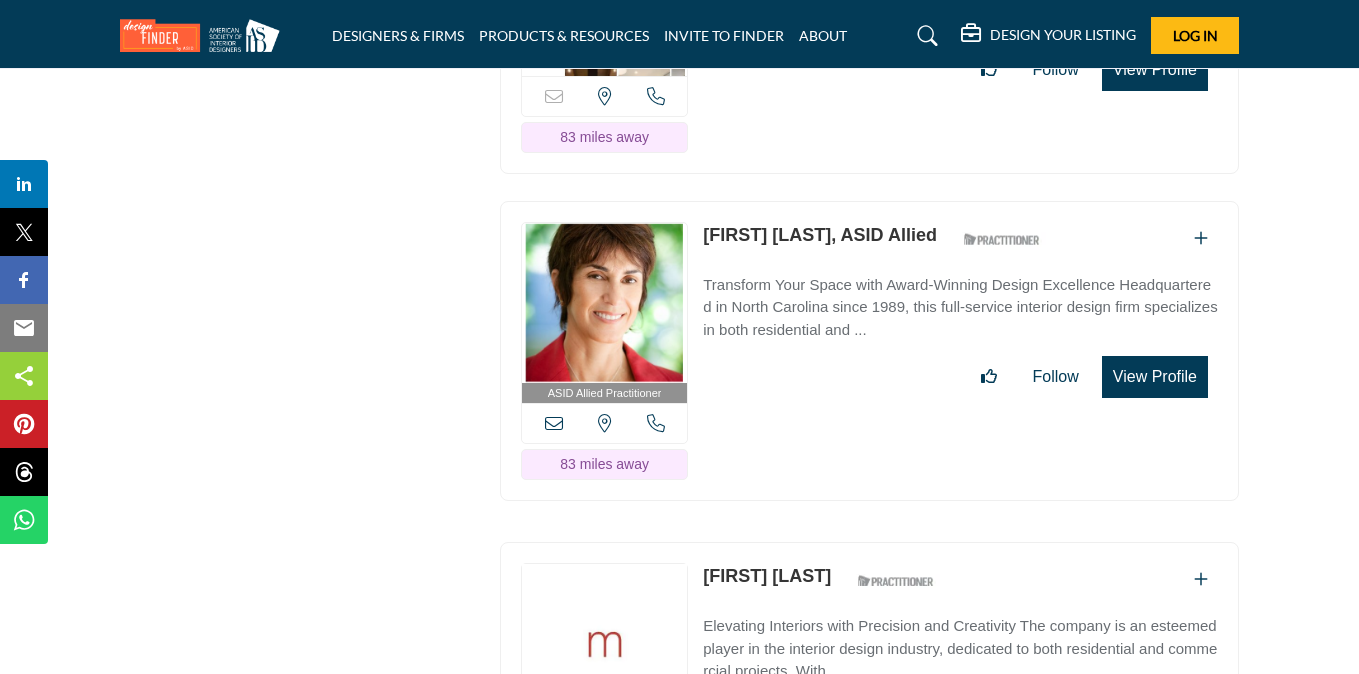 click on "View Profile" at bounding box center [1155, 377] 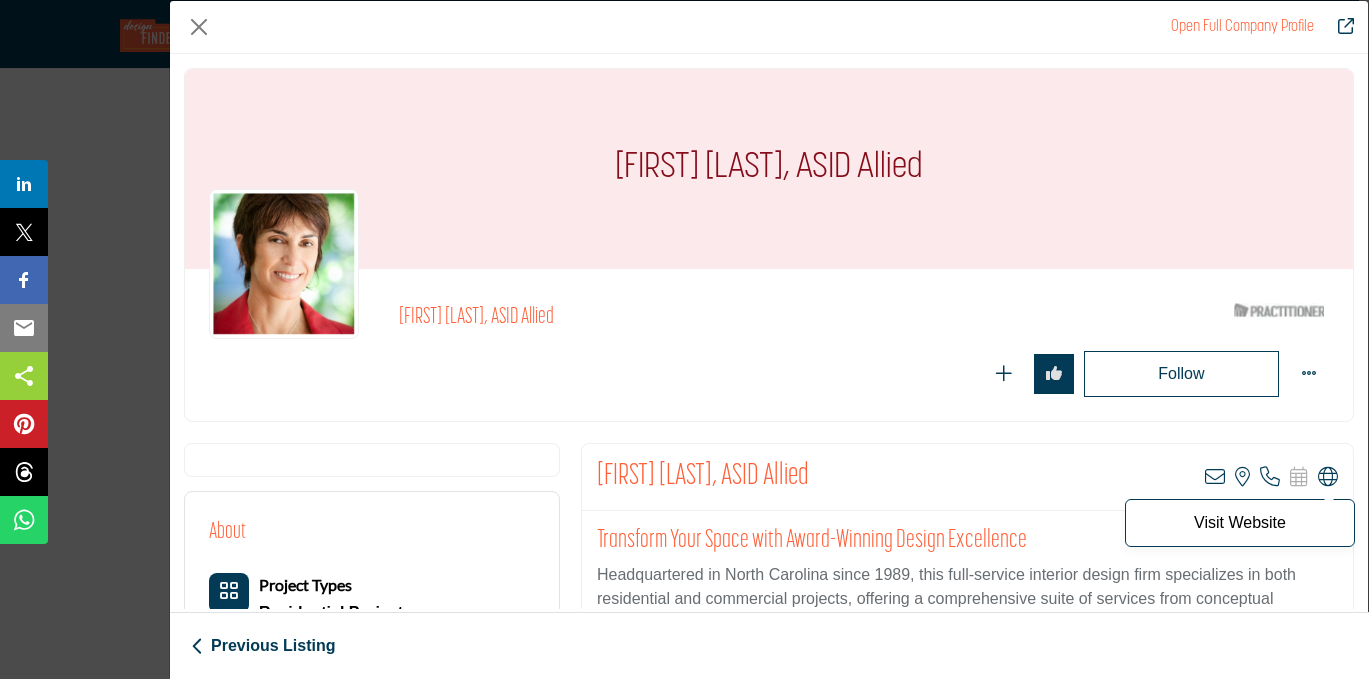 click at bounding box center [1328, 477] 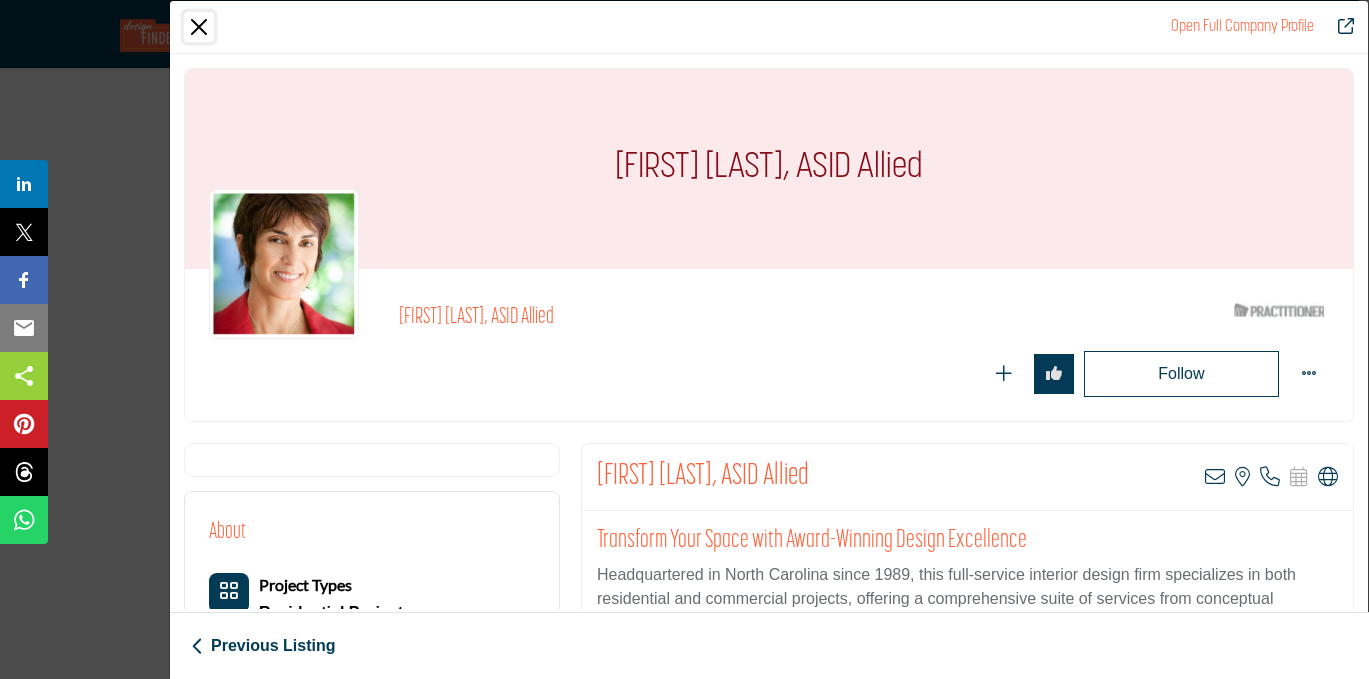 click at bounding box center (199, 27) 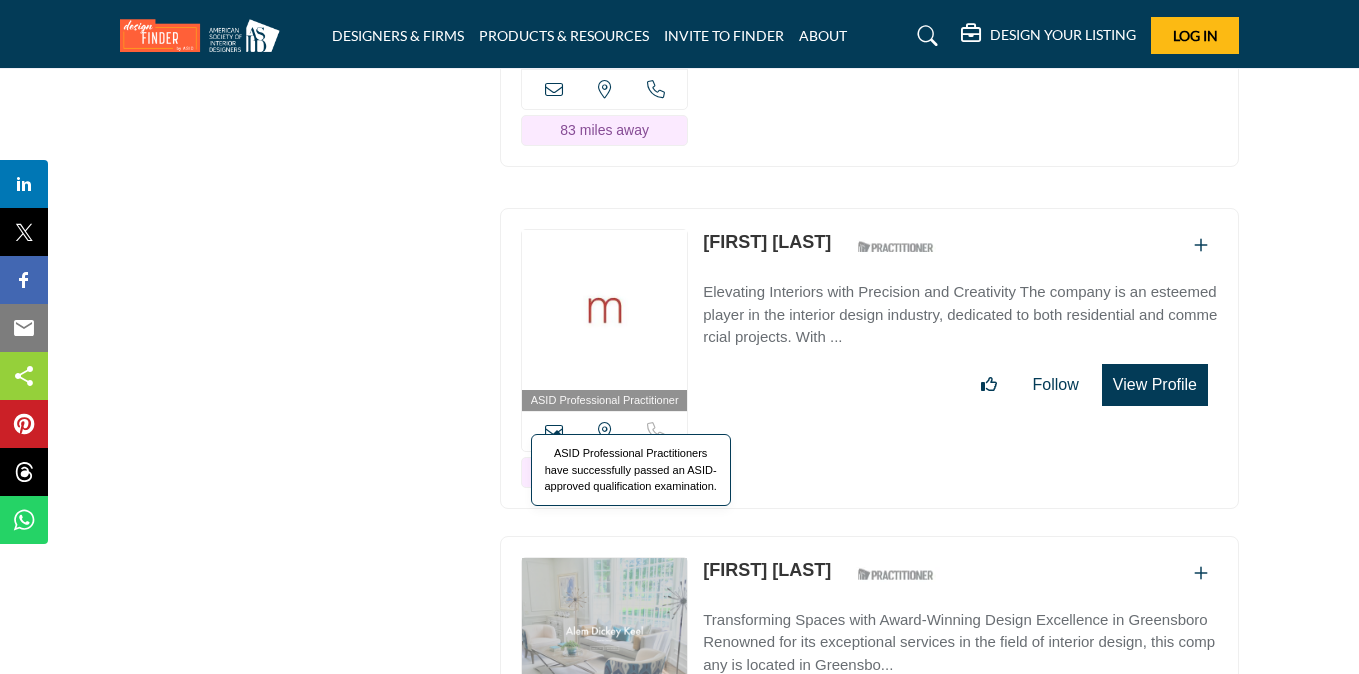 scroll, scrollTop: 27959, scrollLeft: 0, axis: vertical 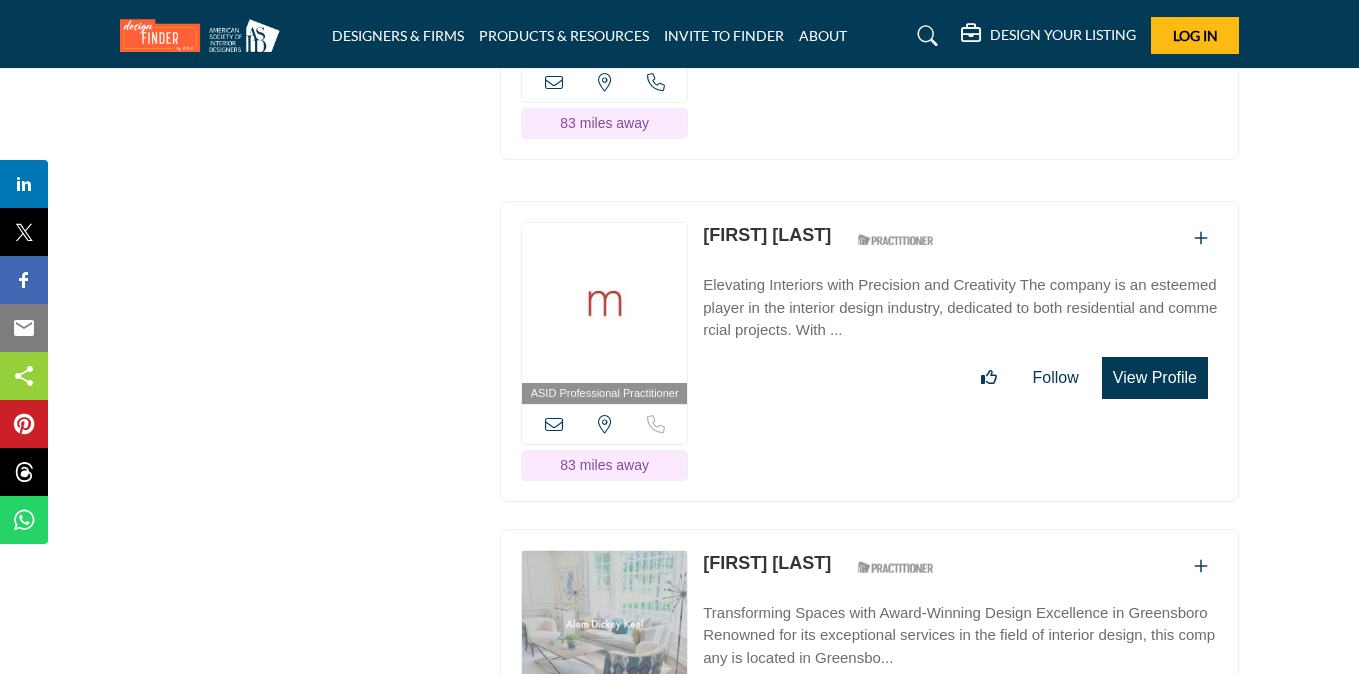 click on "View Profile" at bounding box center [1155, 378] 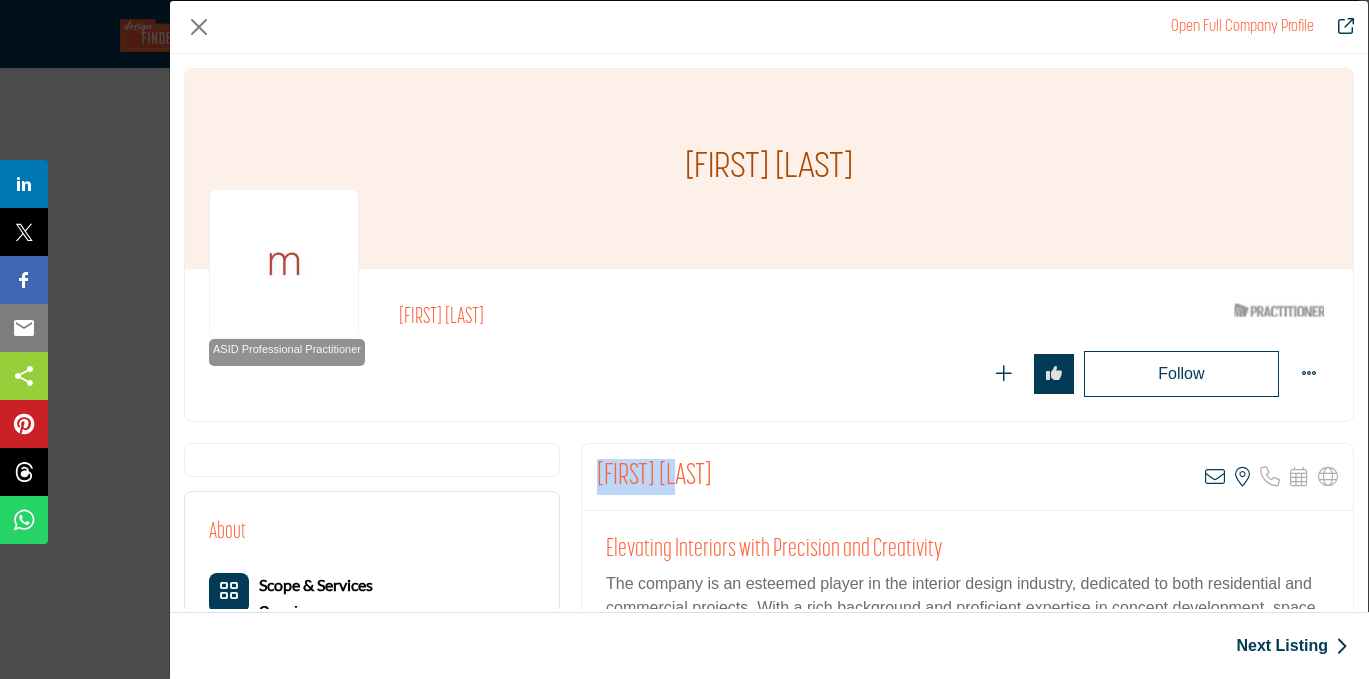 drag, startPoint x: 690, startPoint y: 470, endPoint x: 584, endPoint y: 465, distance: 106.11786 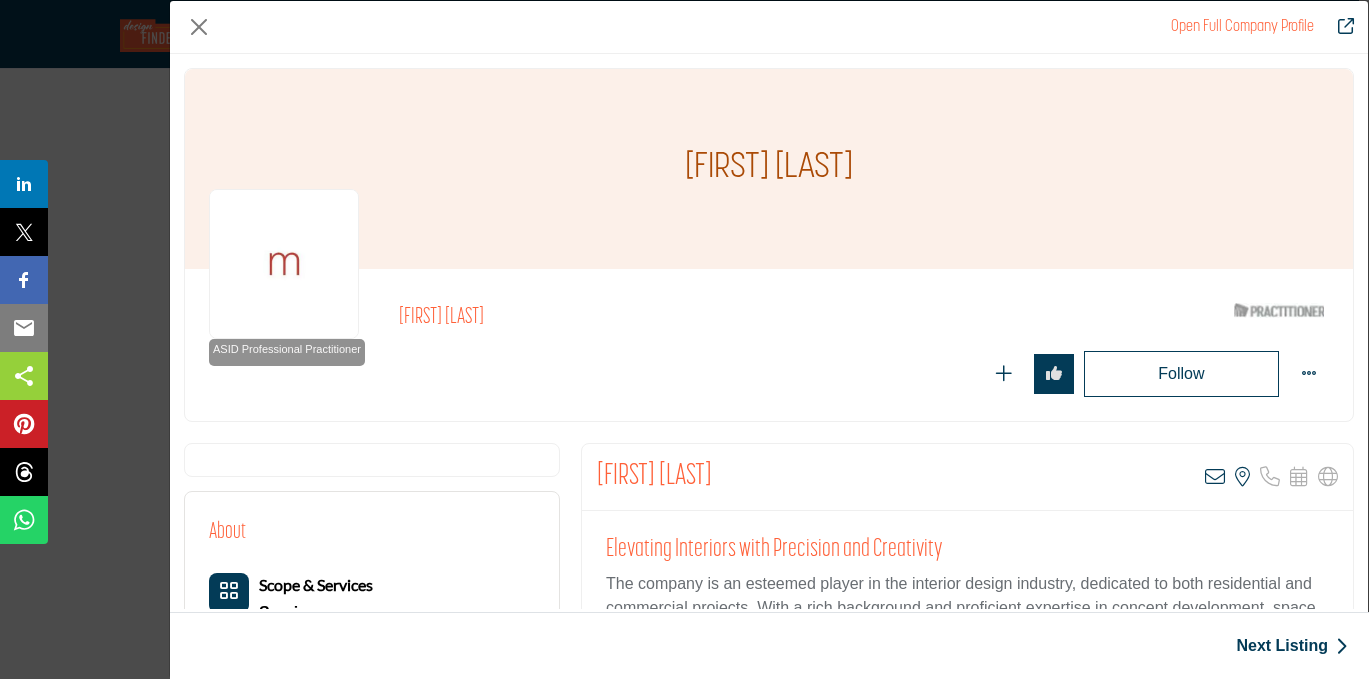 click on "Follow
Following" at bounding box center [864, 374] 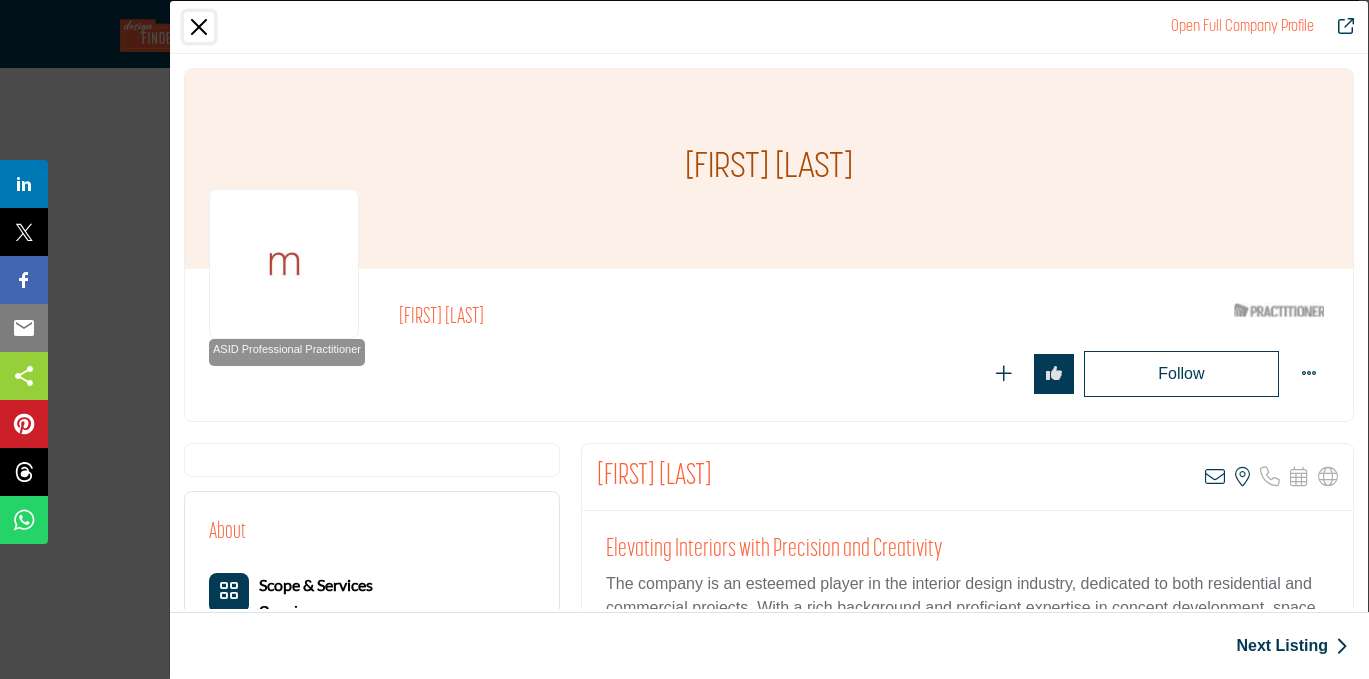 click at bounding box center [199, 27] 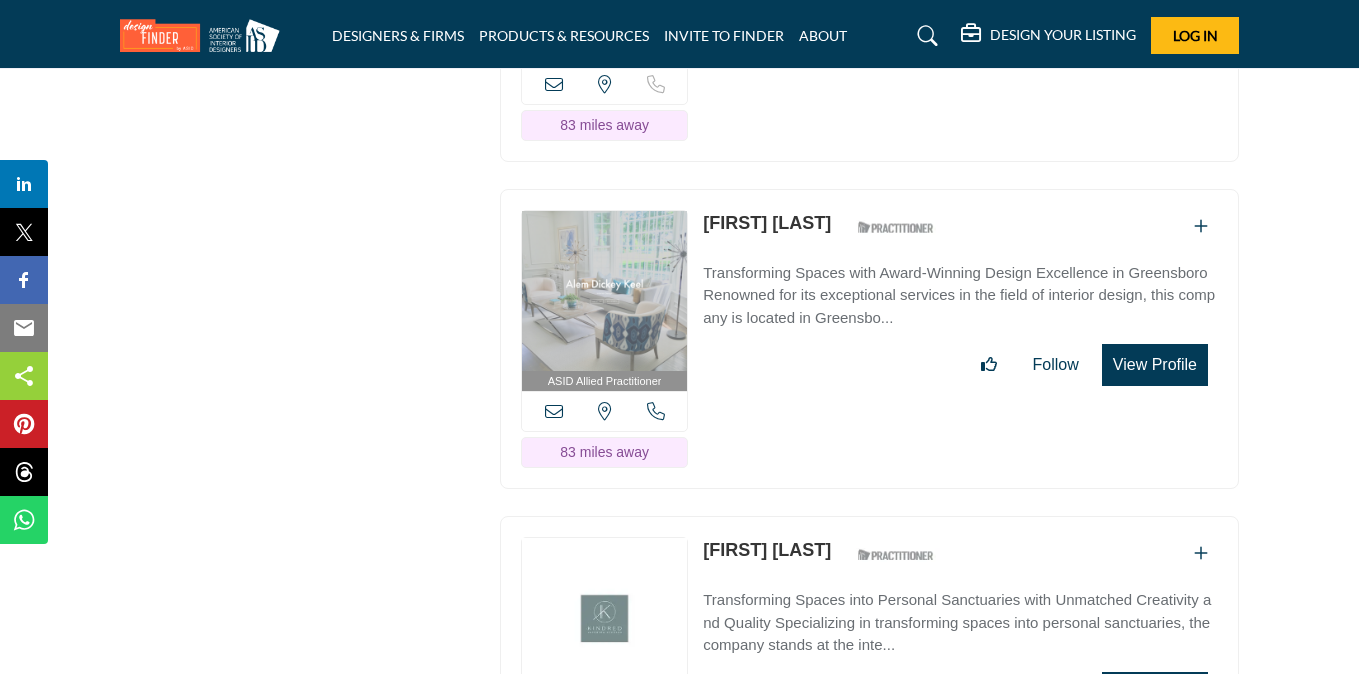 scroll, scrollTop: 28291, scrollLeft: 0, axis: vertical 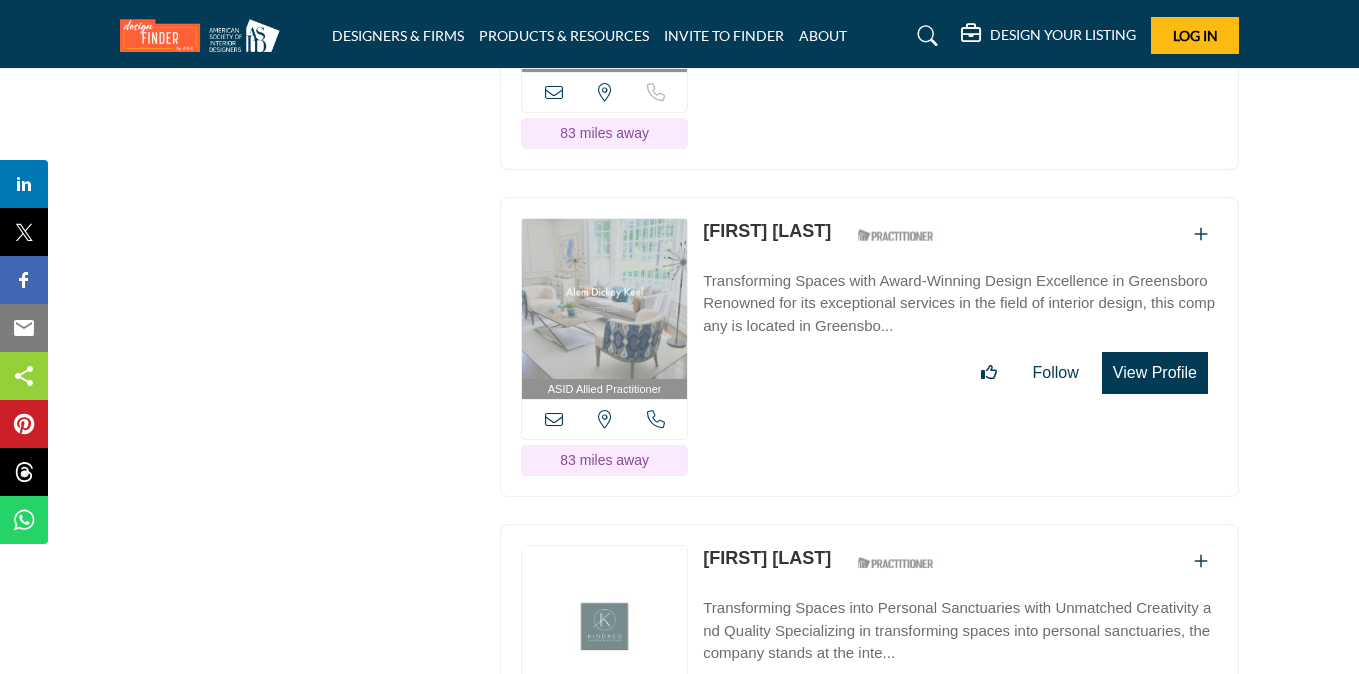 click on "View Profile" at bounding box center (1155, 373) 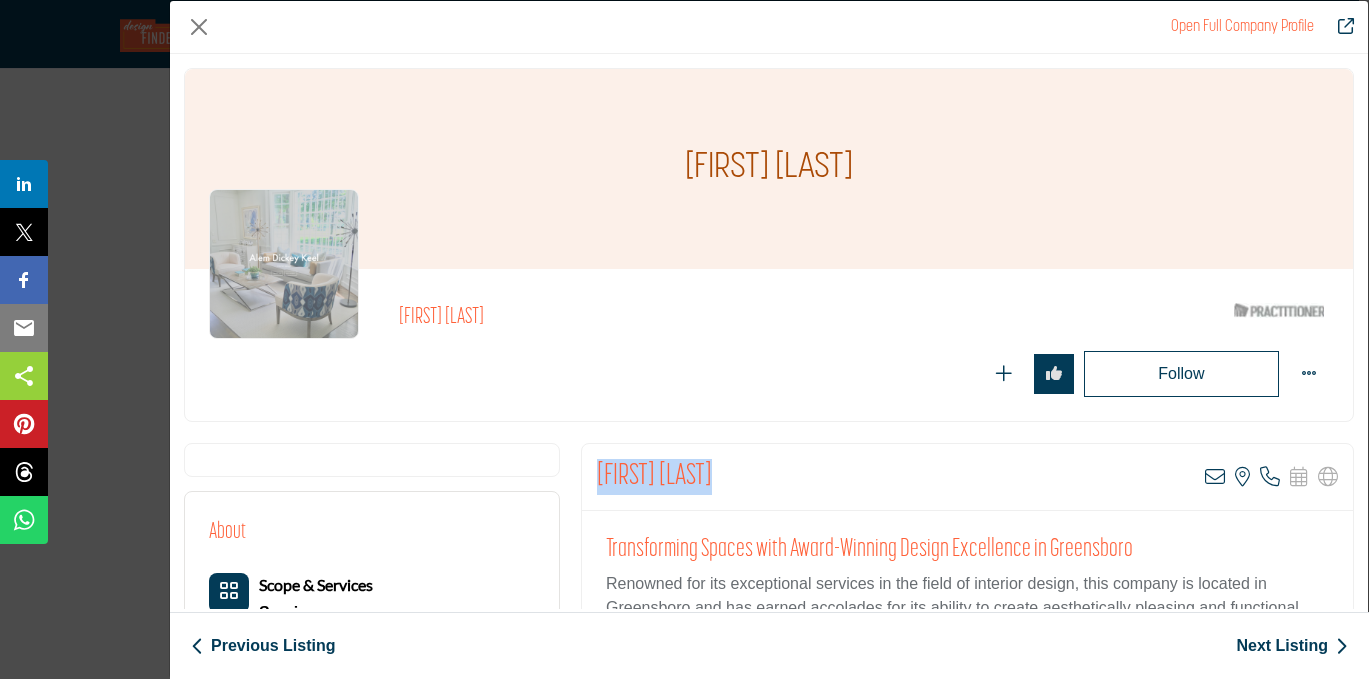 drag, startPoint x: 722, startPoint y: 478, endPoint x: 572, endPoint y: 474, distance: 150.05333 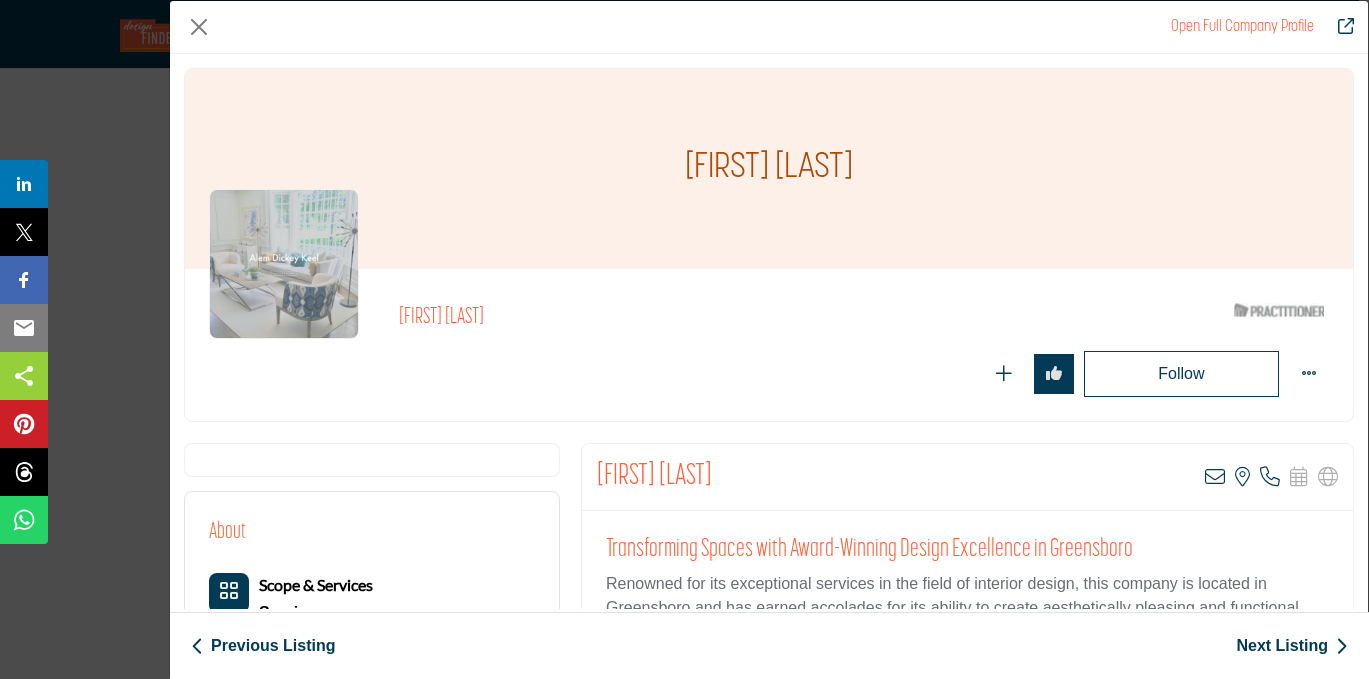 click on "[FIRST] [LAST]" at bounding box center (809, 323) 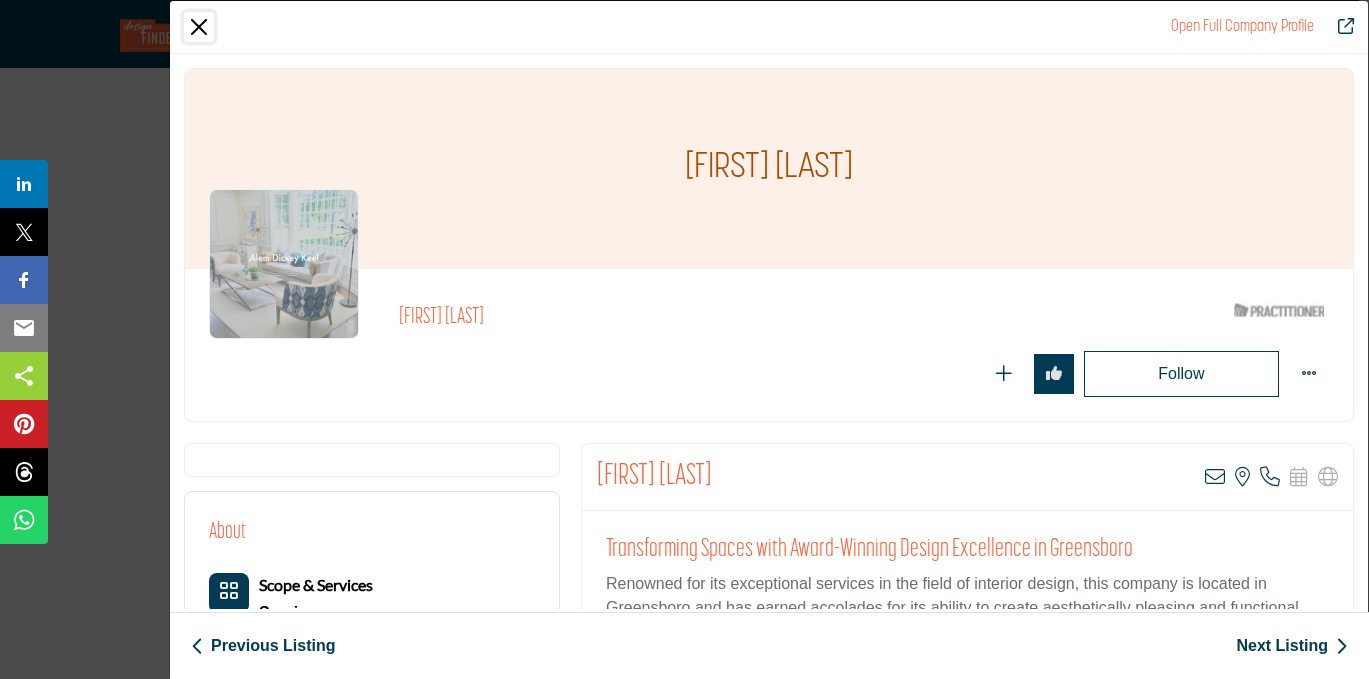 click at bounding box center (199, 27) 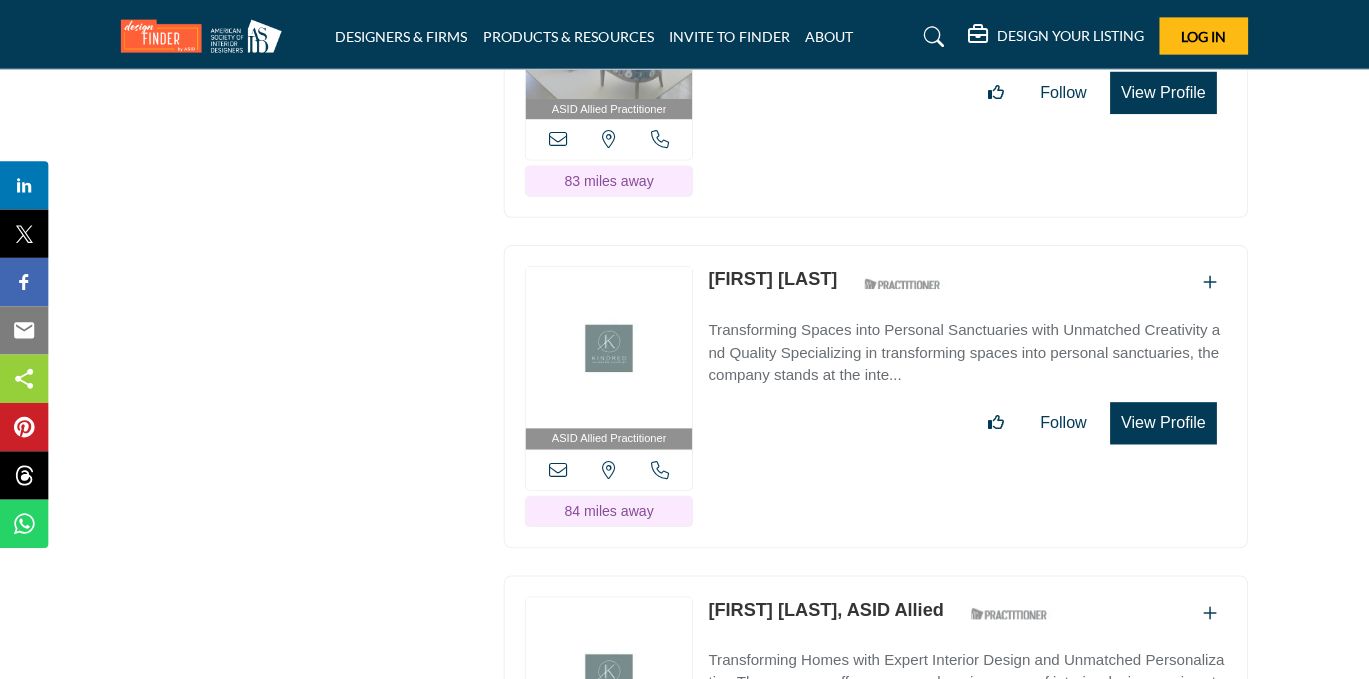 scroll, scrollTop: 28579, scrollLeft: 0, axis: vertical 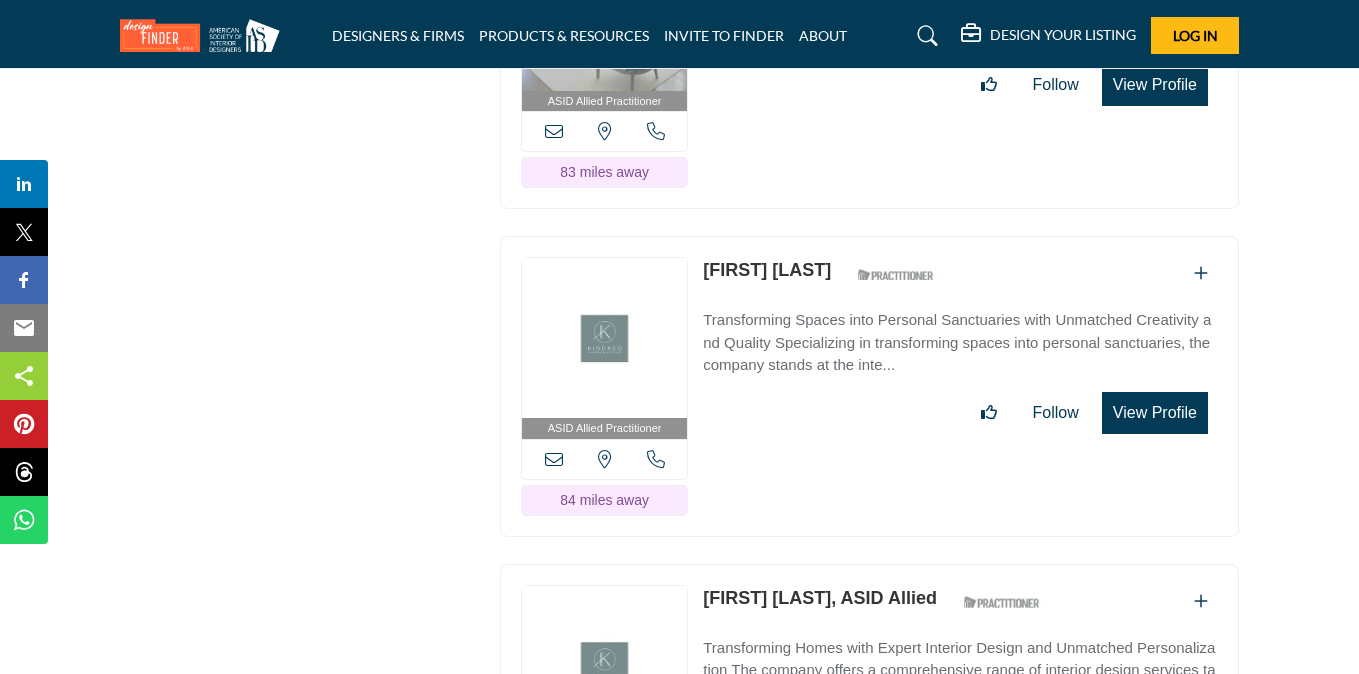 click on "View Profile" at bounding box center (1155, 413) 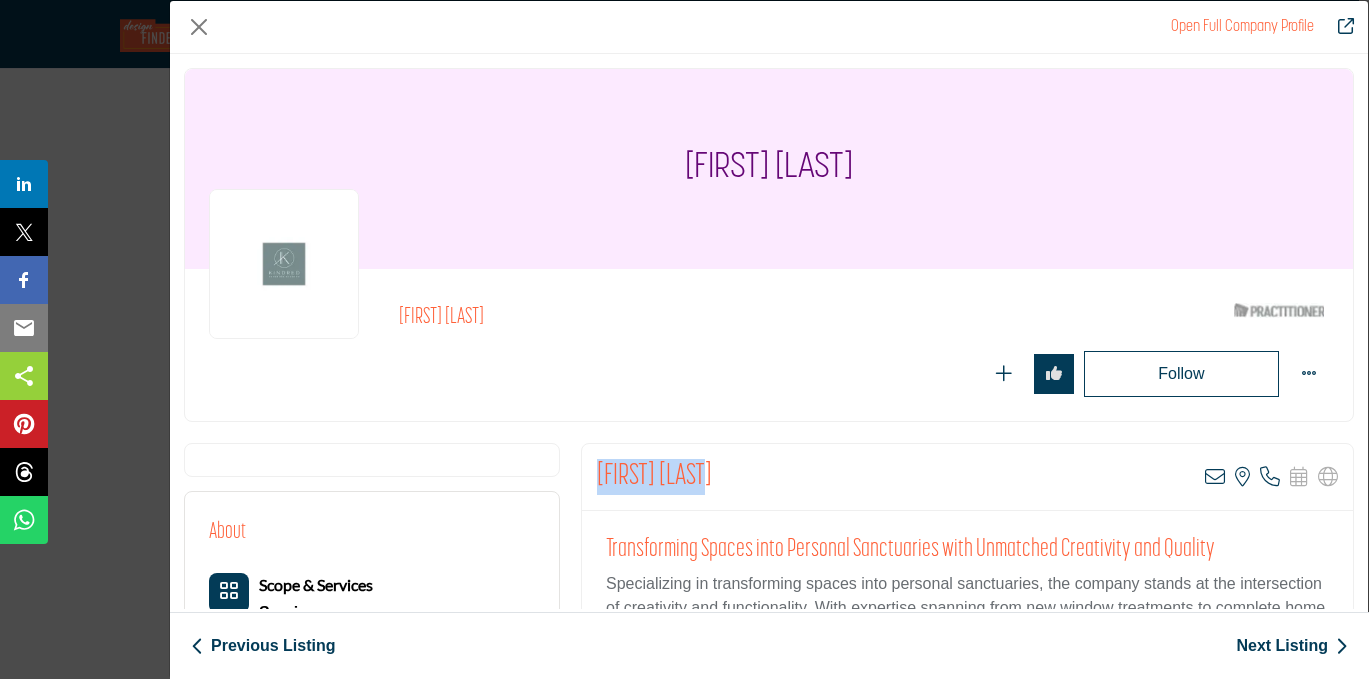 drag, startPoint x: 700, startPoint y: 473, endPoint x: 576, endPoint y: 476, distance: 124.036285 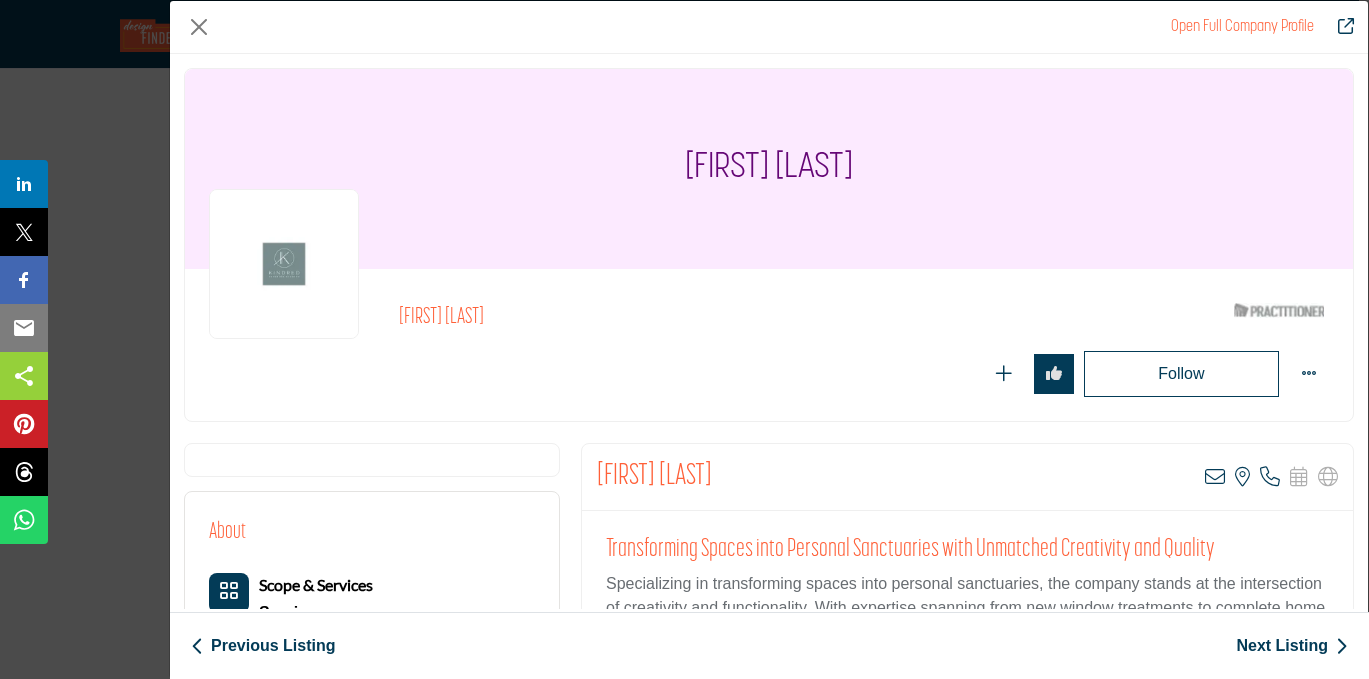 click on "Follow
Following" at bounding box center (864, 374) 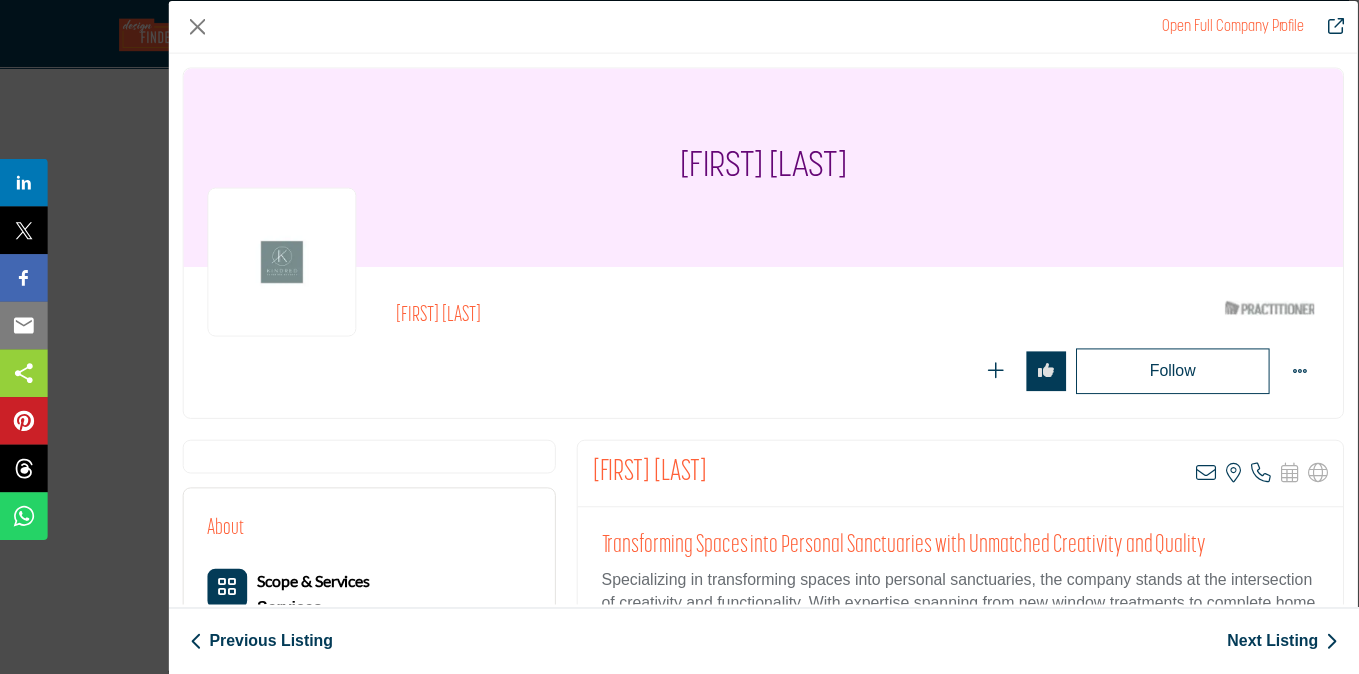 scroll, scrollTop: 28579, scrollLeft: 0, axis: vertical 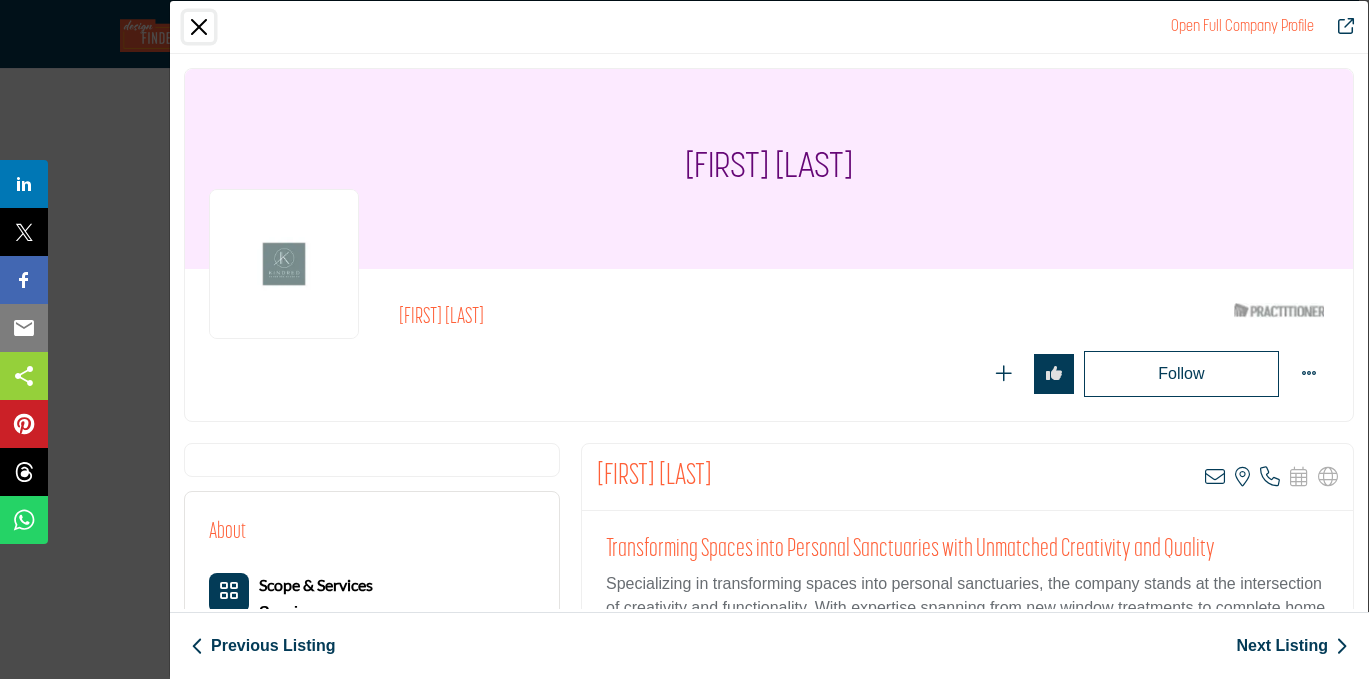 click at bounding box center [199, 27] 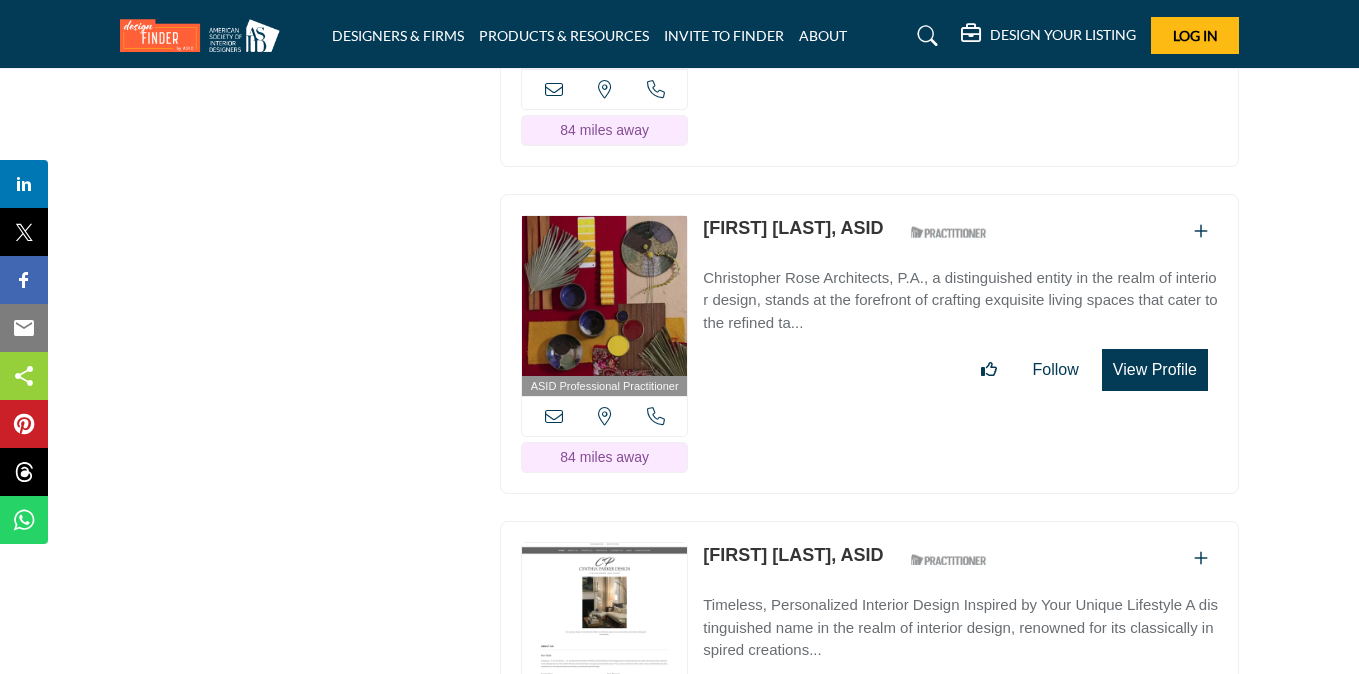 scroll, scrollTop: 29609, scrollLeft: 0, axis: vertical 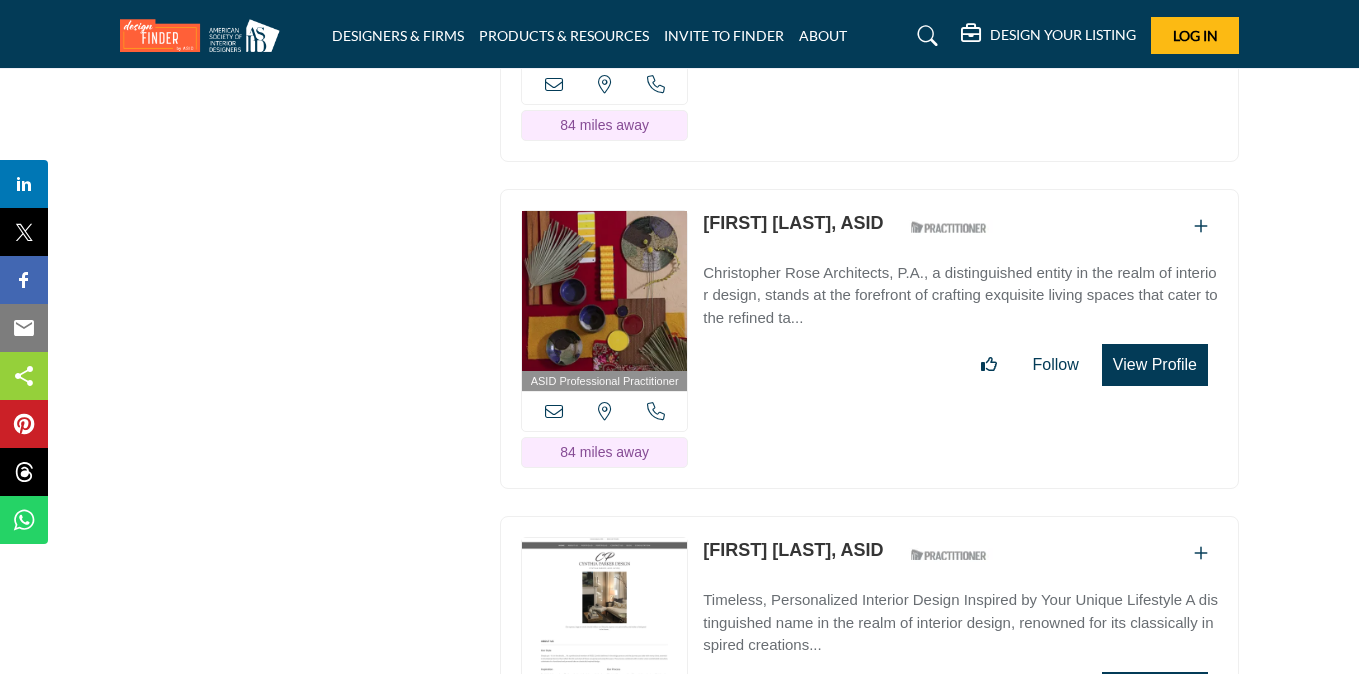 click on "View Profile" at bounding box center [1155, 365] 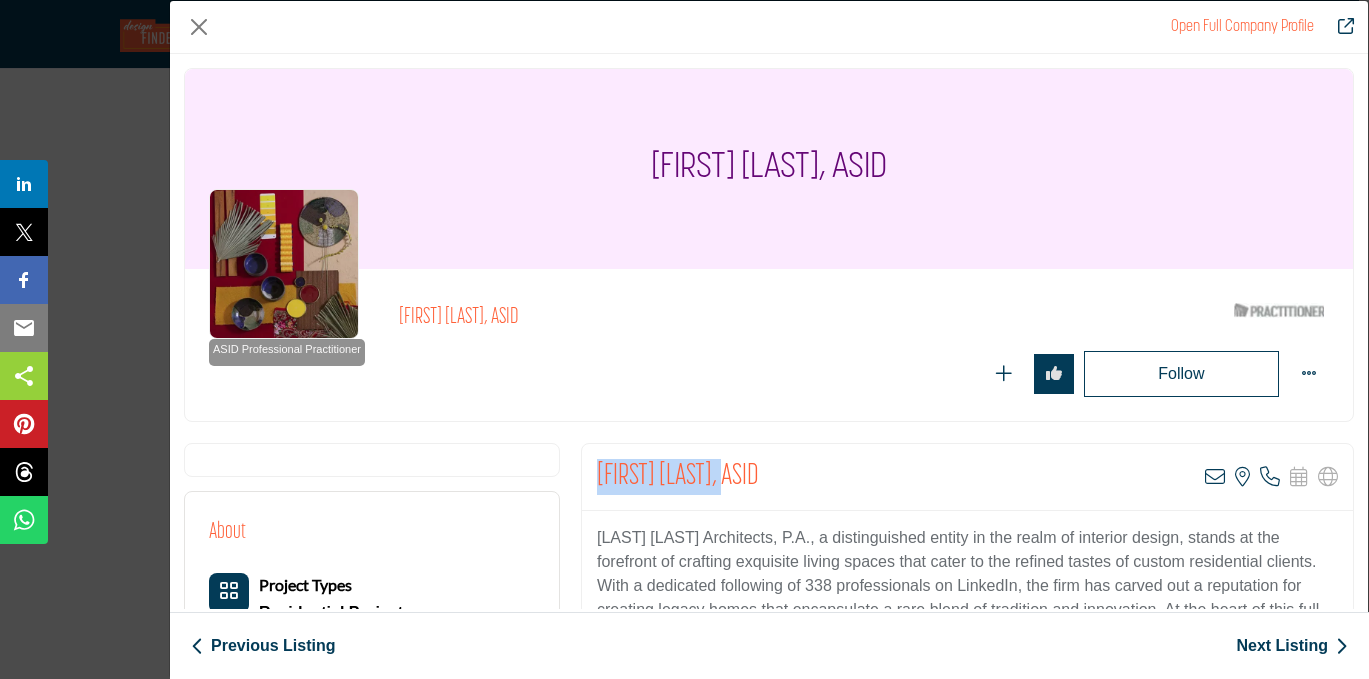 drag, startPoint x: 736, startPoint y: 474, endPoint x: 576, endPoint y: 458, distance: 160.798 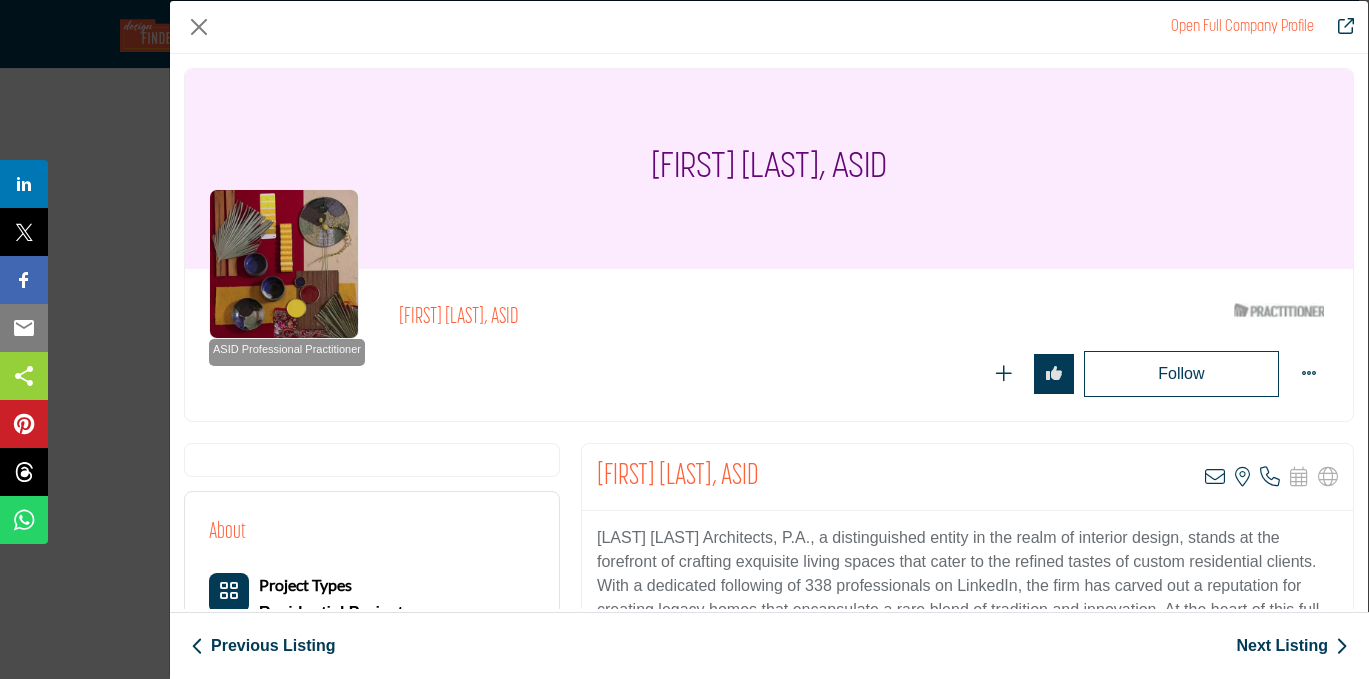 click on "Follow
Following" at bounding box center (864, 374) 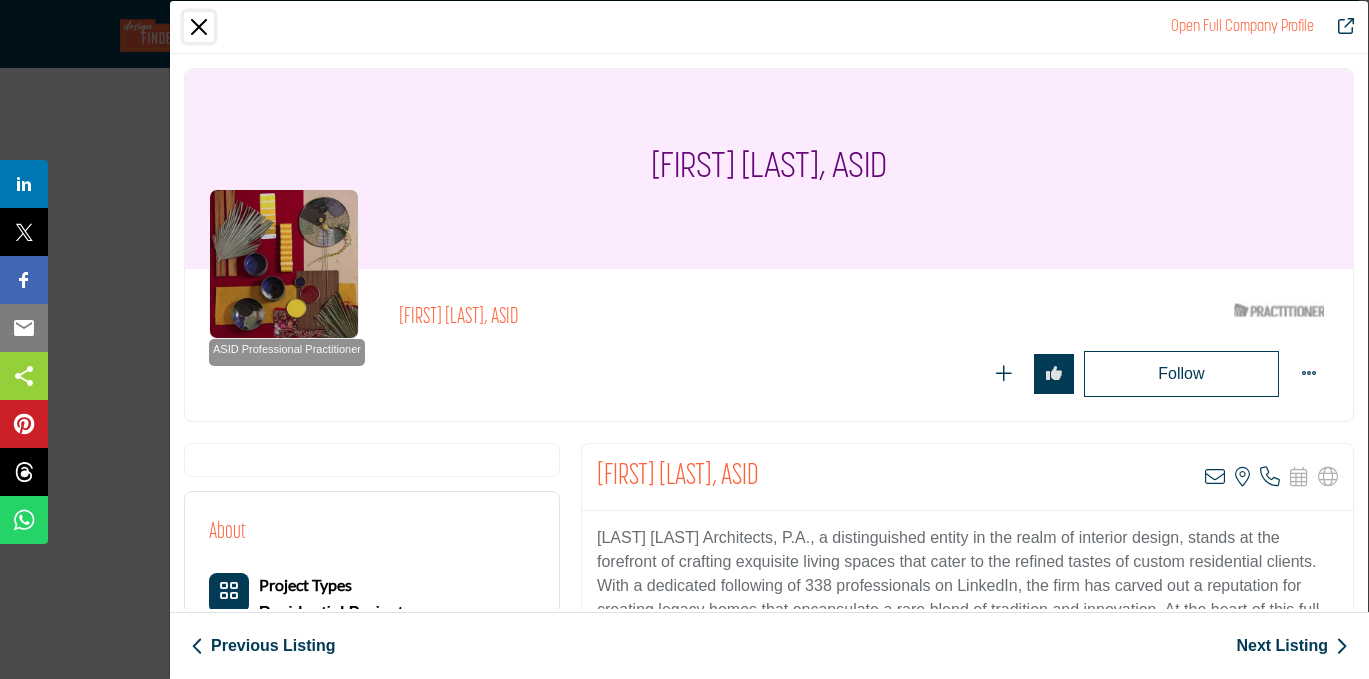 click at bounding box center [199, 27] 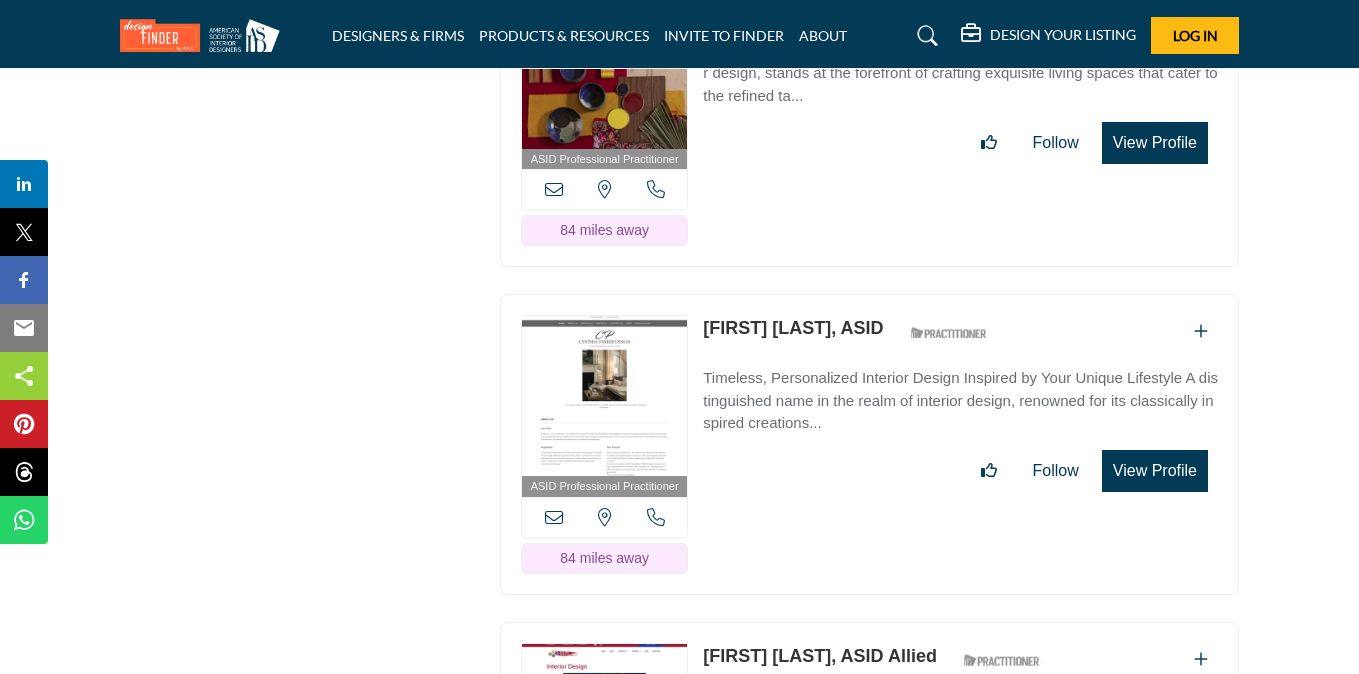 scroll, scrollTop: 29820, scrollLeft: 0, axis: vertical 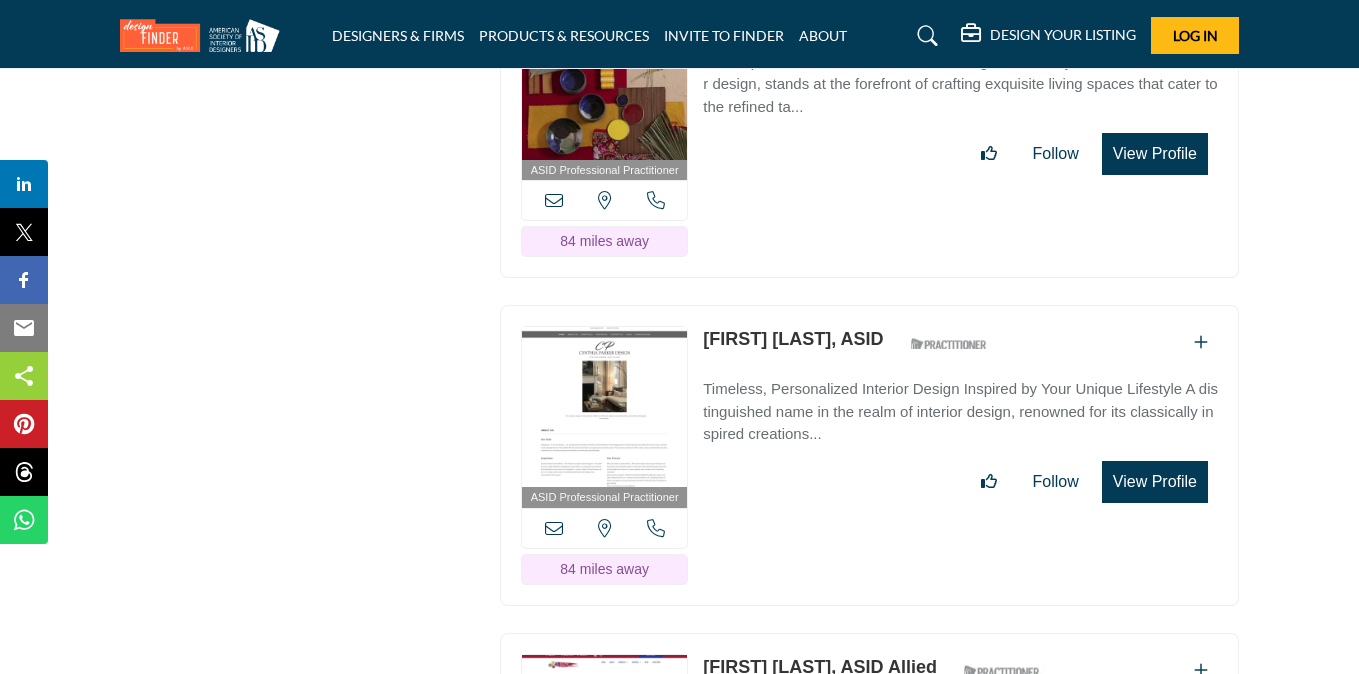 click on "View Profile" at bounding box center [1155, 482] 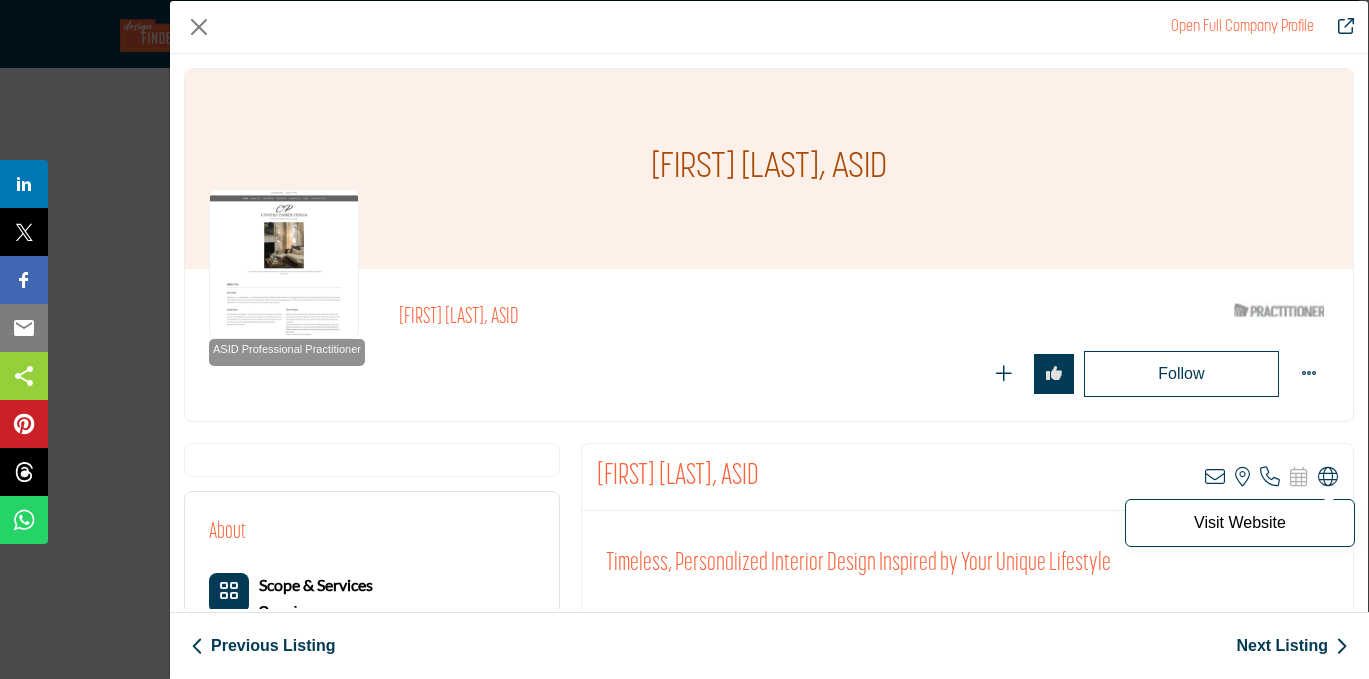 click at bounding box center [1328, 477] 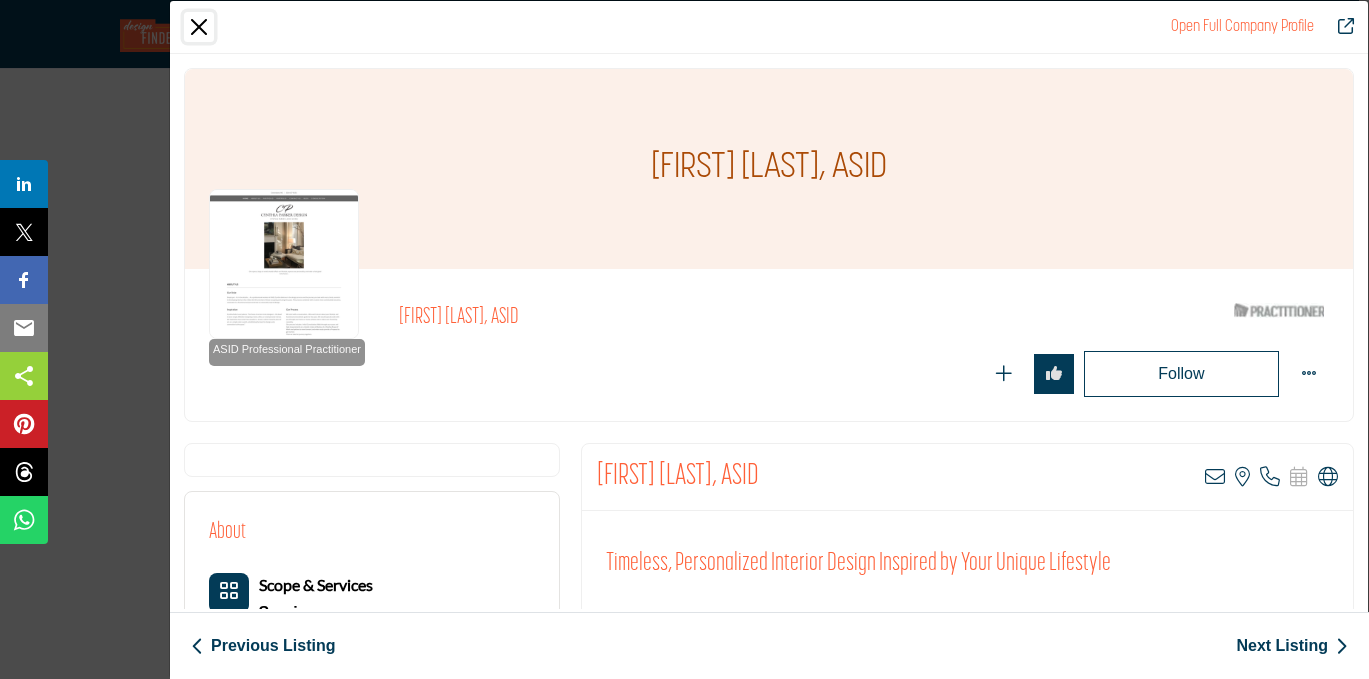 click at bounding box center [199, 27] 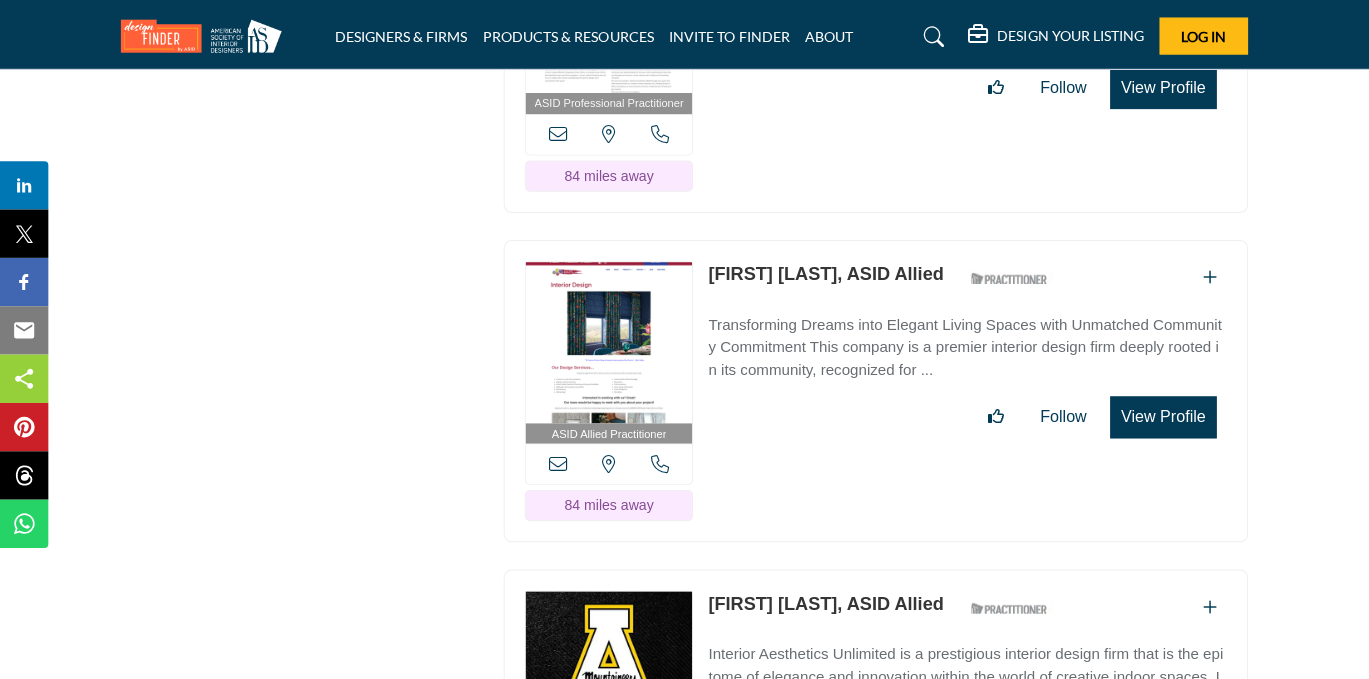 scroll, scrollTop: 30165, scrollLeft: 0, axis: vertical 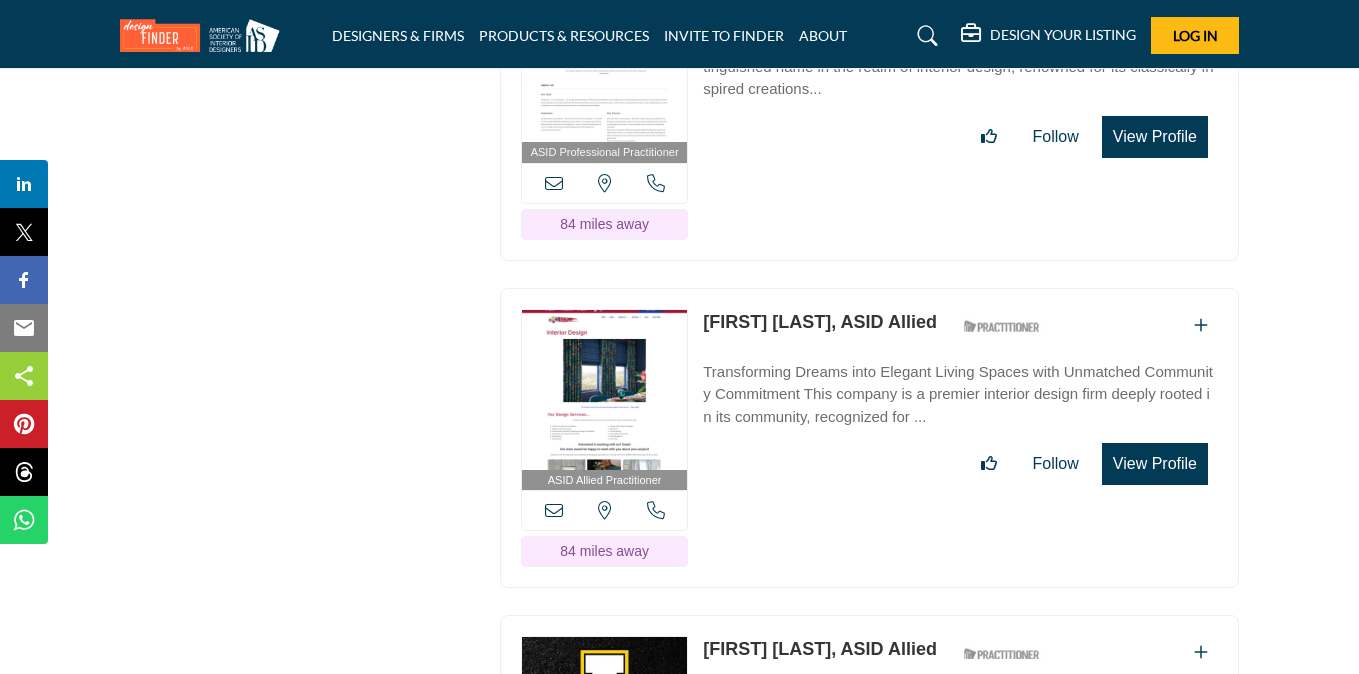 click on "View Profile" at bounding box center [1155, 464] 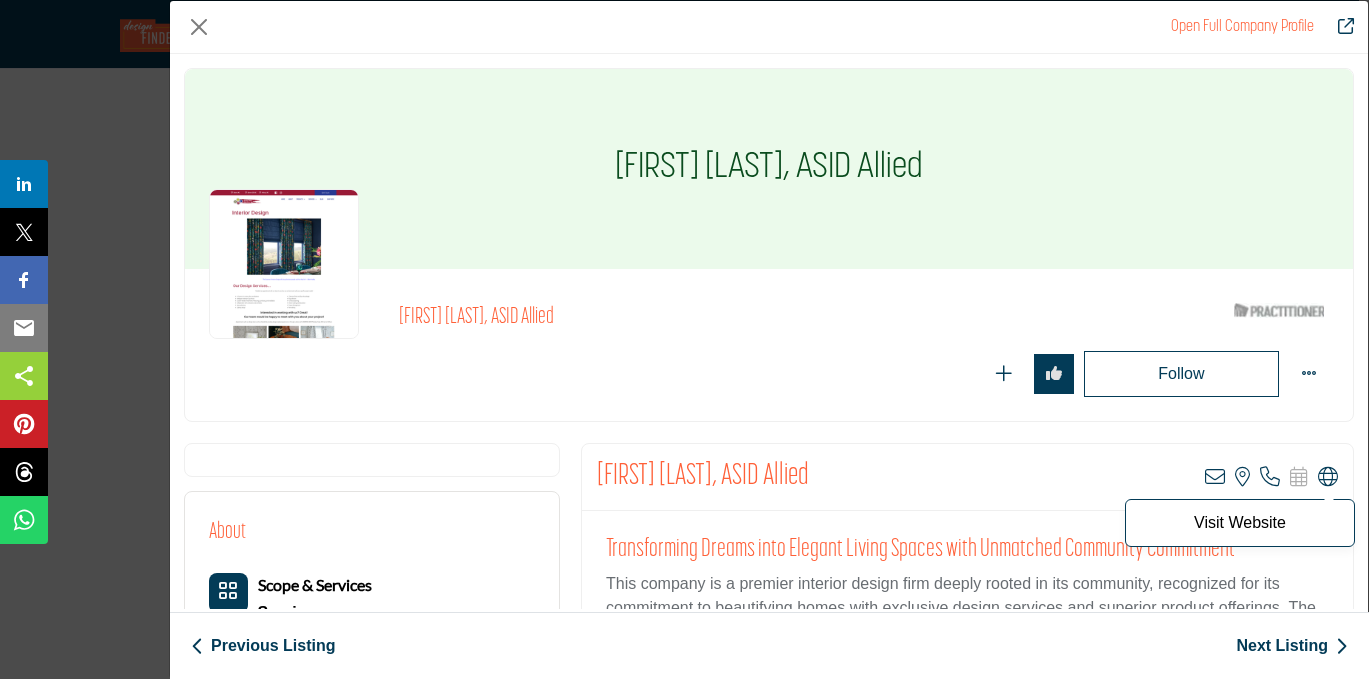 click at bounding box center (1328, 477) 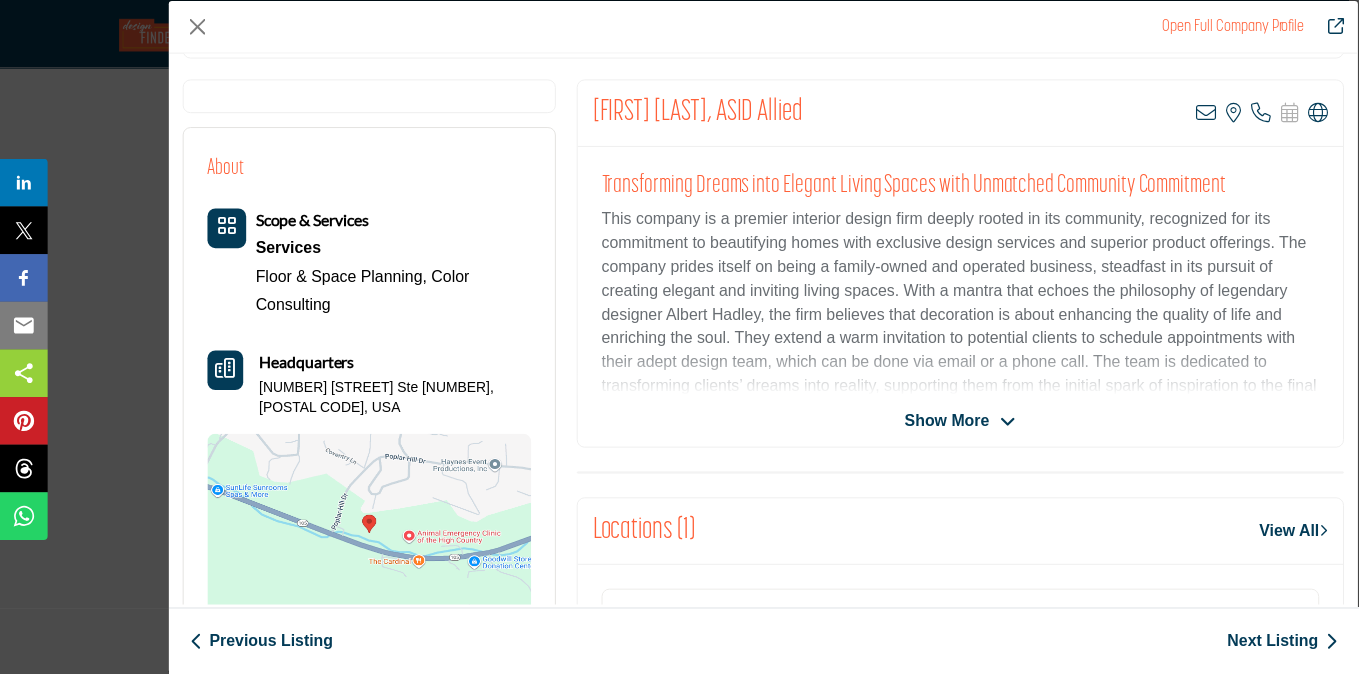 scroll, scrollTop: 447, scrollLeft: 0, axis: vertical 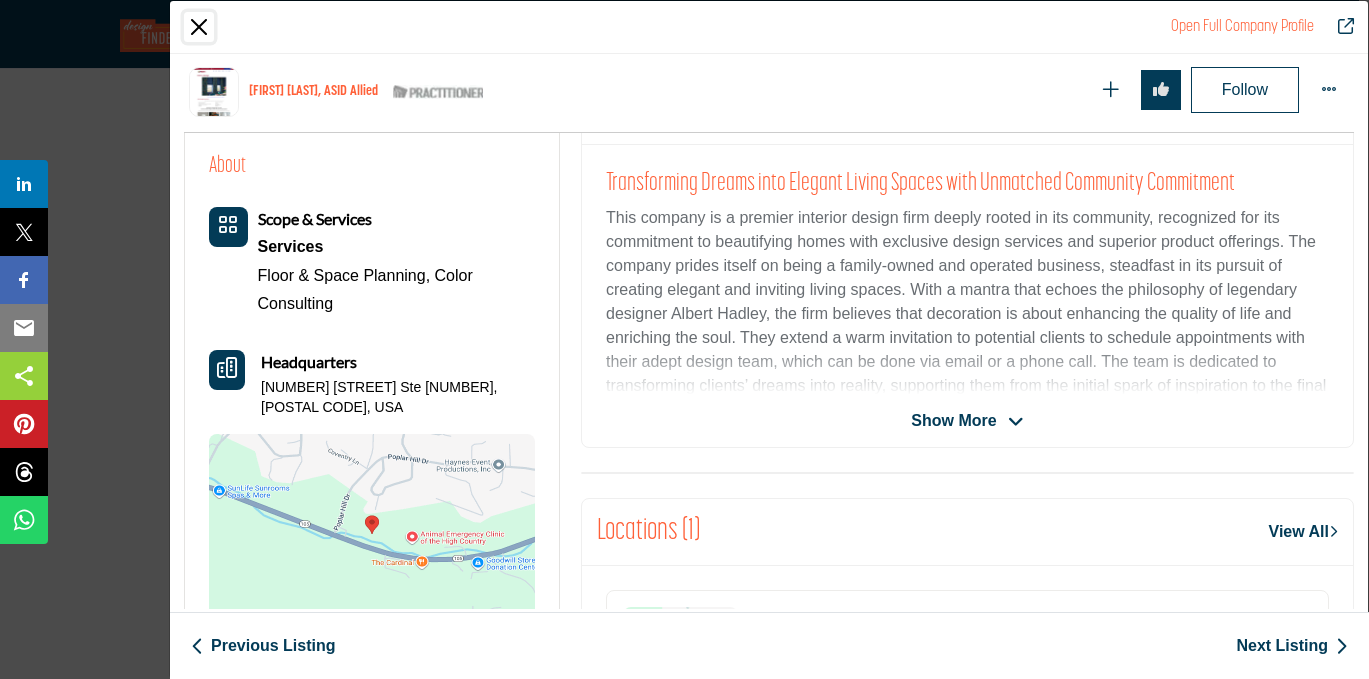click at bounding box center (199, 27) 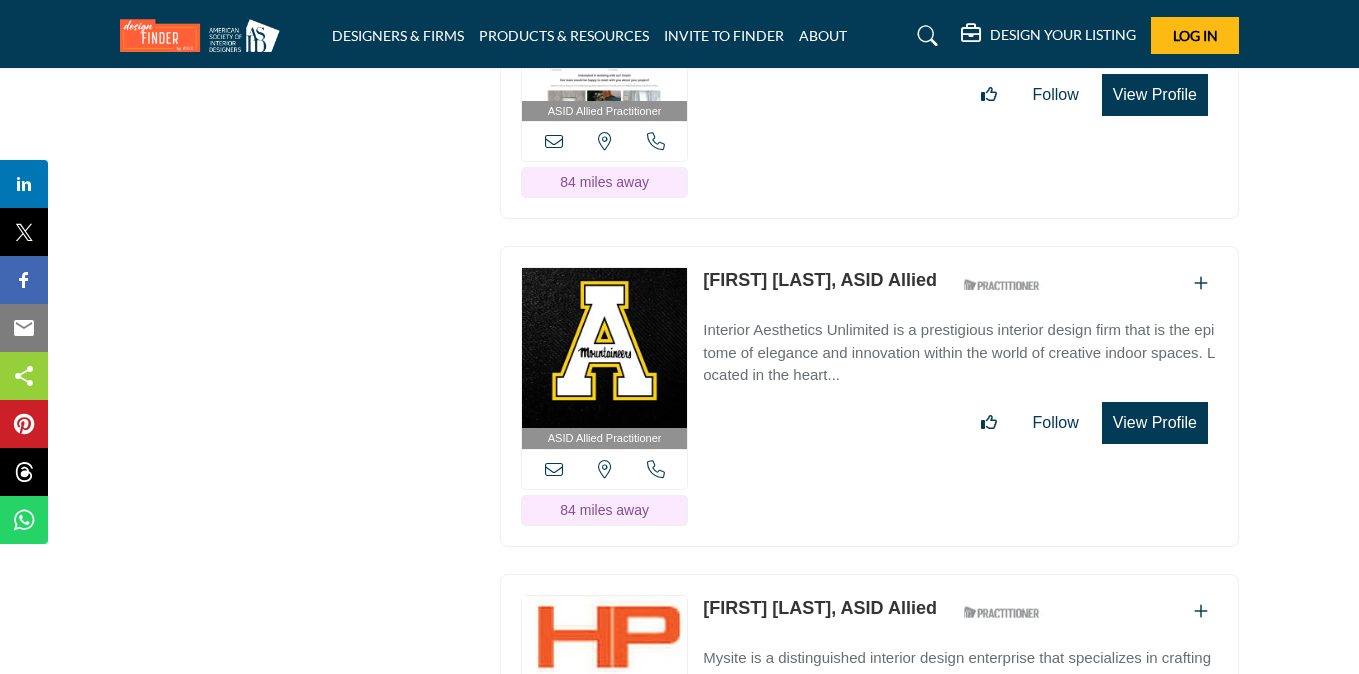 scroll, scrollTop: 30537, scrollLeft: 0, axis: vertical 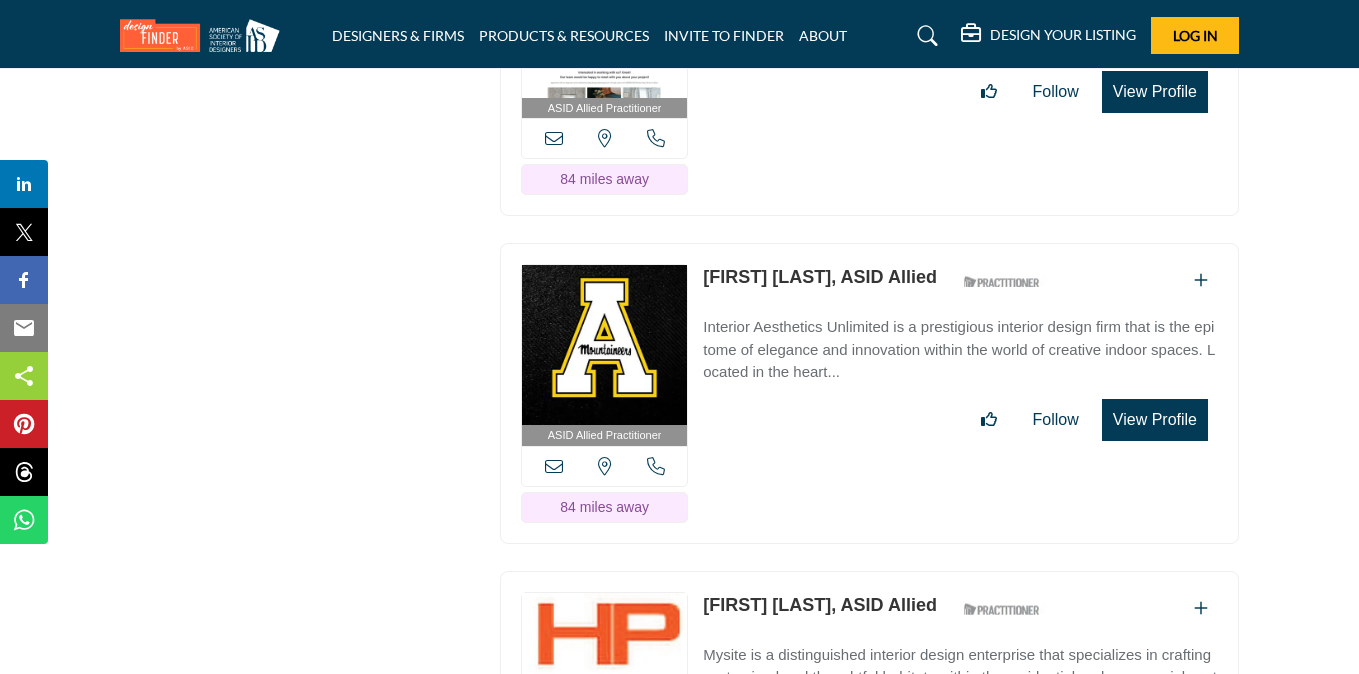 click on "View Profile" at bounding box center (1155, 420) 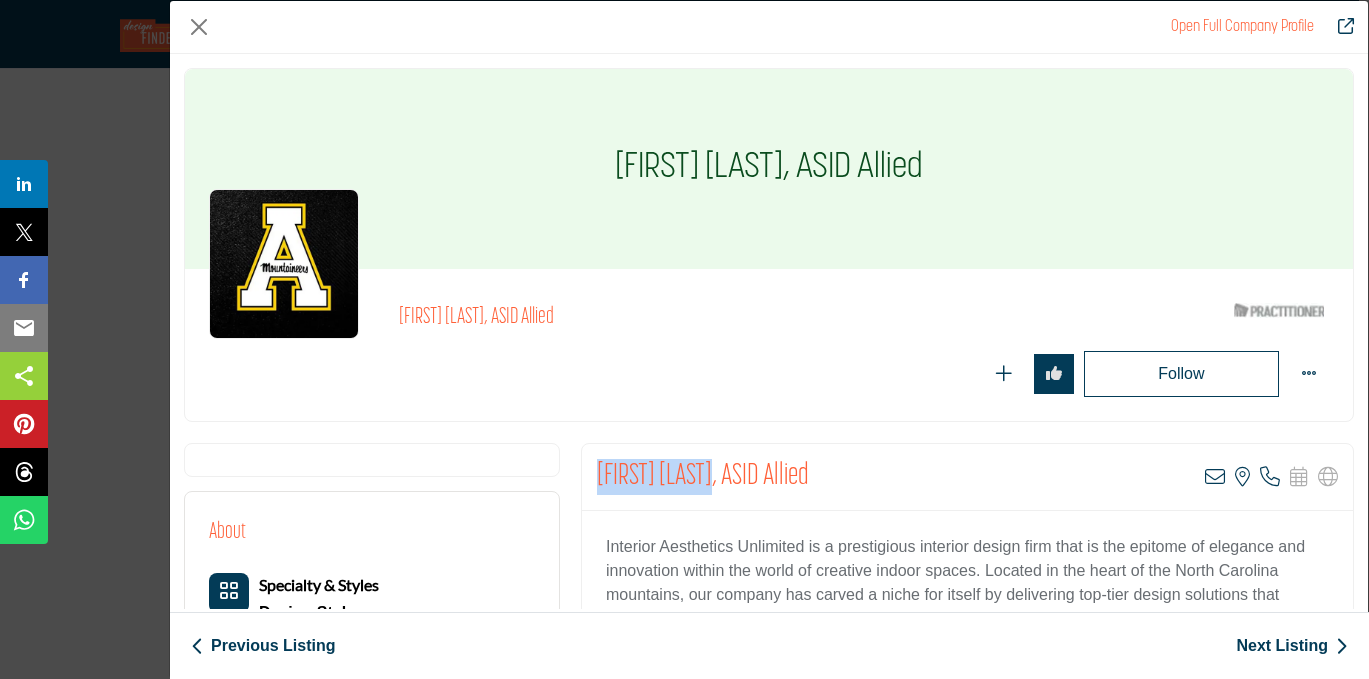 drag, startPoint x: 718, startPoint y: 471, endPoint x: 580, endPoint y: 465, distance: 138.13037 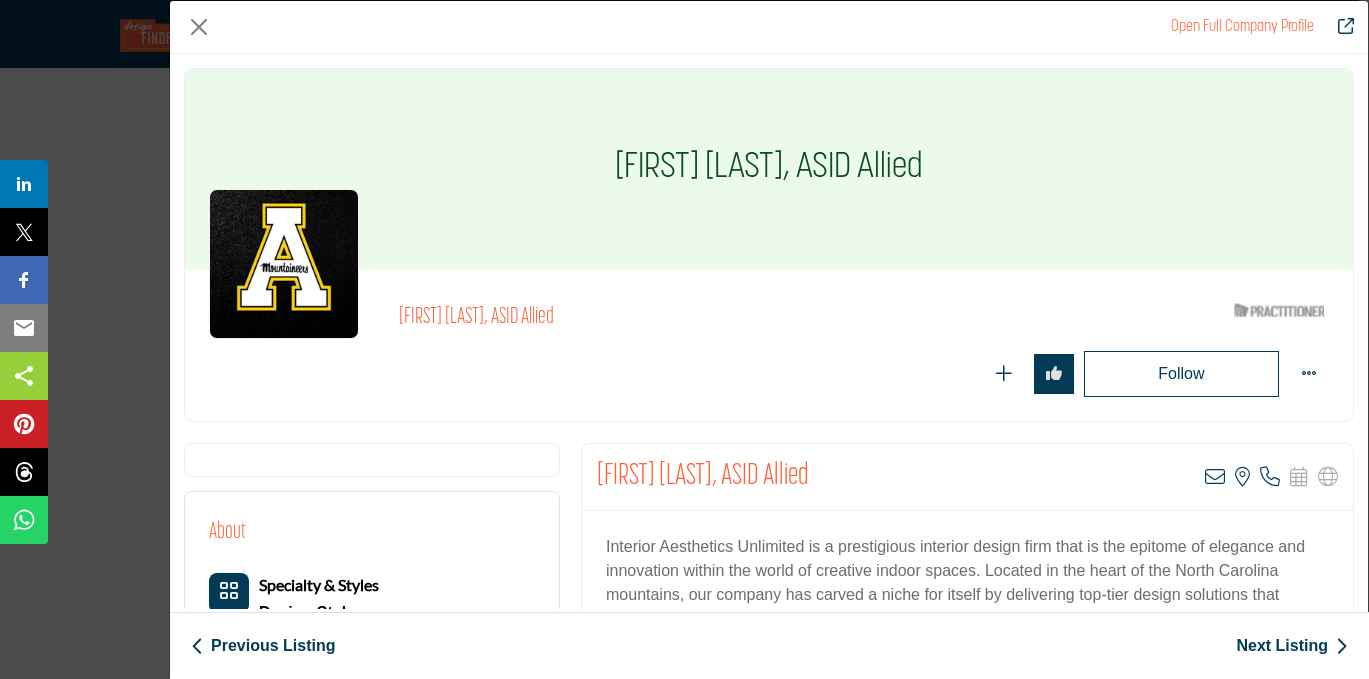 click on "[NAME], ASID Allied" at bounding box center [809, 323] 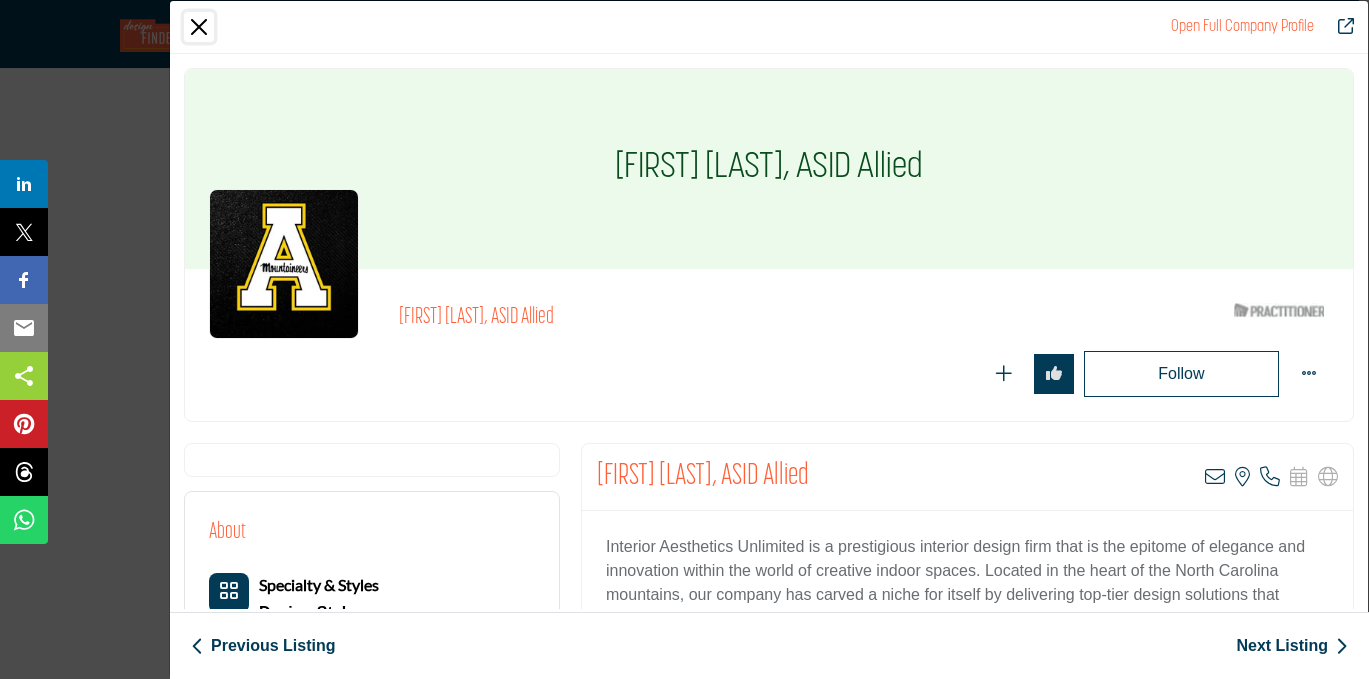 click at bounding box center [199, 27] 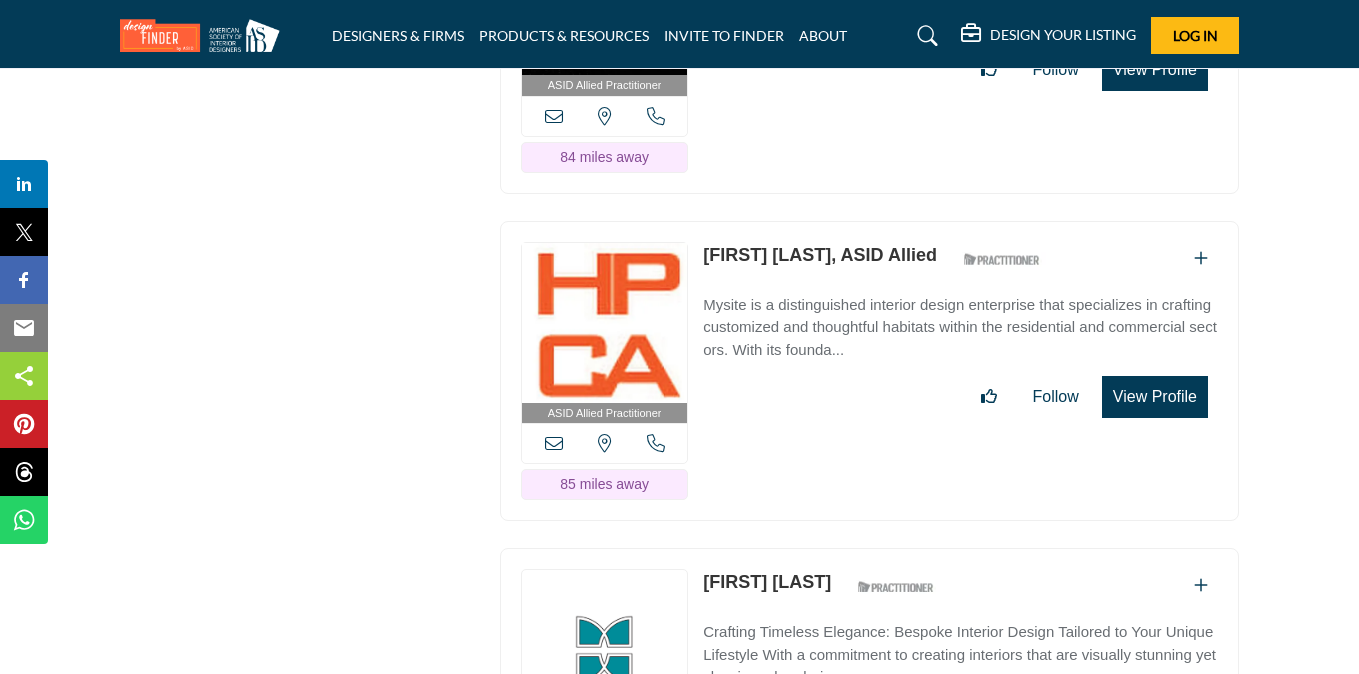 scroll, scrollTop: 30890, scrollLeft: 0, axis: vertical 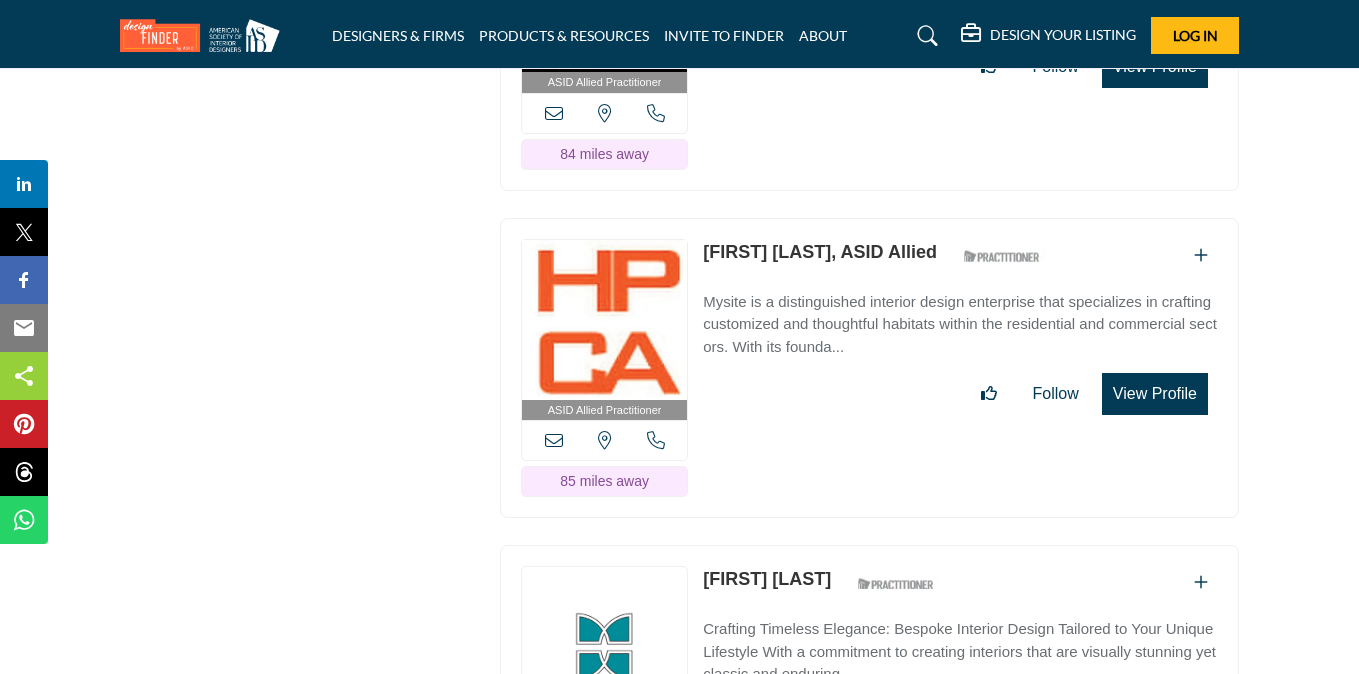 click on "View Profile" at bounding box center (1155, 394) 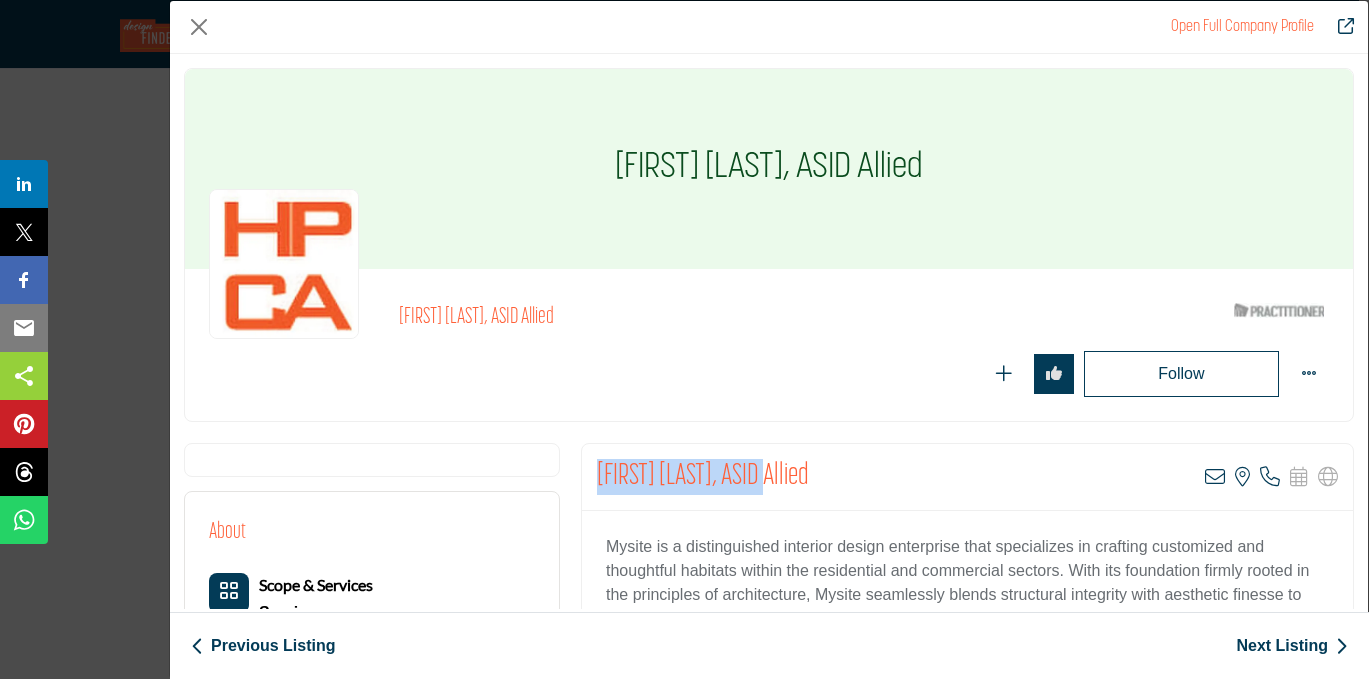 drag, startPoint x: 776, startPoint y: 475, endPoint x: 576, endPoint y: 482, distance: 200.12247 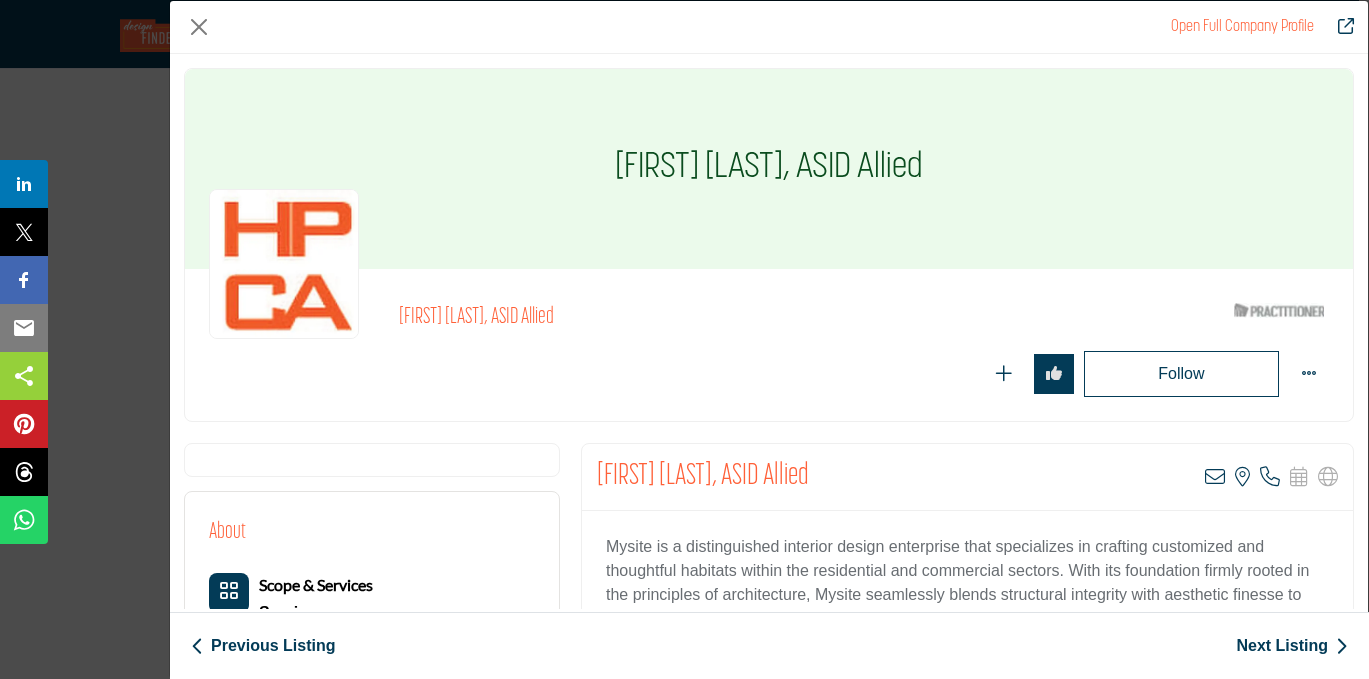 click on "Follow
Following" at bounding box center (864, 374) 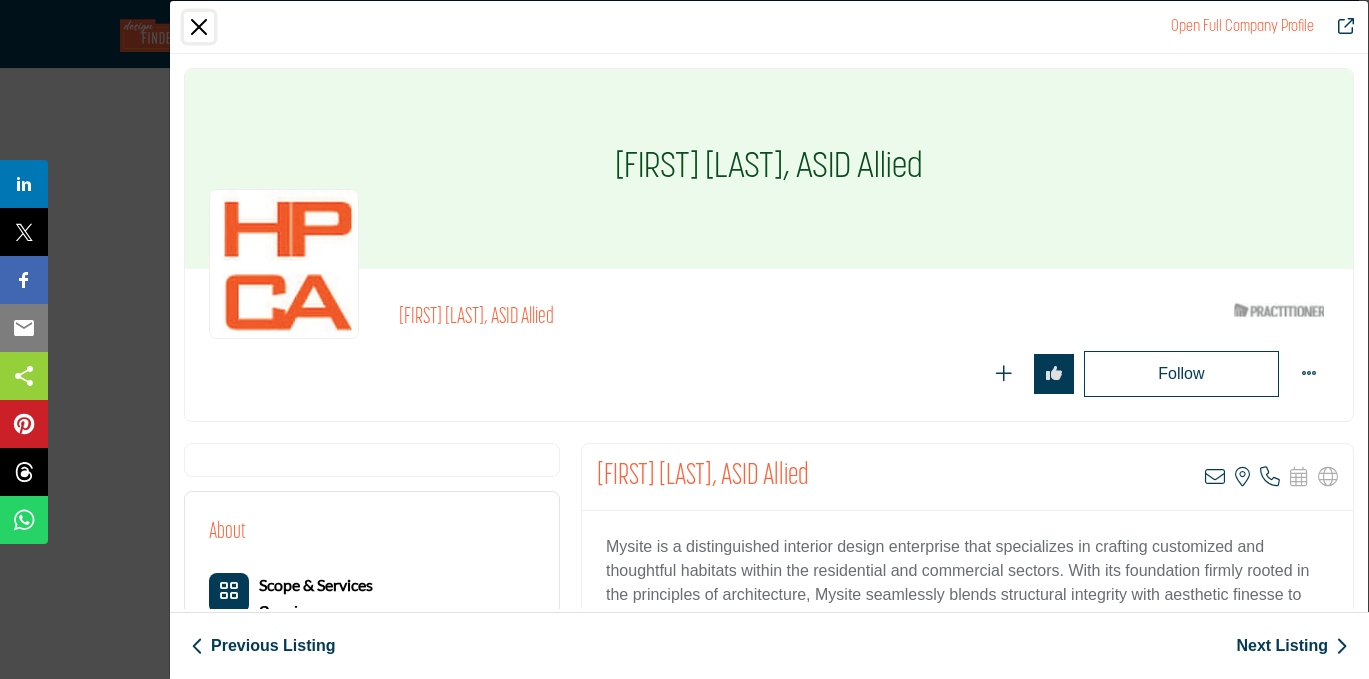 click at bounding box center (199, 27) 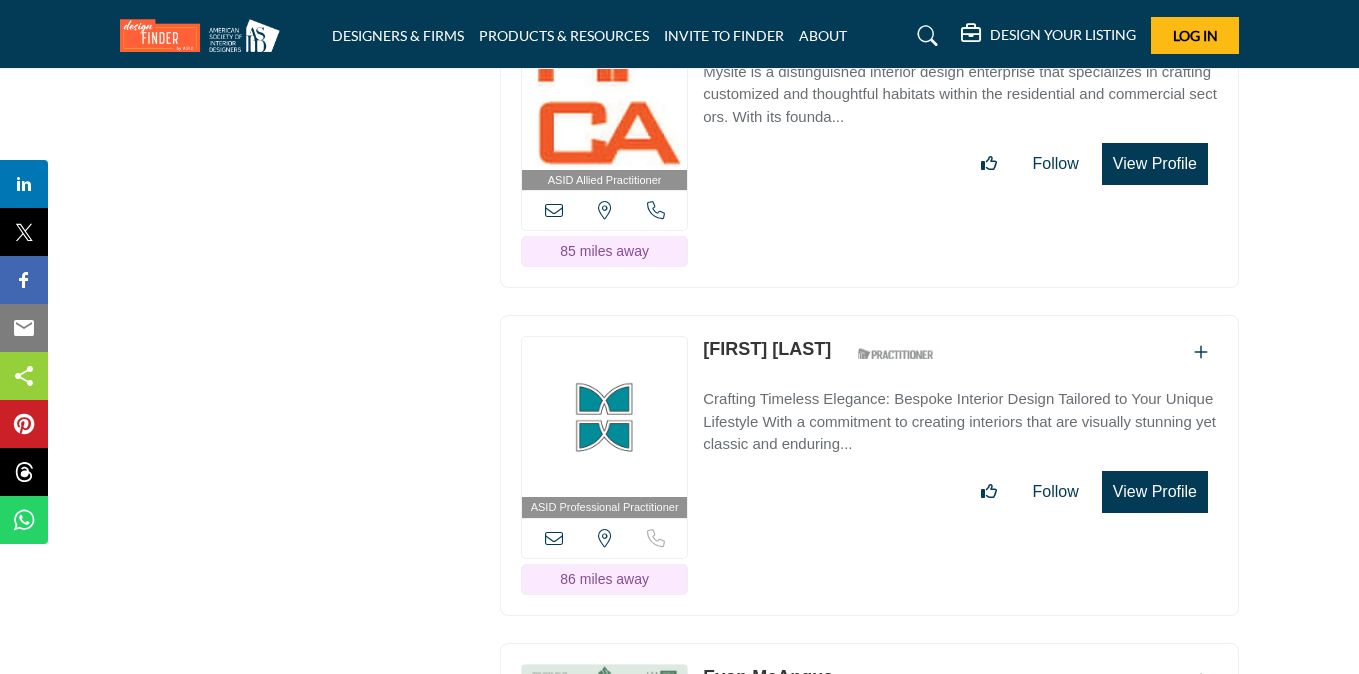 scroll, scrollTop: 31152, scrollLeft: 0, axis: vertical 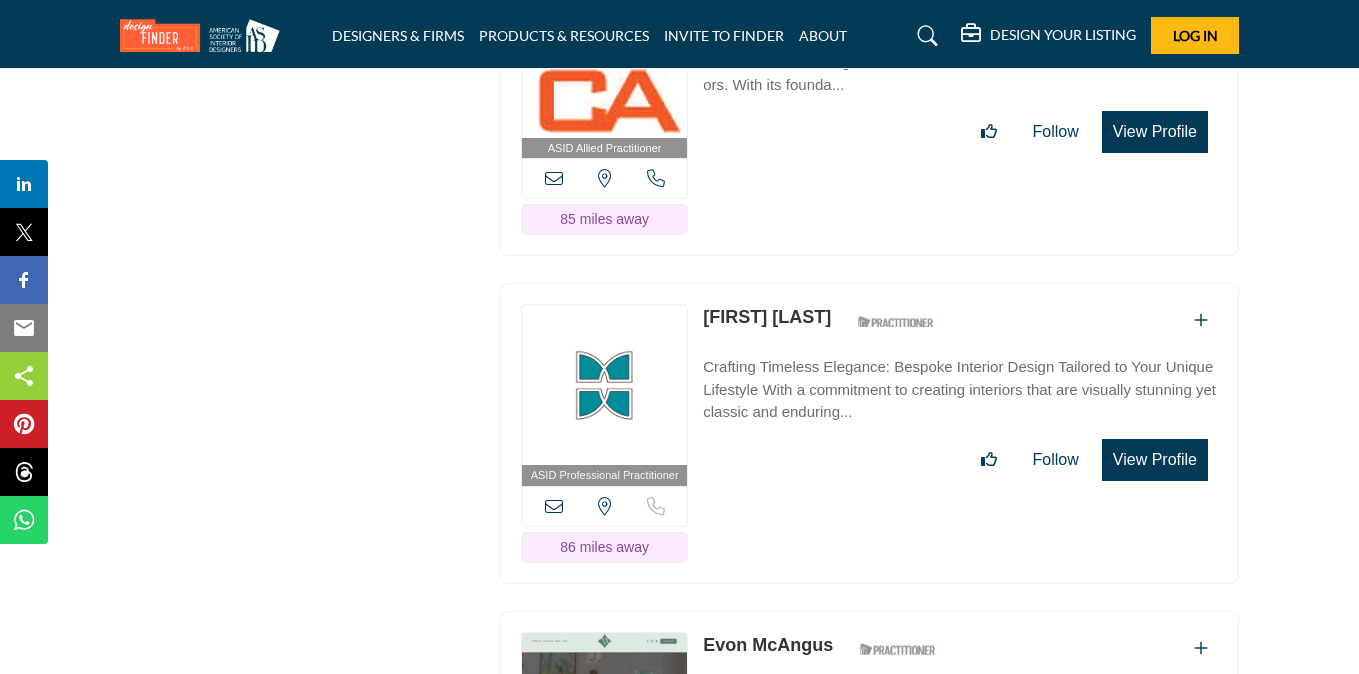 click on "View Profile" at bounding box center [1155, 460] 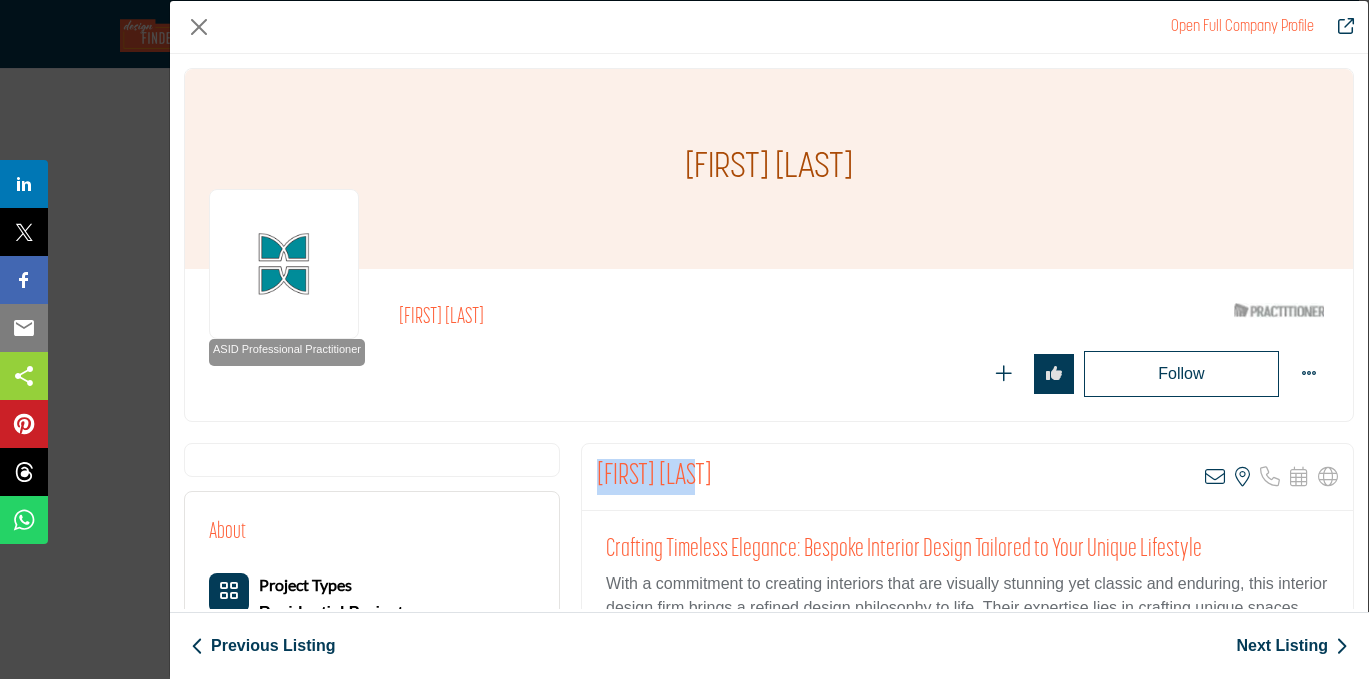 drag, startPoint x: 716, startPoint y: 476, endPoint x: 588, endPoint y: 470, distance: 128.14055 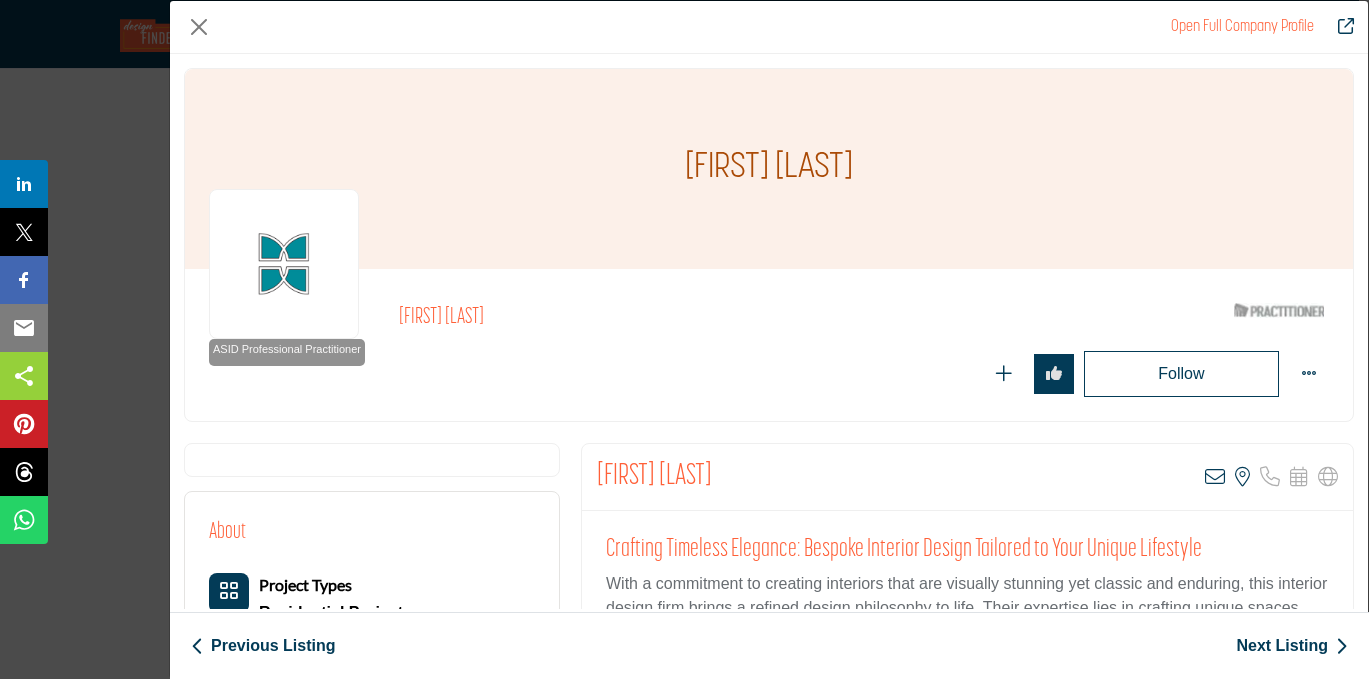 click on "ASID Professional Practitioner
ASID Professional Practitioners have successfully passed an ASID-approved qualification examination.
Pamela McKay" at bounding box center [769, 345] 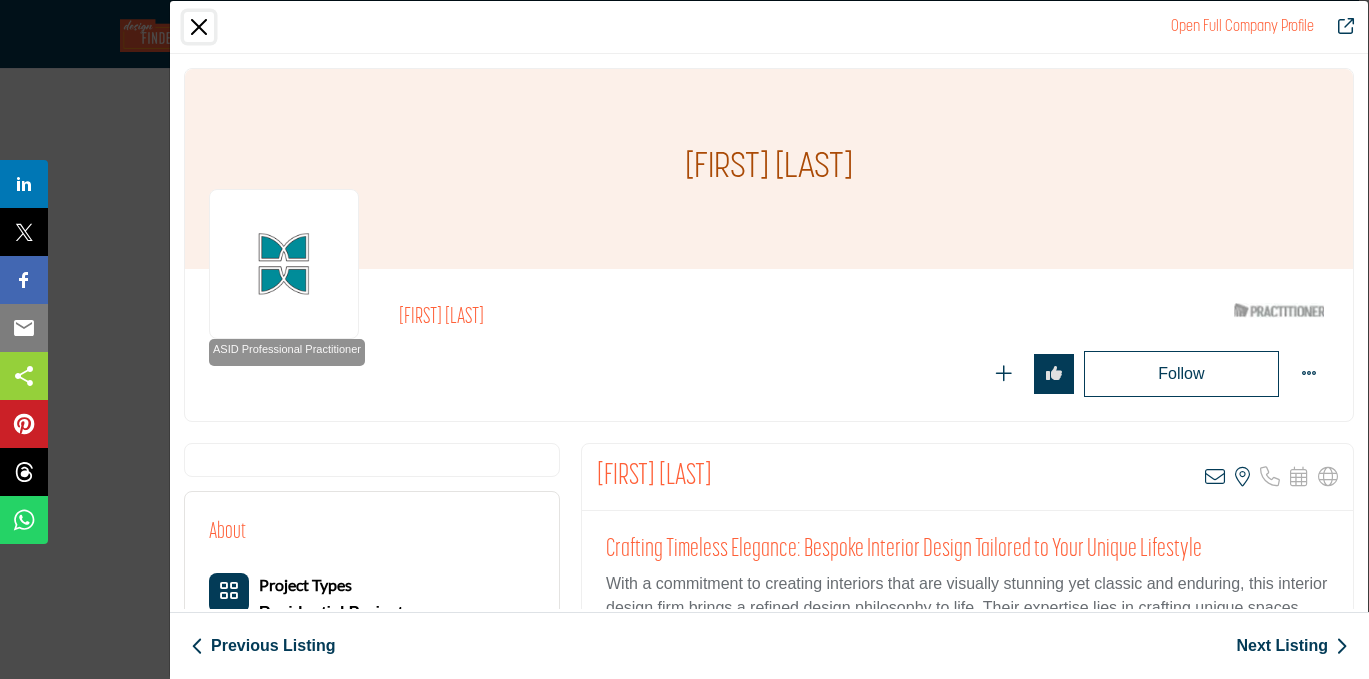 click at bounding box center (199, 27) 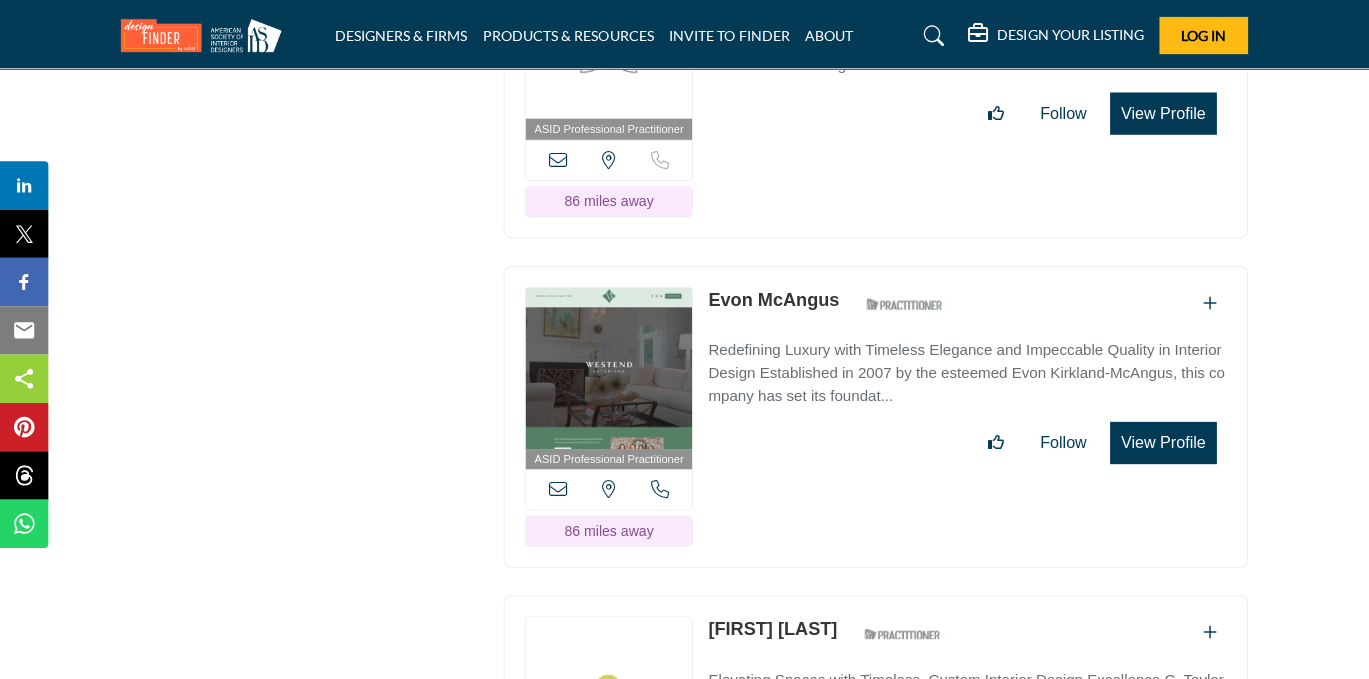 scroll, scrollTop: 31497, scrollLeft: 0, axis: vertical 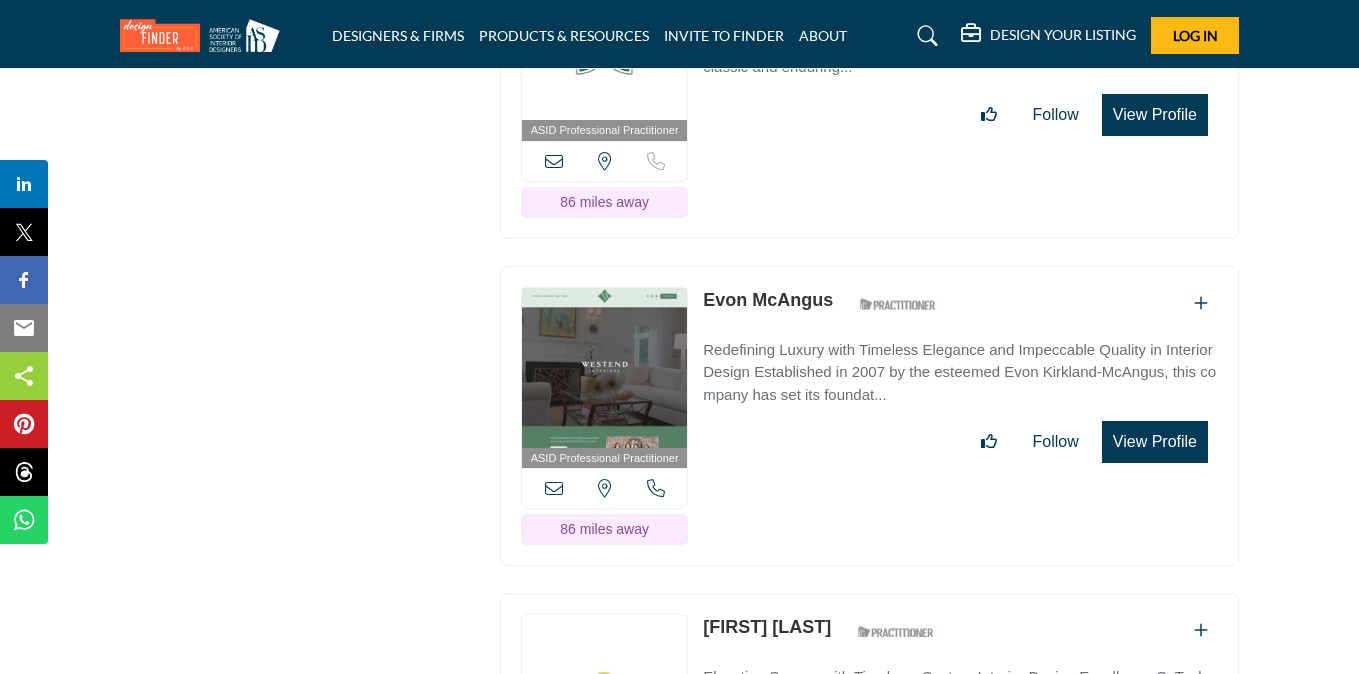 click on "View Profile" at bounding box center (1155, 442) 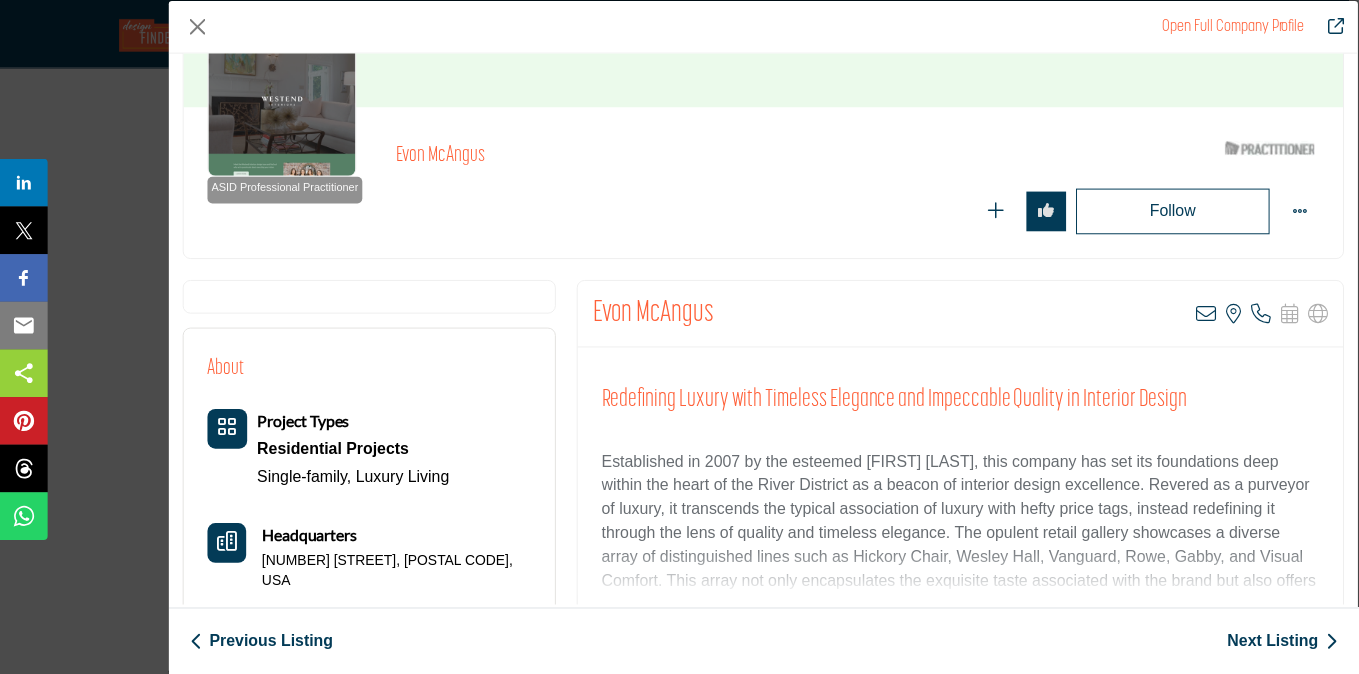 scroll, scrollTop: 172, scrollLeft: 0, axis: vertical 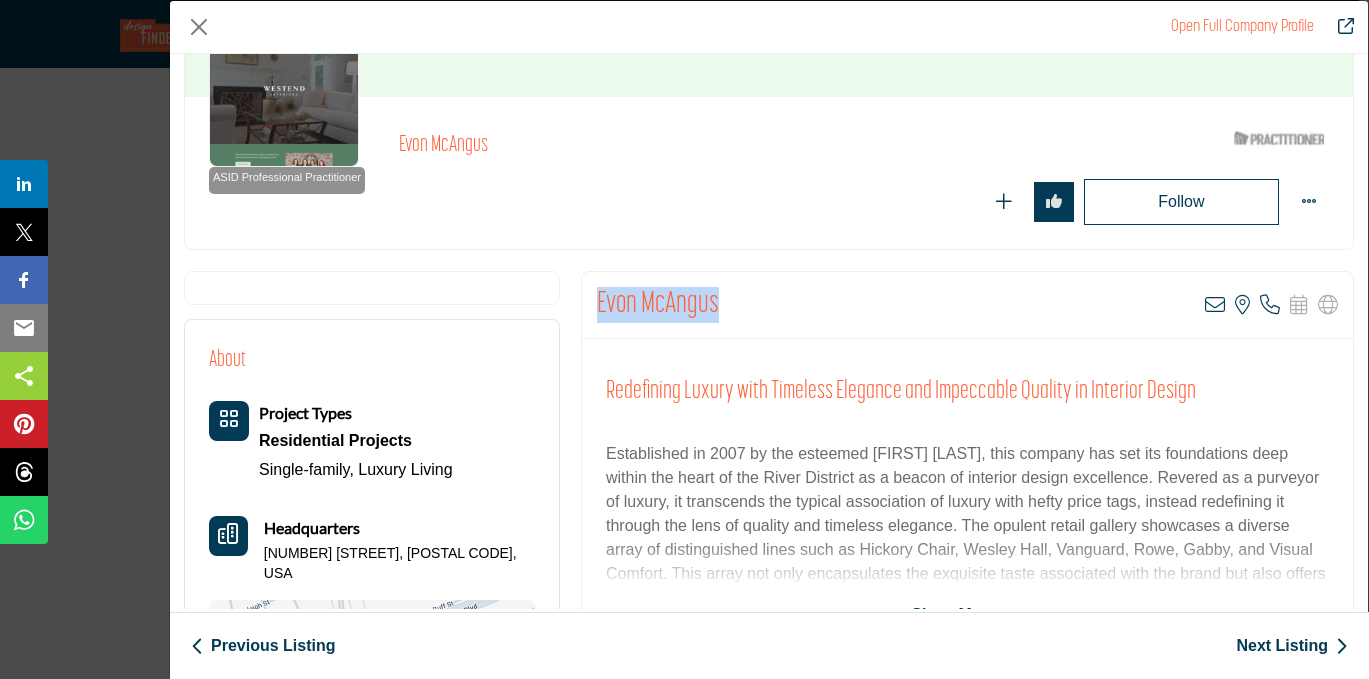 drag, startPoint x: 714, startPoint y: 303, endPoint x: 587, endPoint y: 299, distance: 127.06297 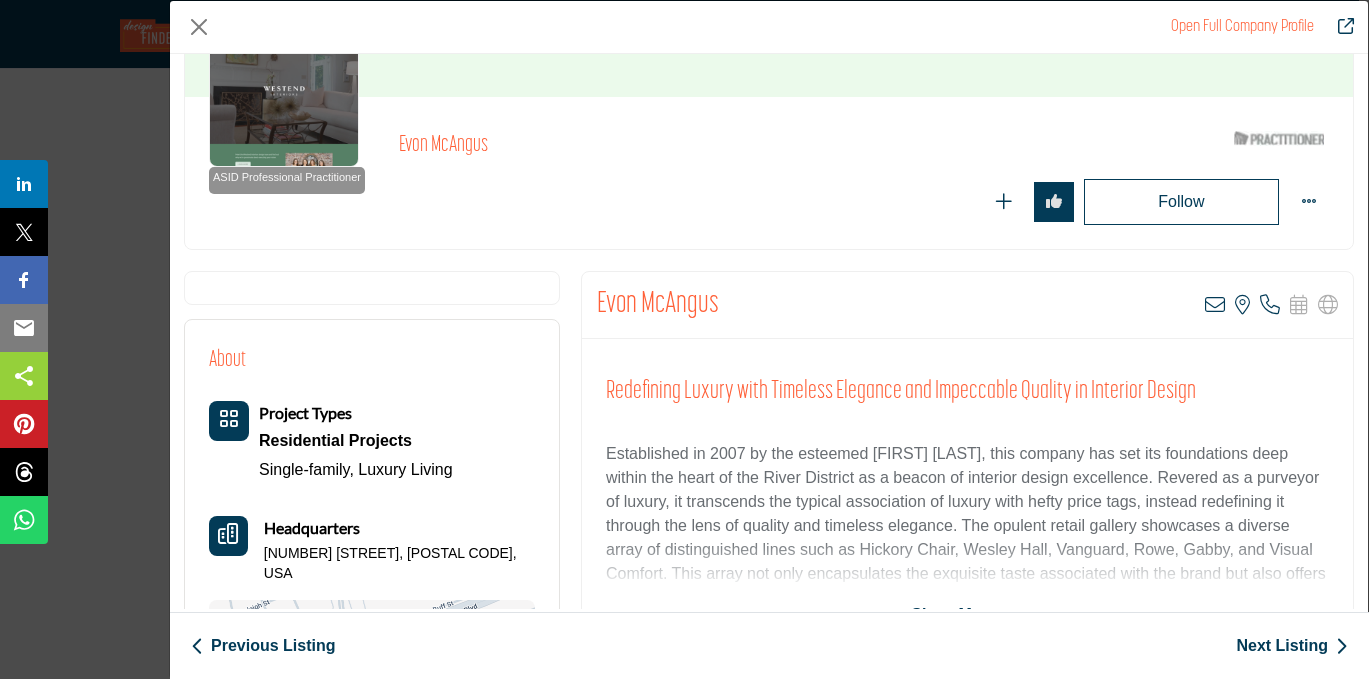 click on "Follow
Following" at bounding box center (864, 202) 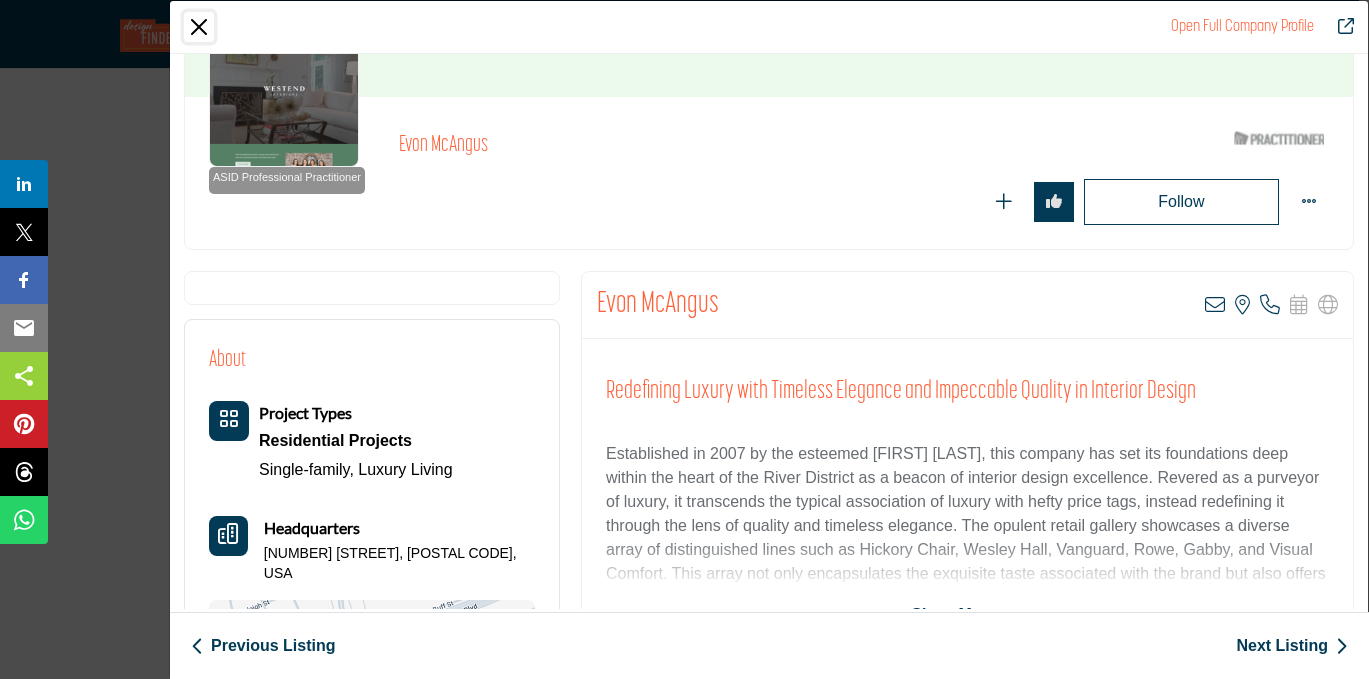 click at bounding box center [199, 27] 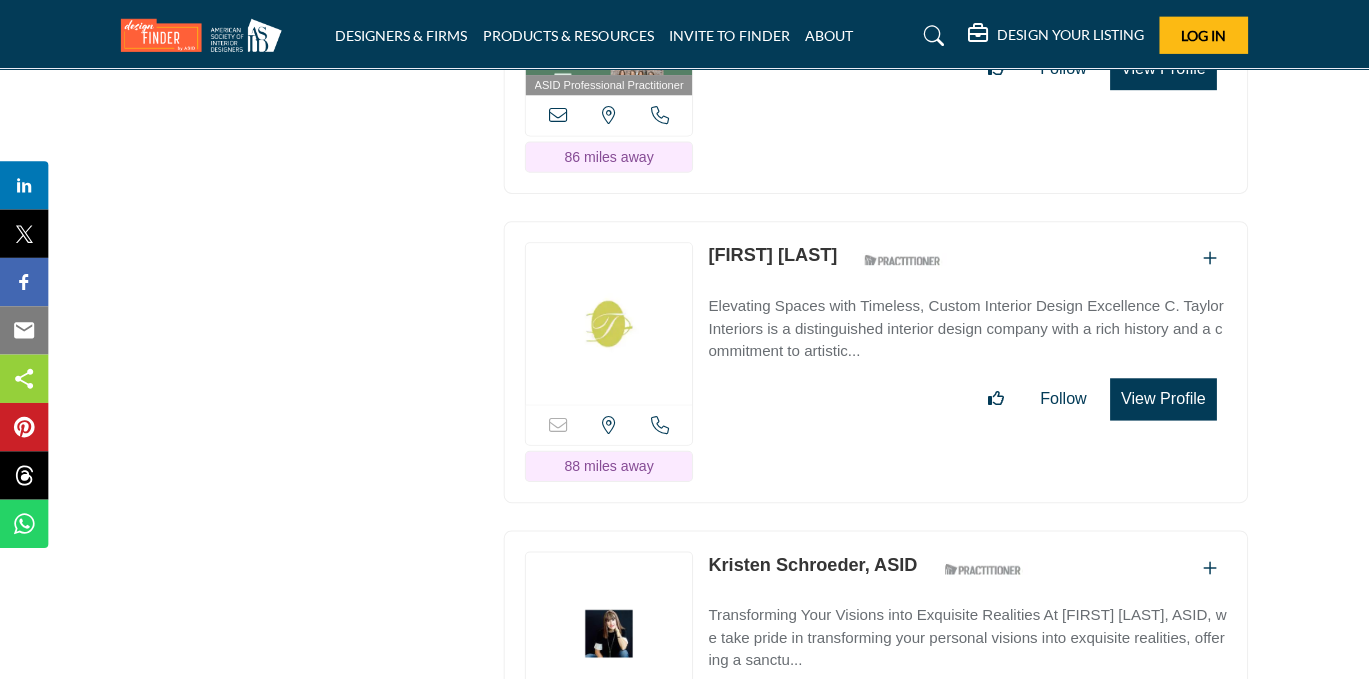 scroll, scrollTop: 31883, scrollLeft: 0, axis: vertical 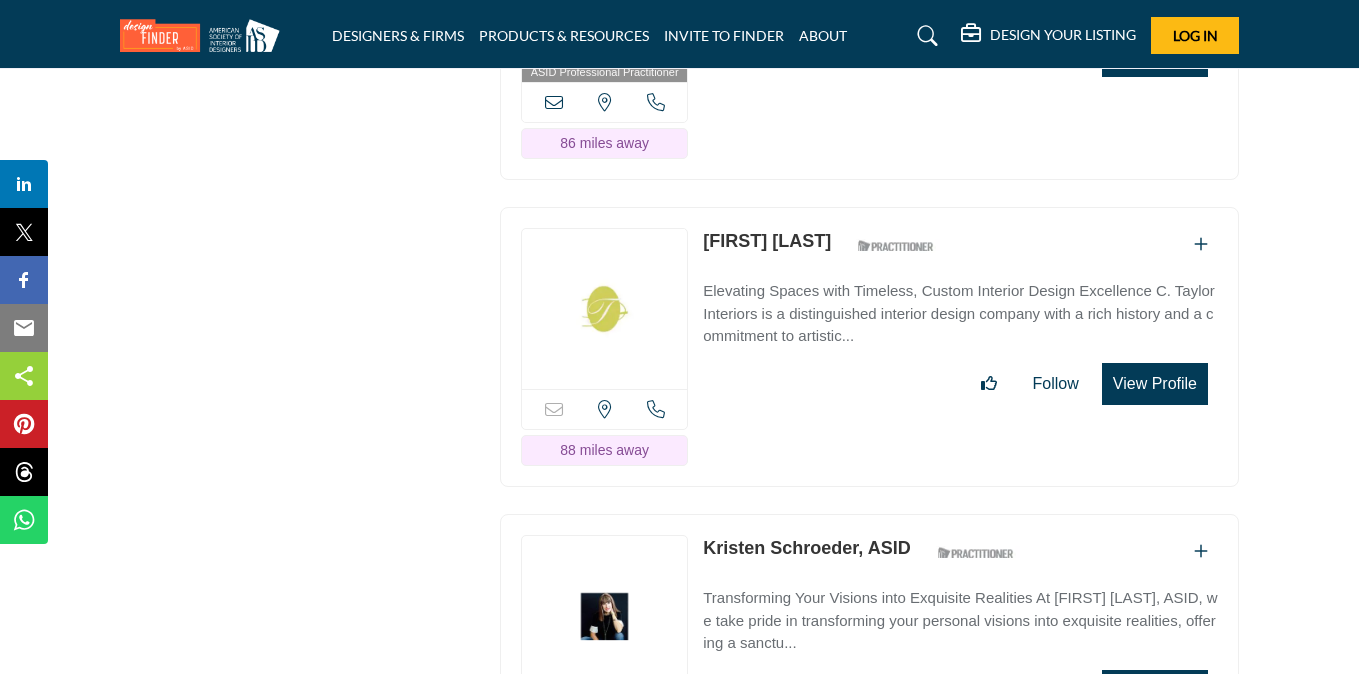 click on "View Profile" at bounding box center (1155, 384) 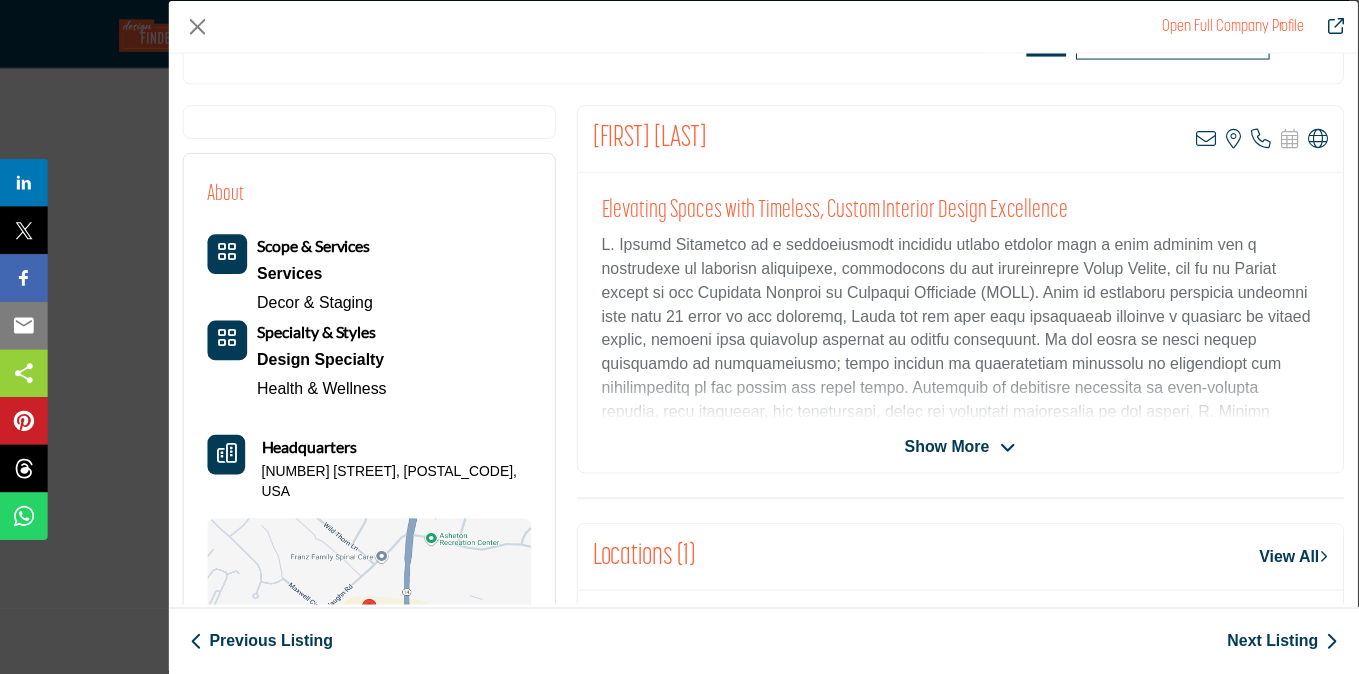 scroll, scrollTop: 339, scrollLeft: 0, axis: vertical 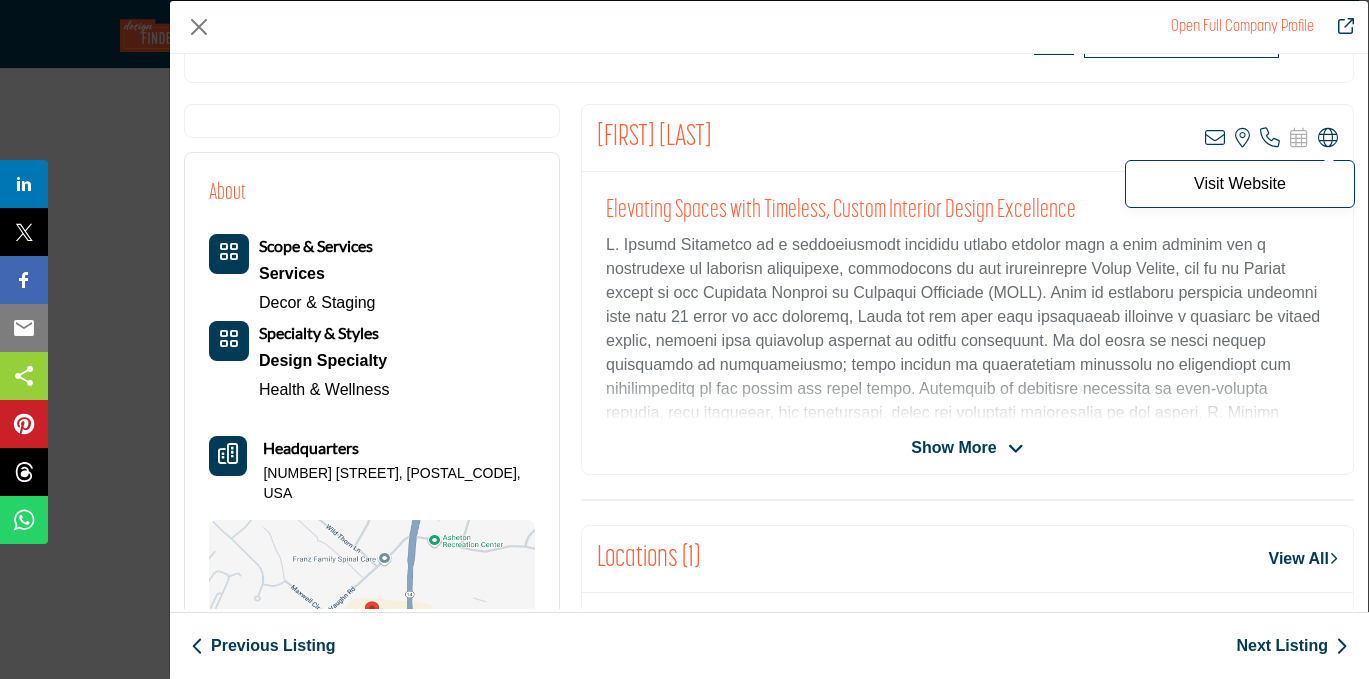 click at bounding box center (1328, 138) 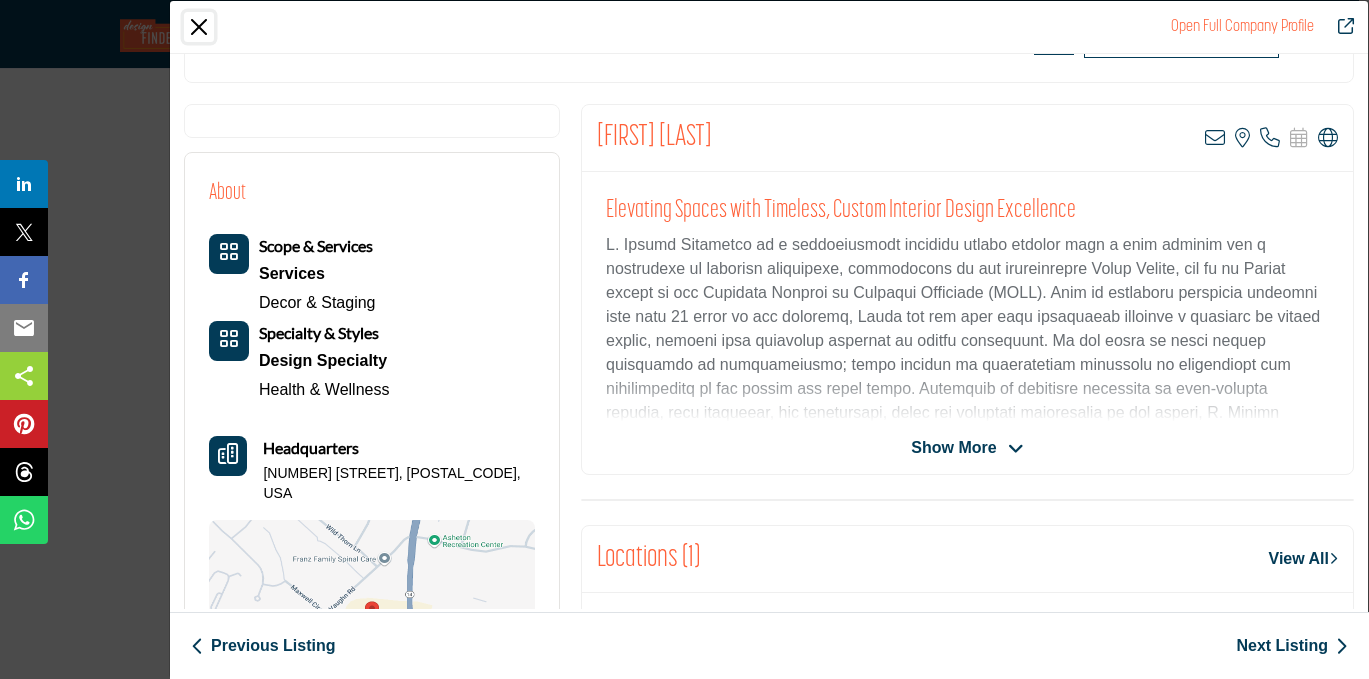 click at bounding box center [199, 27] 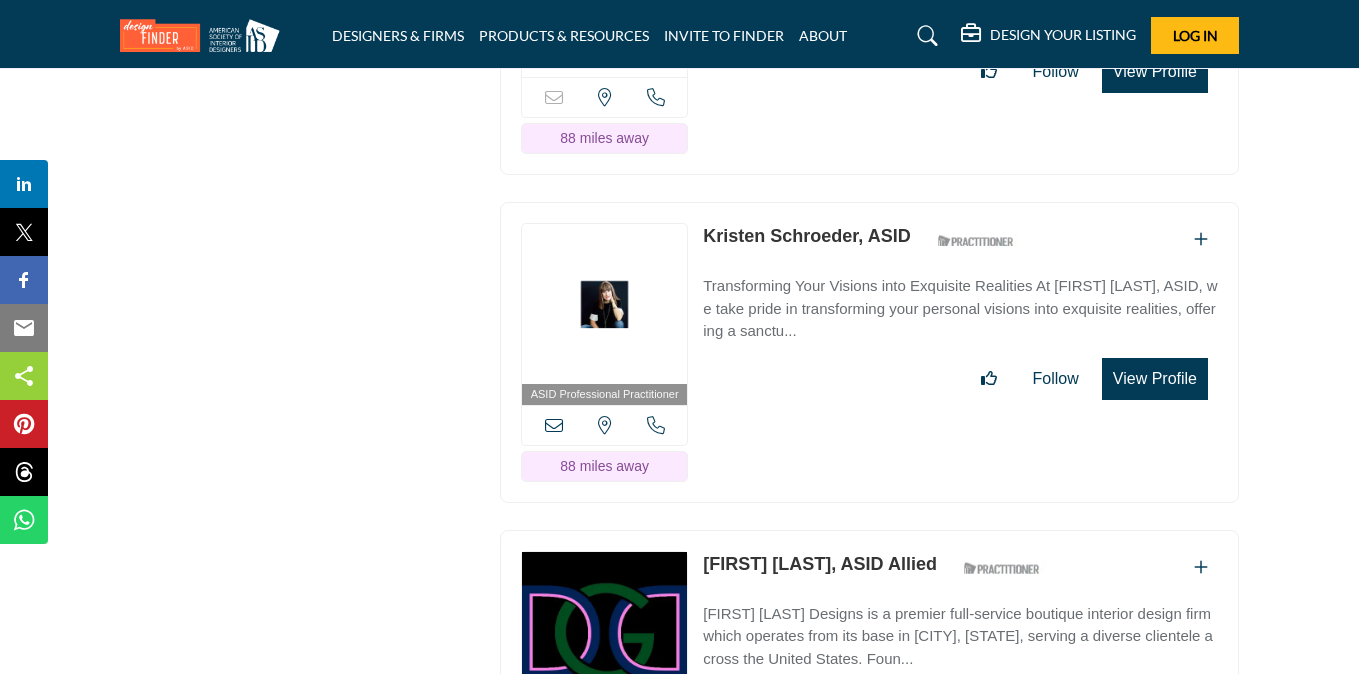 scroll, scrollTop: 32200, scrollLeft: 0, axis: vertical 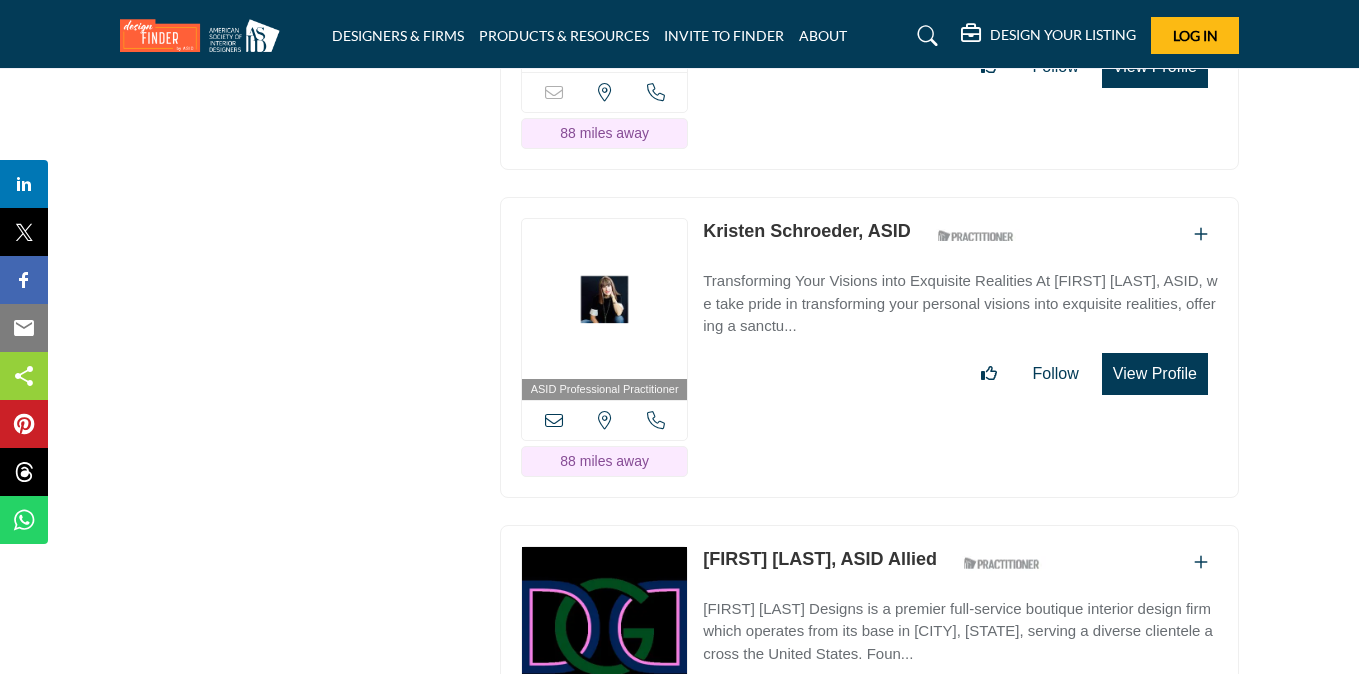 click on "View Profile" at bounding box center [1155, 374] 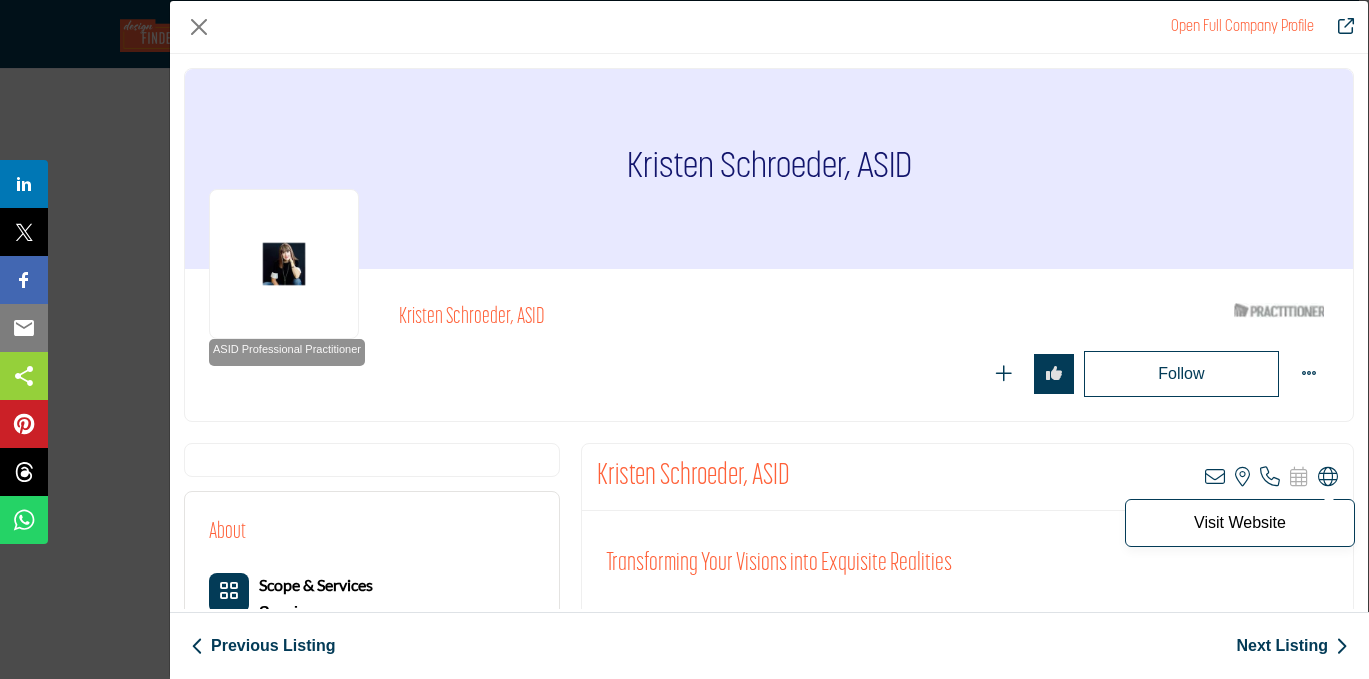 click on "Visit Website" at bounding box center [1240, 523] 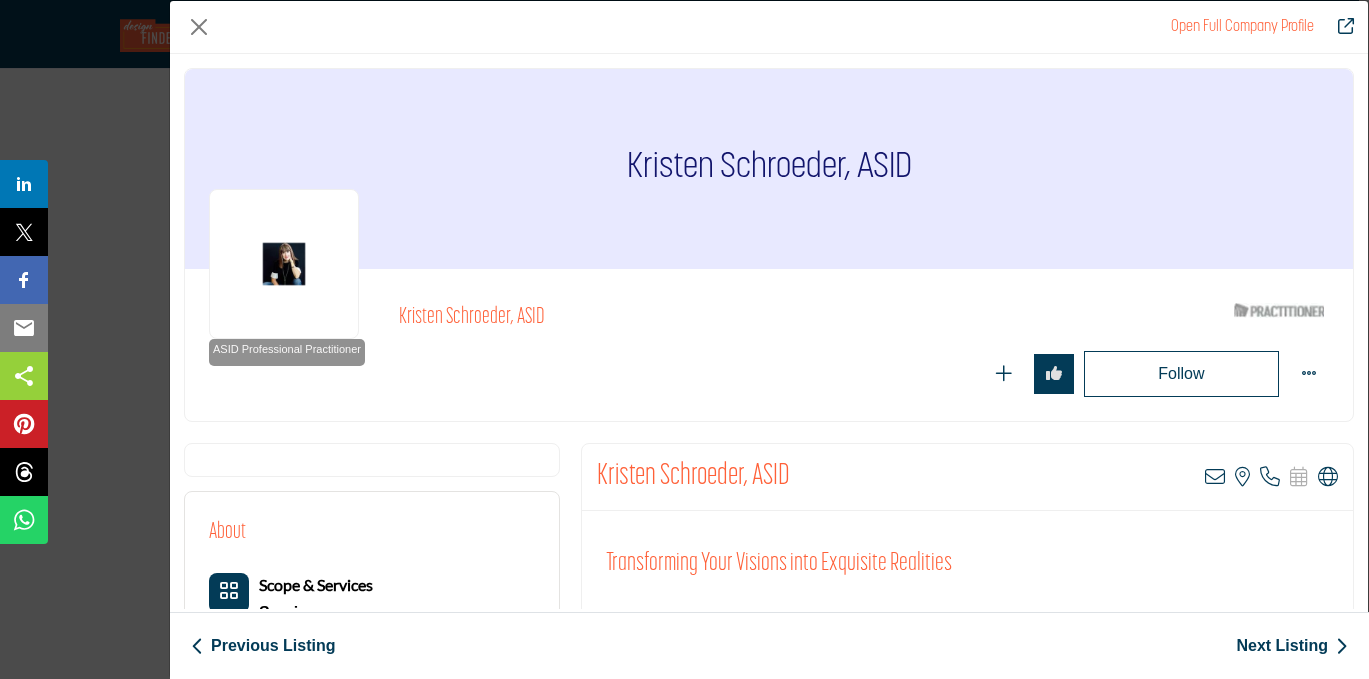 click on "Open Full Company Profile" at bounding box center [769, 27] 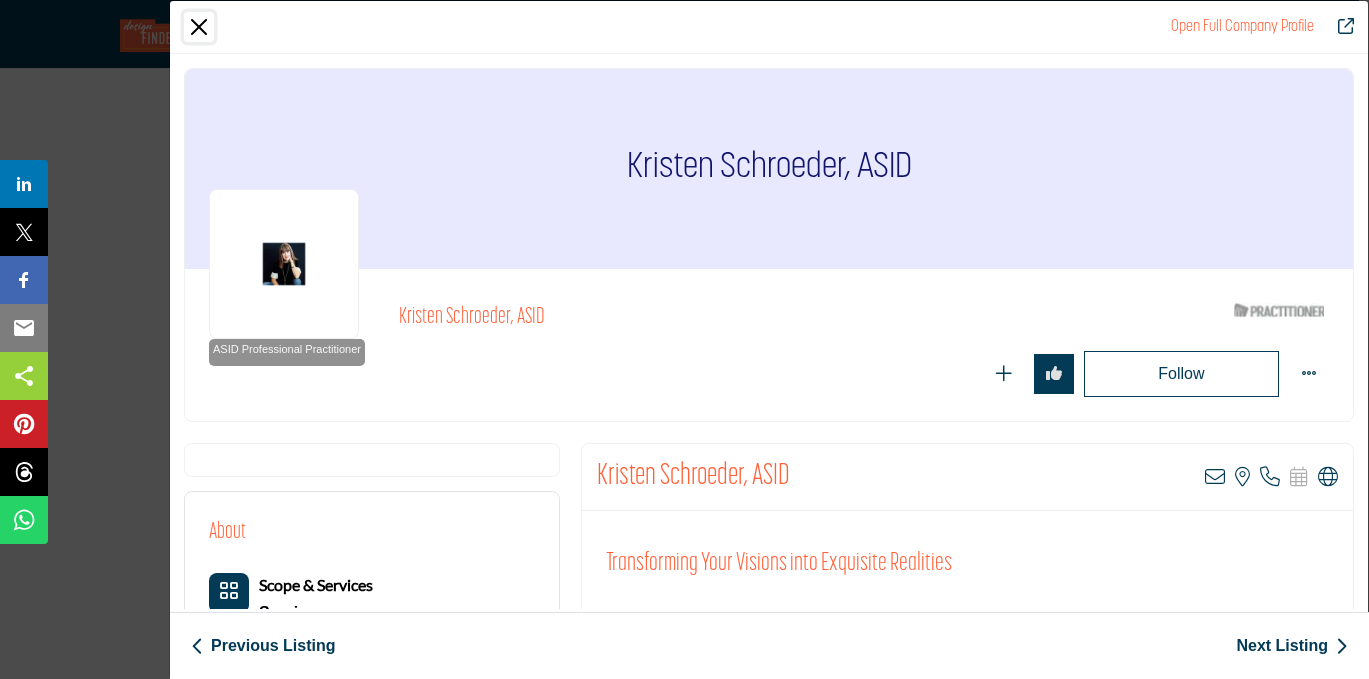 click at bounding box center (199, 27) 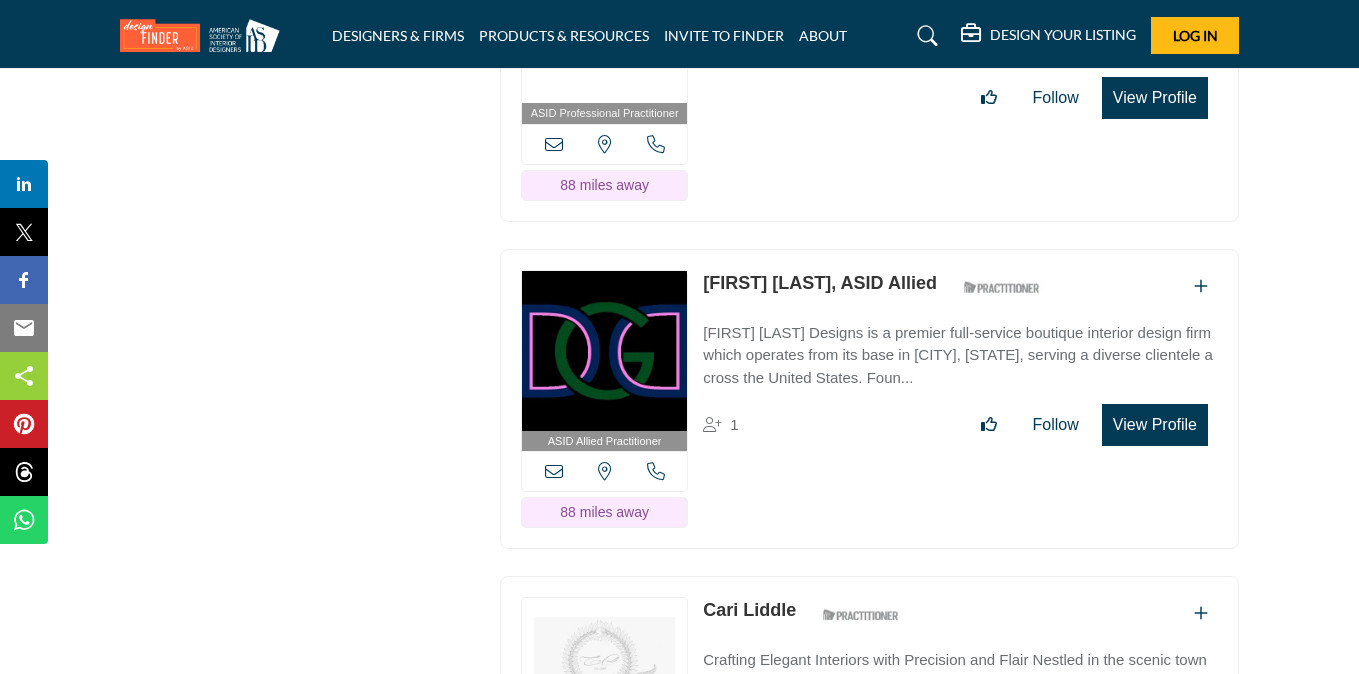 scroll, scrollTop: 32481, scrollLeft: 0, axis: vertical 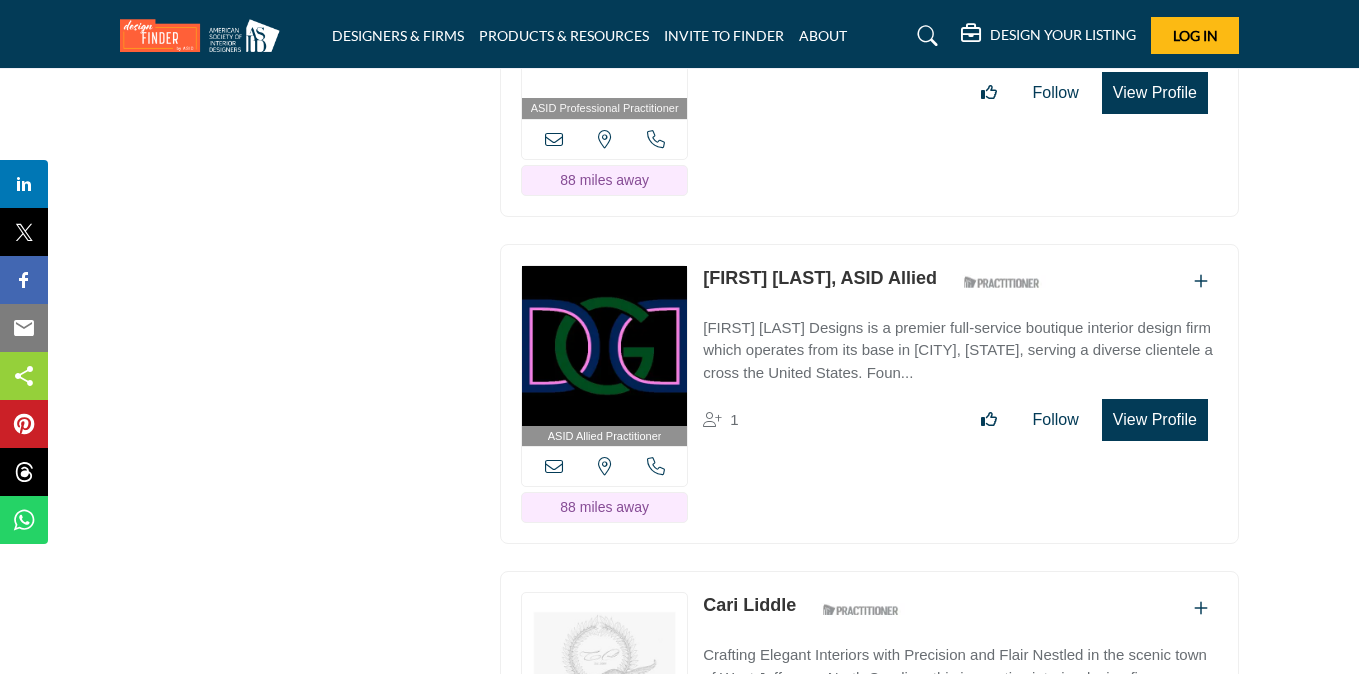 click on "View Profile" at bounding box center (1155, 420) 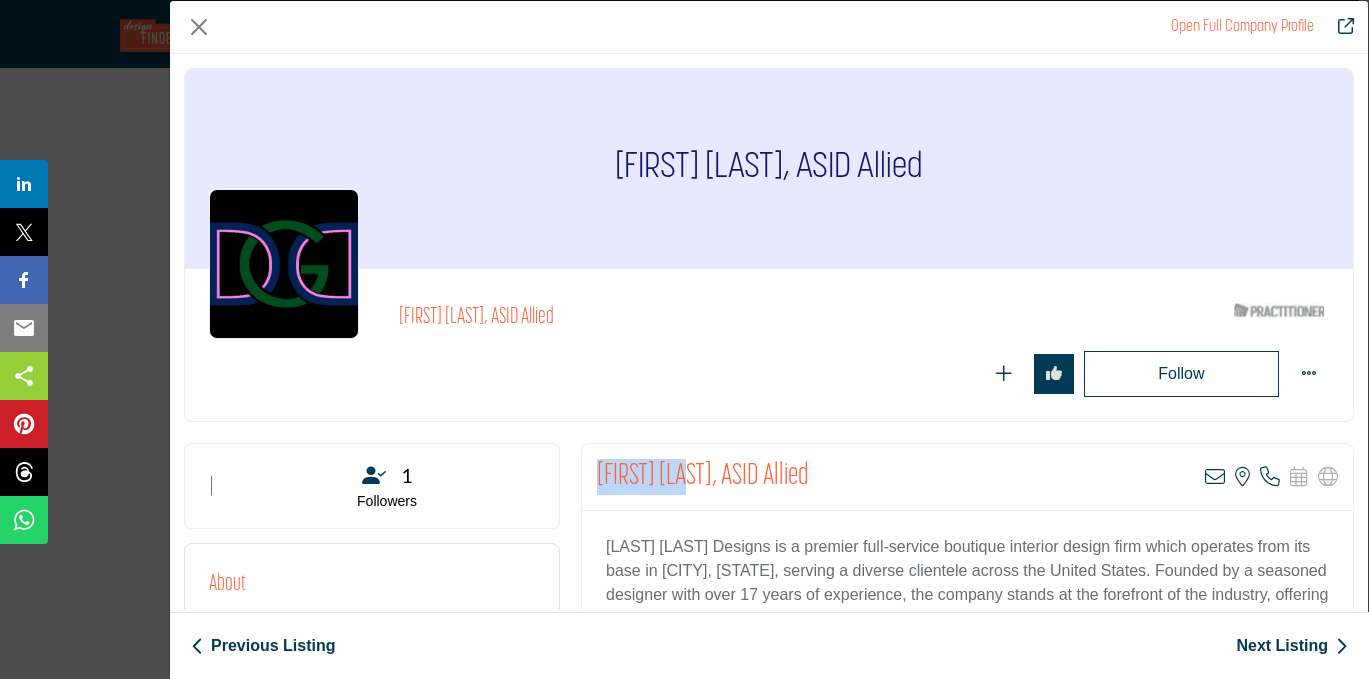 drag, startPoint x: 688, startPoint y: 469, endPoint x: 583, endPoint y: 470, distance: 105.00476 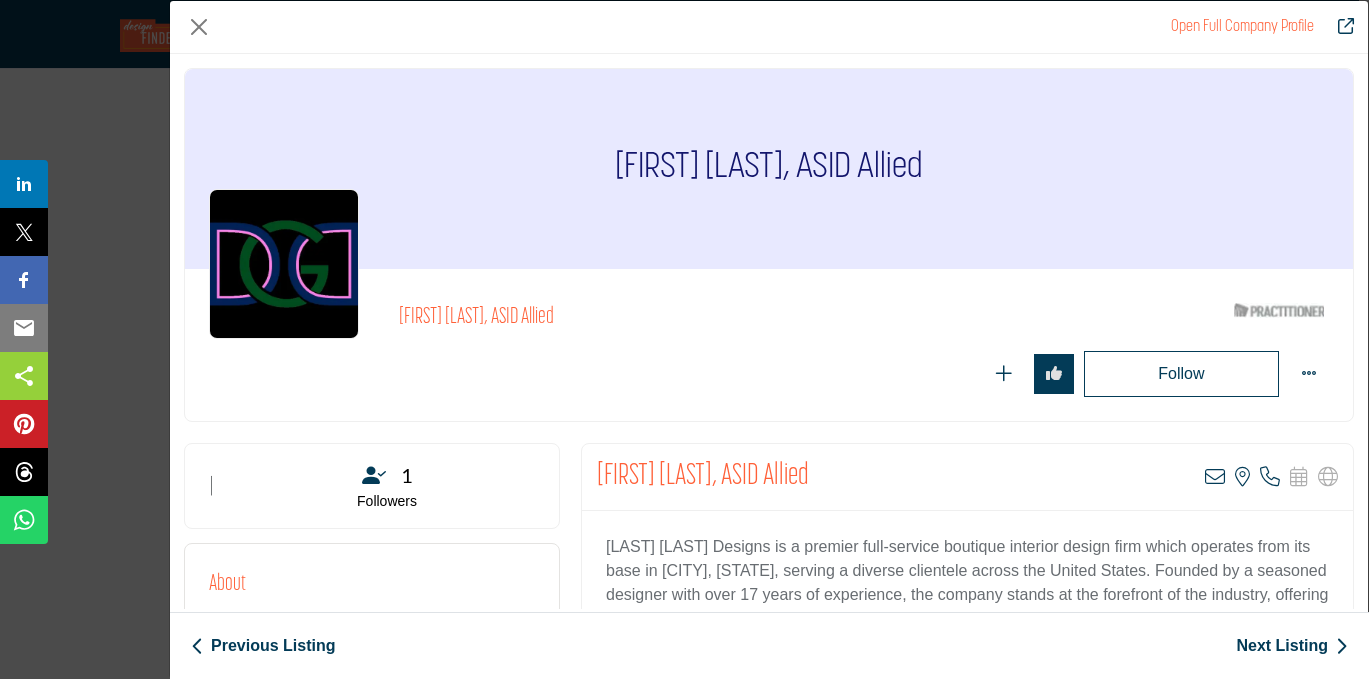 click on "Follow
Following" at bounding box center (864, 374) 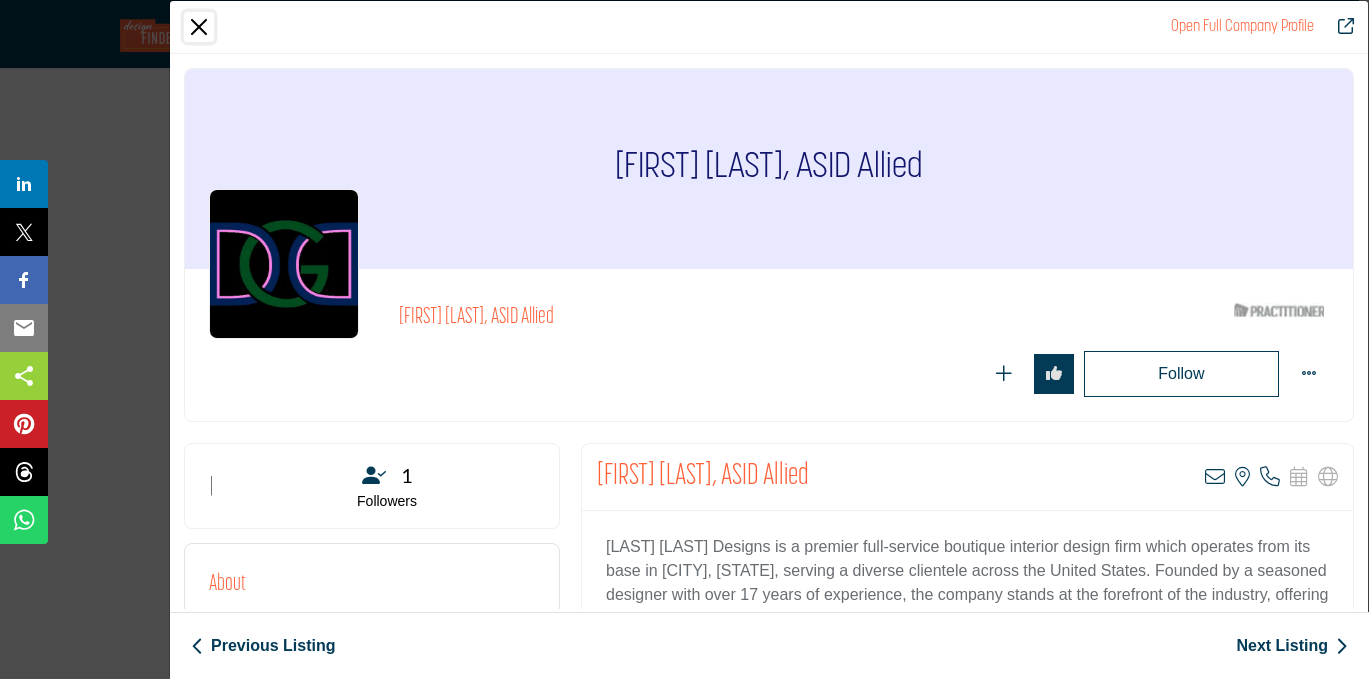 click at bounding box center [199, 27] 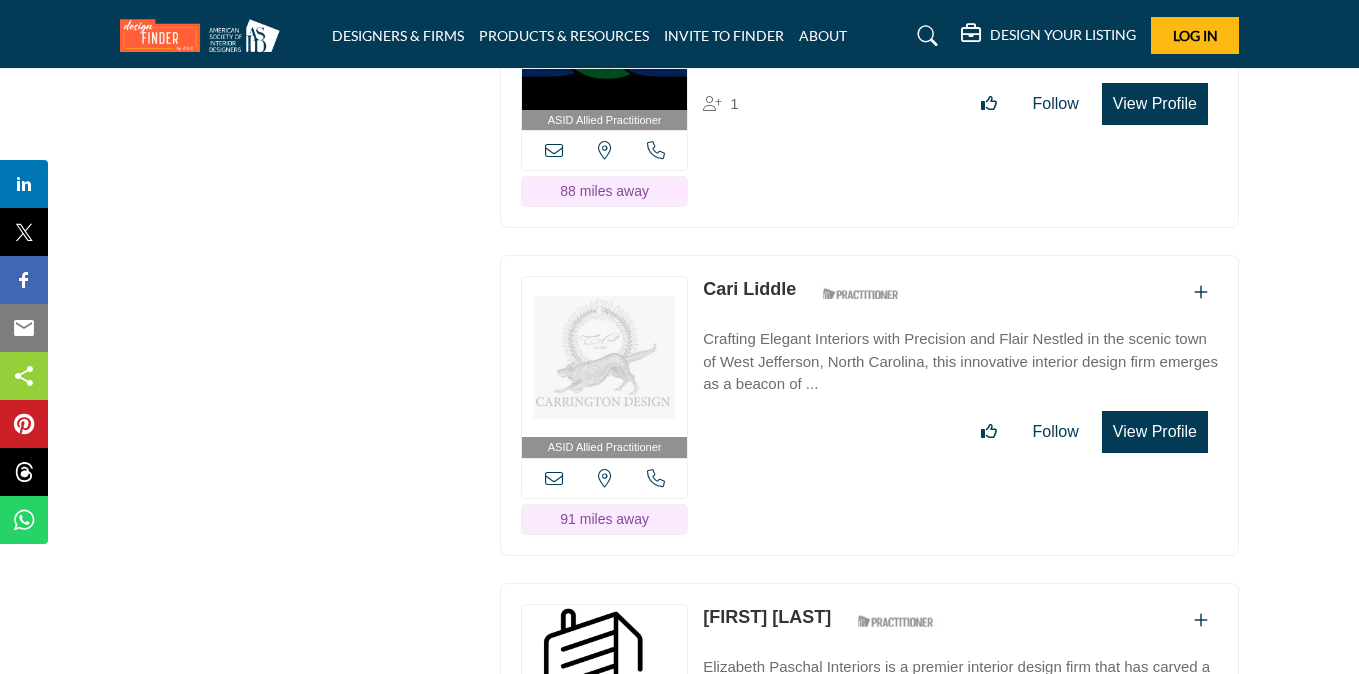 scroll, scrollTop: 32801, scrollLeft: 2, axis: both 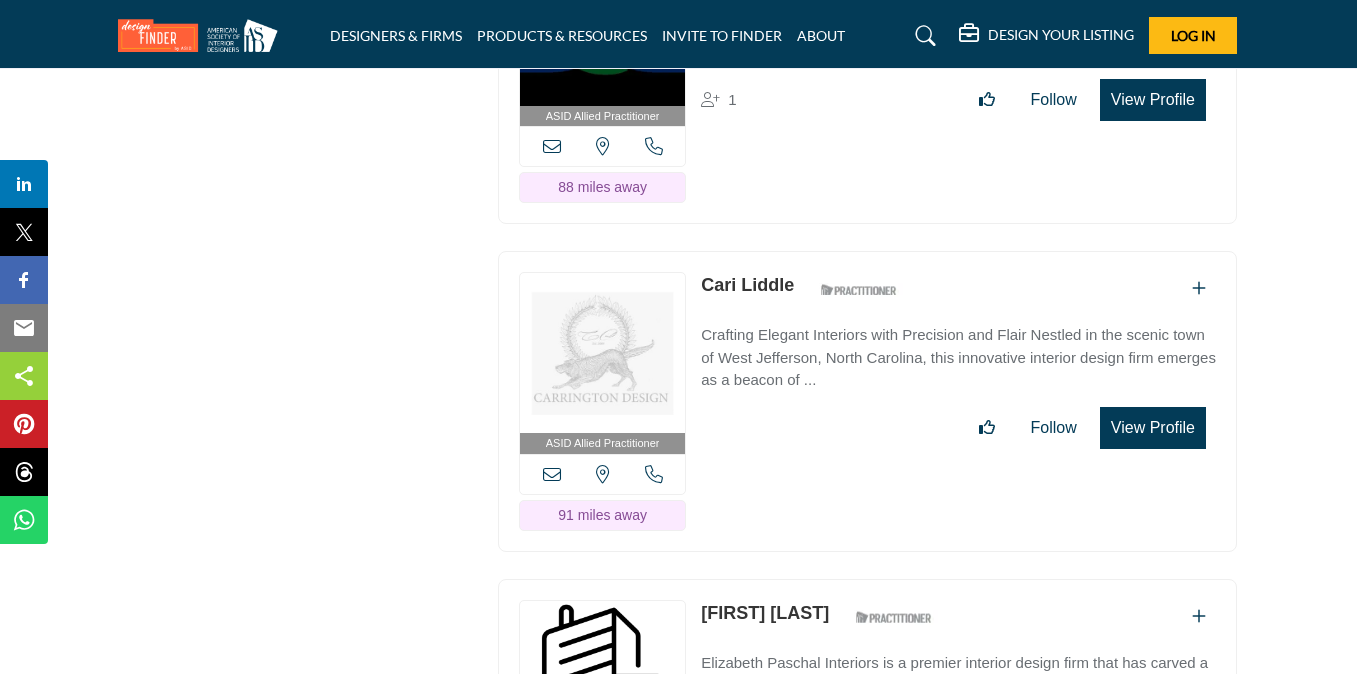 click on "View Profile" at bounding box center (1153, 428) 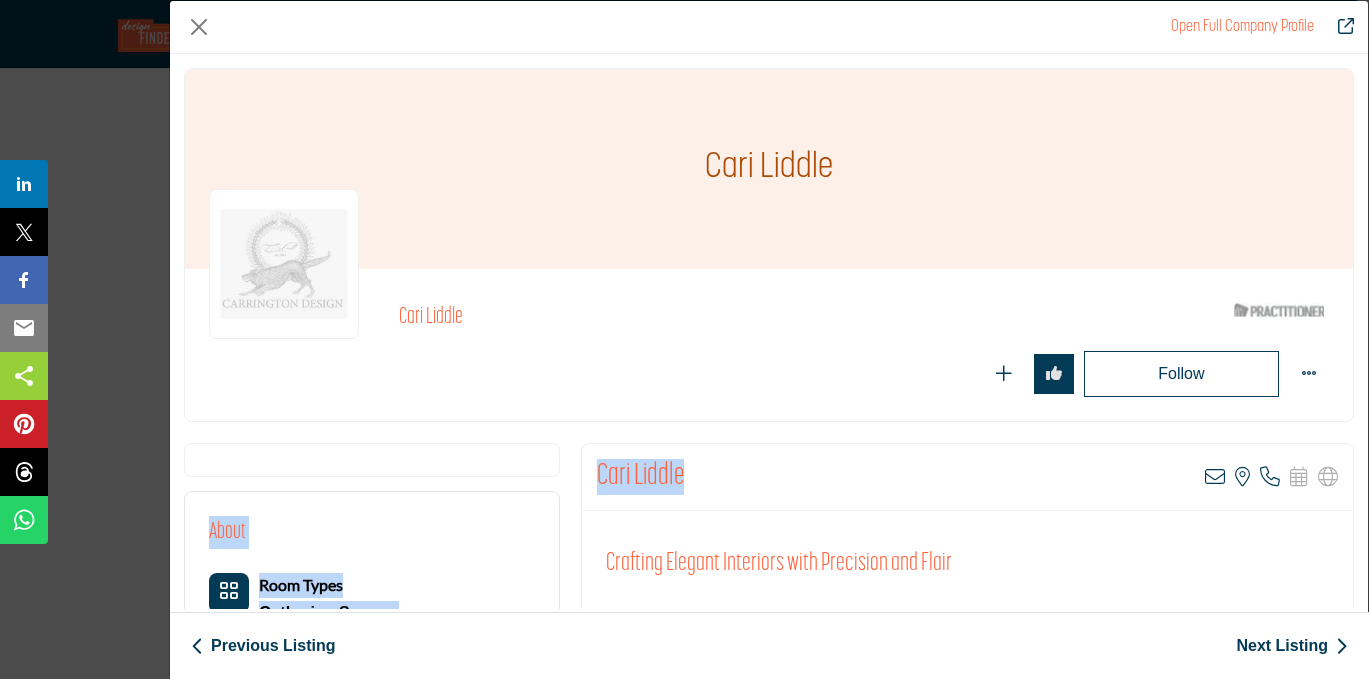 drag, startPoint x: 681, startPoint y: 479, endPoint x: 544, endPoint y: 458, distance: 138.60014 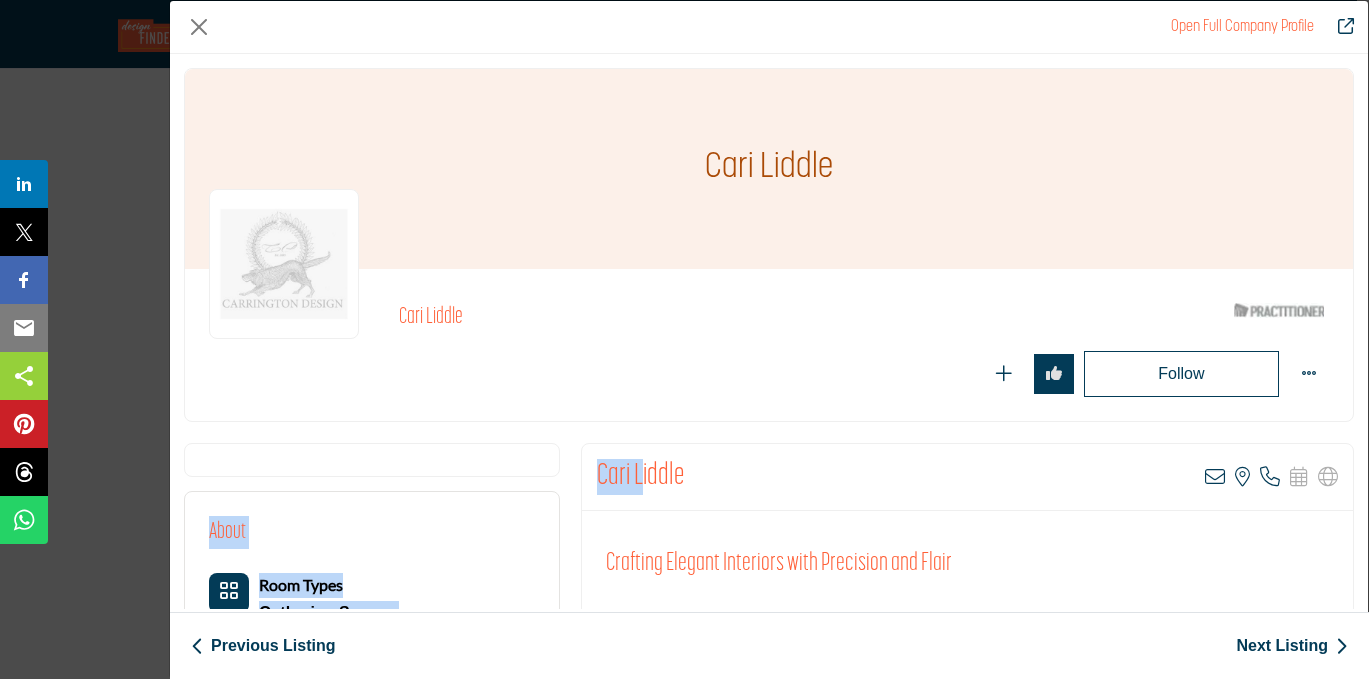 drag, startPoint x: 544, startPoint y: 458, endPoint x: 618, endPoint y: 486, distance: 79.12016 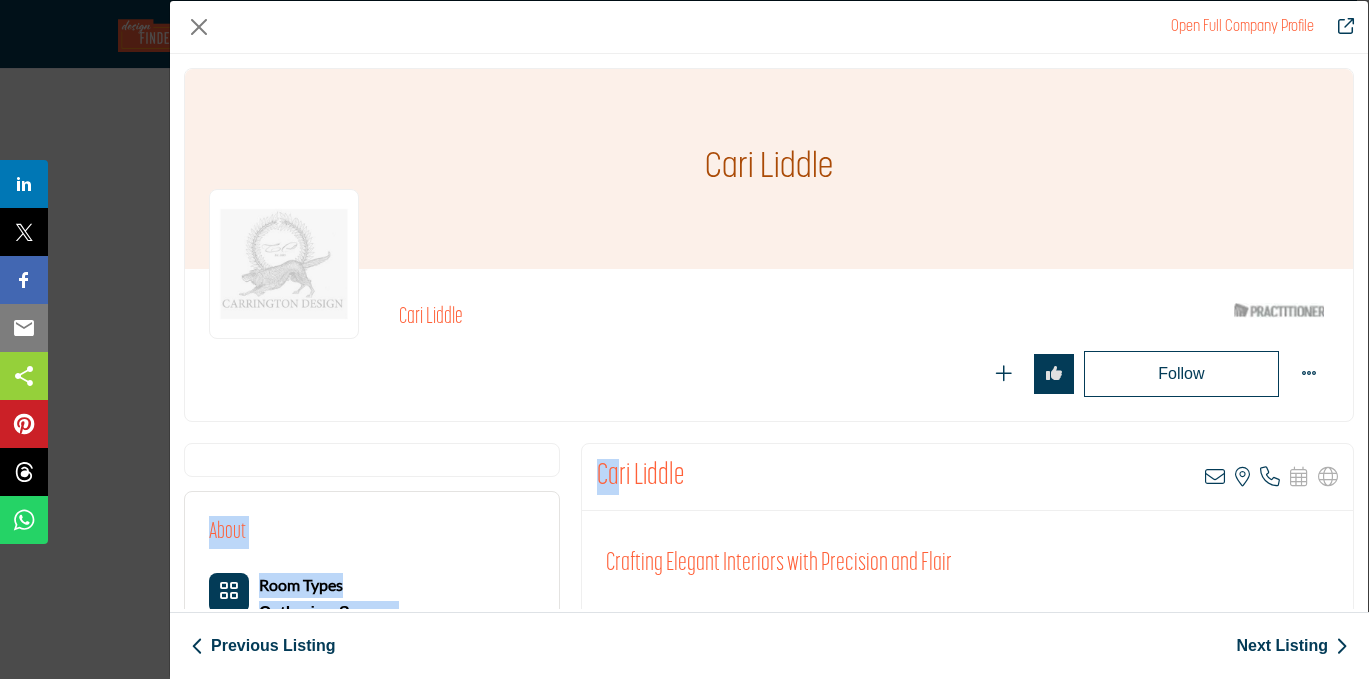 click on "Cari Liddle" at bounding box center (640, 477) 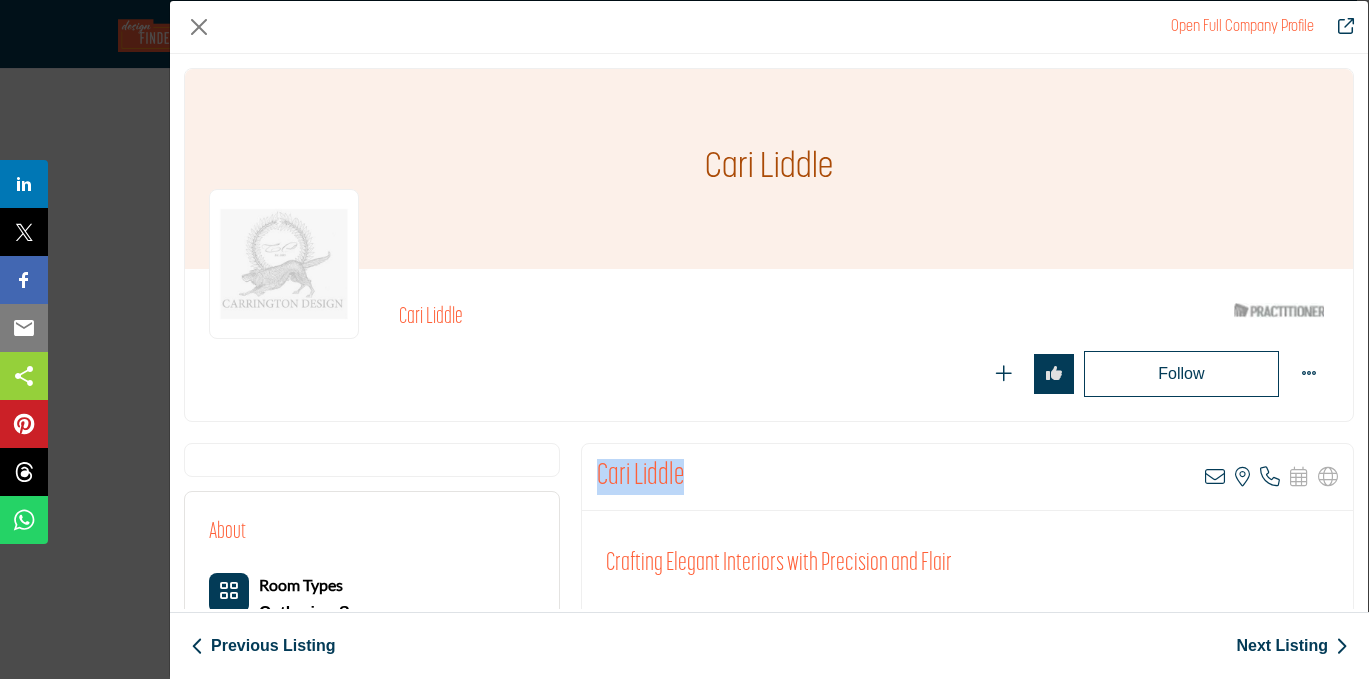 drag, startPoint x: 595, startPoint y: 476, endPoint x: 687, endPoint y: 472, distance: 92.086914 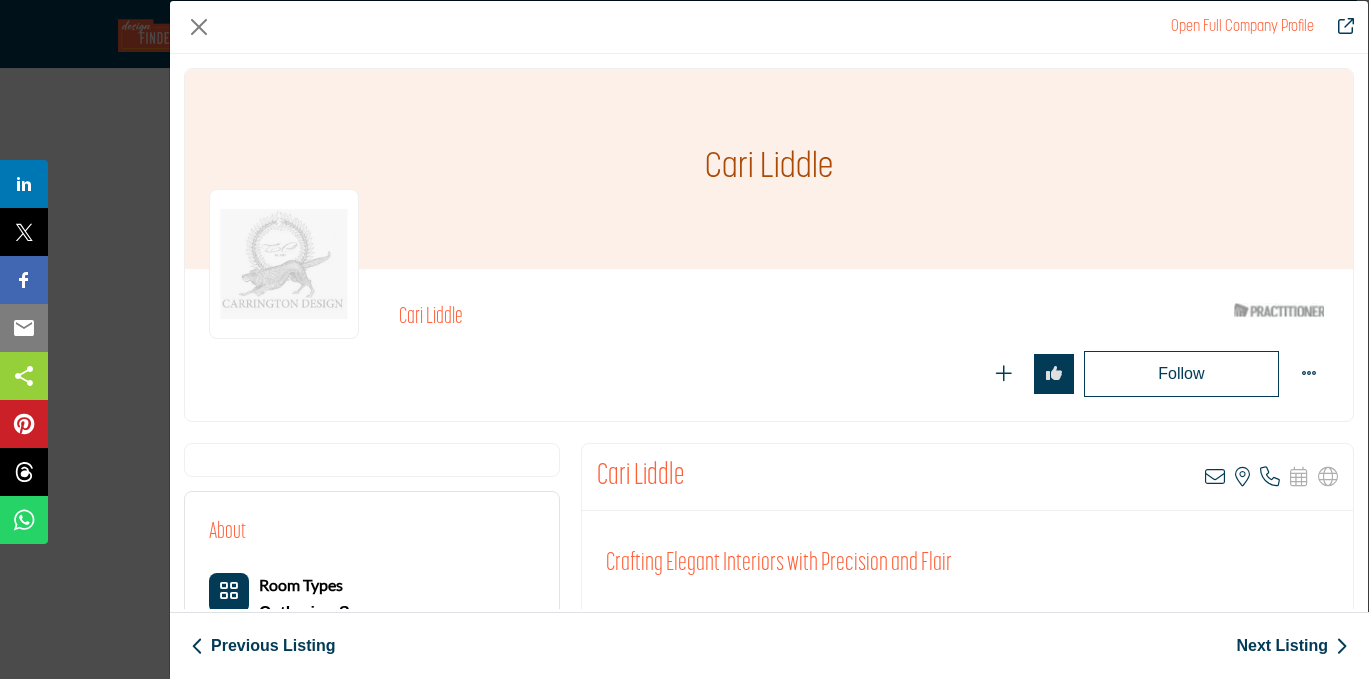 click on "Follow
Following" at bounding box center [864, 374] 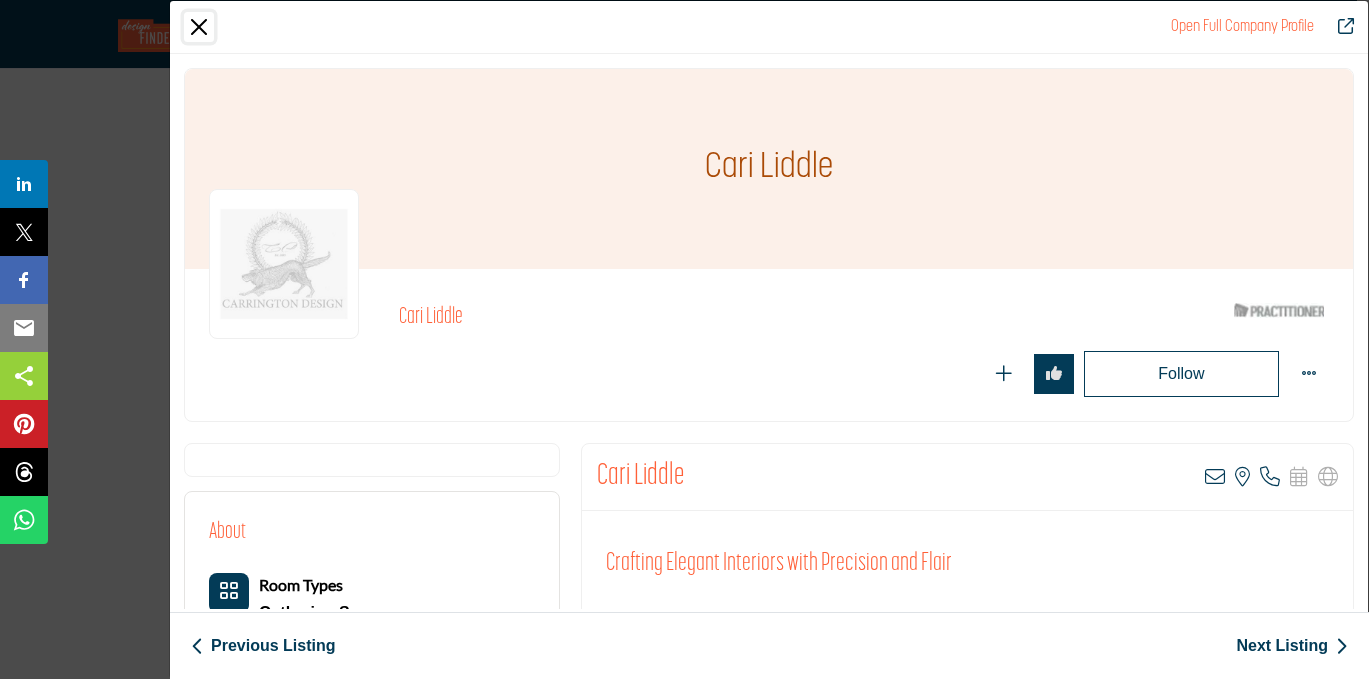 click at bounding box center (199, 27) 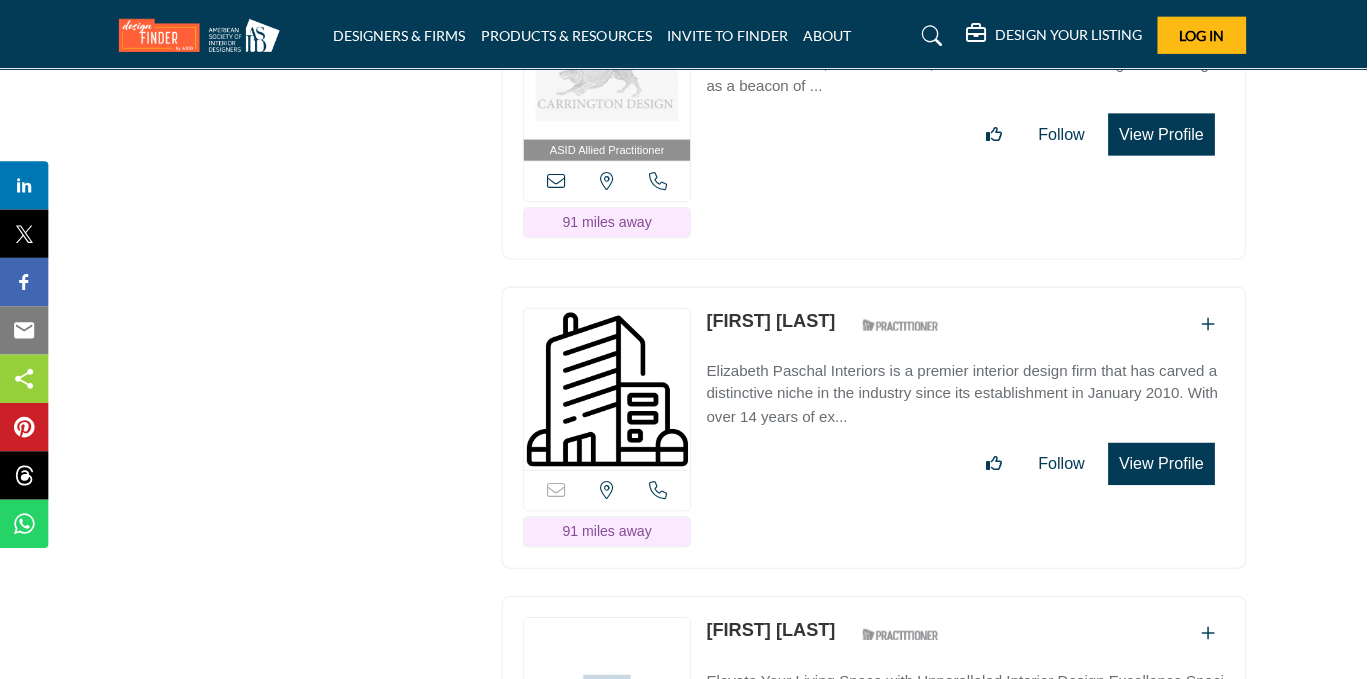 scroll, scrollTop: 33092, scrollLeft: 2, axis: both 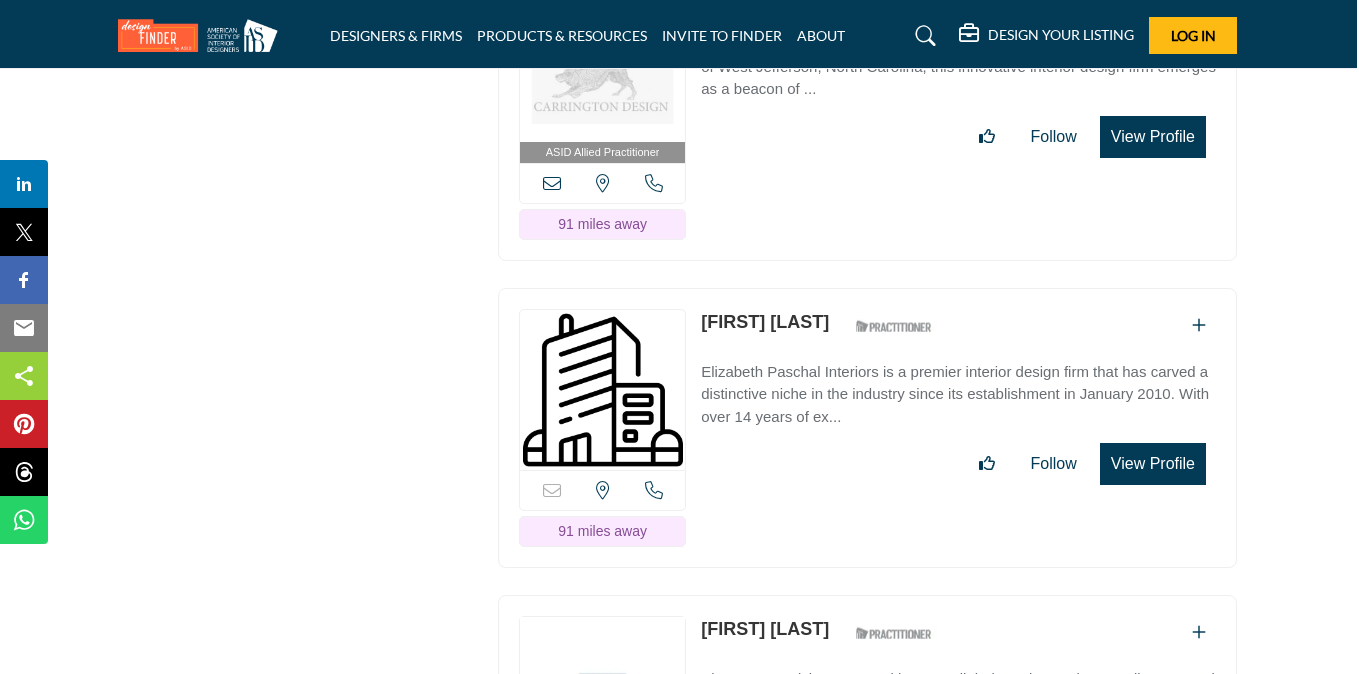 click on "View Profile" at bounding box center (1153, 464) 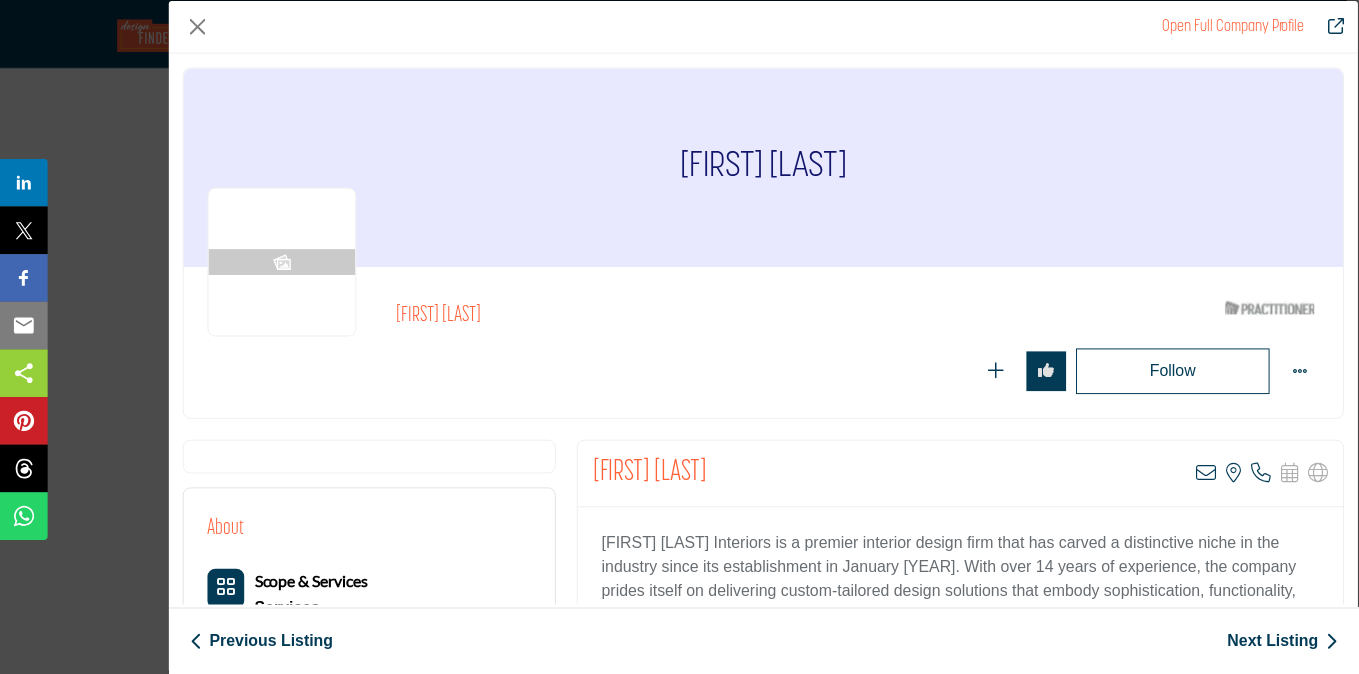 scroll, scrollTop: 58, scrollLeft: 0, axis: vertical 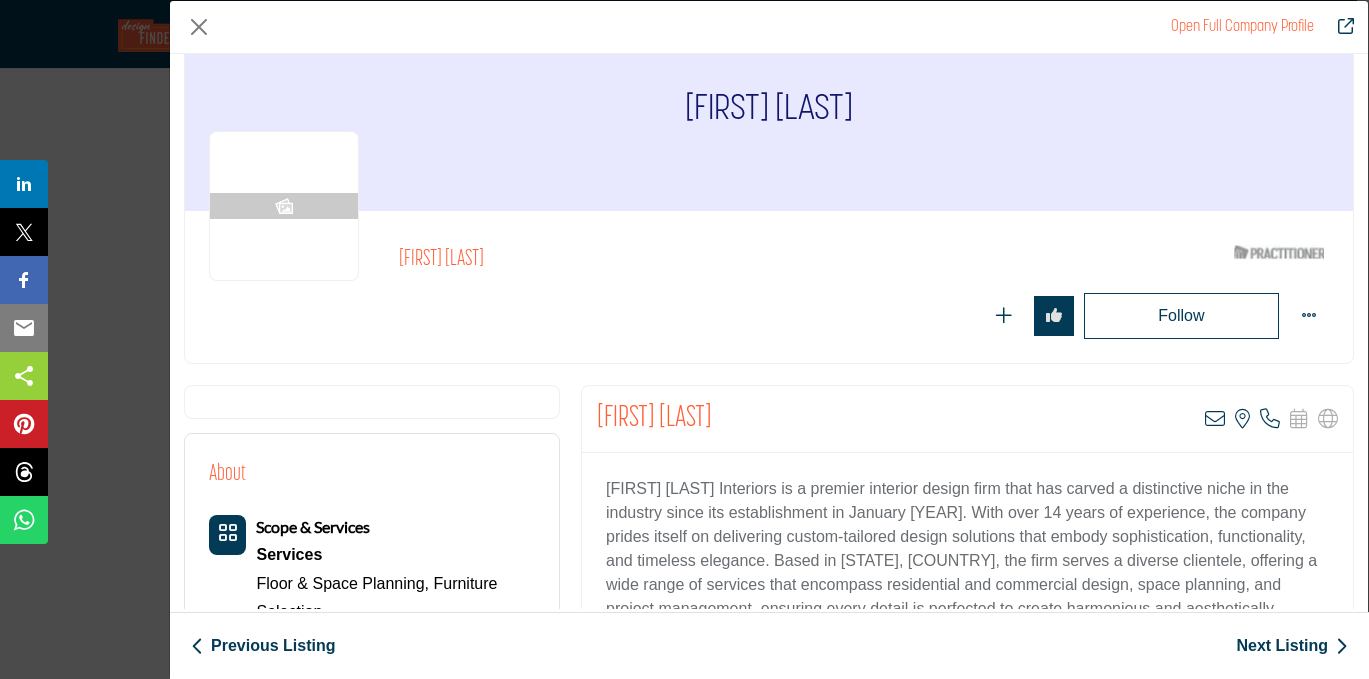 drag, startPoint x: 745, startPoint y: 412, endPoint x: 577, endPoint y: 405, distance: 168.14577 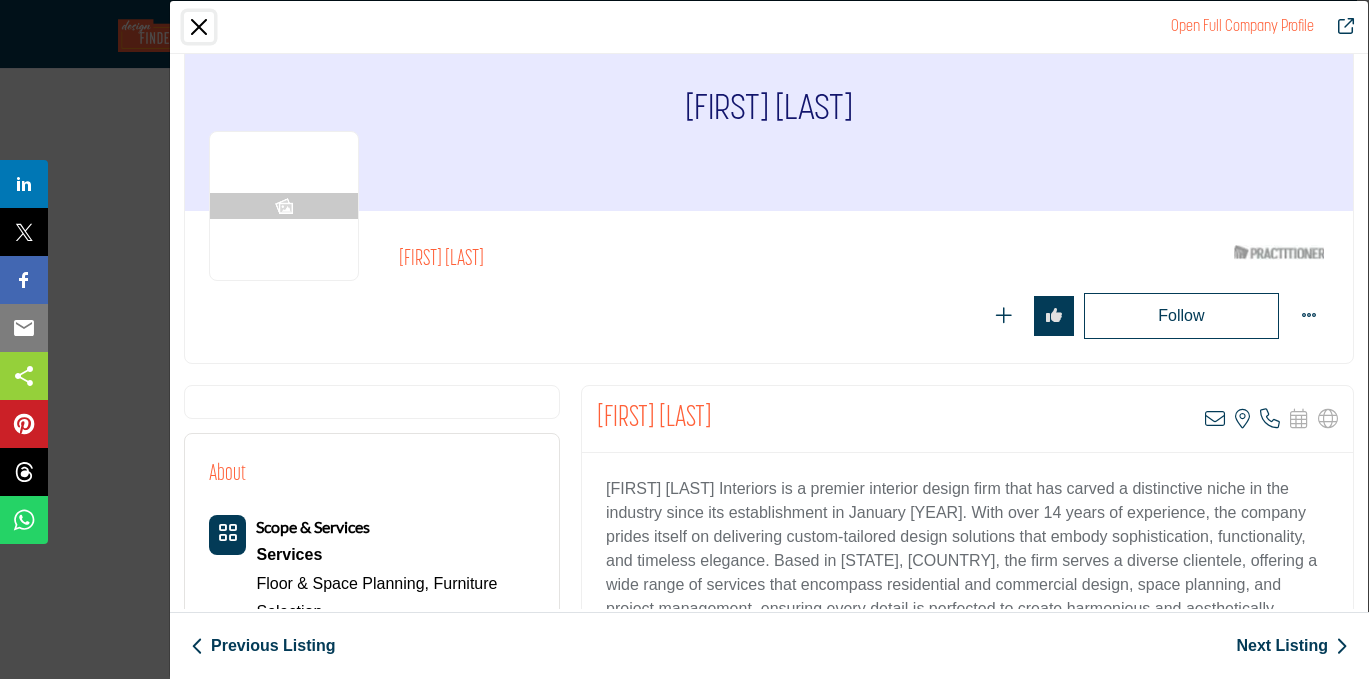 click at bounding box center [199, 27] 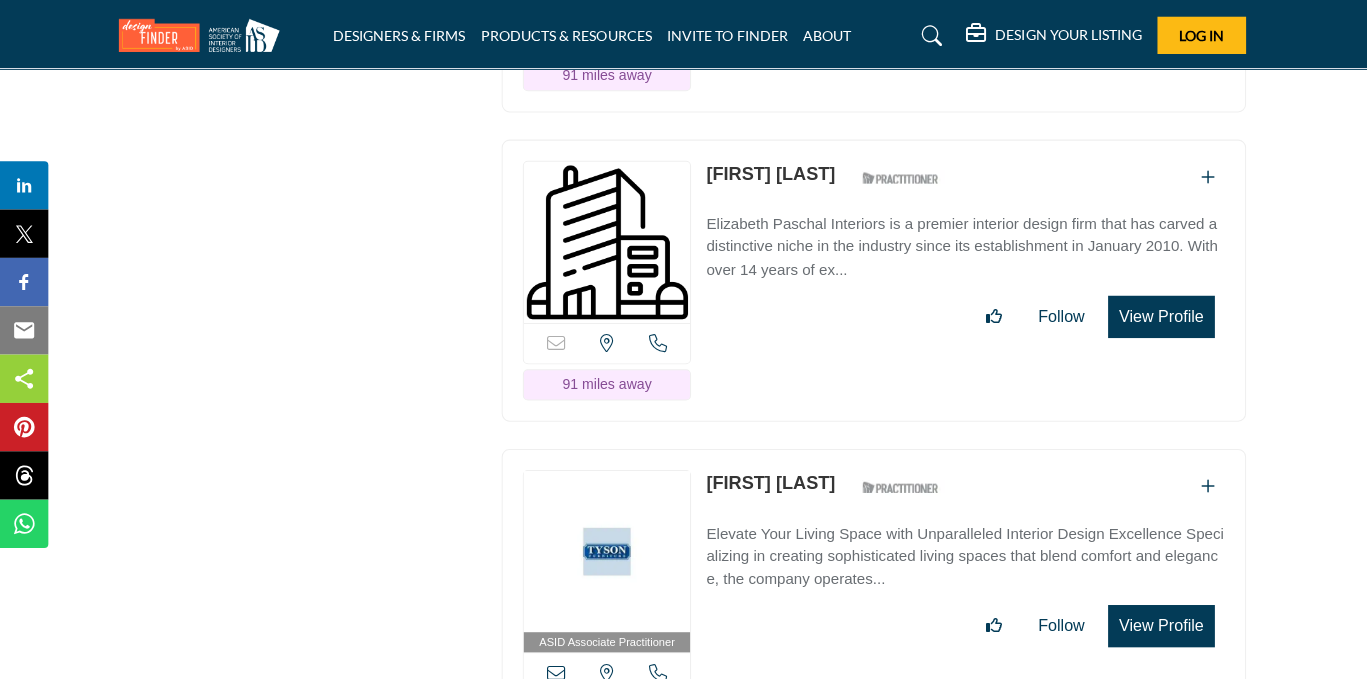 scroll, scrollTop: 33326, scrollLeft: 2, axis: both 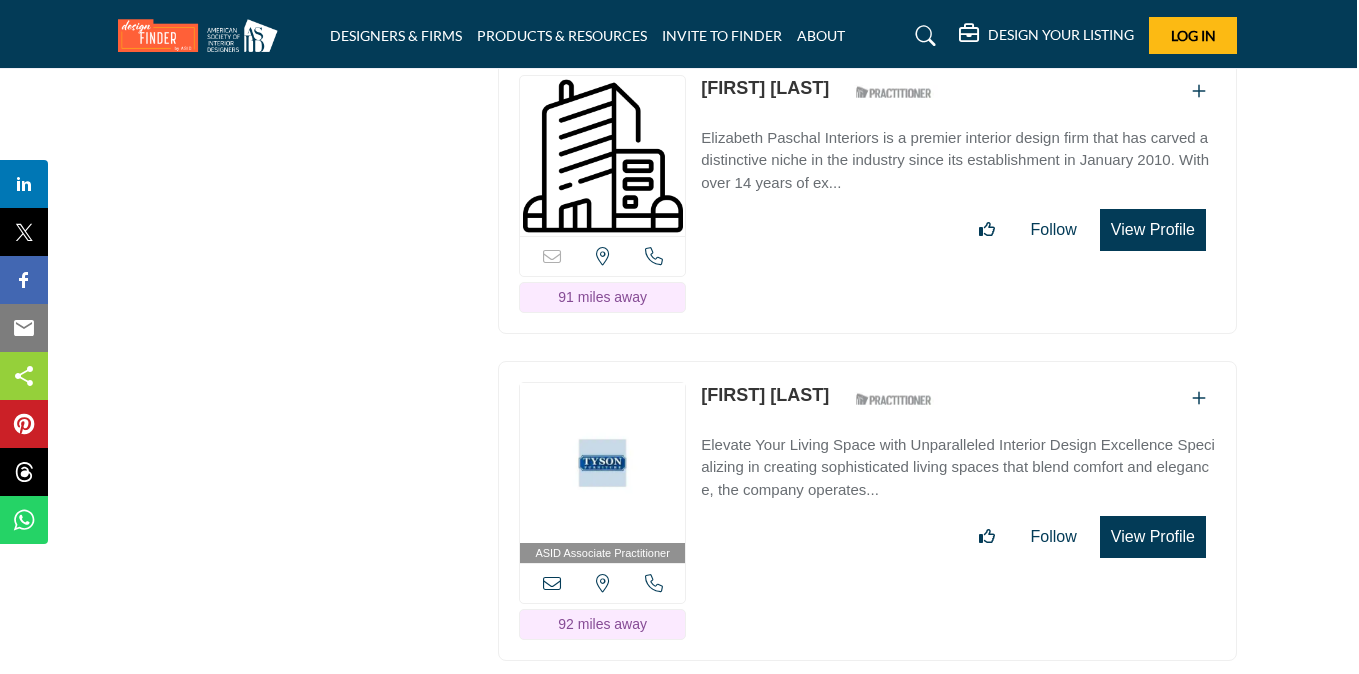 click on "View Profile" at bounding box center (1153, 537) 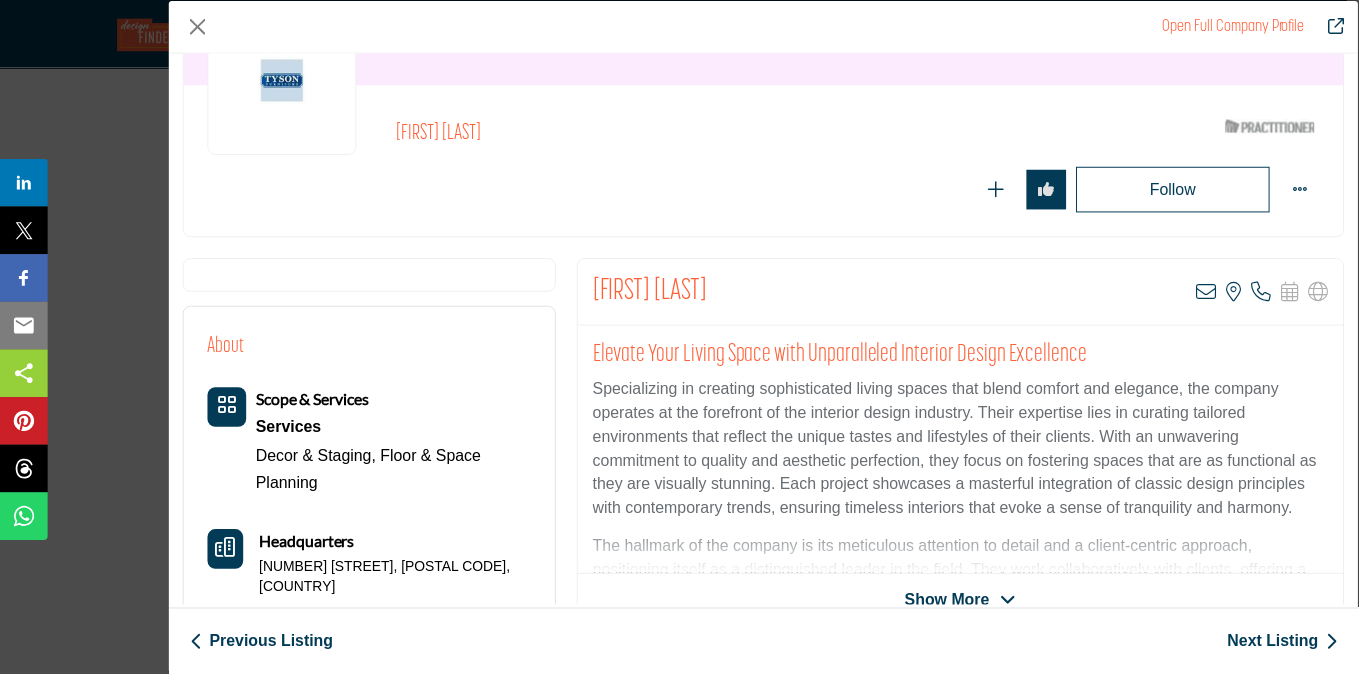 scroll, scrollTop: 185, scrollLeft: 0, axis: vertical 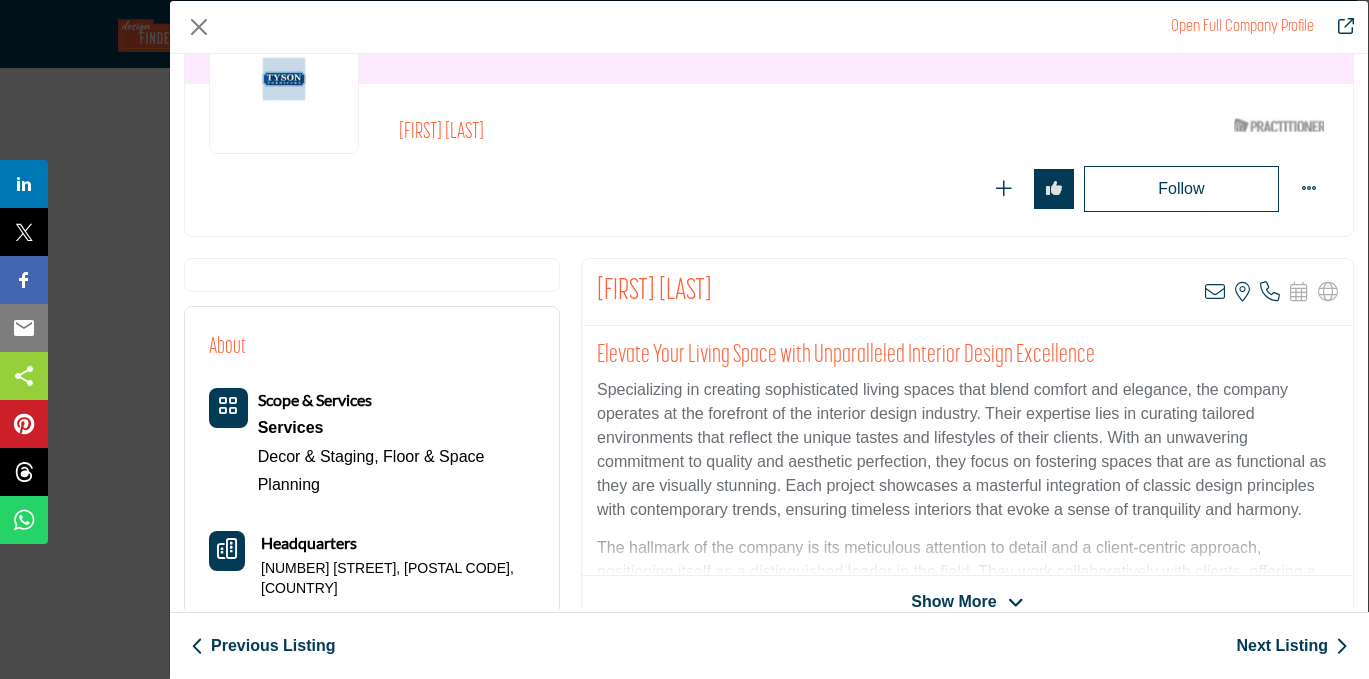 drag, startPoint x: 742, startPoint y: 285, endPoint x: 583, endPoint y: 285, distance: 159 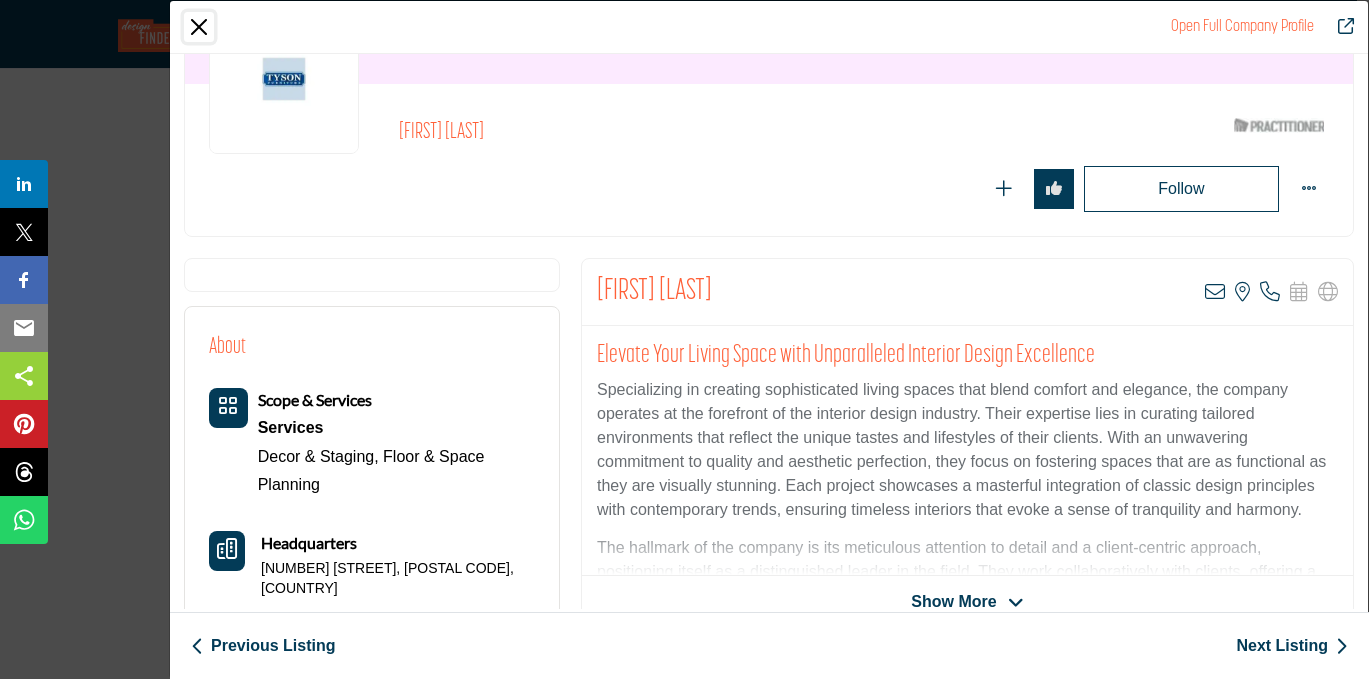 click at bounding box center [199, 27] 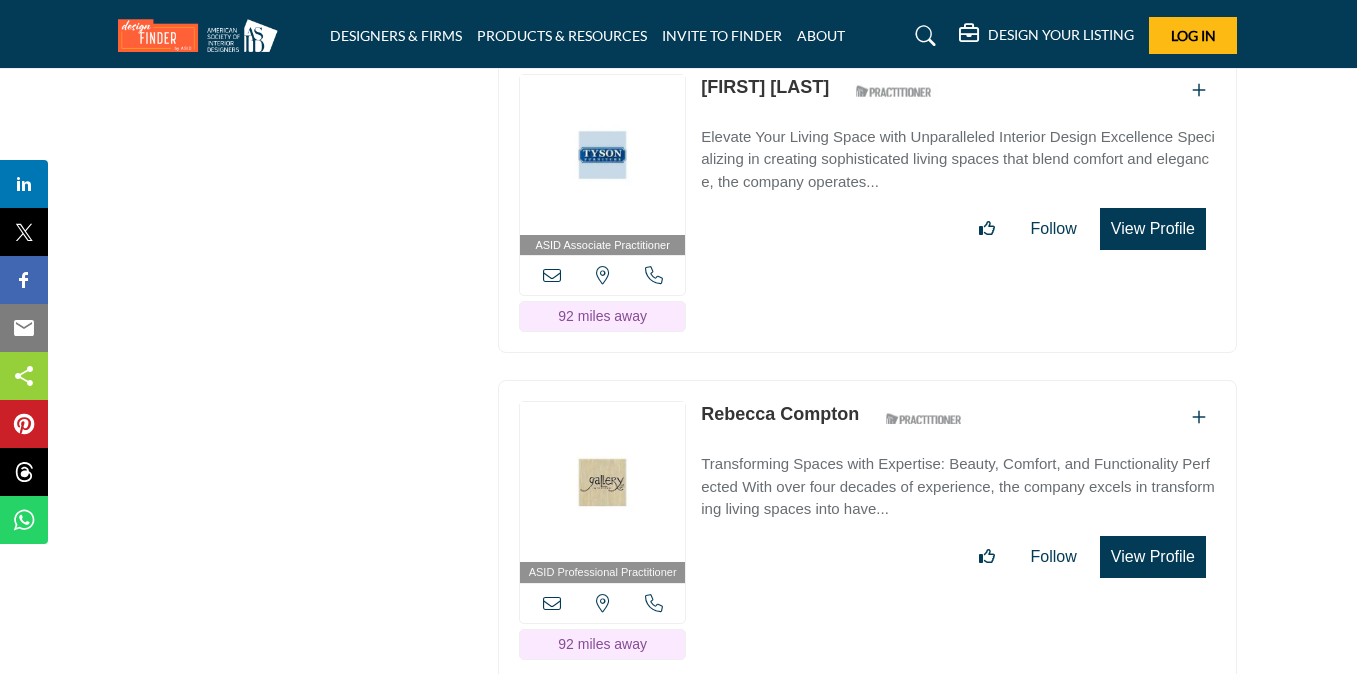 scroll, scrollTop: 33639, scrollLeft: 2, axis: both 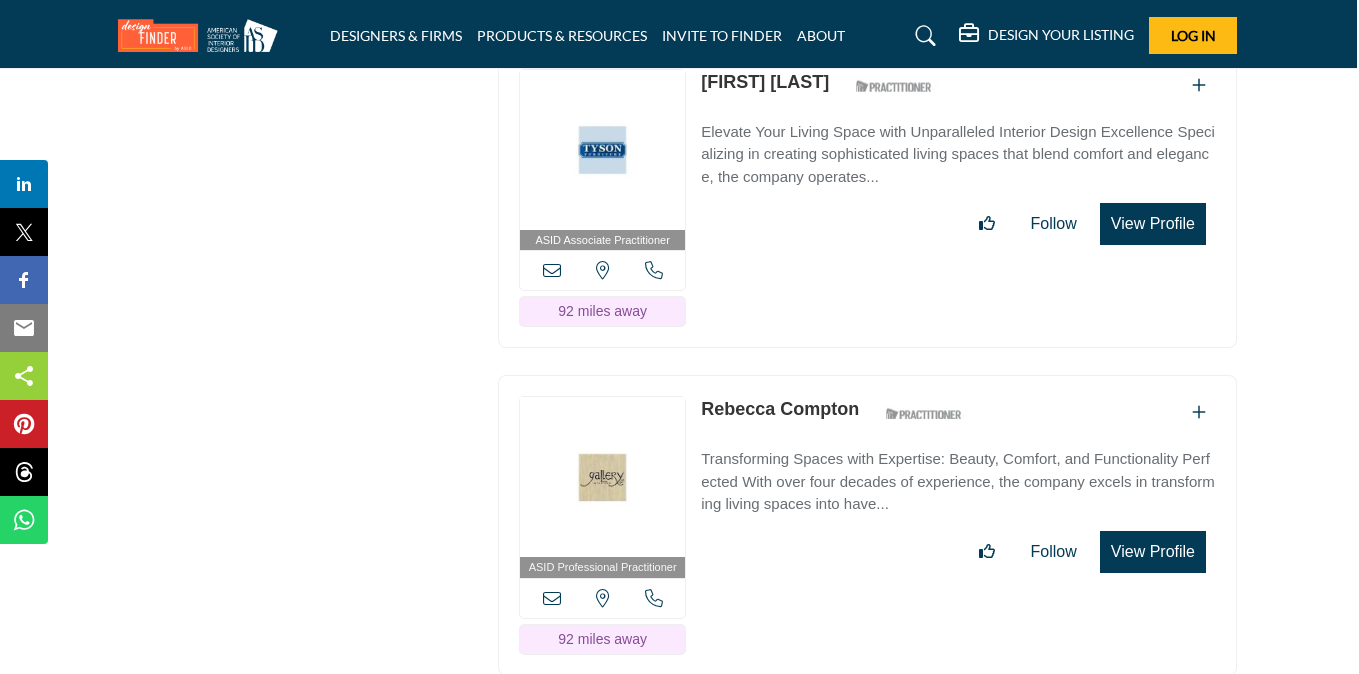 click on "View Profile" at bounding box center [1153, 552] 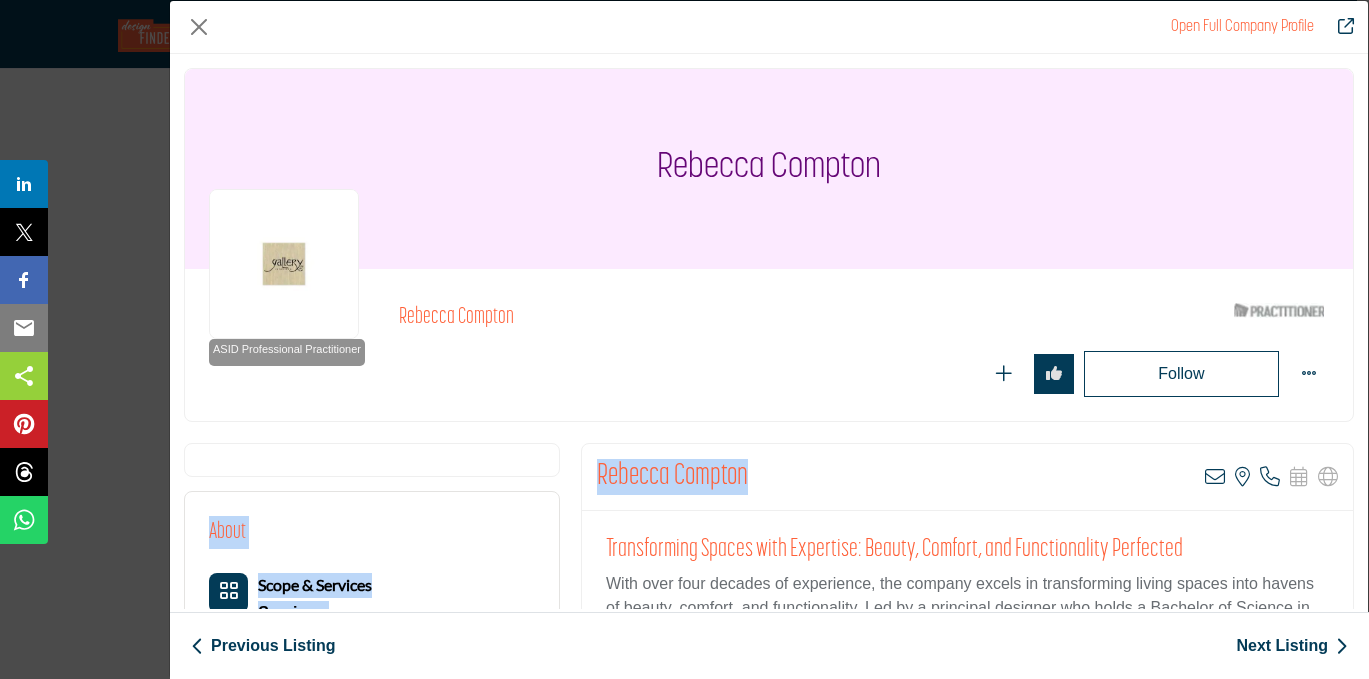 drag, startPoint x: 743, startPoint y: 474, endPoint x: 563, endPoint y: 462, distance: 180.39955 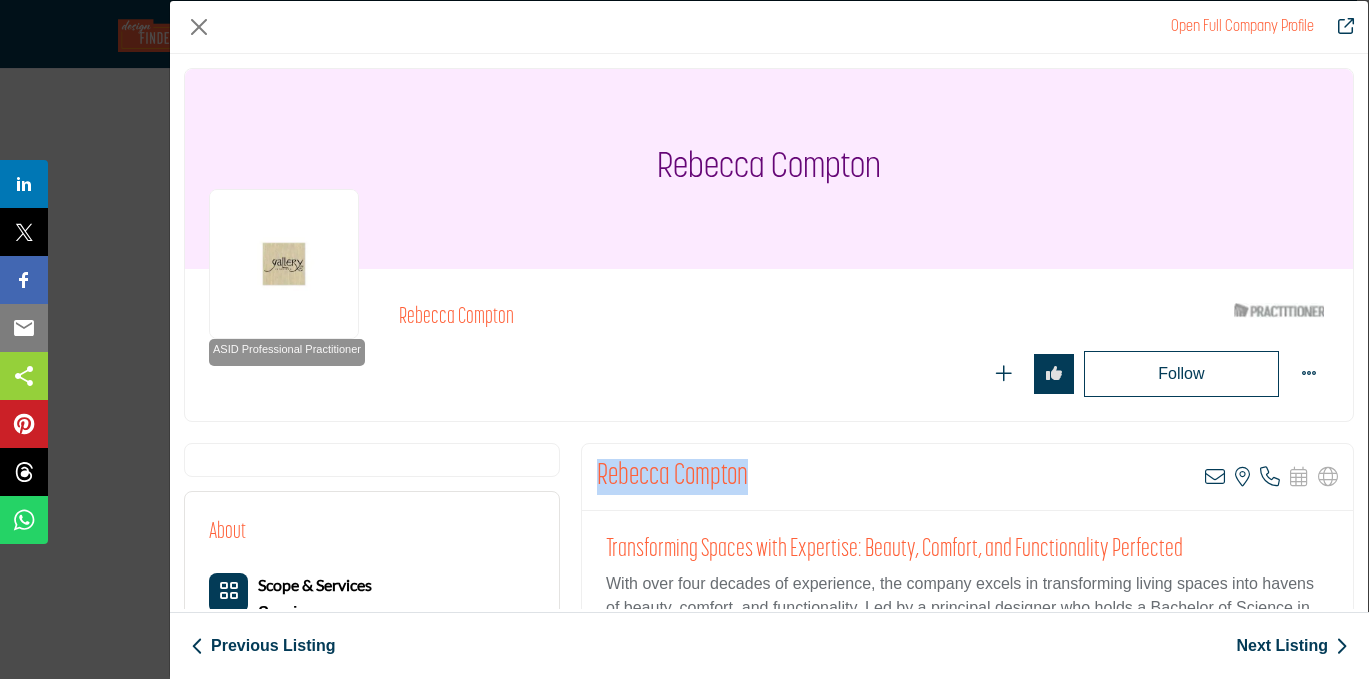 drag, startPoint x: 593, startPoint y: 476, endPoint x: 743, endPoint y: 480, distance: 150.05333 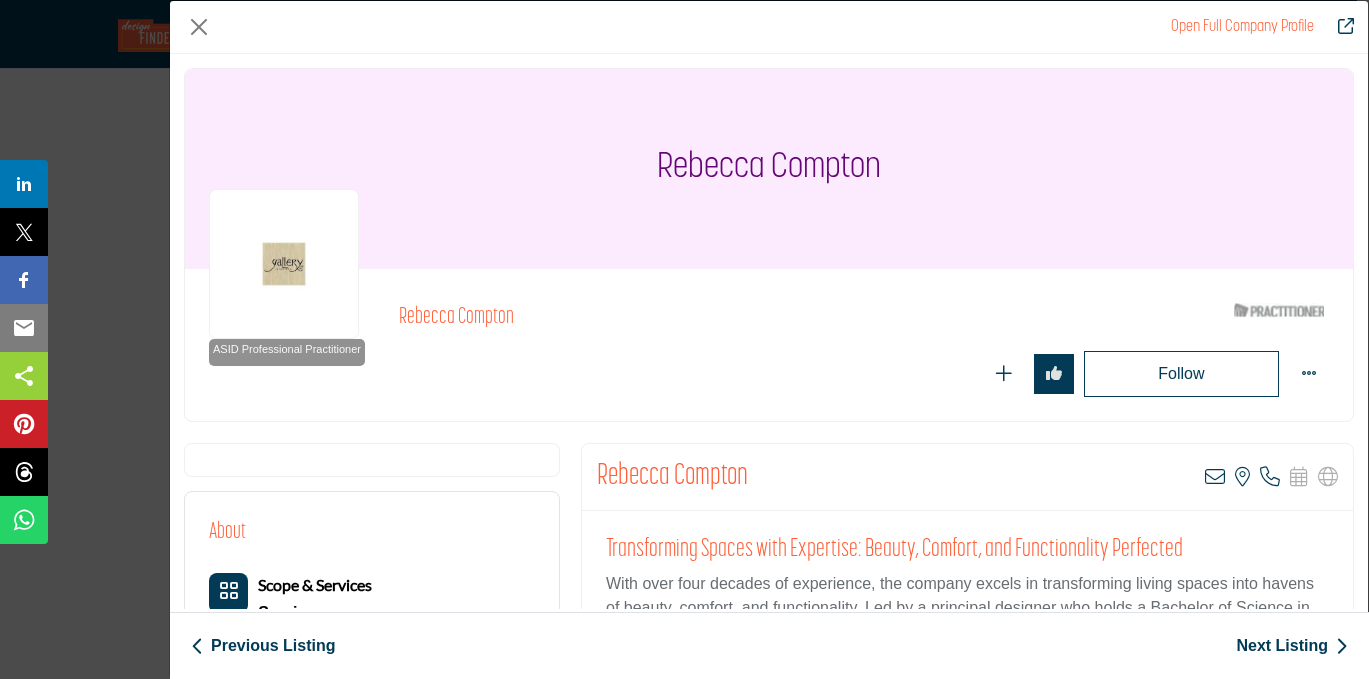 click on "Follow
Following" at bounding box center (1003, 374) 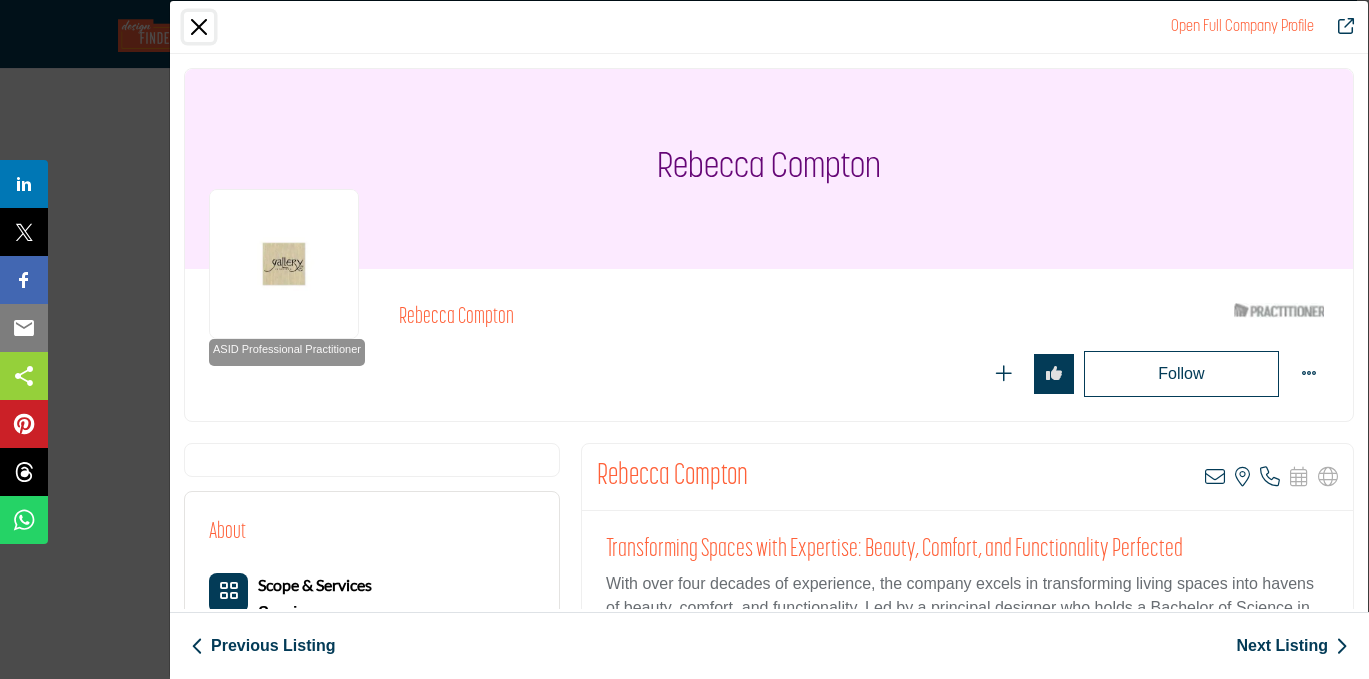click at bounding box center [199, 27] 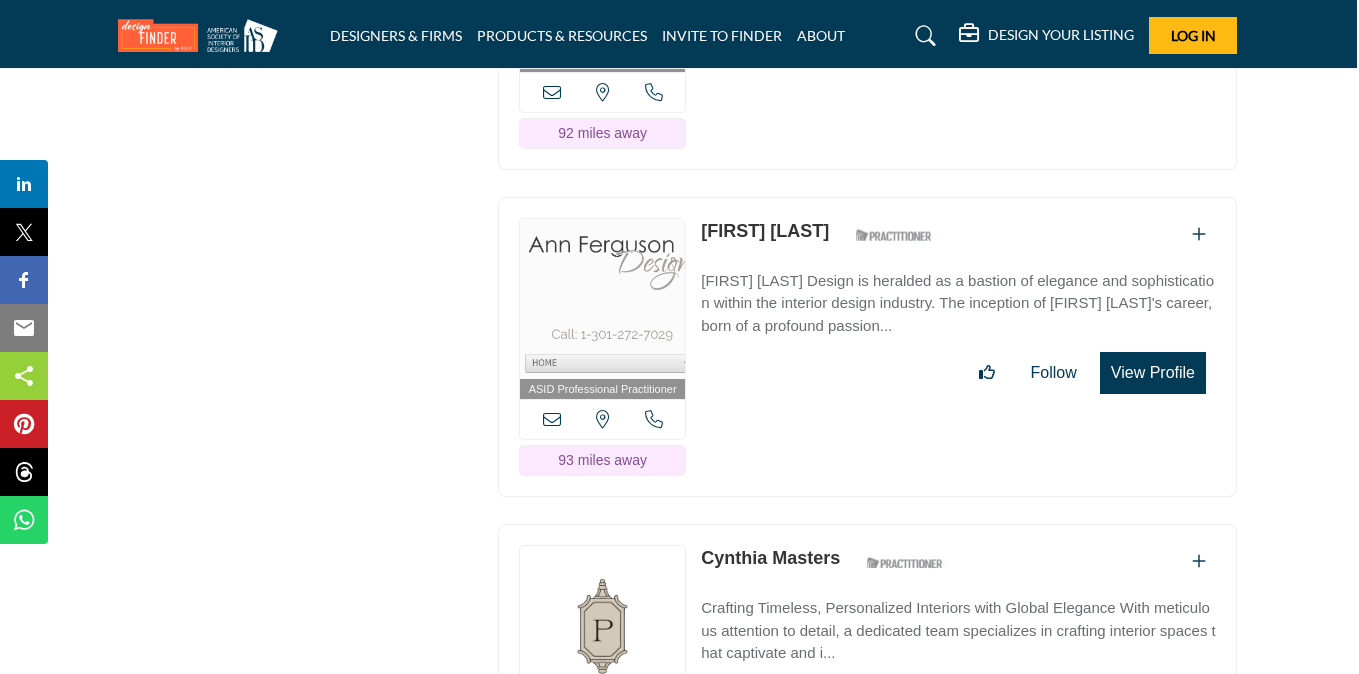 scroll, scrollTop: 34142, scrollLeft: 2, axis: both 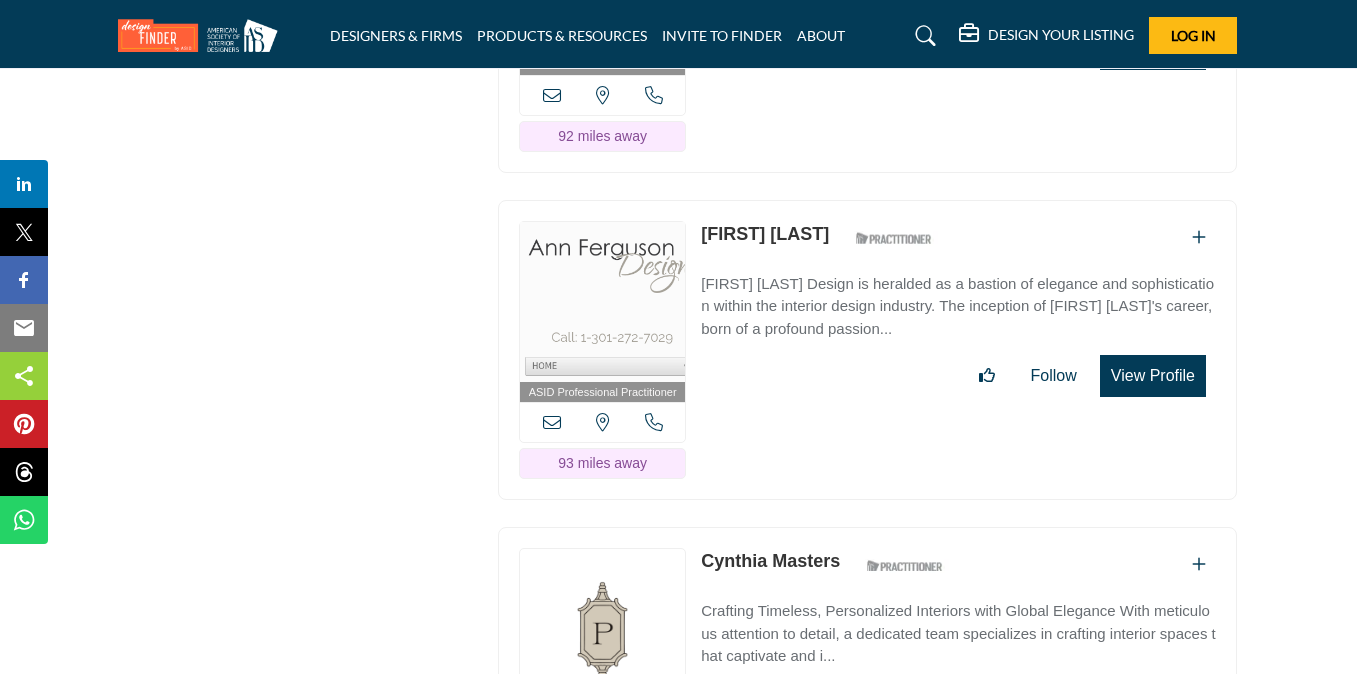 click on "View Profile" at bounding box center [1153, 376] 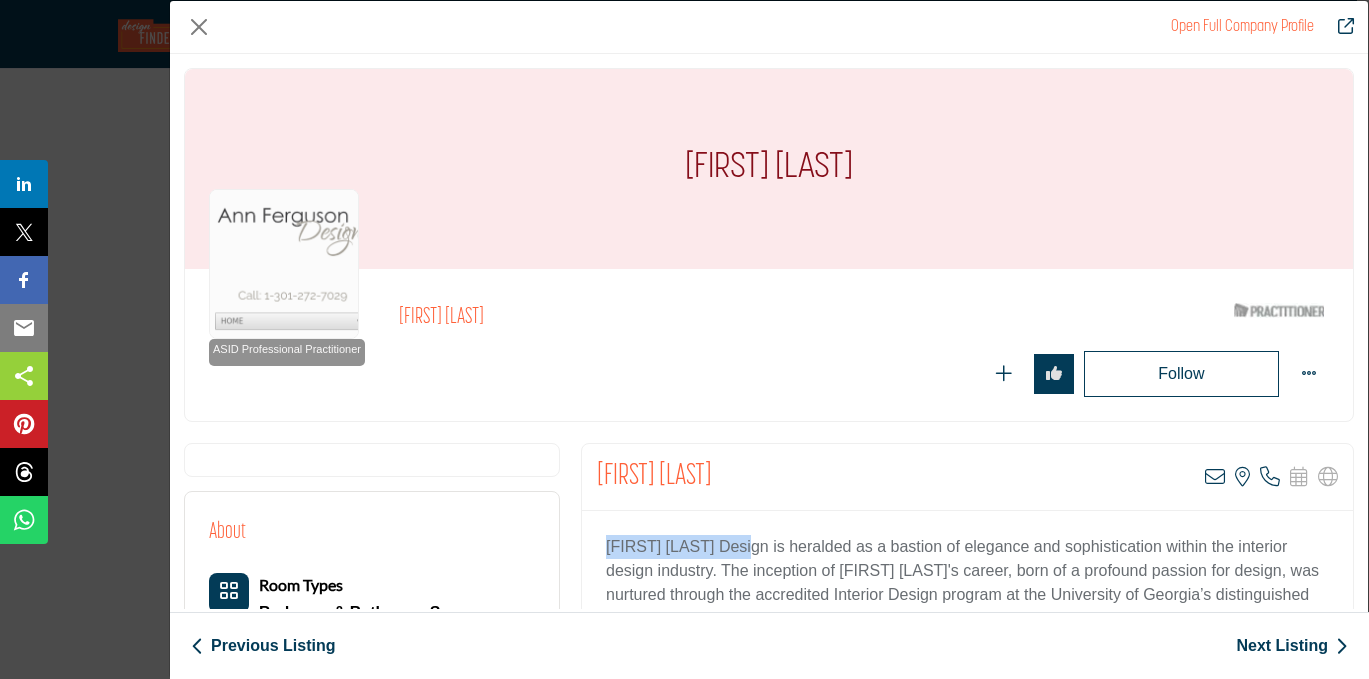 drag, startPoint x: 755, startPoint y: 541, endPoint x: 597, endPoint y: 522, distance: 159.1383 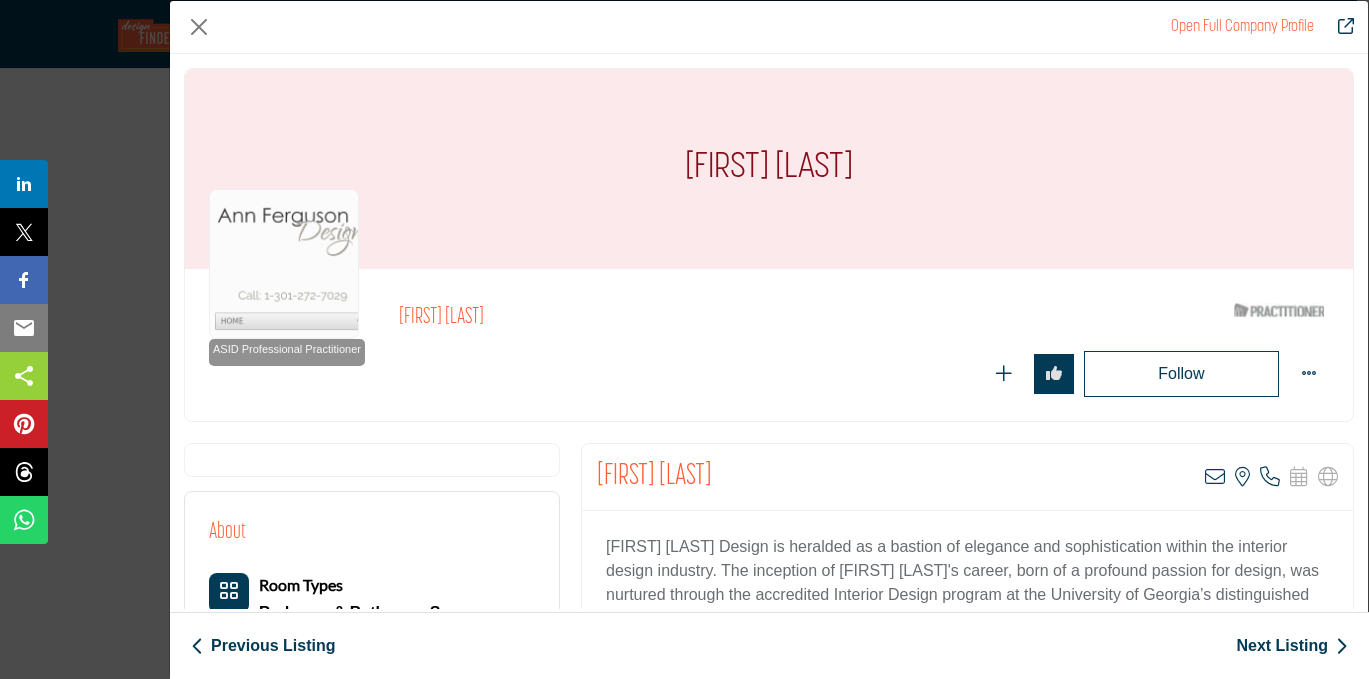 click on "[FIRST] [LAST]" at bounding box center (674, 318) 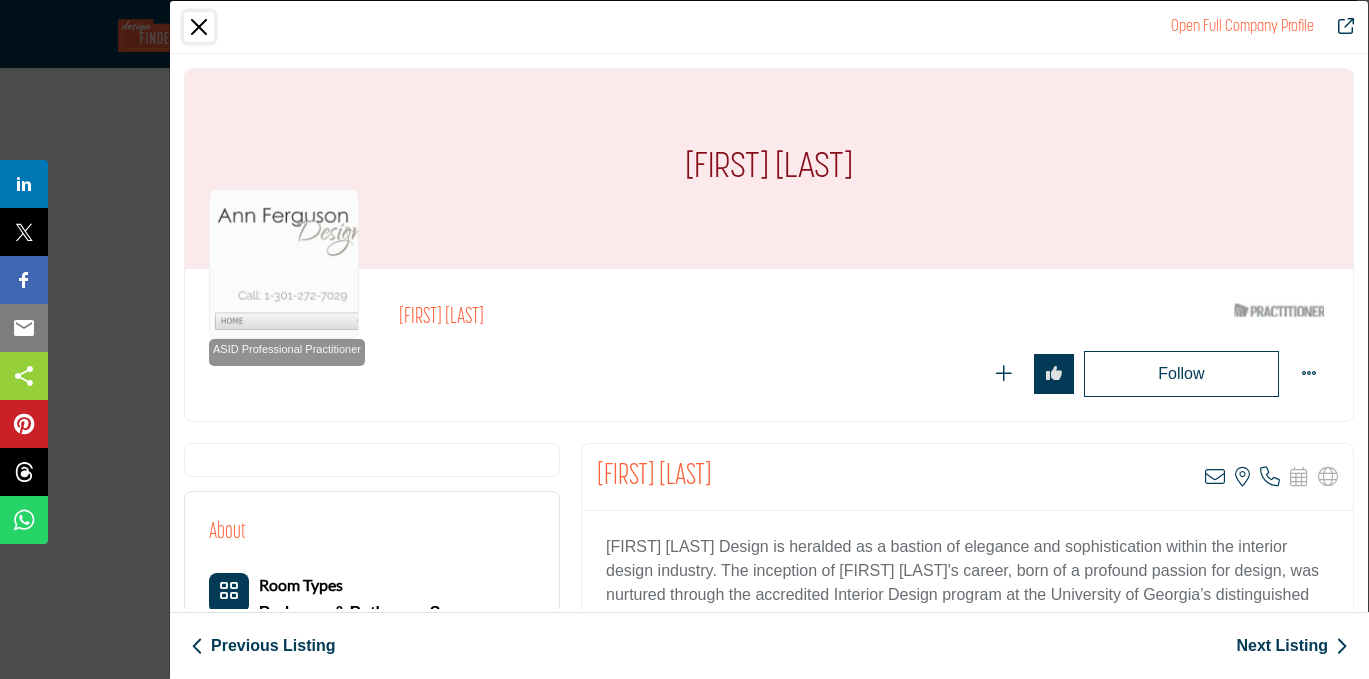 click at bounding box center [199, 27] 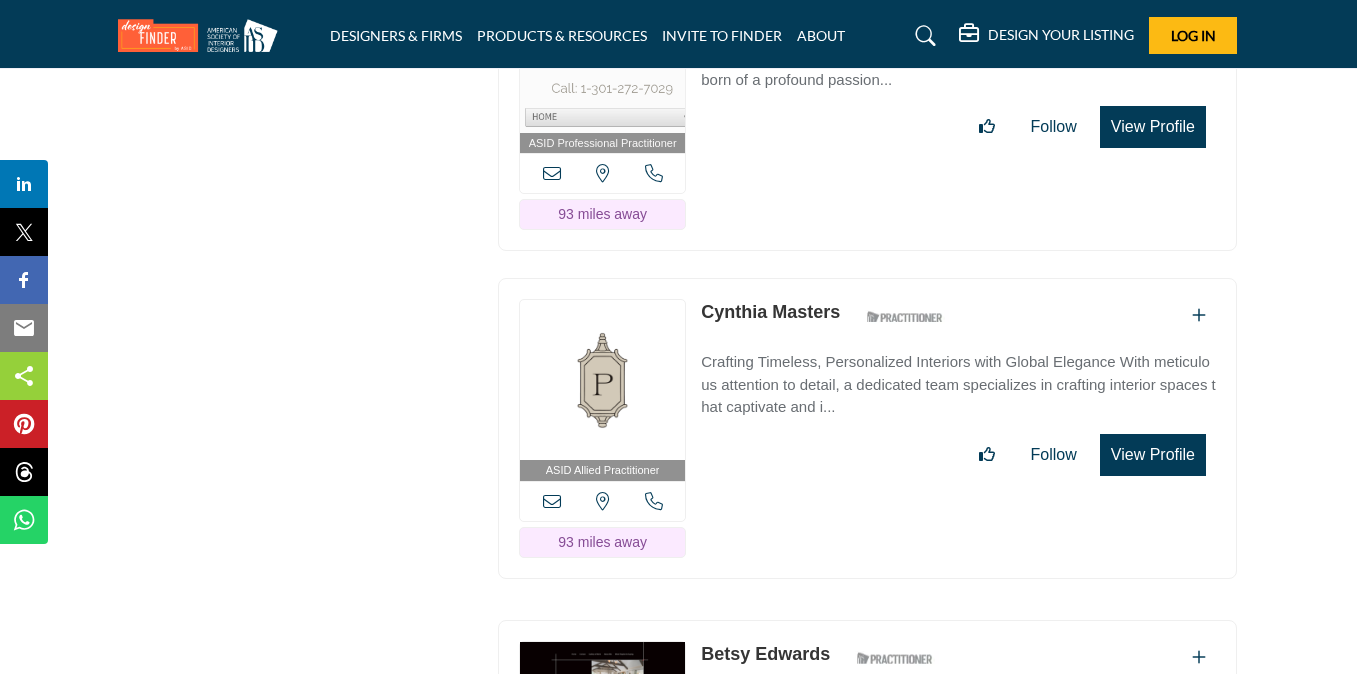scroll, scrollTop: 34392, scrollLeft: 2, axis: both 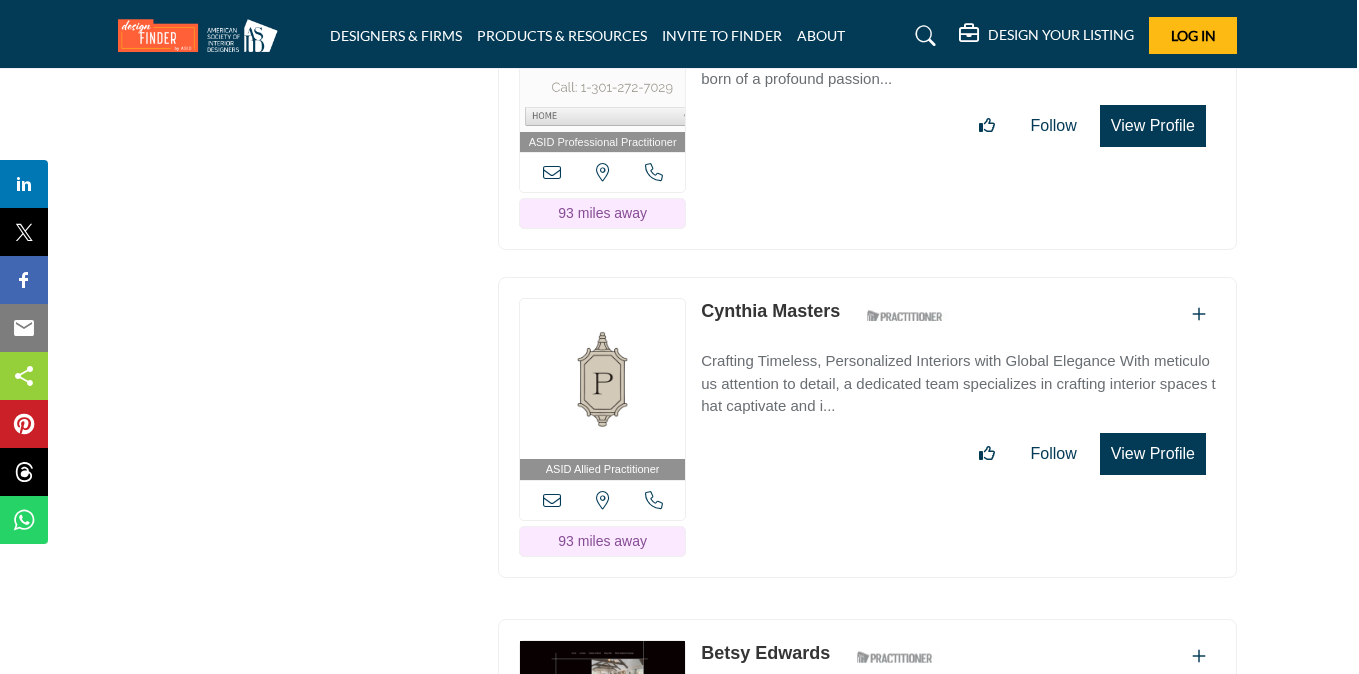 click on "View Profile" at bounding box center [1153, 454] 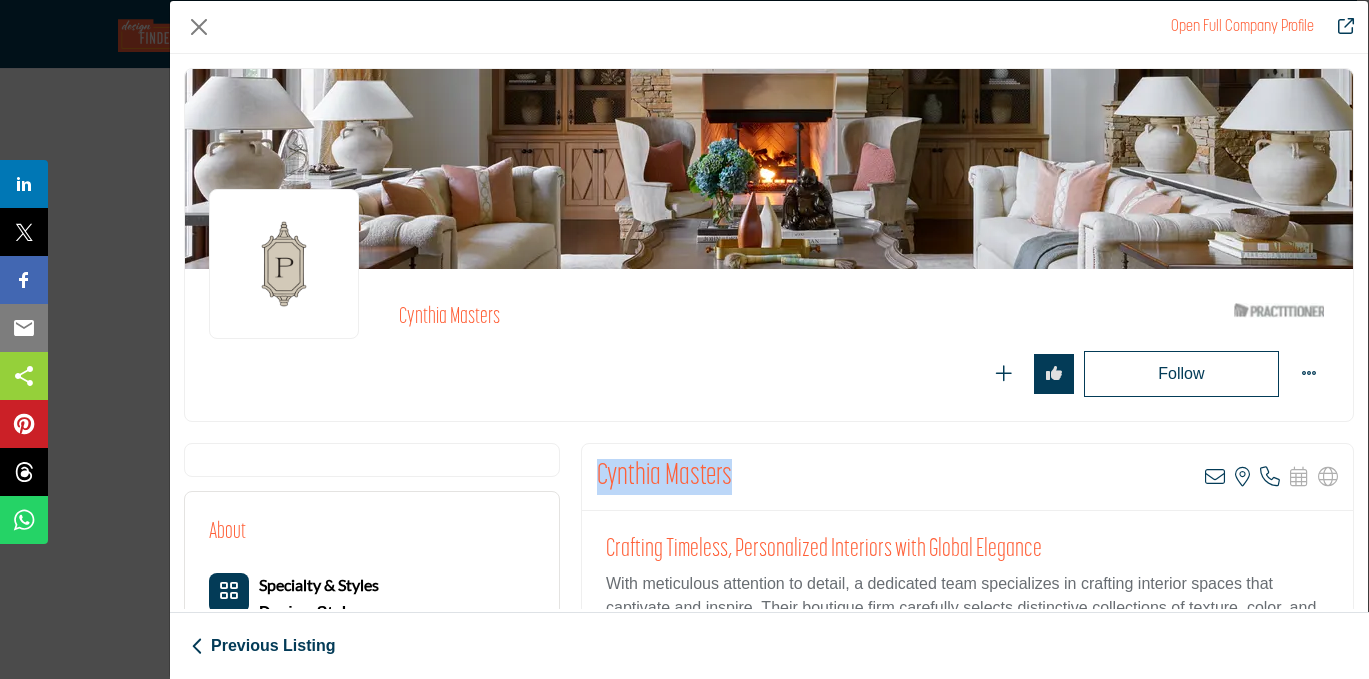drag, startPoint x: 729, startPoint y: 475, endPoint x: 579, endPoint y: 473, distance: 150.01334 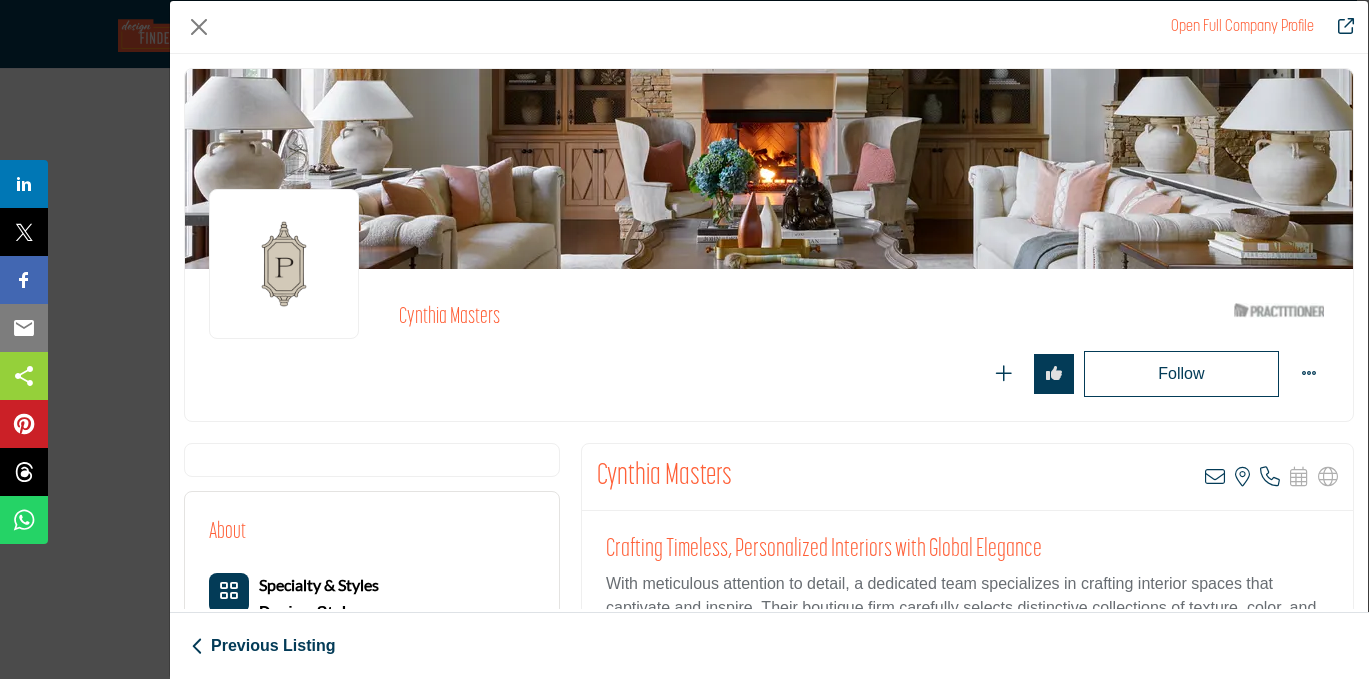 click on "Follow
Following" at bounding box center (864, 374) 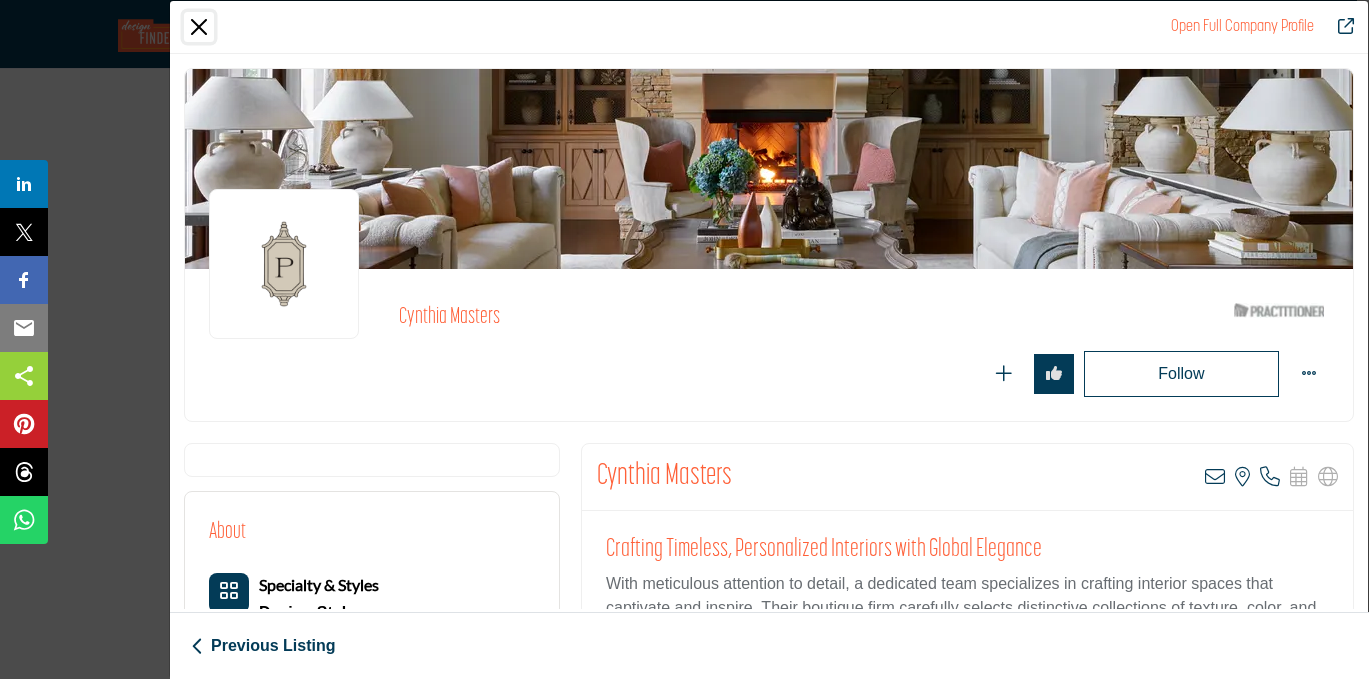 click at bounding box center [199, 27] 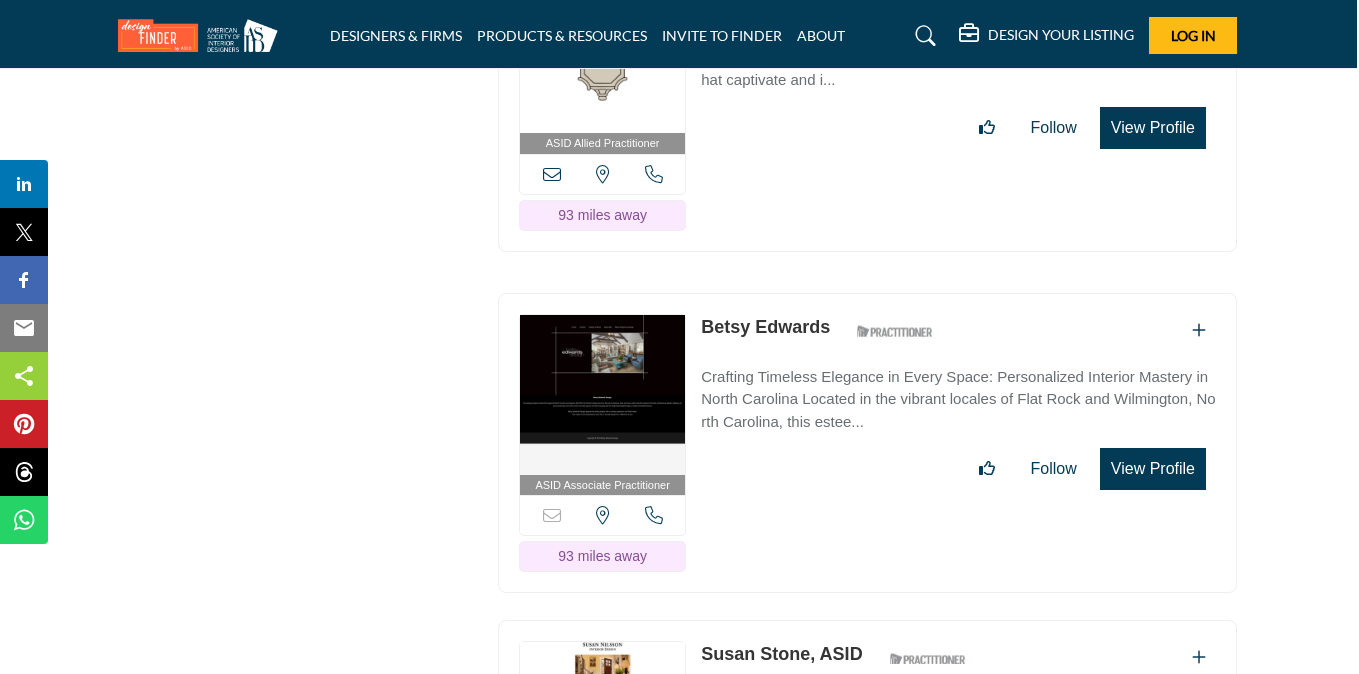scroll, scrollTop: 34719, scrollLeft: 2, axis: both 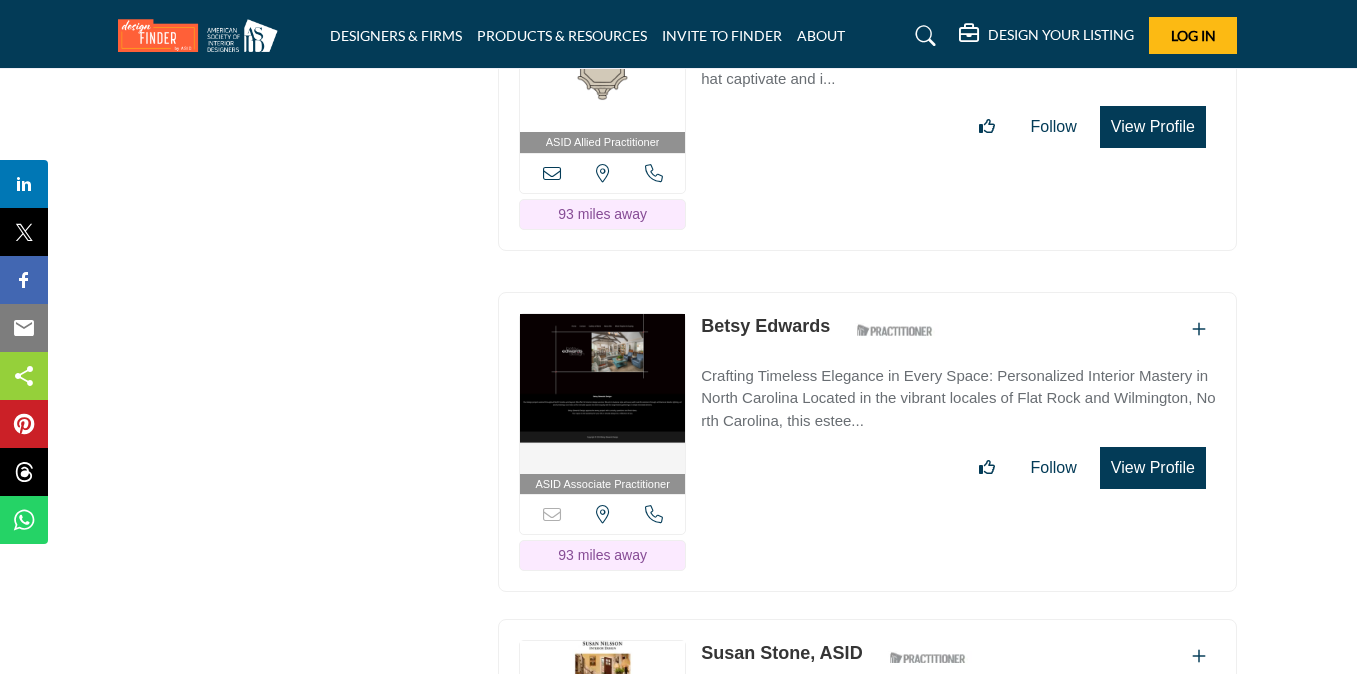 click on "View Profile" at bounding box center (1153, 468) 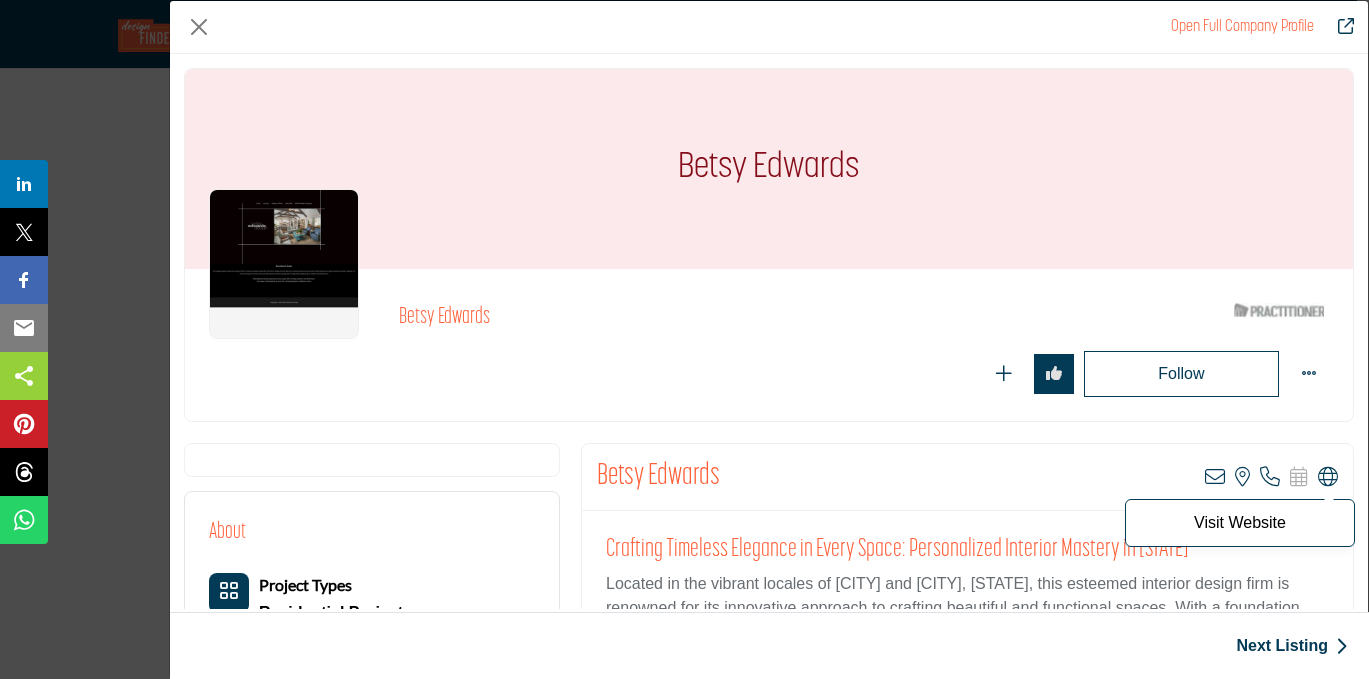 click at bounding box center (1328, 477) 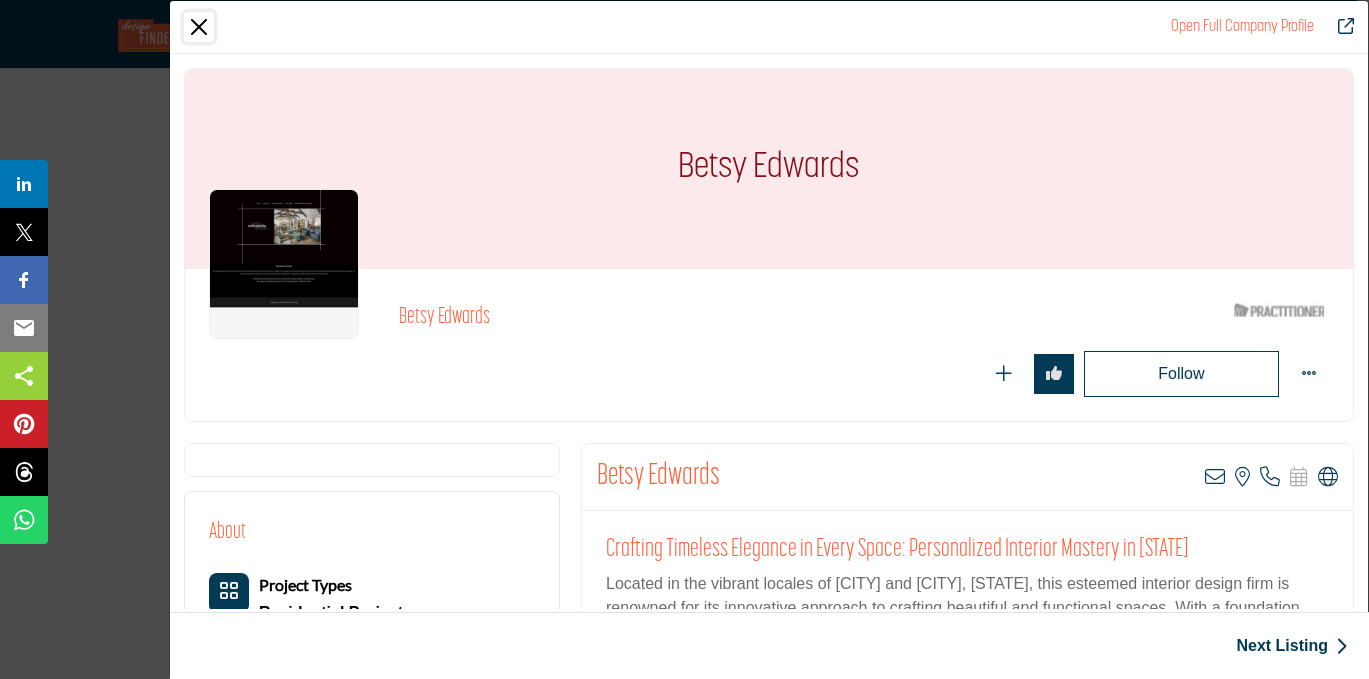 click at bounding box center [199, 27] 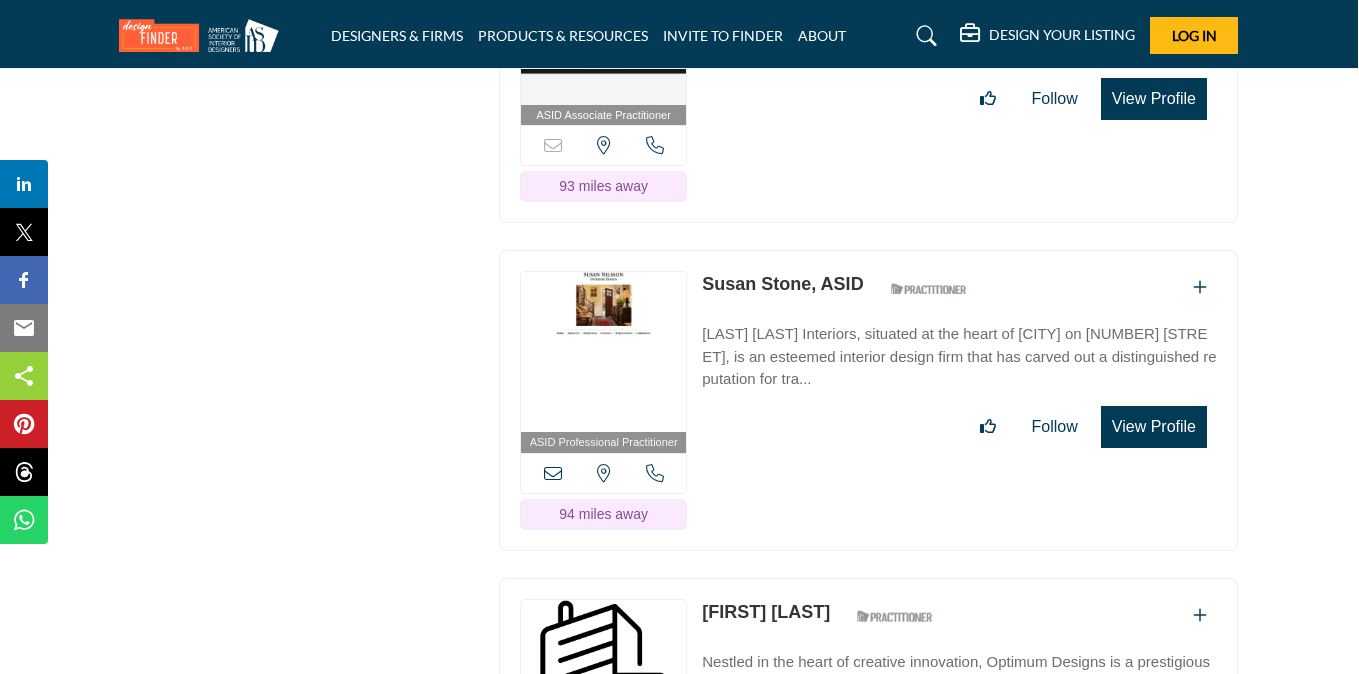 scroll, scrollTop: 35090, scrollLeft: 1, axis: both 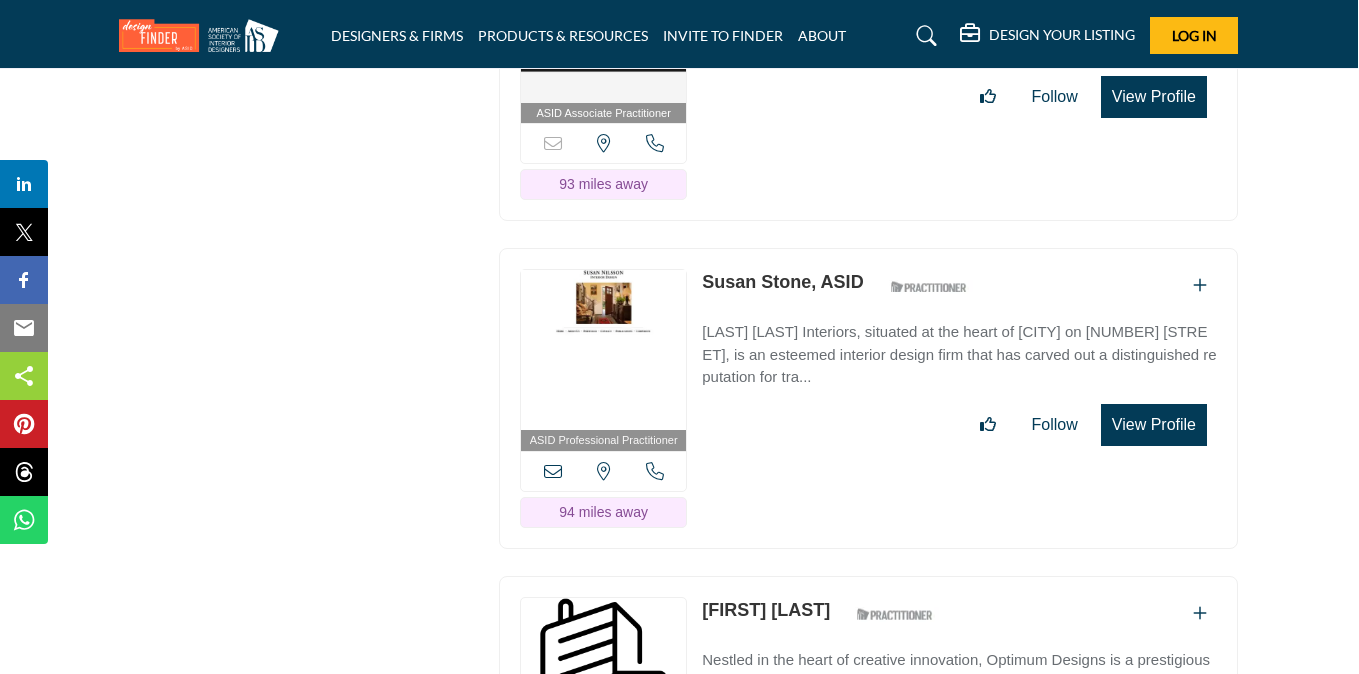click on "View Profile" at bounding box center [1154, 425] 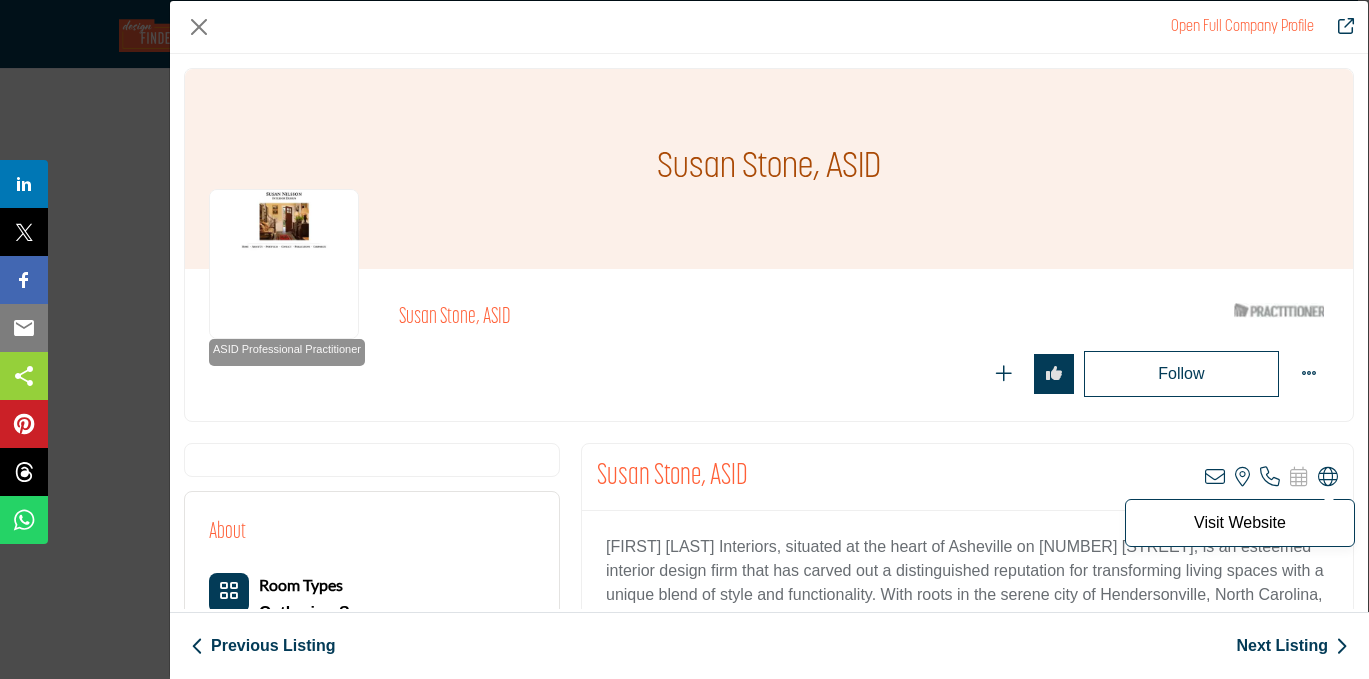 click at bounding box center (1328, 477) 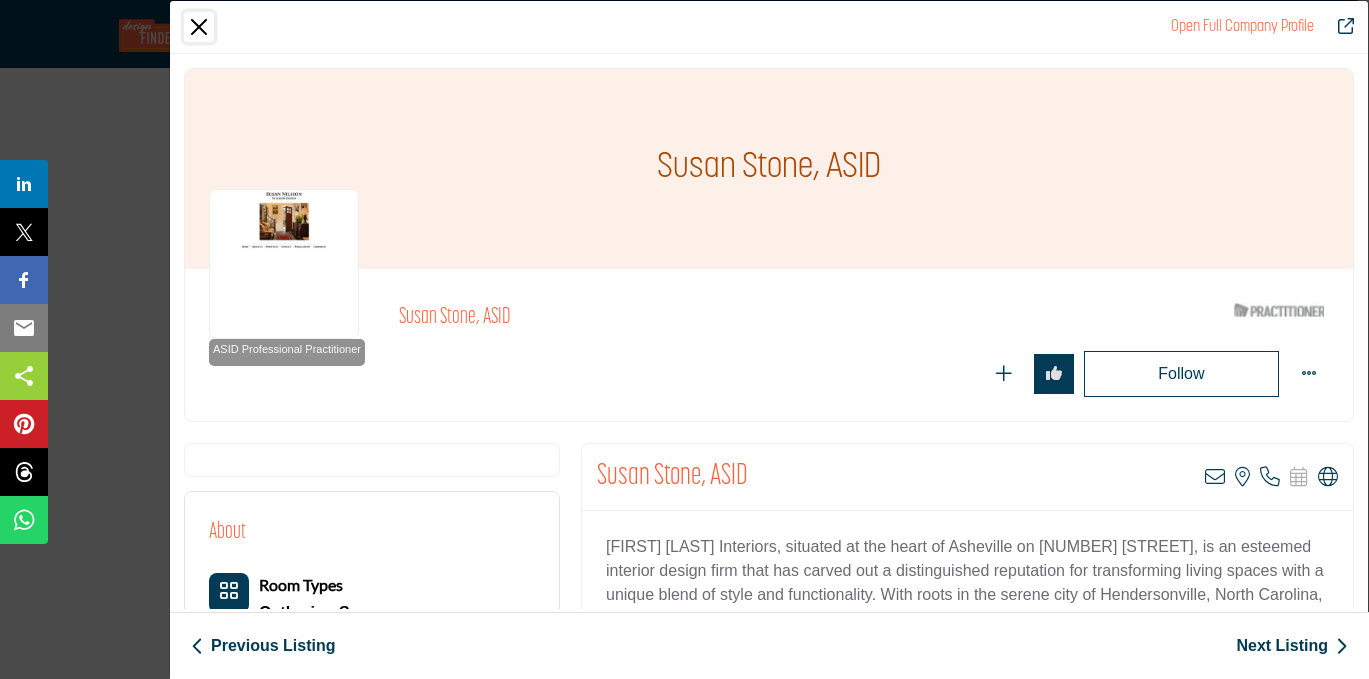 click at bounding box center (199, 27) 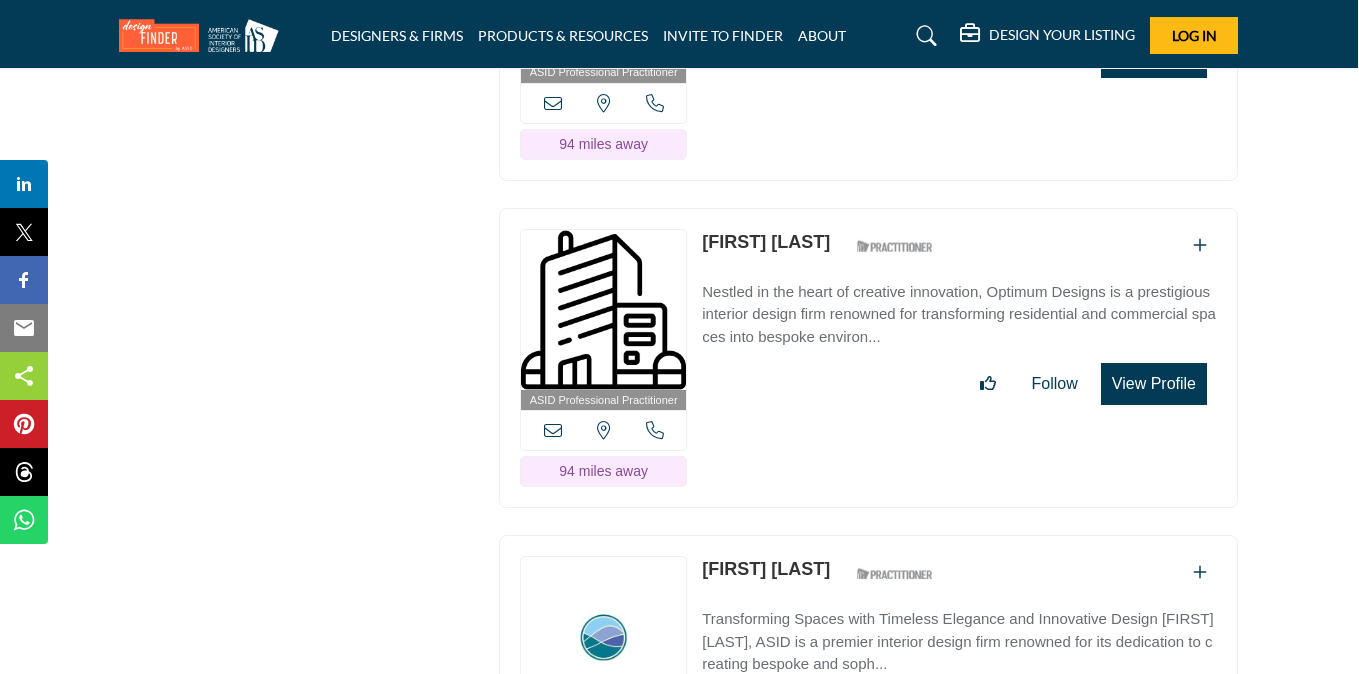 scroll, scrollTop: 35460, scrollLeft: 1, axis: both 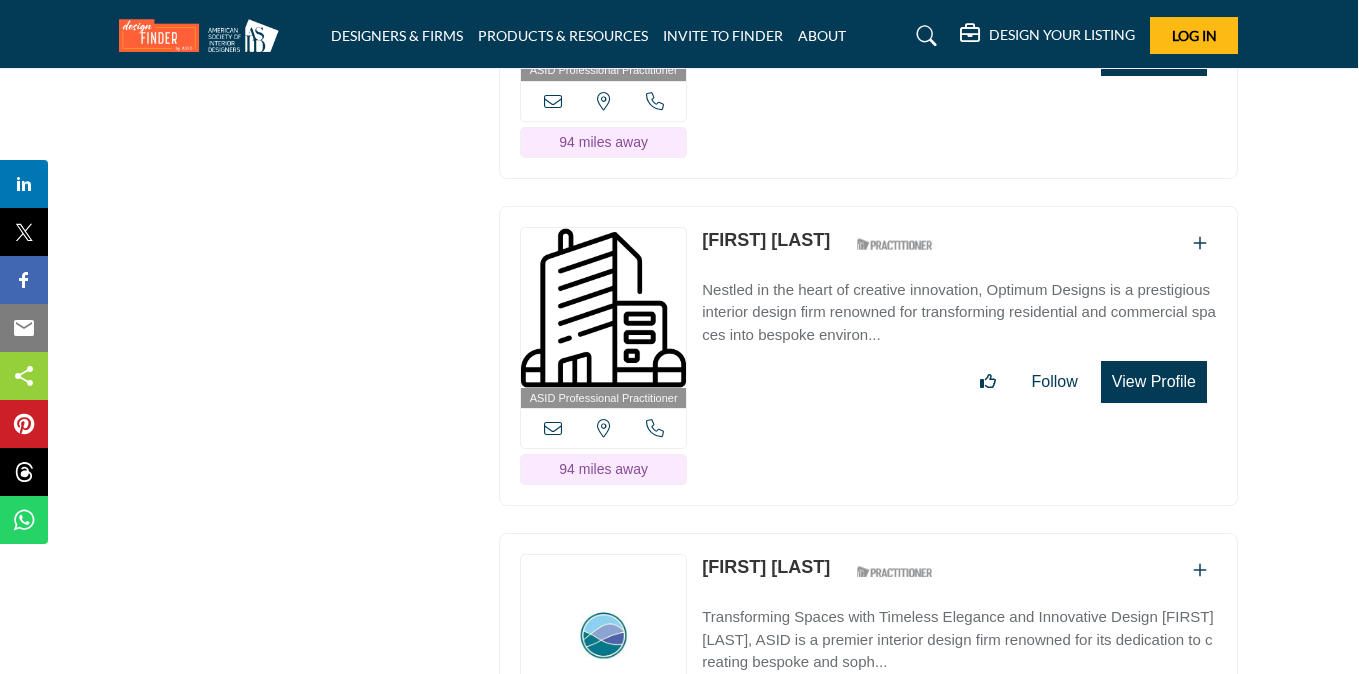 click on "View Profile" at bounding box center (1154, 382) 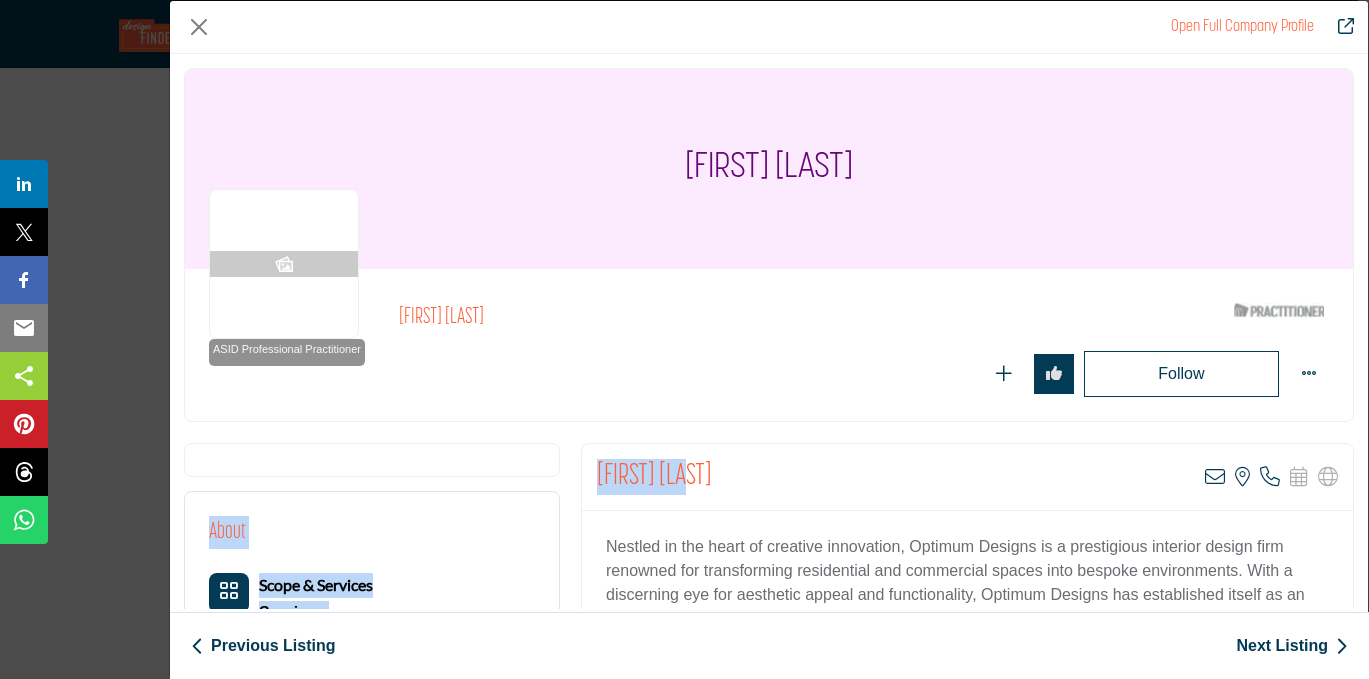 drag, startPoint x: 680, startPoint y: 466, endPoint x: 564, endPoint y: 462, distance: 116.06895 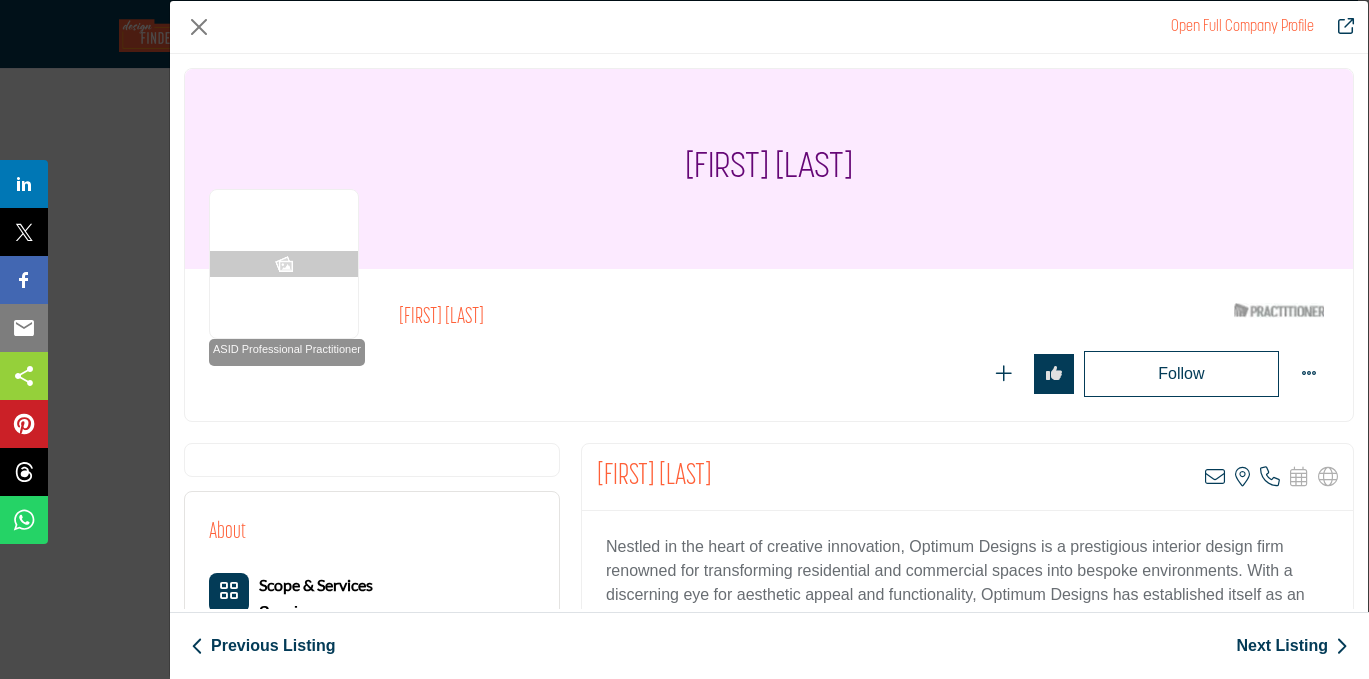 click on "Staci Blatt
View email address of this listing
View the location of this listing
Call Number" at bounding box center (967, 477) 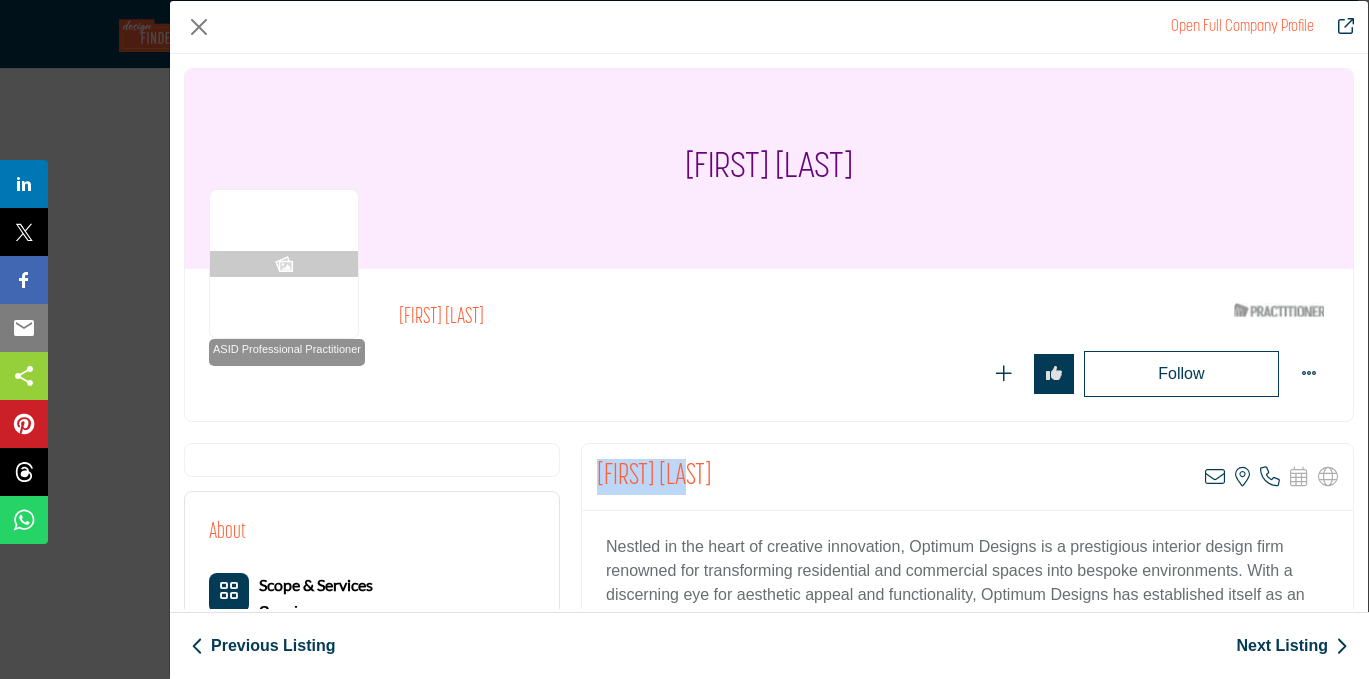 drag, startPoint x: 595, startPoint y: 474, endPoint x: 677, endPoint y: 473, distance: 82.006096 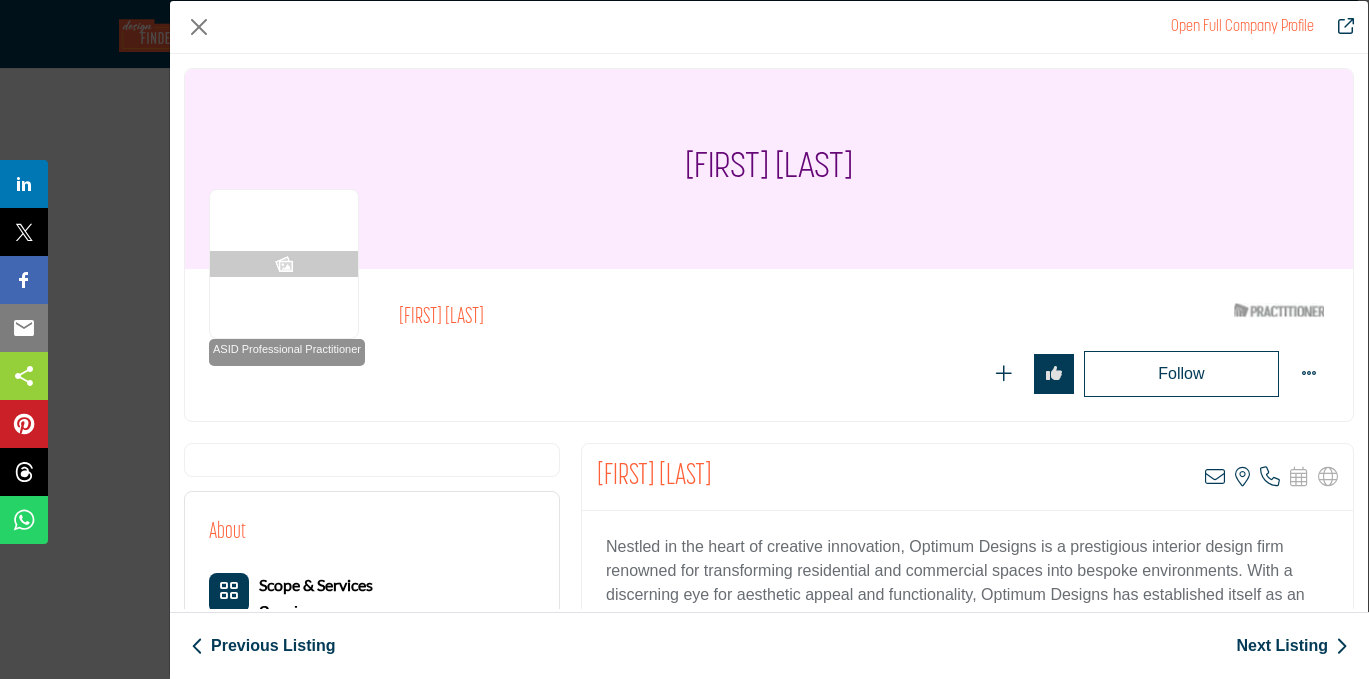 click on "Staci Blatt
View email address of this listing
View the location of this listing
Call Number" at bounding box center [967, 477] 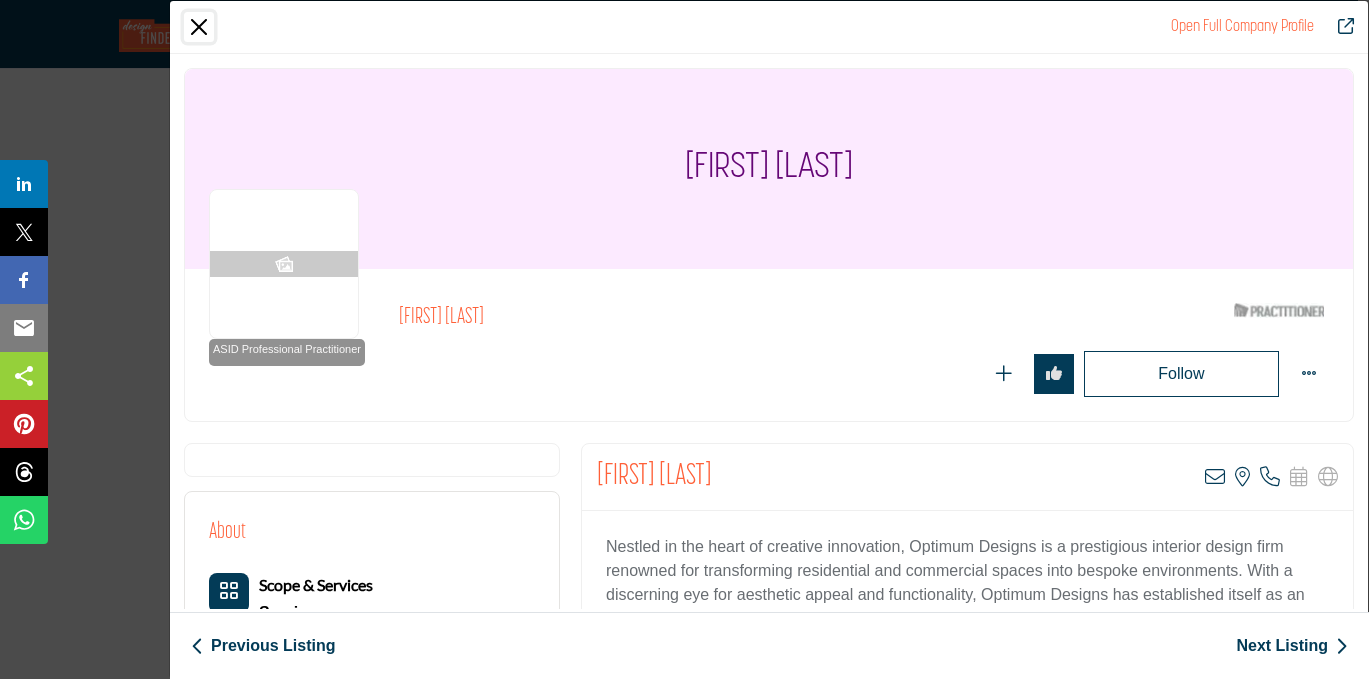 click at bounding box center [199, 27] 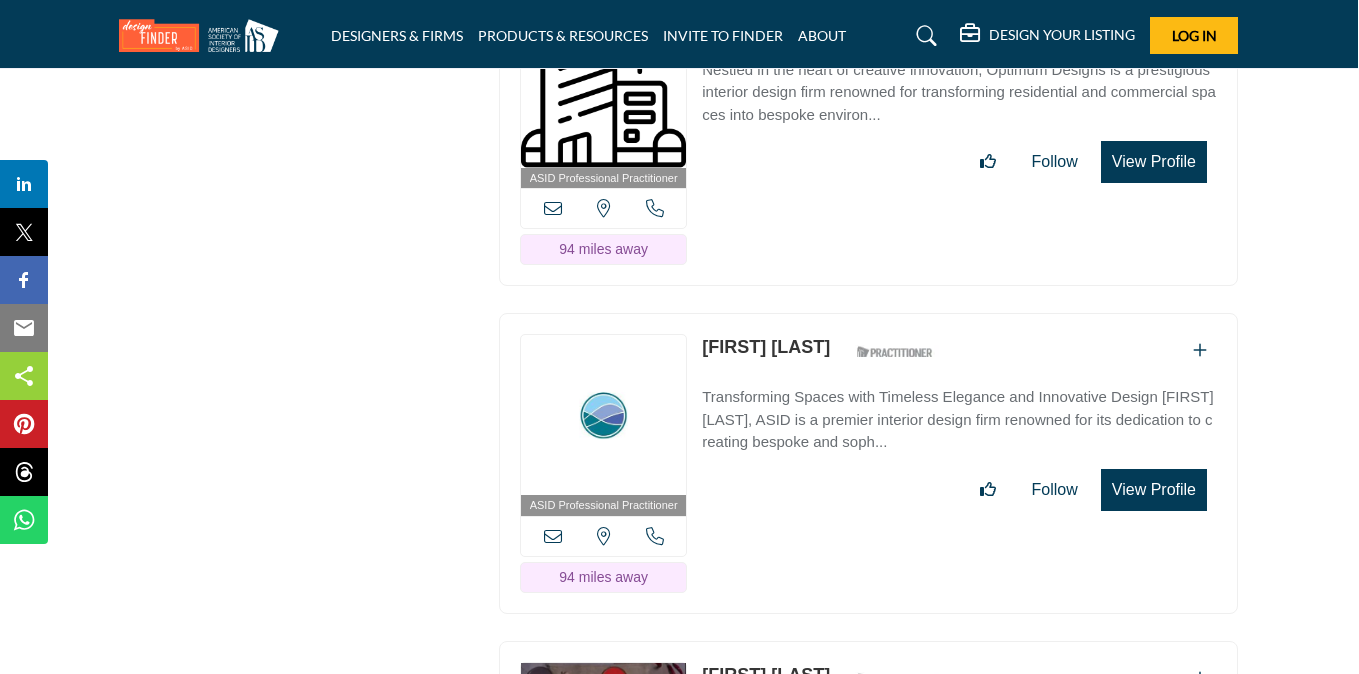scroll, scrollTop: 35731, scrollLeft: 1, axis: both 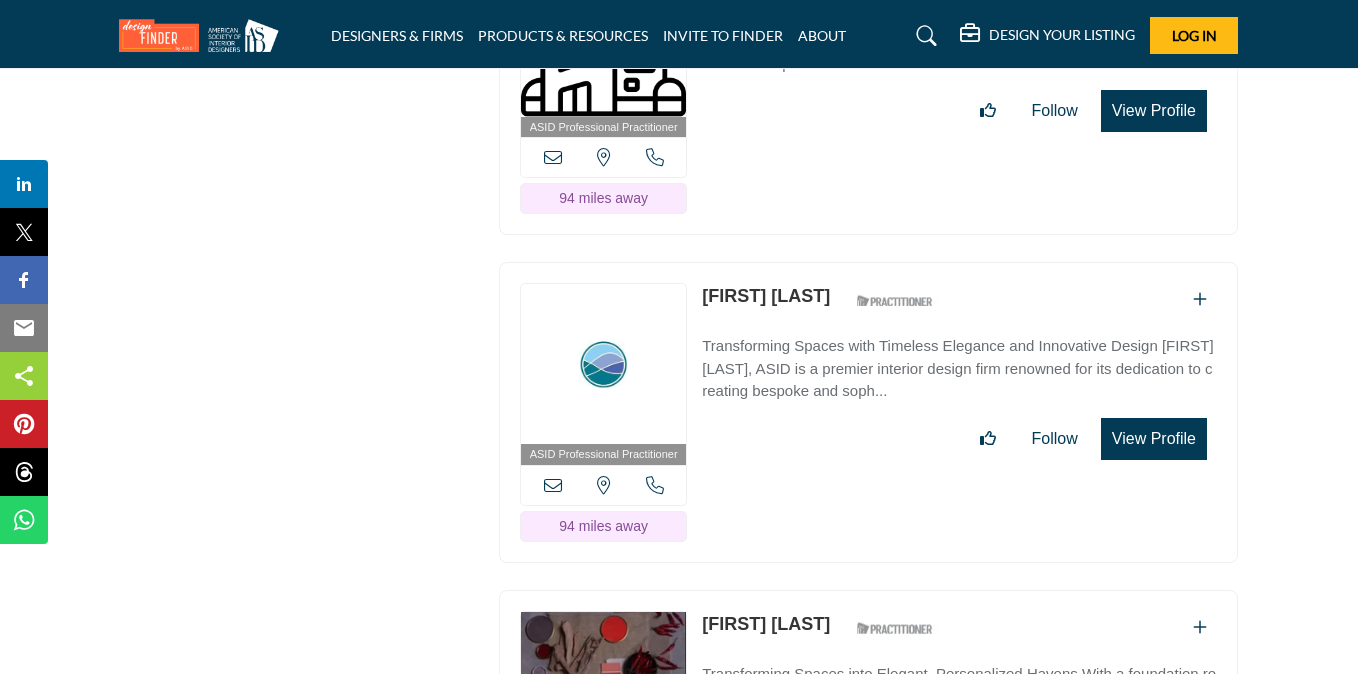 click on "View Profile" at bounding box center [1154, 439] 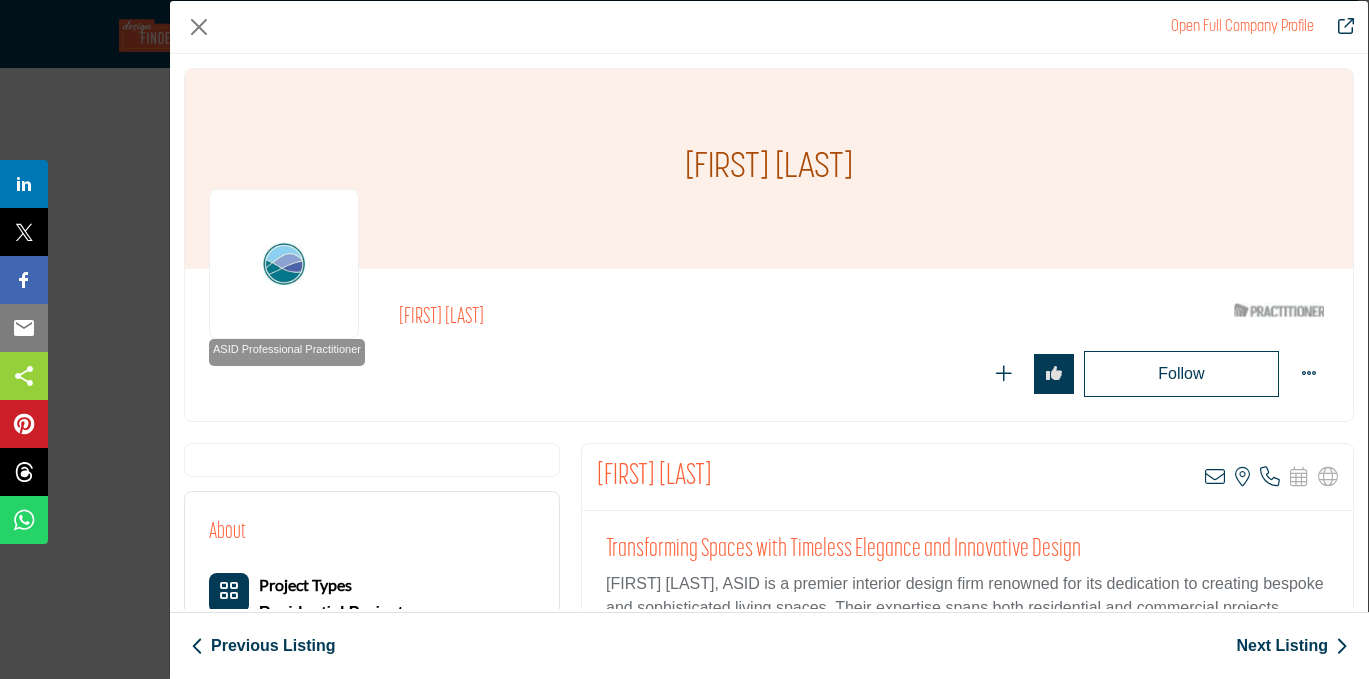 drag, startPoint x: 754, startPoint y: 472, endPoint x: 589, endPoint y: 470, distance: 165.01212 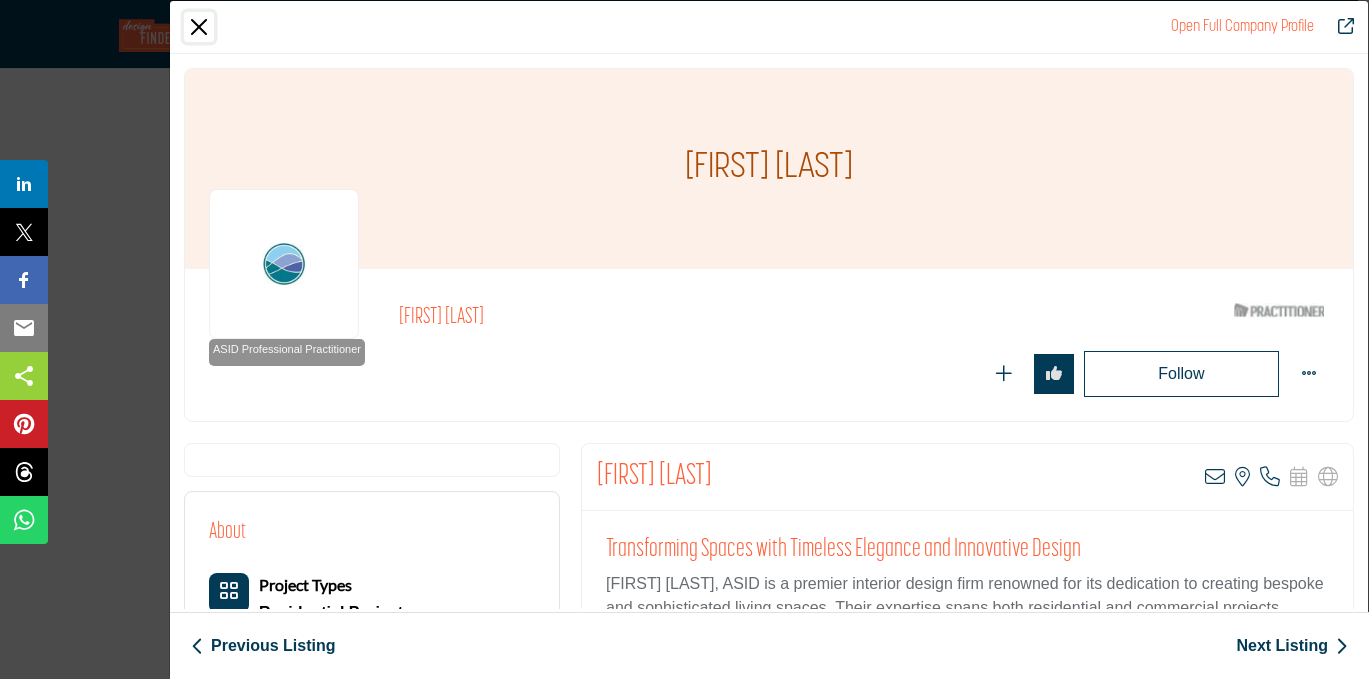 click at bounding box center (199, 27) 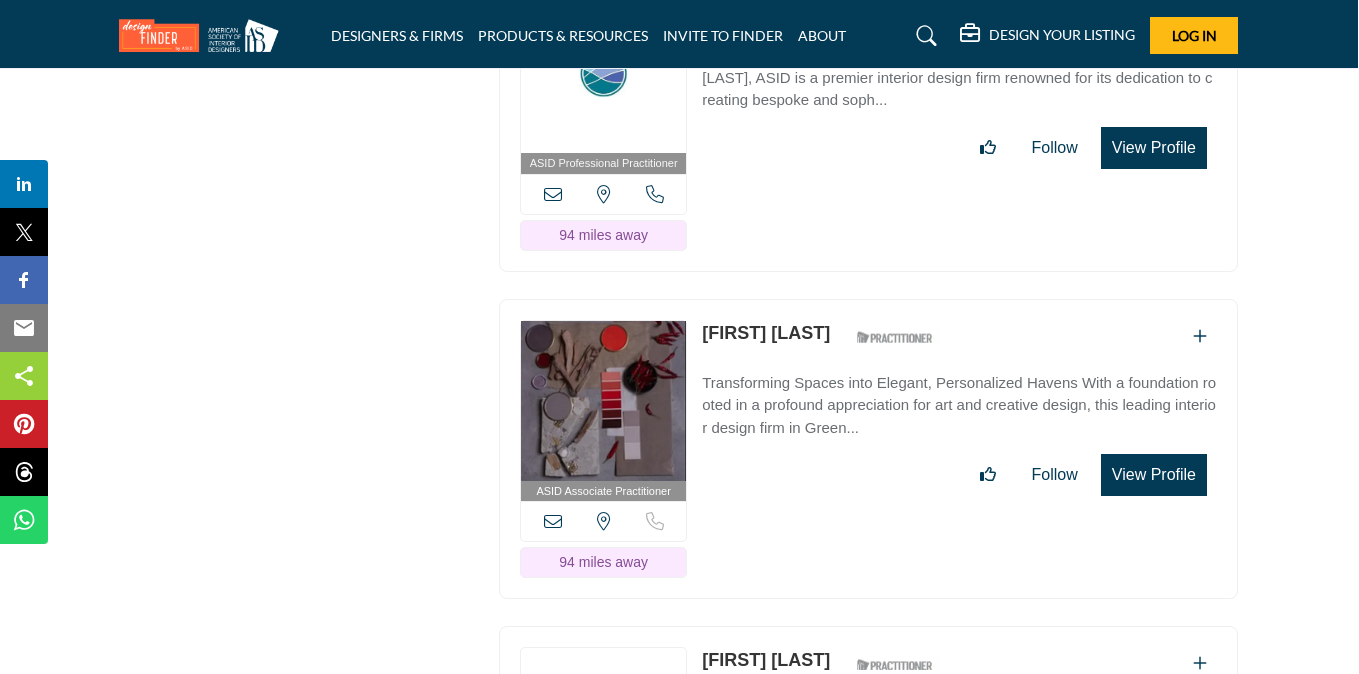 scroll, scrollTop: 36016, scrollLeft: 1, axis: both 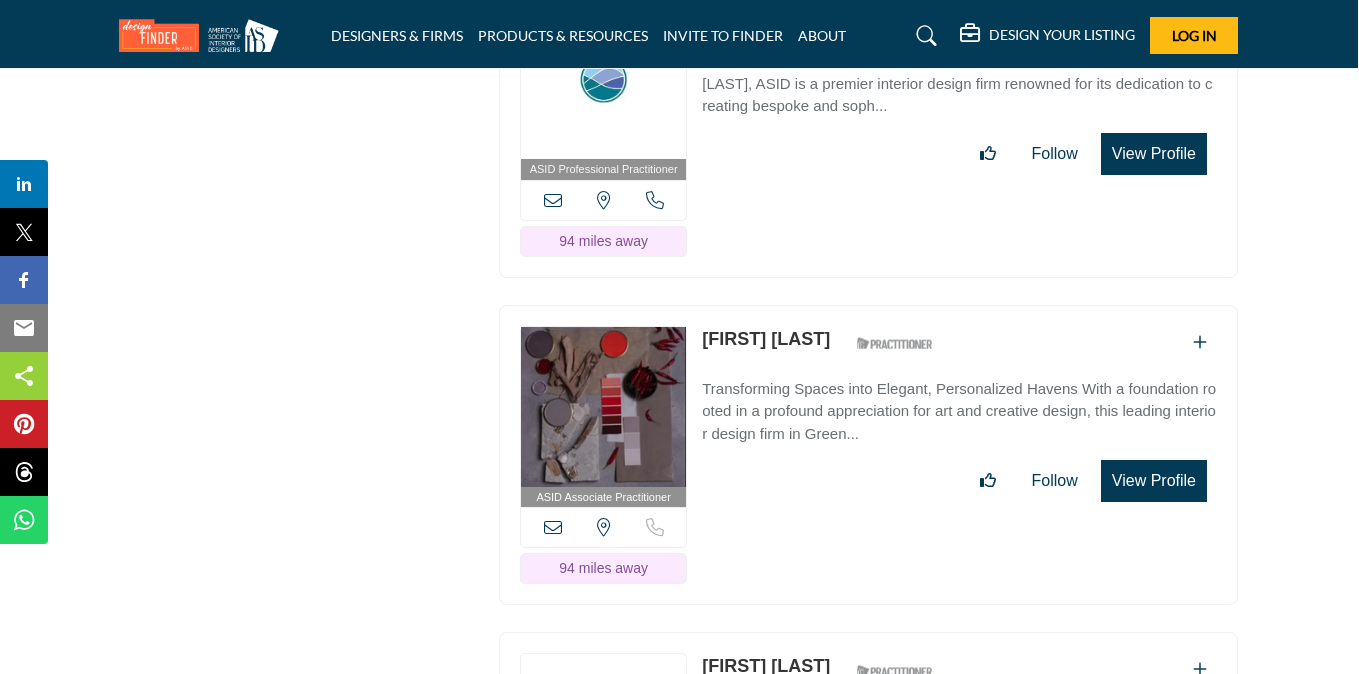 click on "View Profile" at bounding box center [1154, 481] 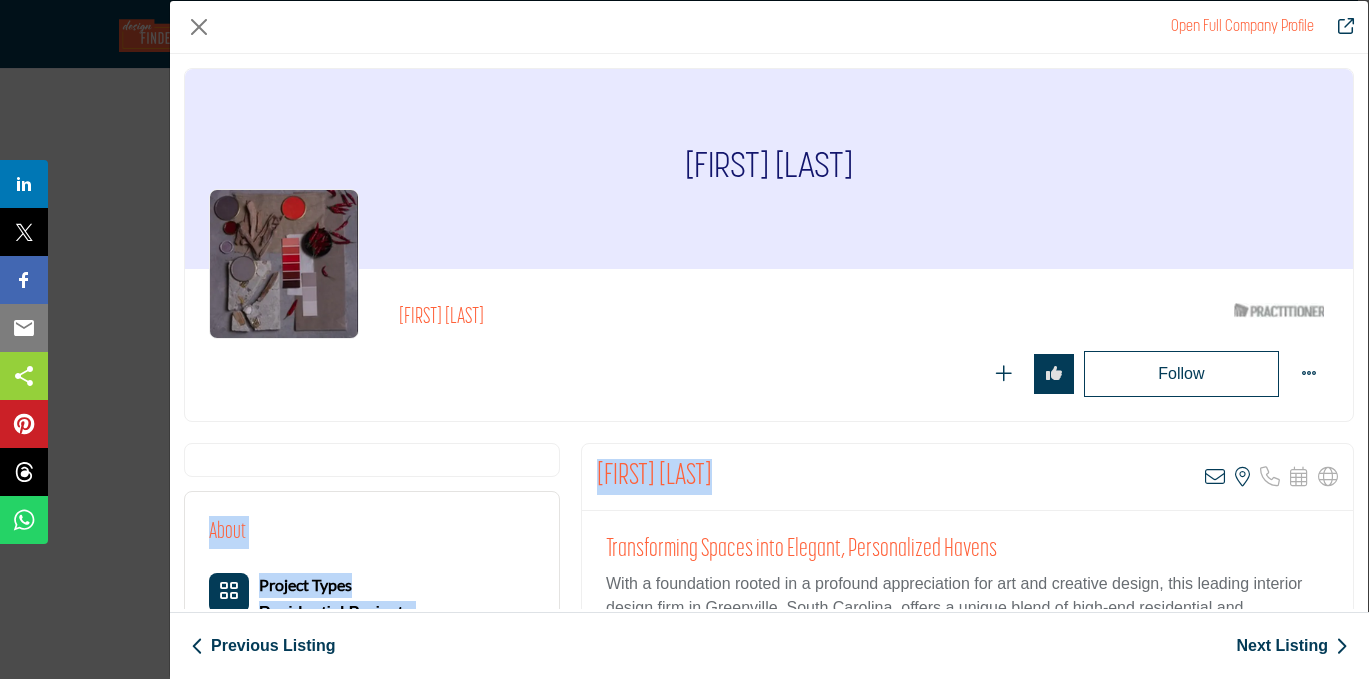 drag, startPoint x: 723, startPoint y: 469, endPoint x: 565, endPoint y: 467, distance: 158.01266 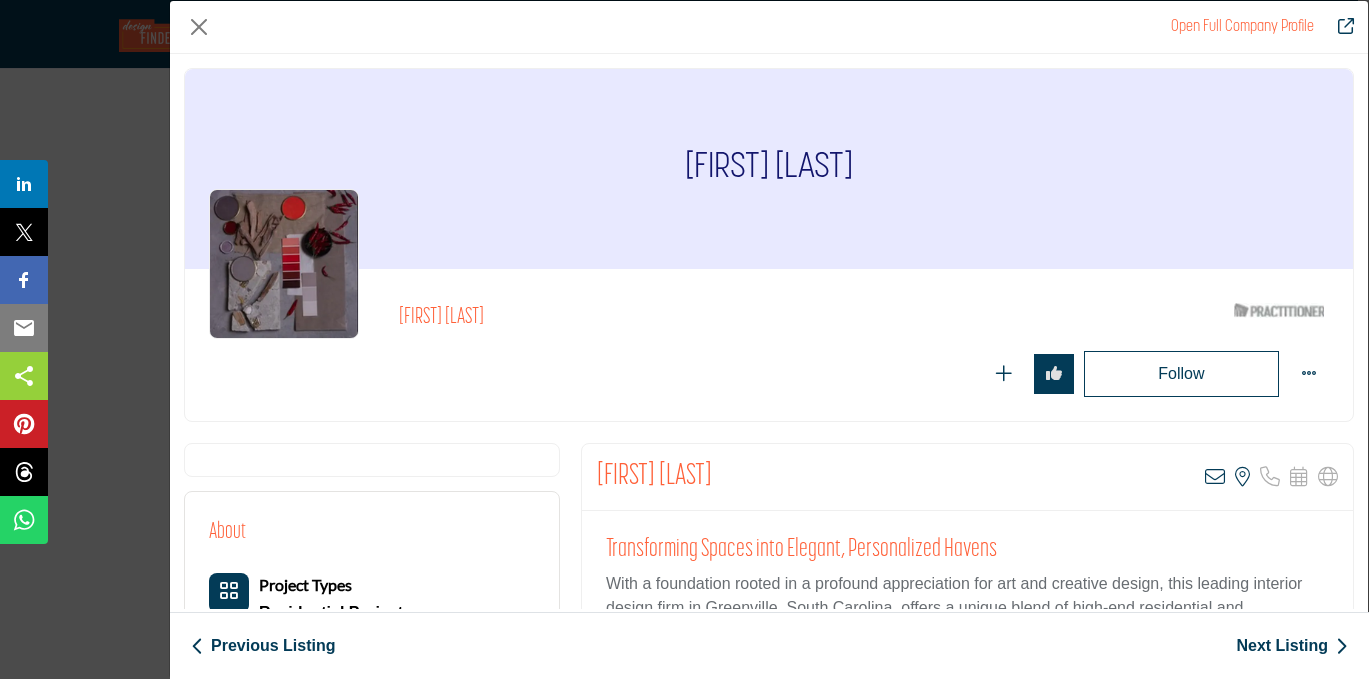 click on "[NAME]" at bounding box center [654, 477] 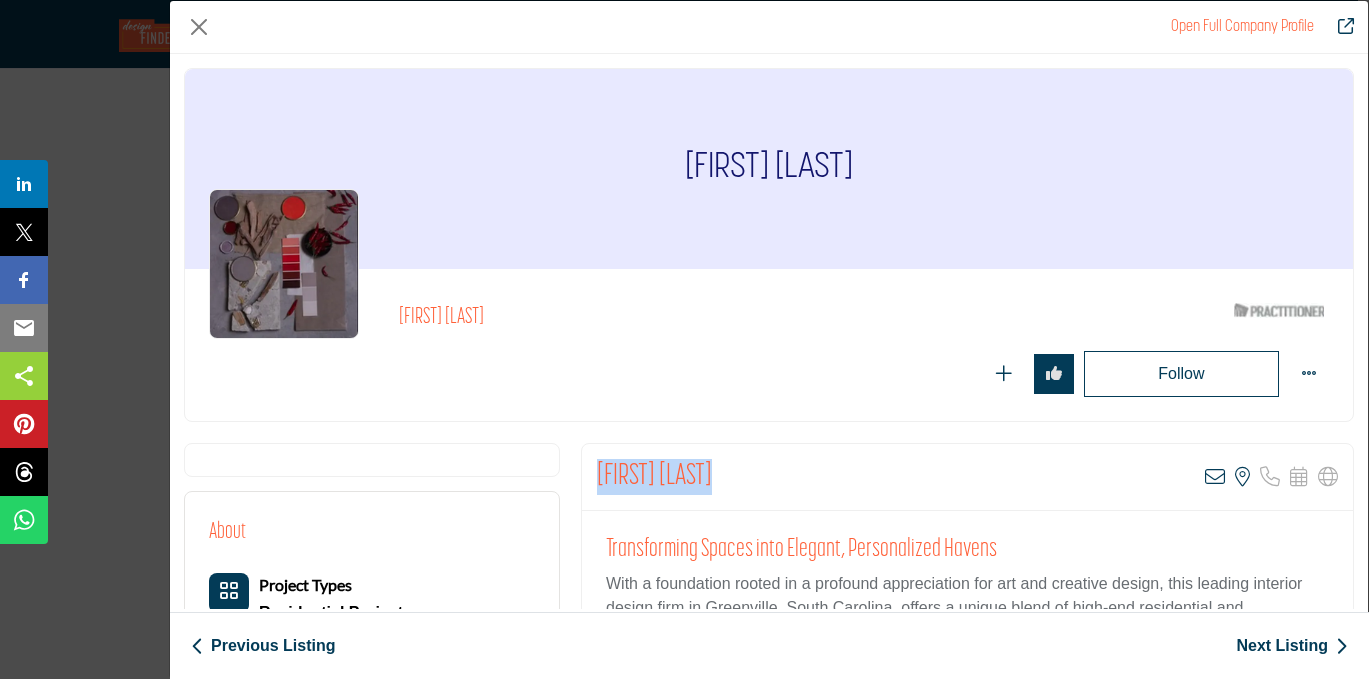 drag, startPoint x: 588, startPoint y: 476, endPoint x: 717, endPoint y: 477, distance: 129.00388 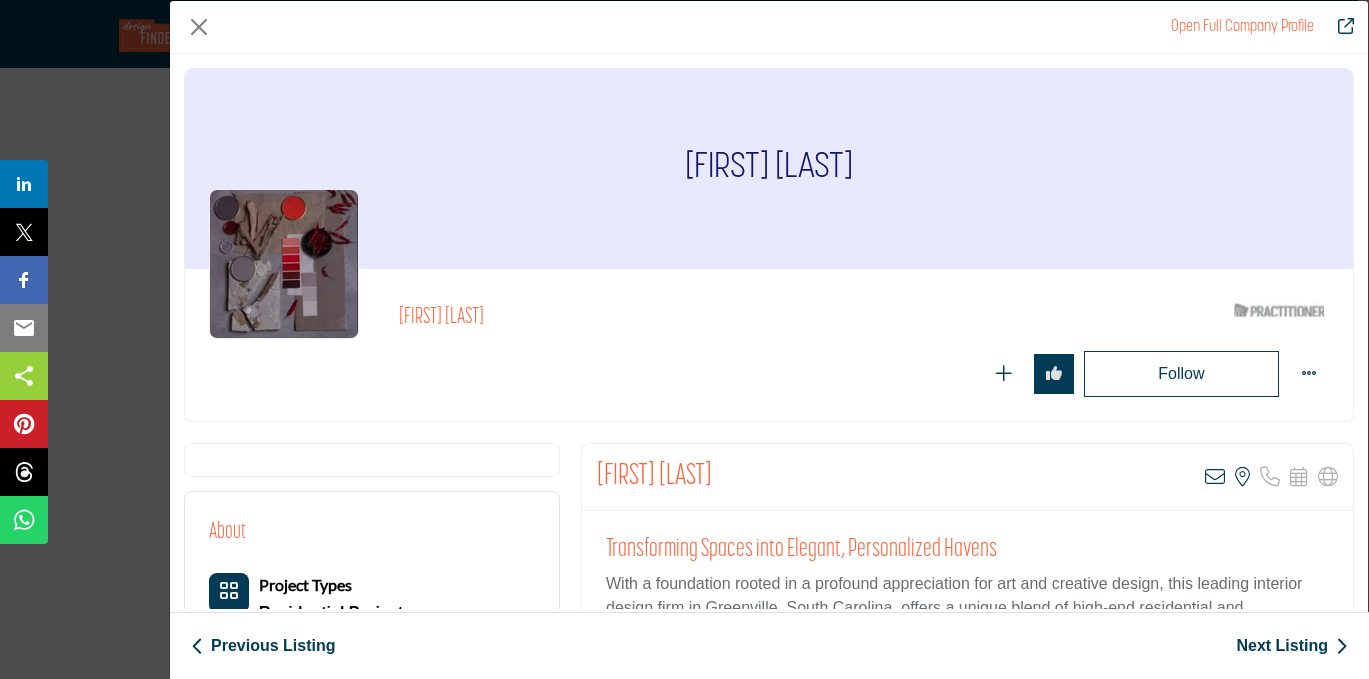 click on "Follow
Following" at bounding box center [864, 374] 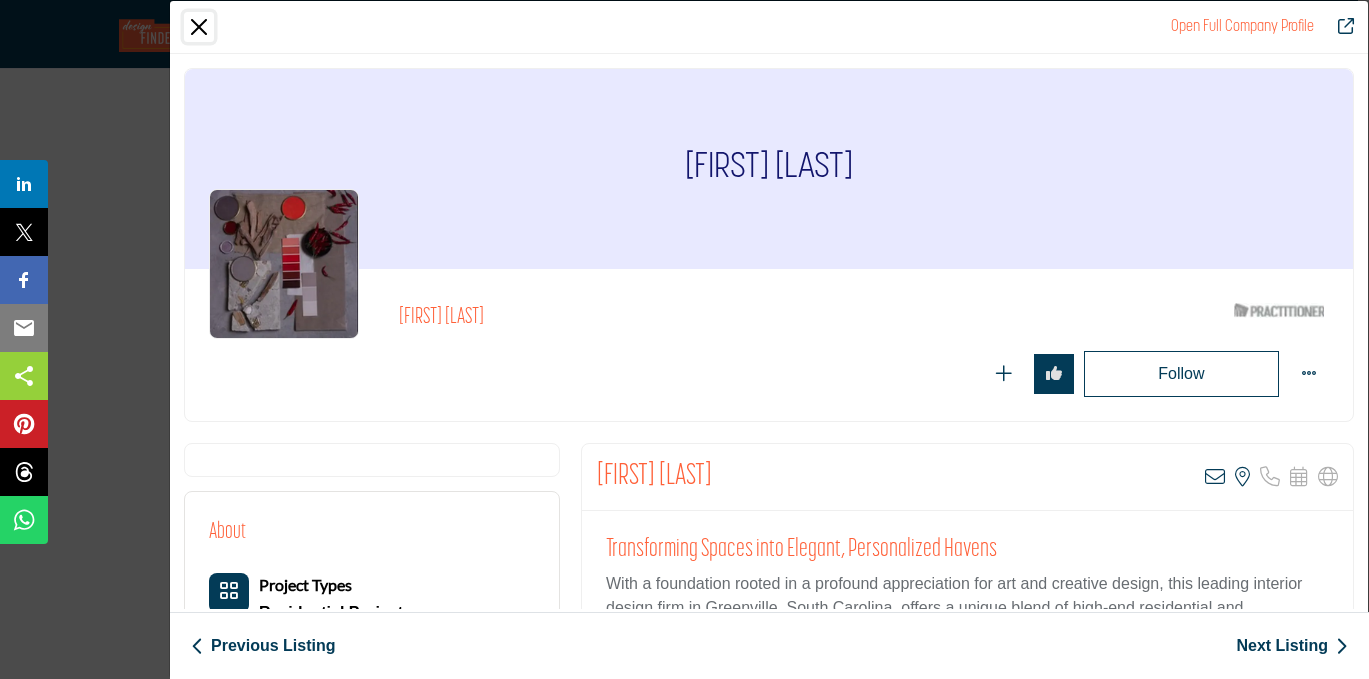 click at bounding box center [199, 27] 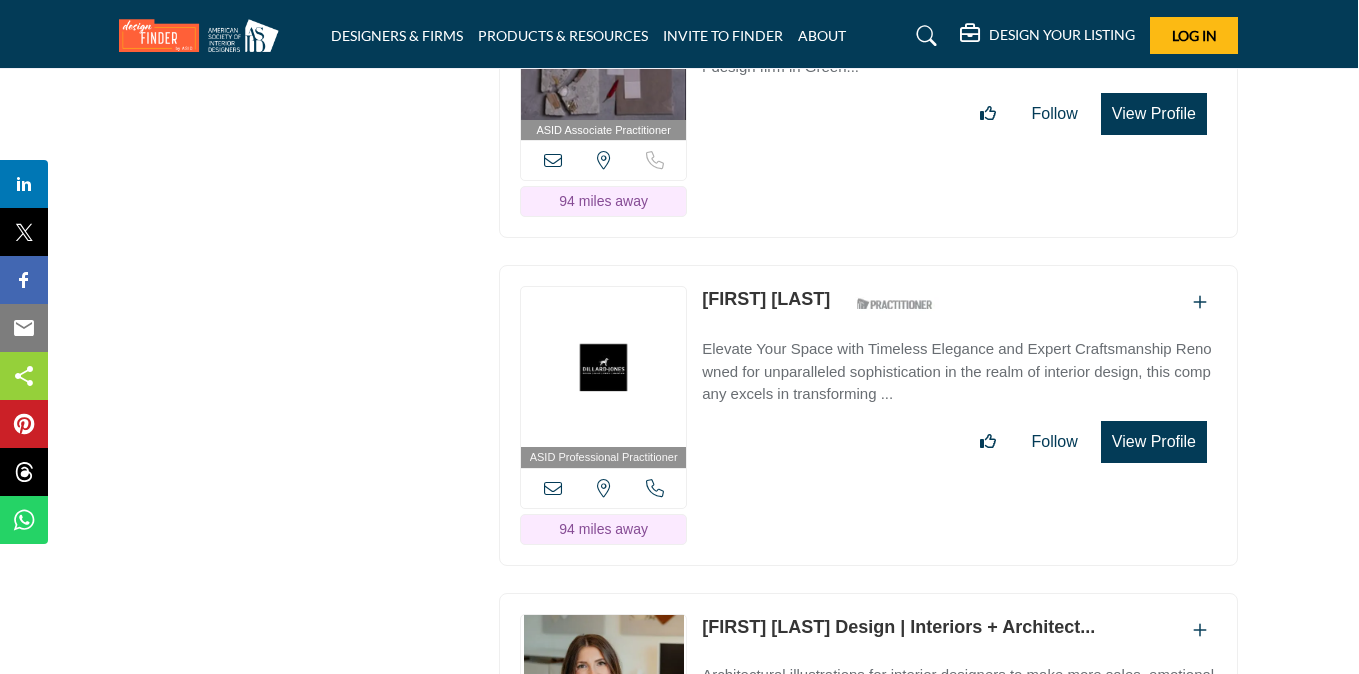 scroll, scrollTop: 36385, scrollLeft: 1, axis: both 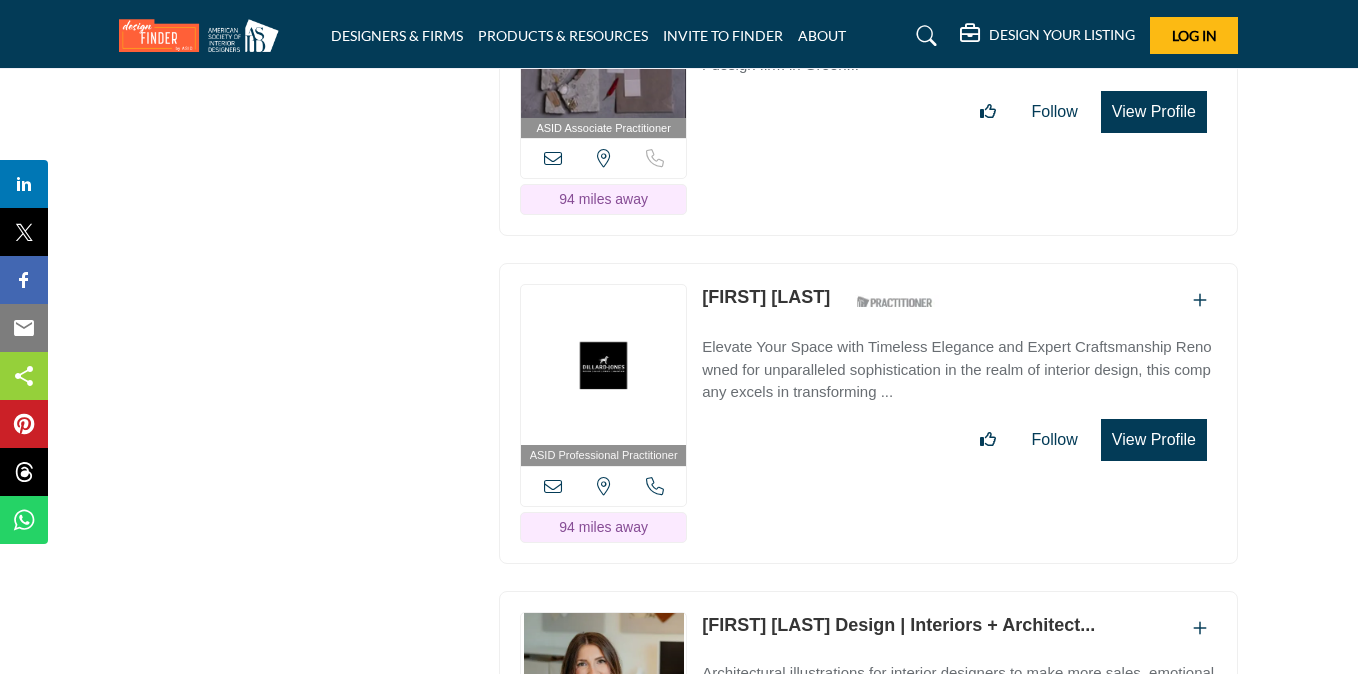 click on "View Profile" at bounding box center (1154, 440) 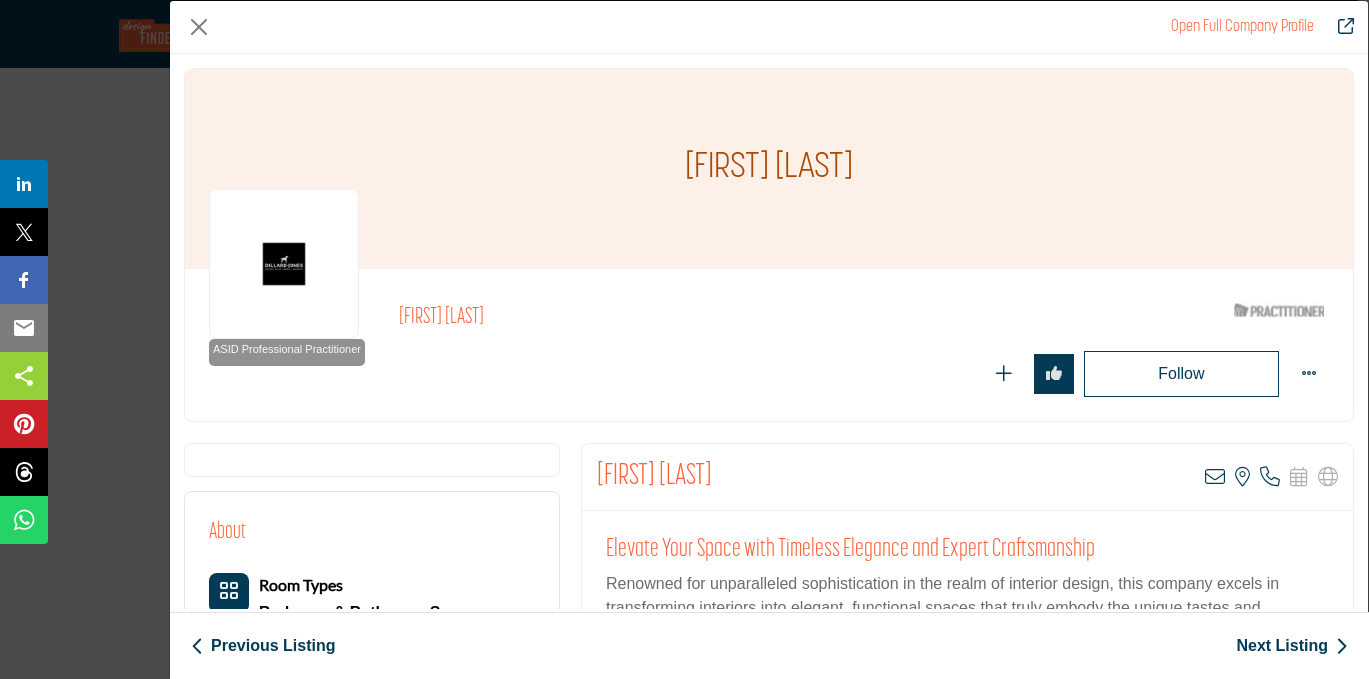 drag, startPoint x: 768, startPoint y: 477, endPoint x: 575, endPoint y: 474, distance: 193.02332 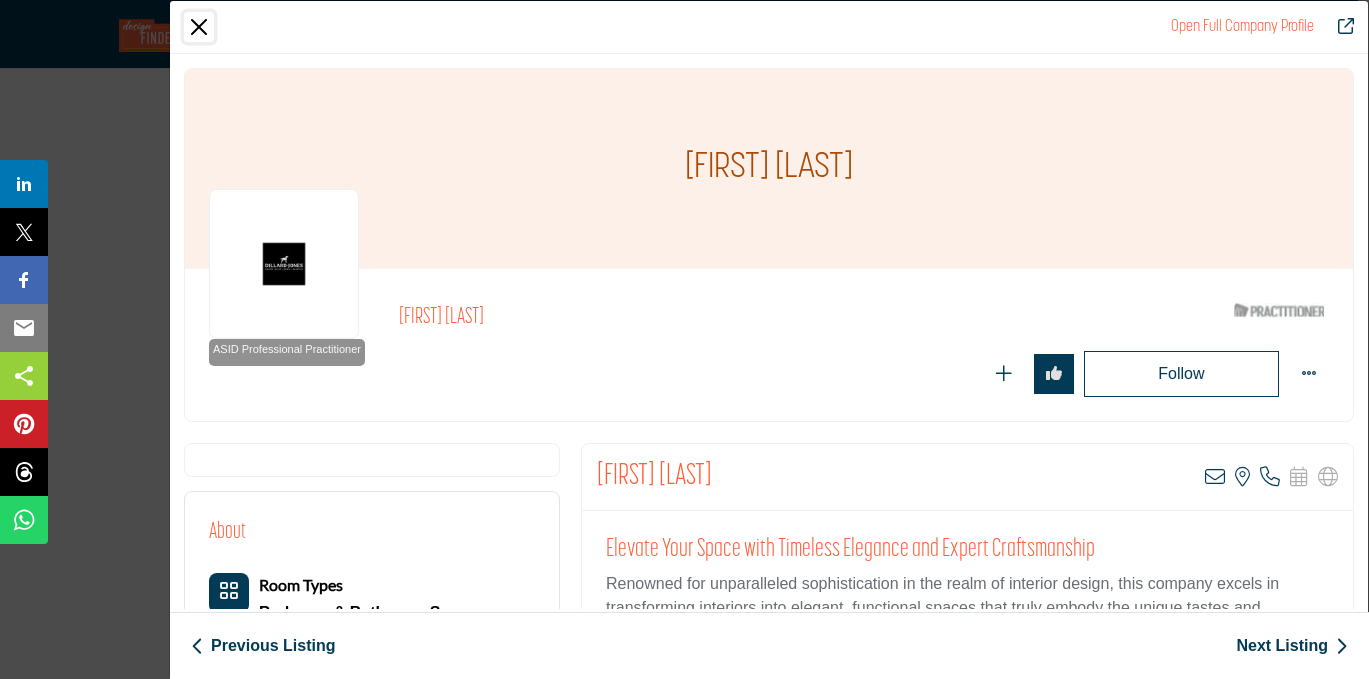 click at bounding box center (199, 27) 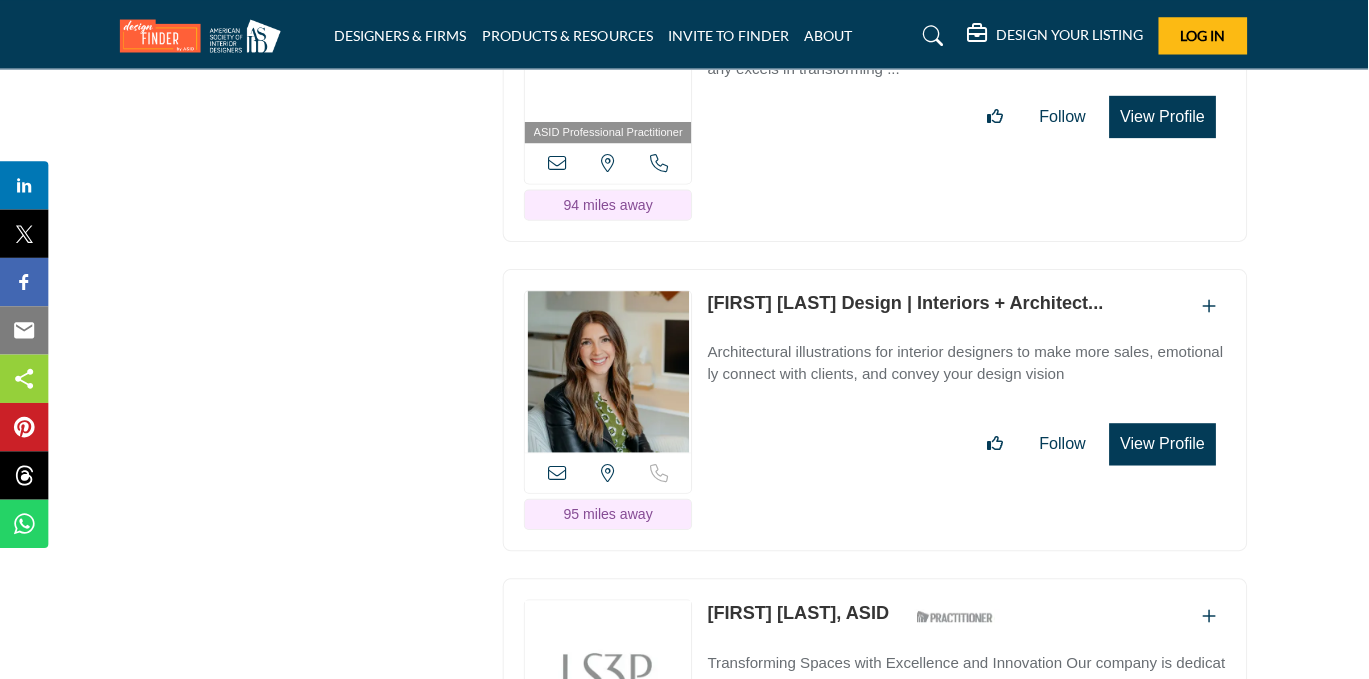 scroll, scrollTop: 36707, scrollLeft: 1, axis: both 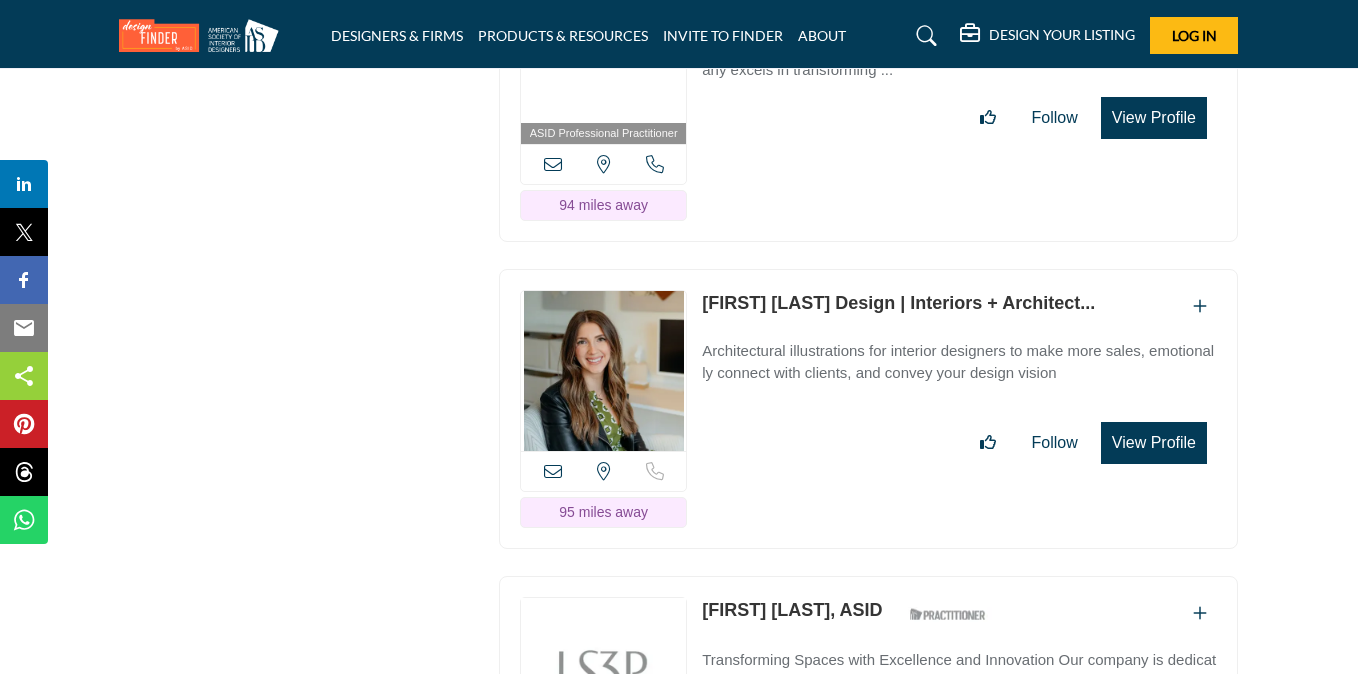 click on "View Profile" at bounding box center [1154, 443] 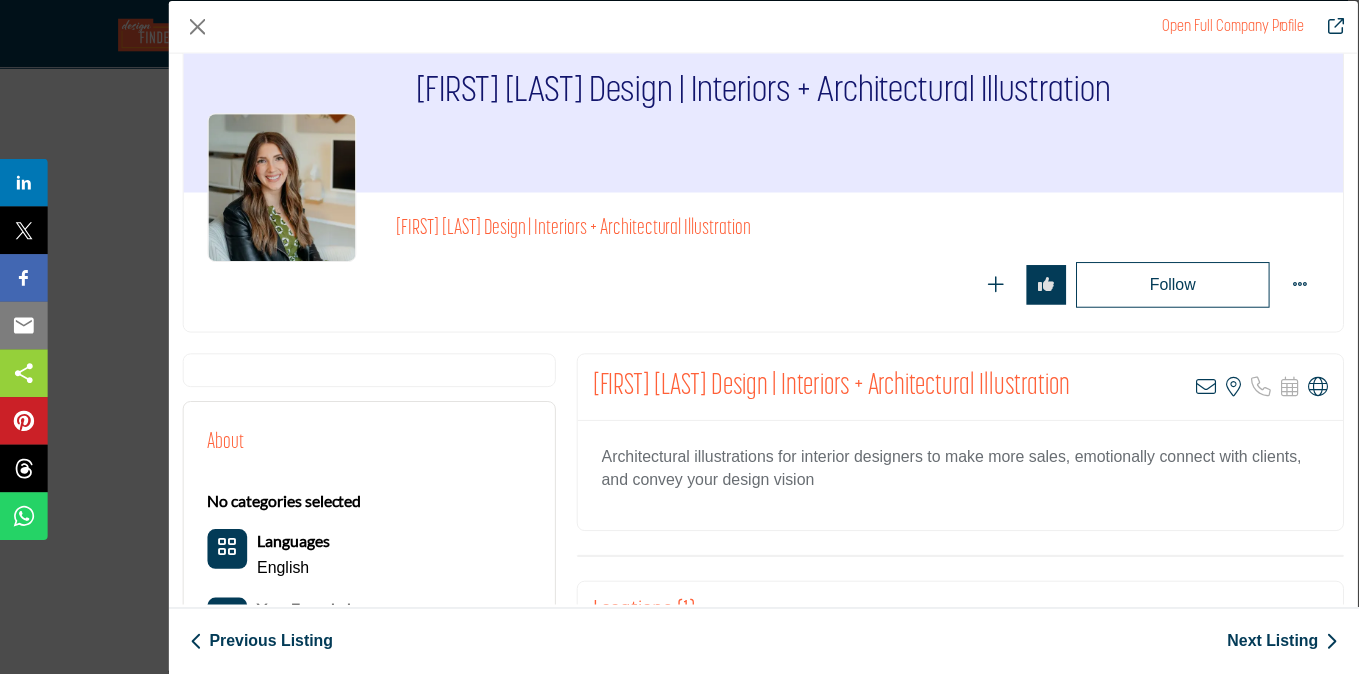 scroll, scrollTop: 77, scrollLeft: 0, axis: vertical 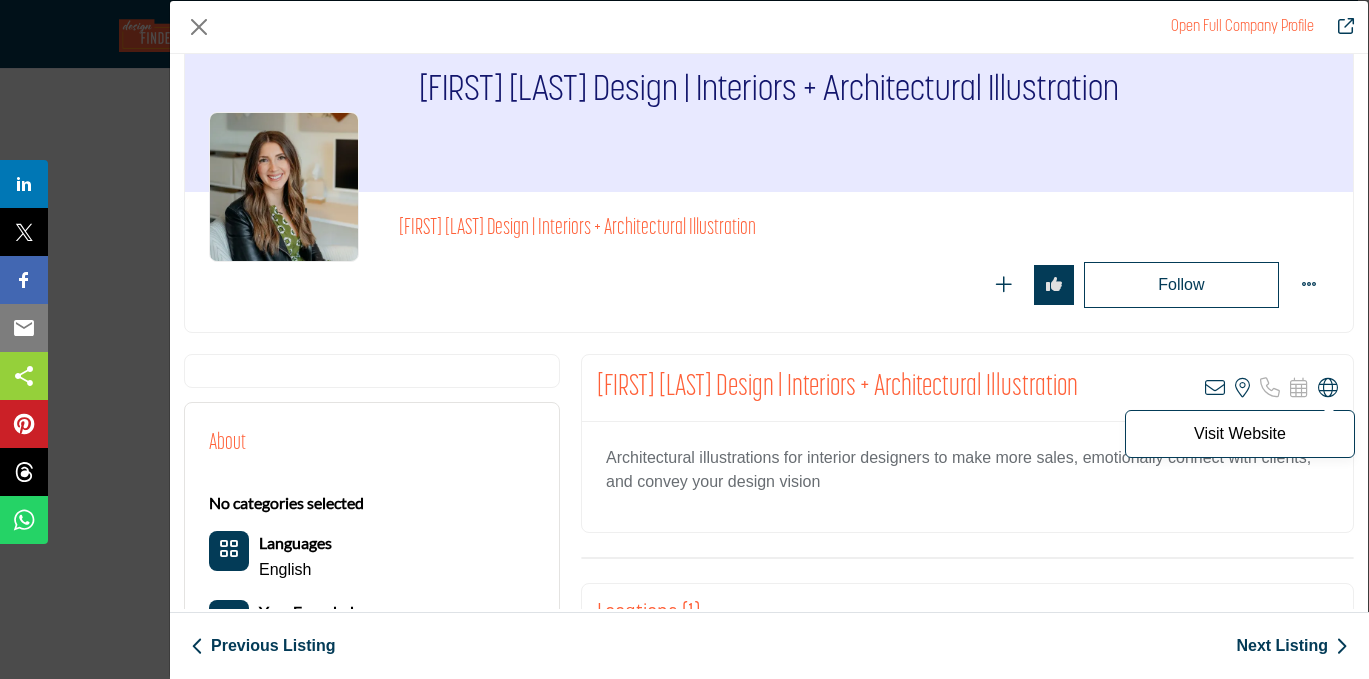 click at bounding box center (1328, 388) 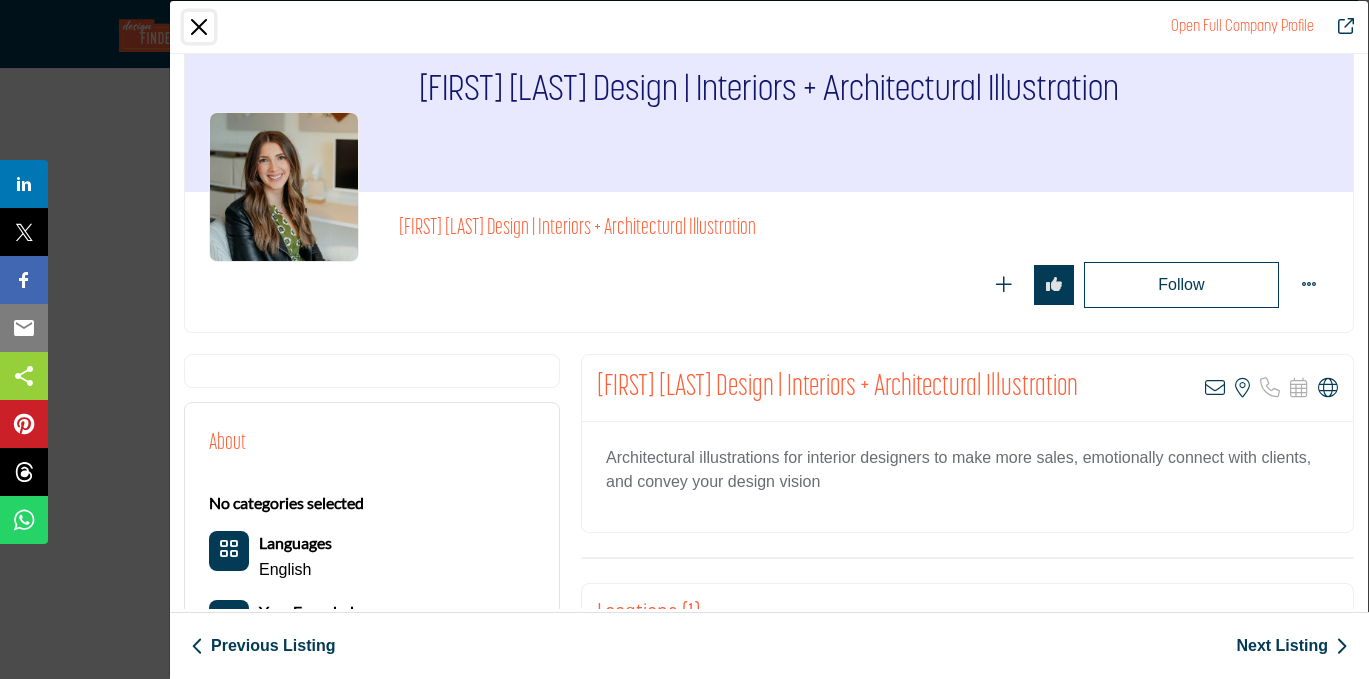 click at bounding box center (199, 27) 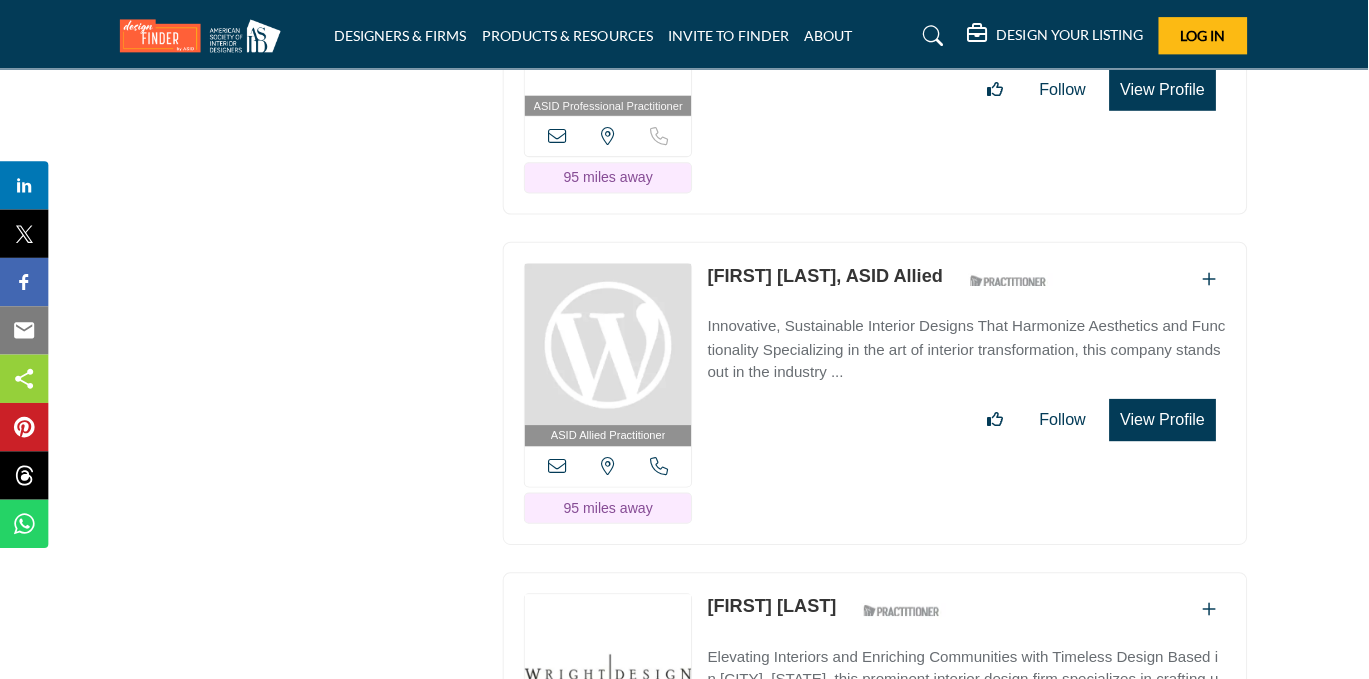 scroll, scrollTop: 37327, scrollLeft: 1, axis: both 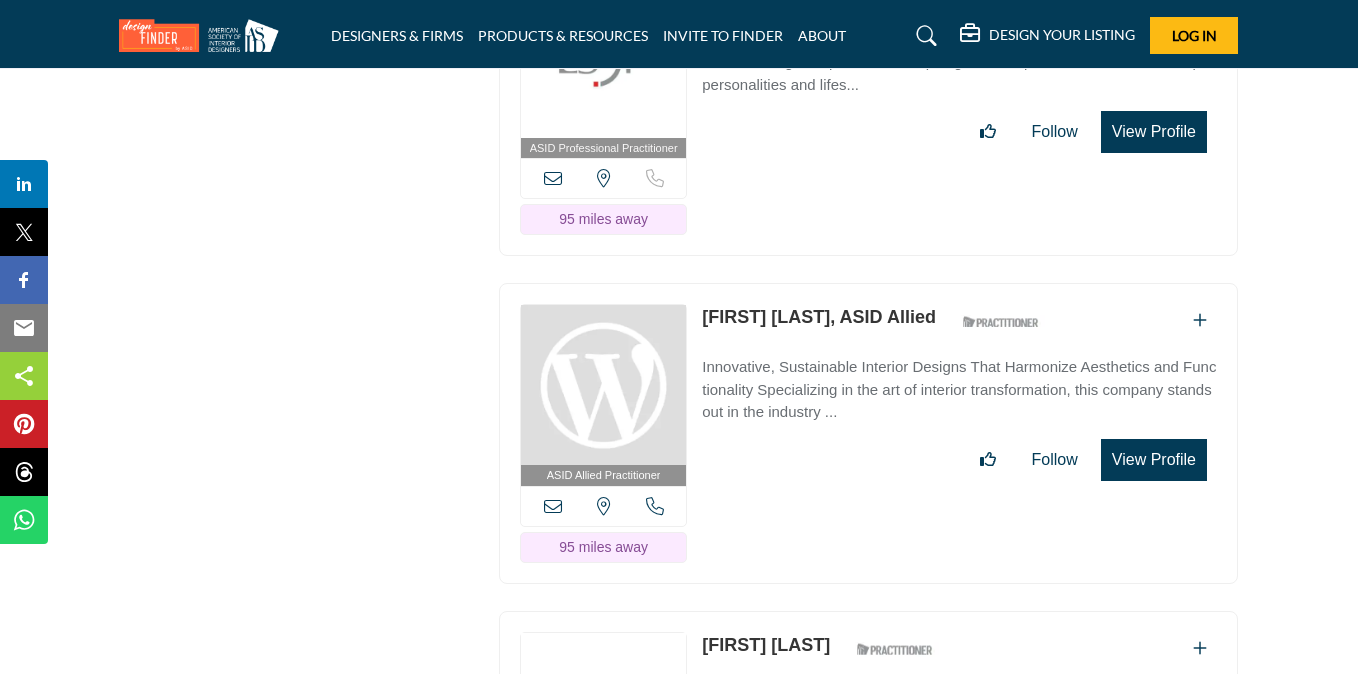 click on "View Profile" at bounding box center (1154, 460) 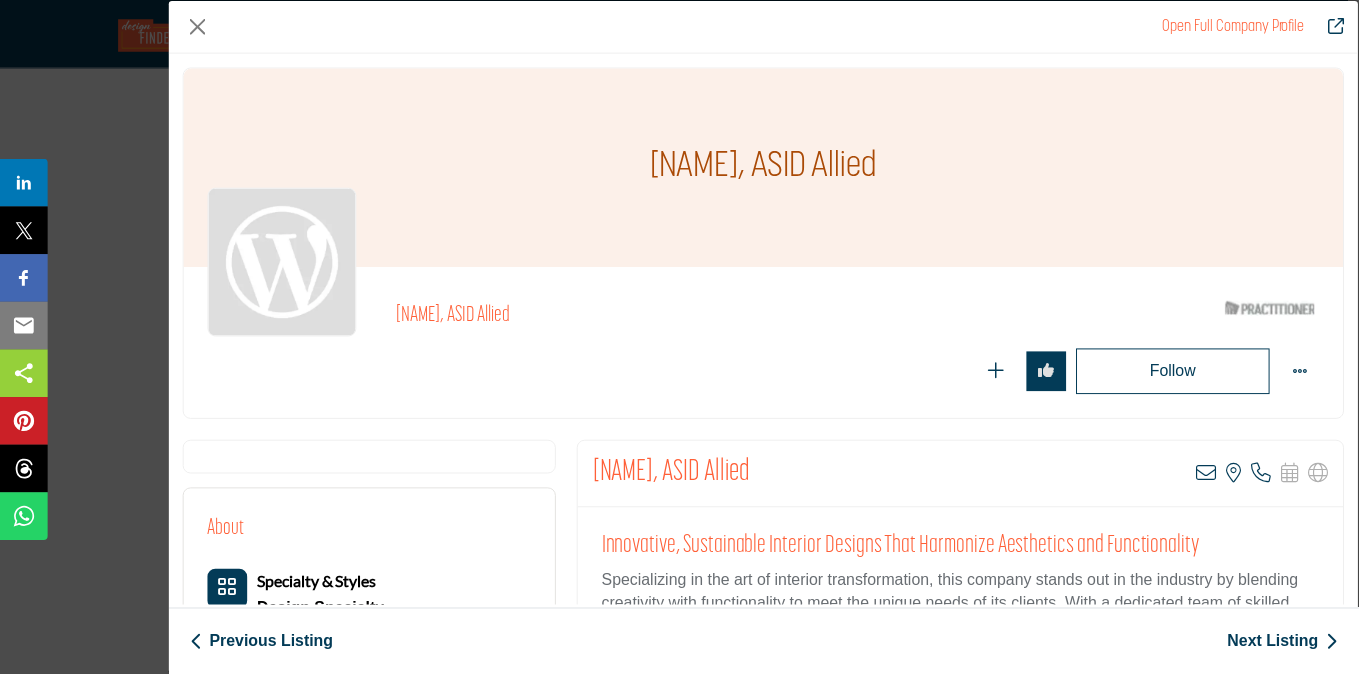 scroll, scrollTop: 0, scrollLeft: 0, axis: both 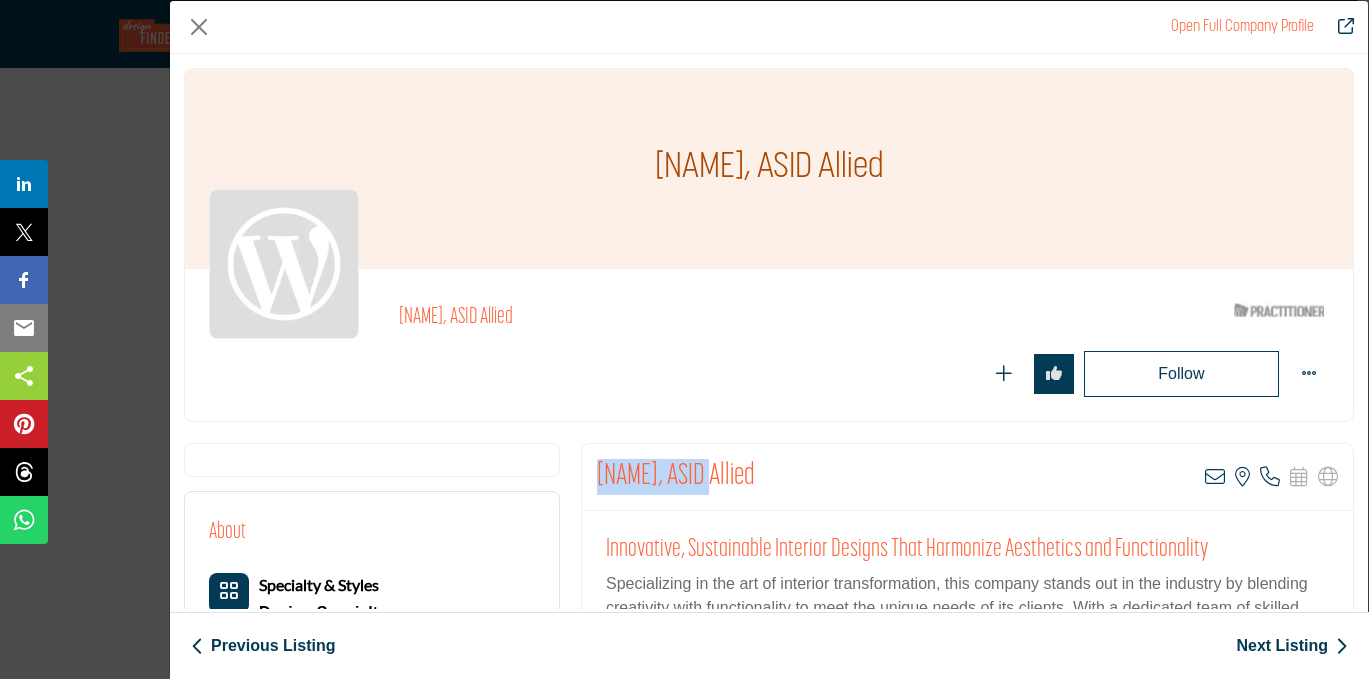 drag, startPoint x: 707, startPoint y: 479, endPoint x: 580, endPoint y: 485, distance: 127.141655 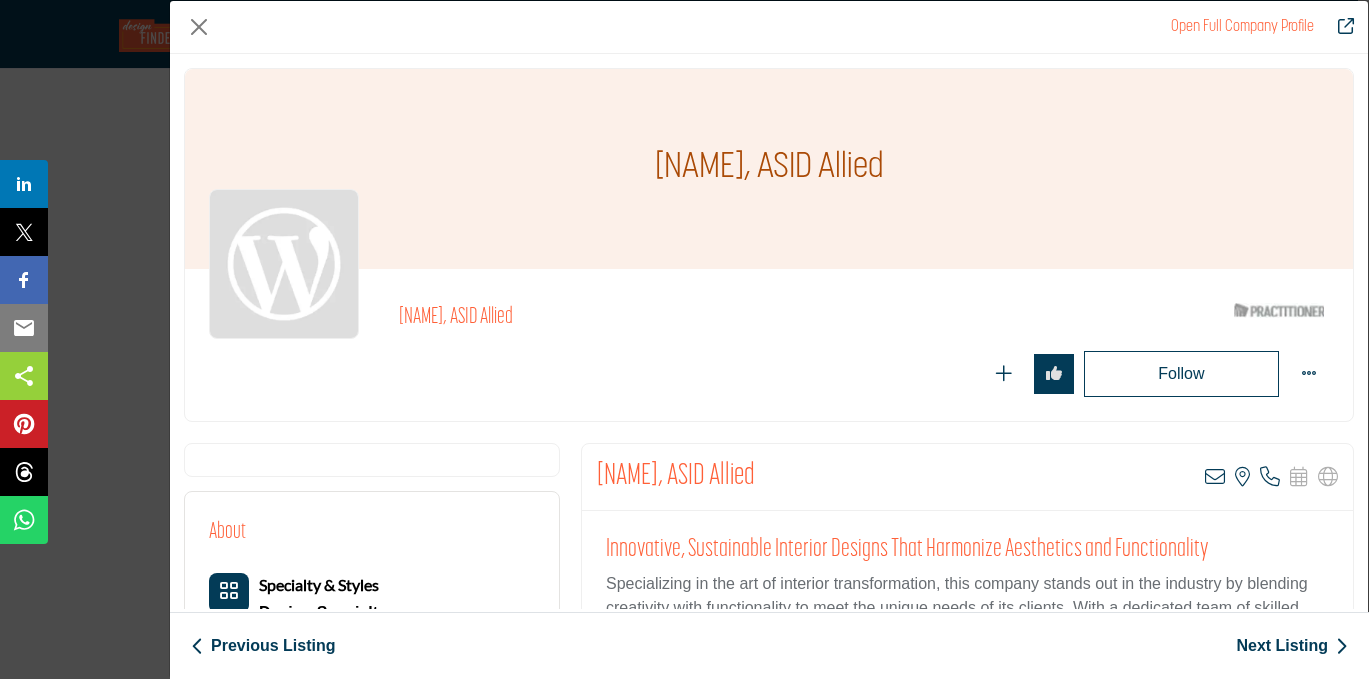 click on "[NAME], ASID Allied" at bounding box center [674, 318] 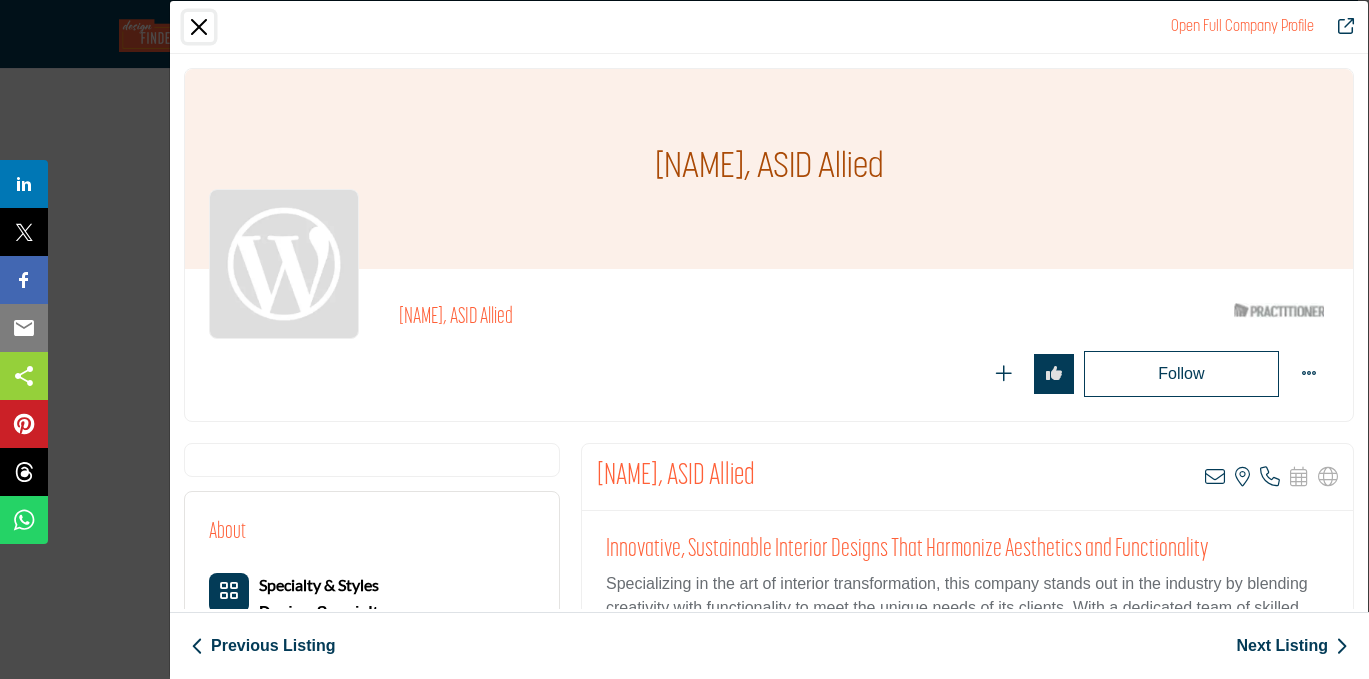 click at bounding box center (199, 27) 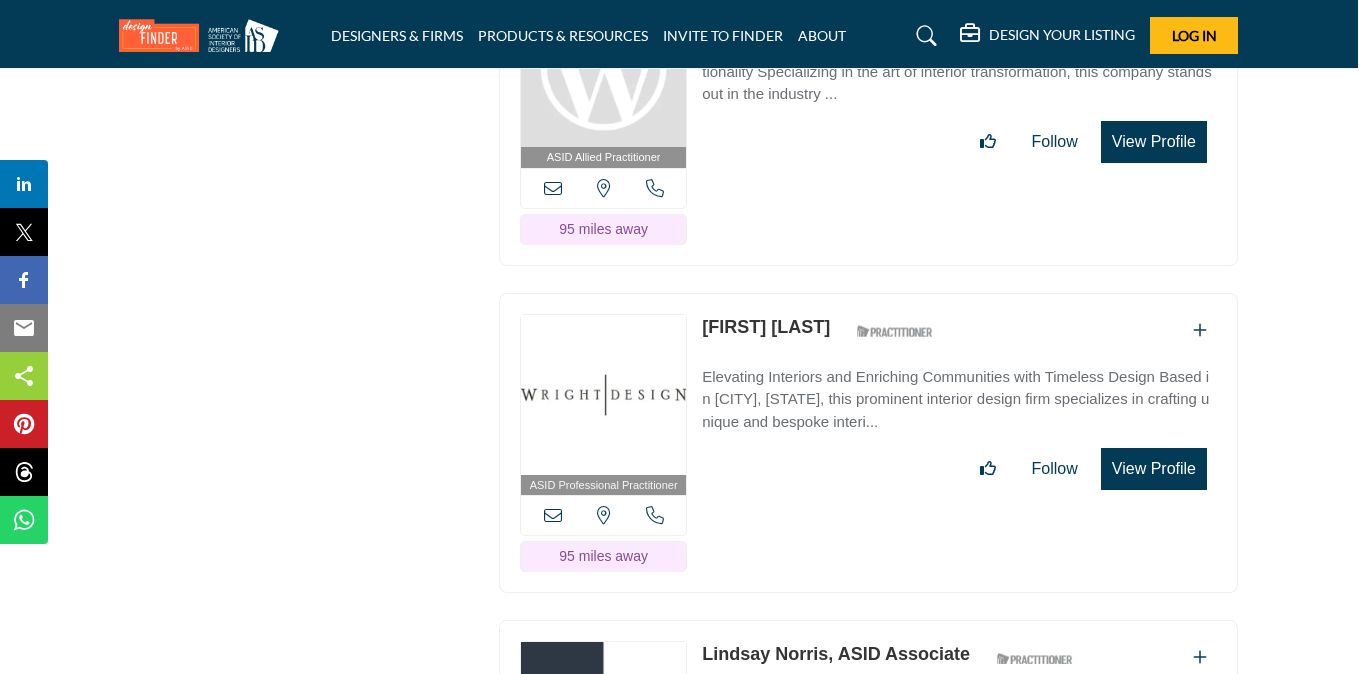 scroll, scrollTop: 37644, scrollLeft: 1, axis: both 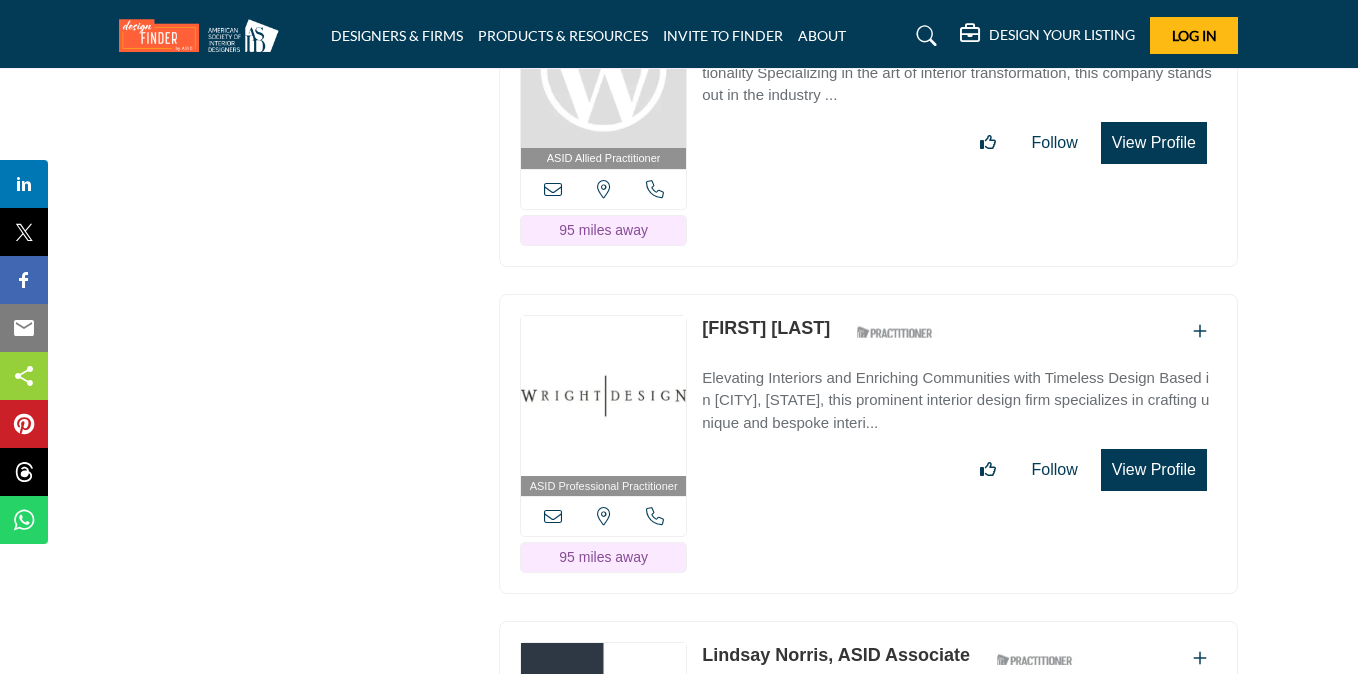 click on "View Profile" at bounding box center [1154, 470] 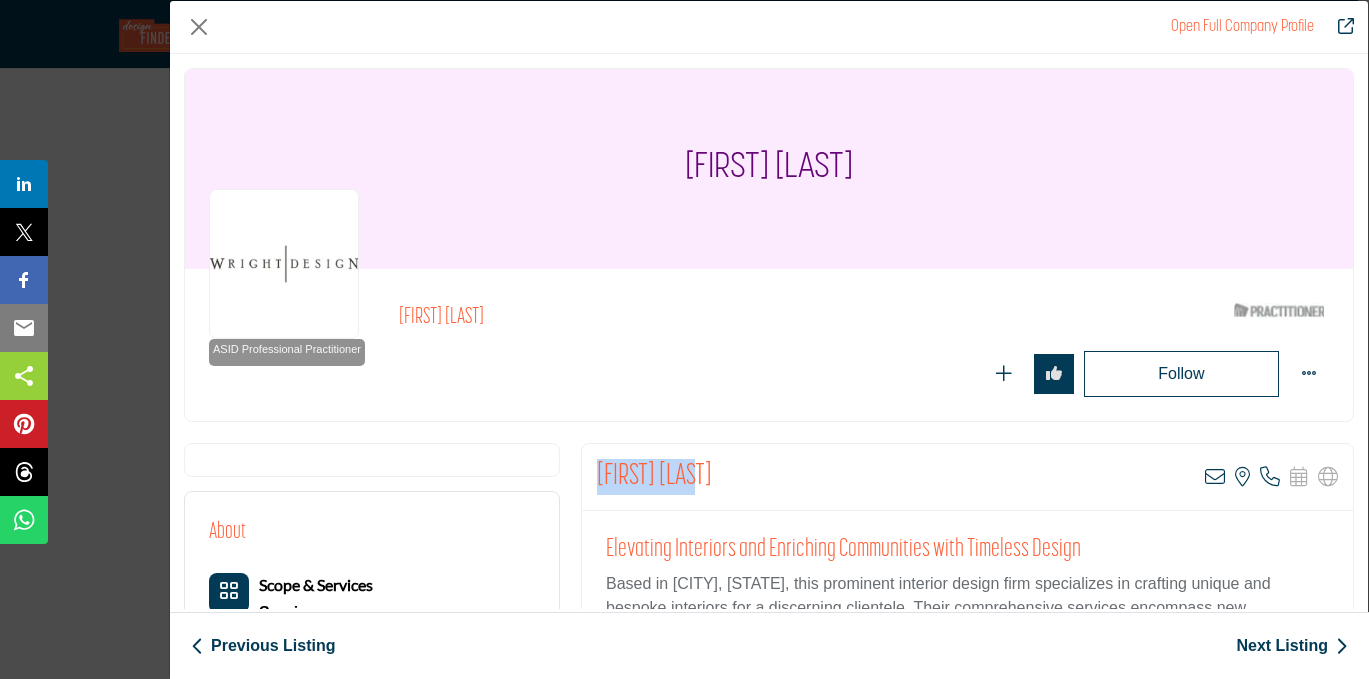 drag, startPoint x: 693, startPoint y: 477, endPoint x: 587, endPoint y: 471, distance: 106.16968 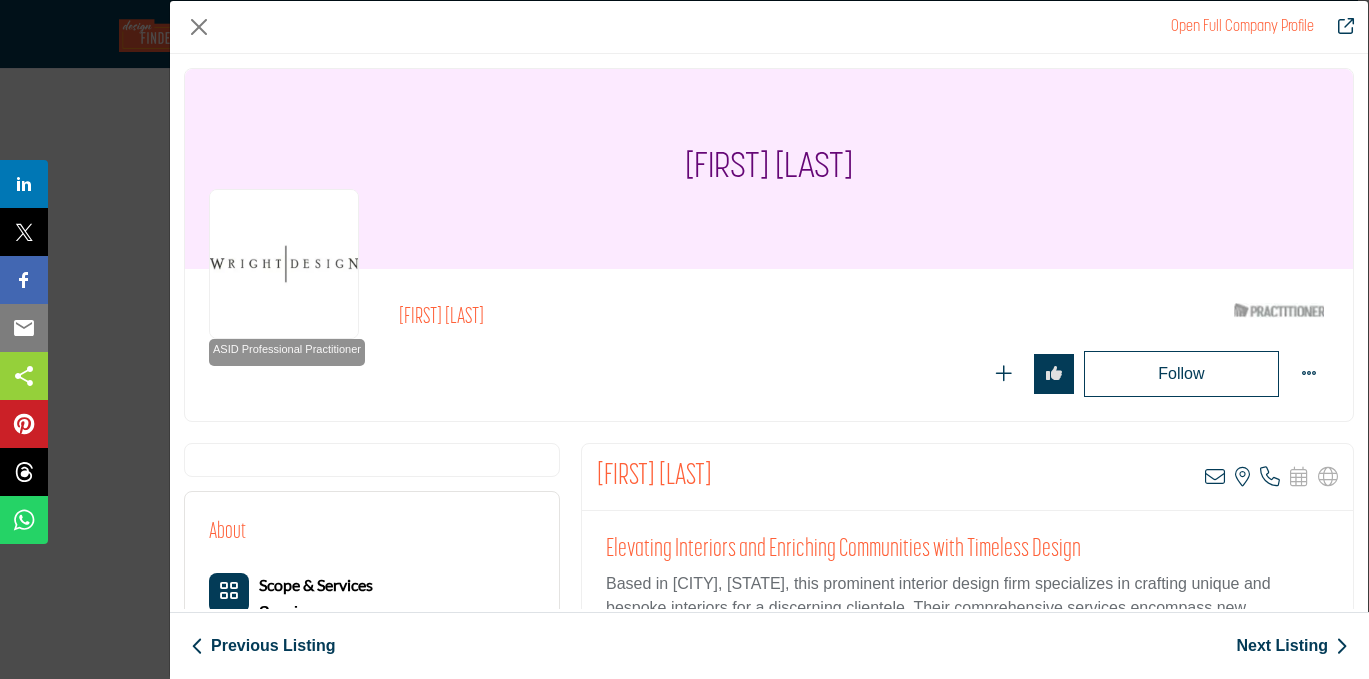 click on "Follow
Following" at bounding box center [864, 374] 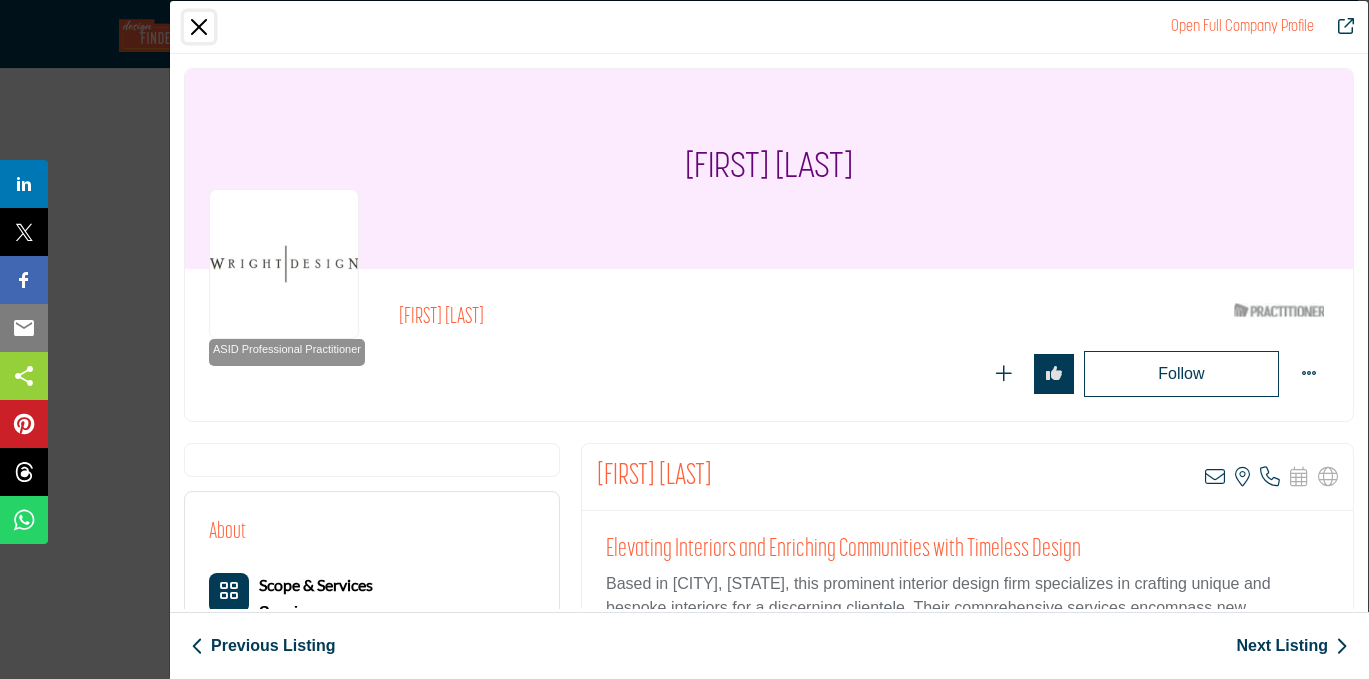 click at bounding box center [199, 27] 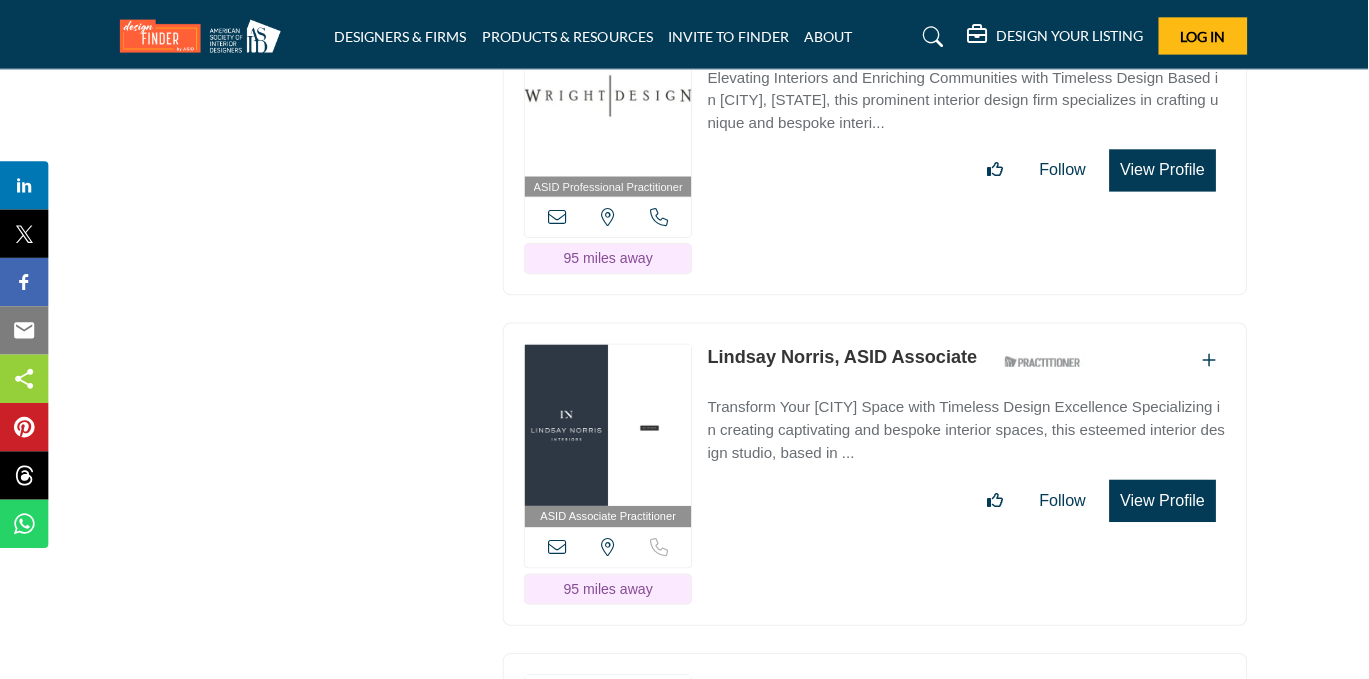 scroll, scrollTop: 37946, scrollLeft: 1, axis: both 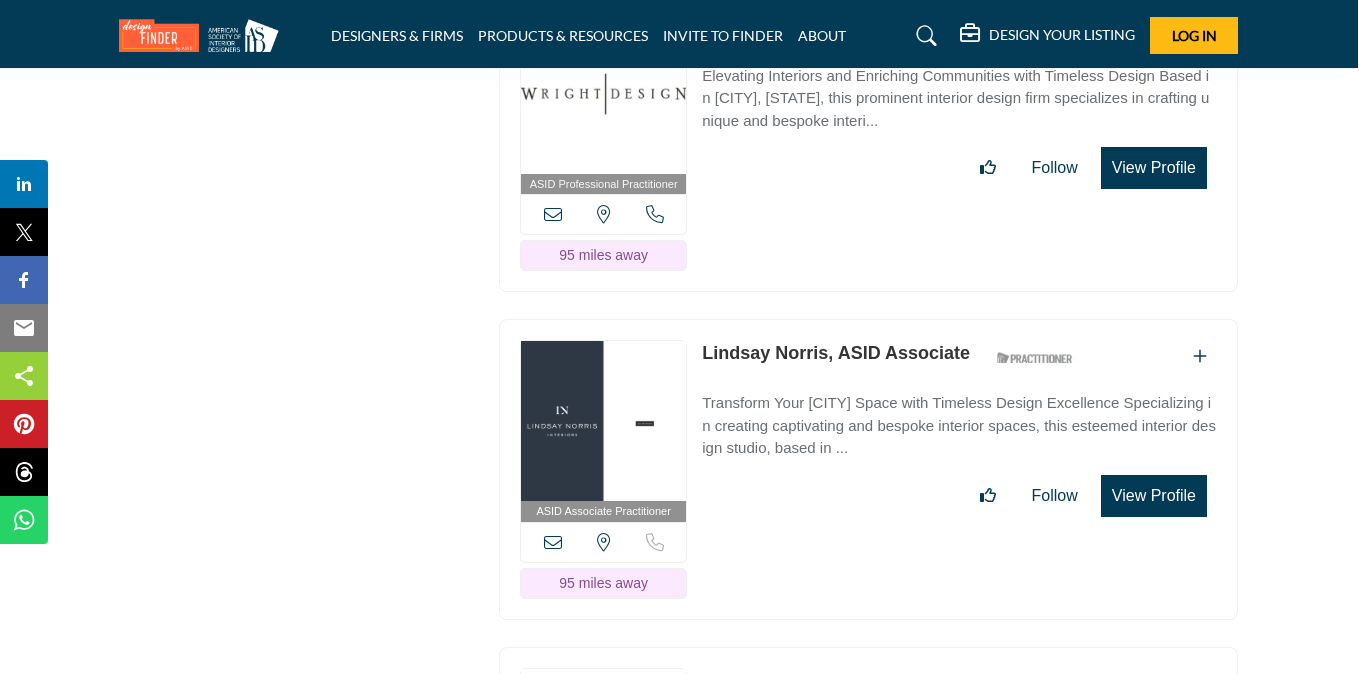 click on "View Profile" at bounding box center (1154, 496) 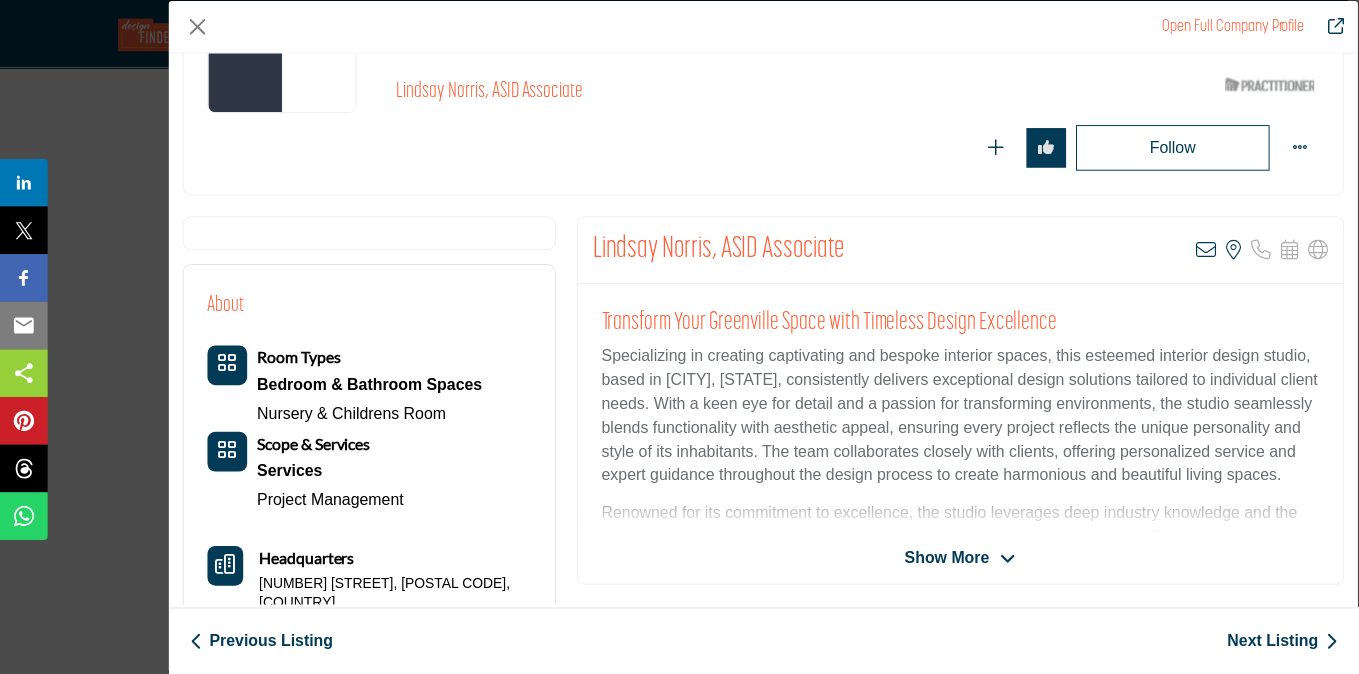 scroll, scrollTop: 224, scrollLeft: 0, axis: vertical 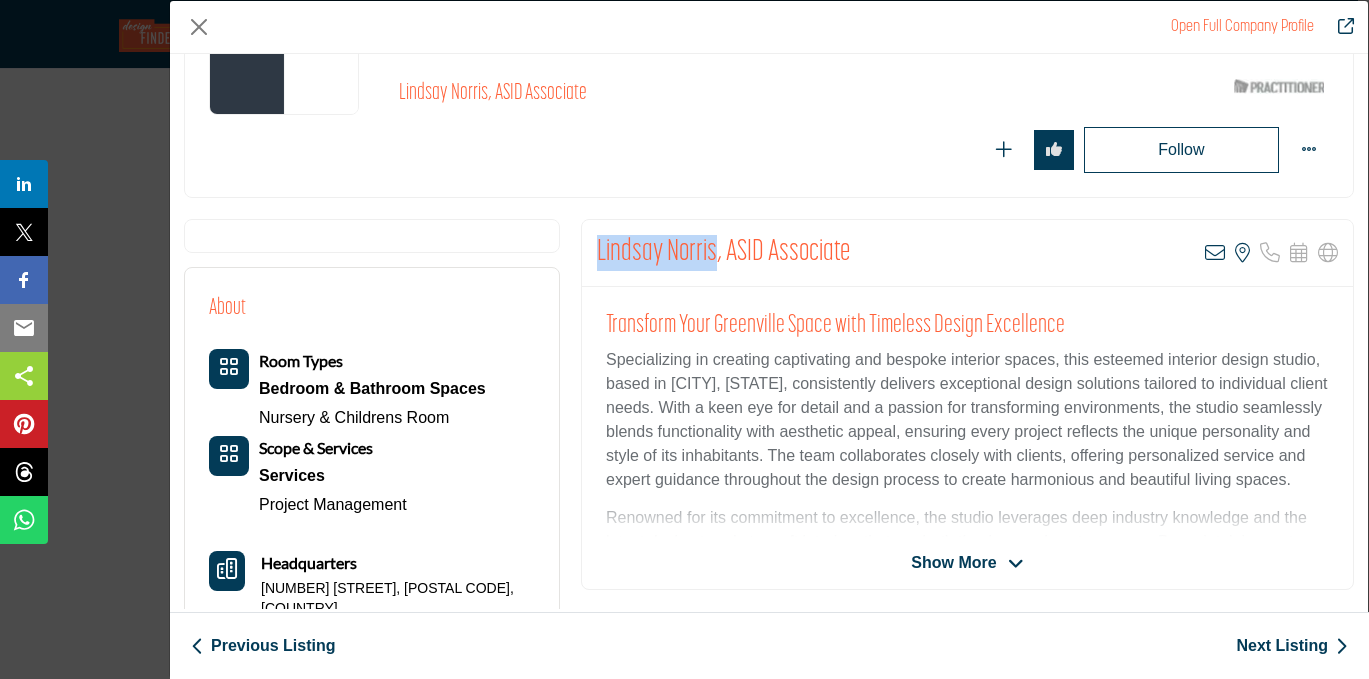 drag, startPoint x: 710, startPoint y: 252, endPoint x: 587, endPoint y: 252, distance: 123 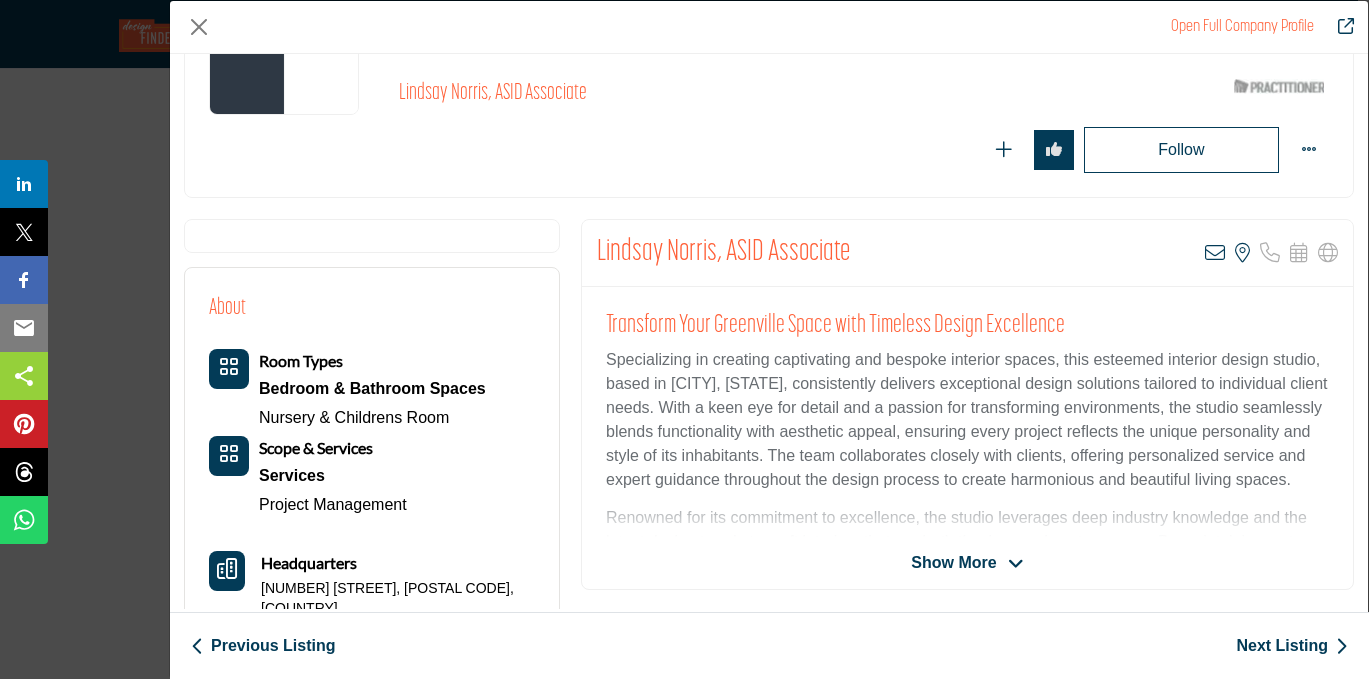 click on "Follow
Following" at bounding box center (1003, 150) 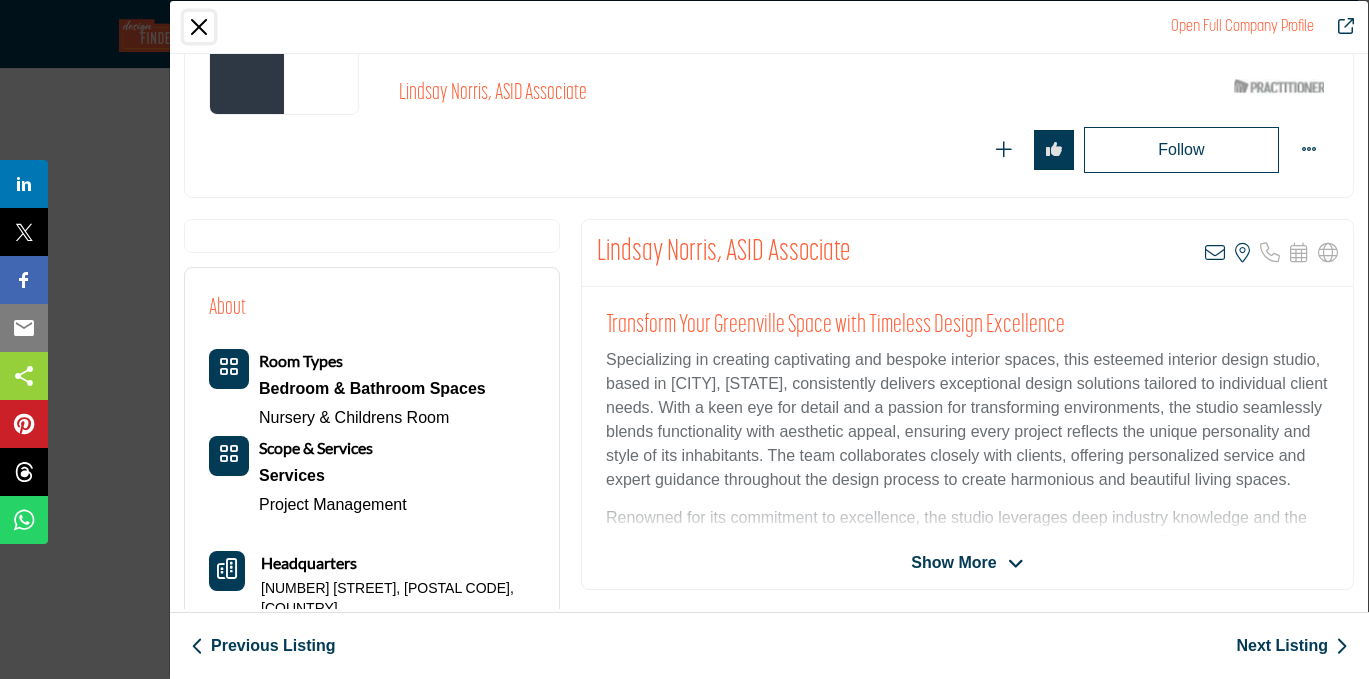 click at bounding box center (199, 27) 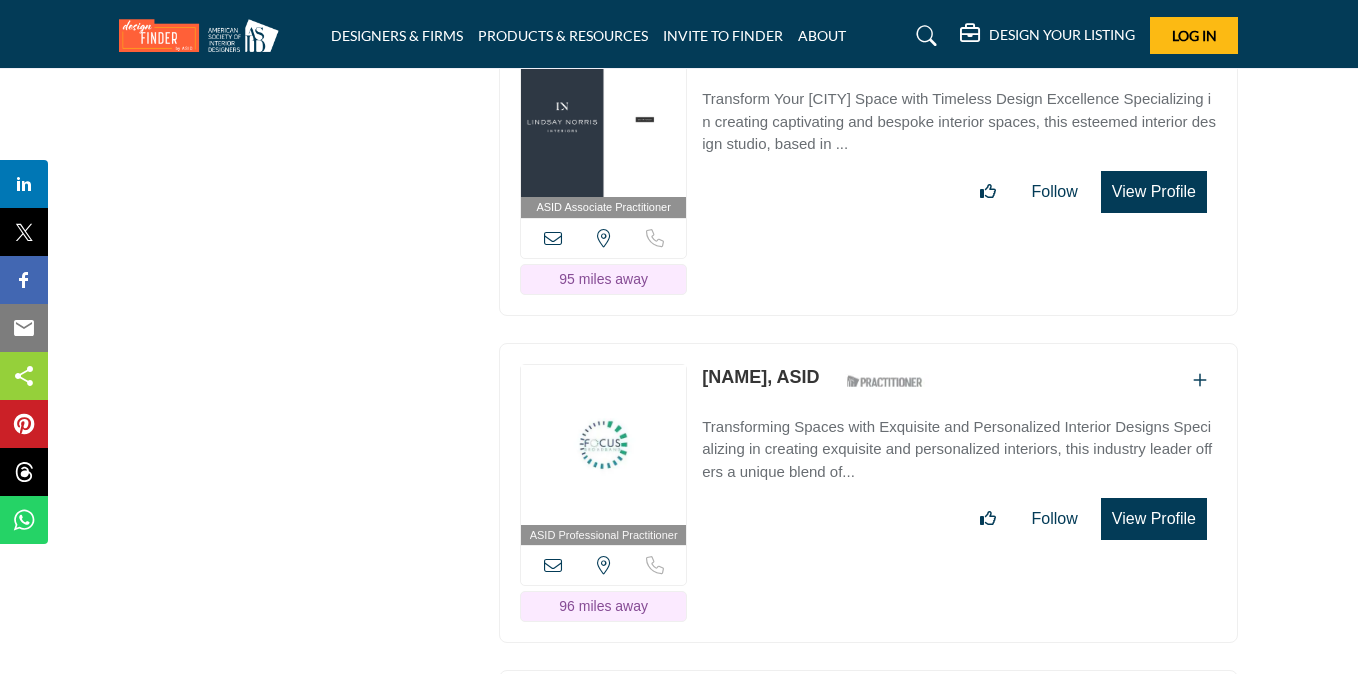 scroll, scrollTop: 38368, scrollLeft: 1, axis: both 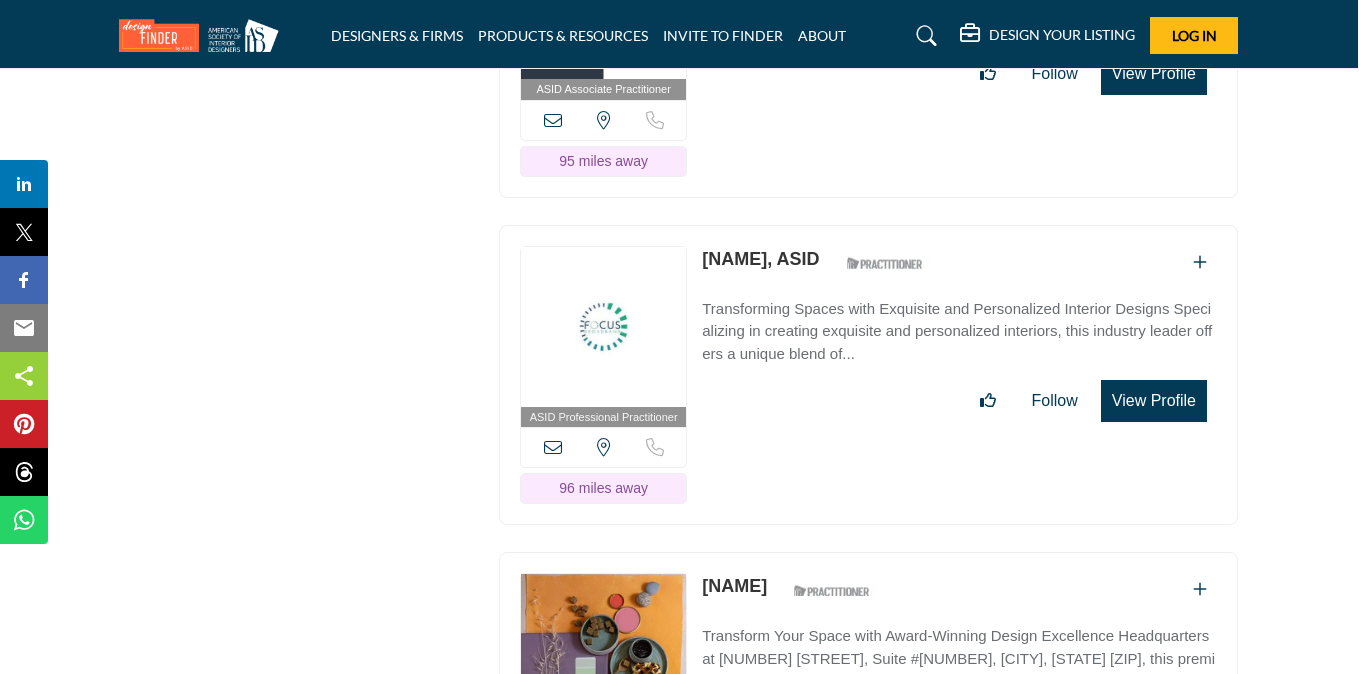 click on "View Profile" at bounding box center [1154, 401] 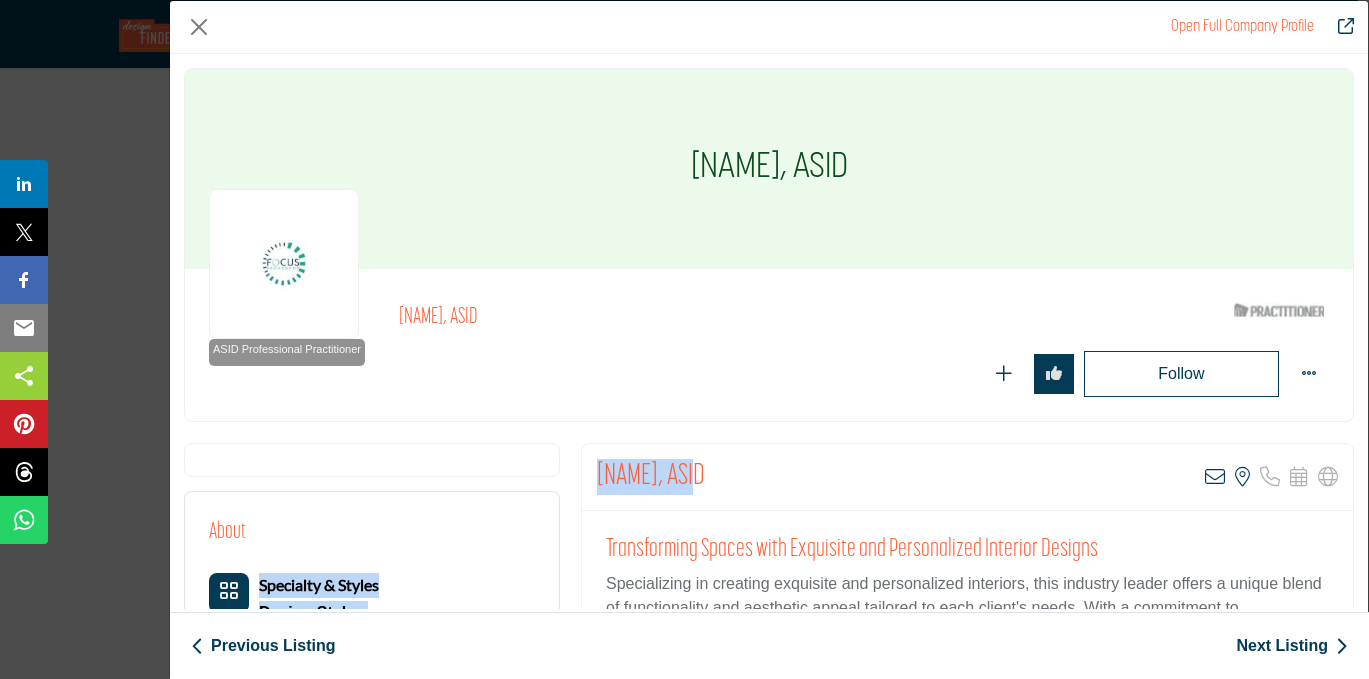 drag, startPoint x: 689, startPoint y: 478, endPoint x: 565, endPoint y: 469, distance: 124.32619 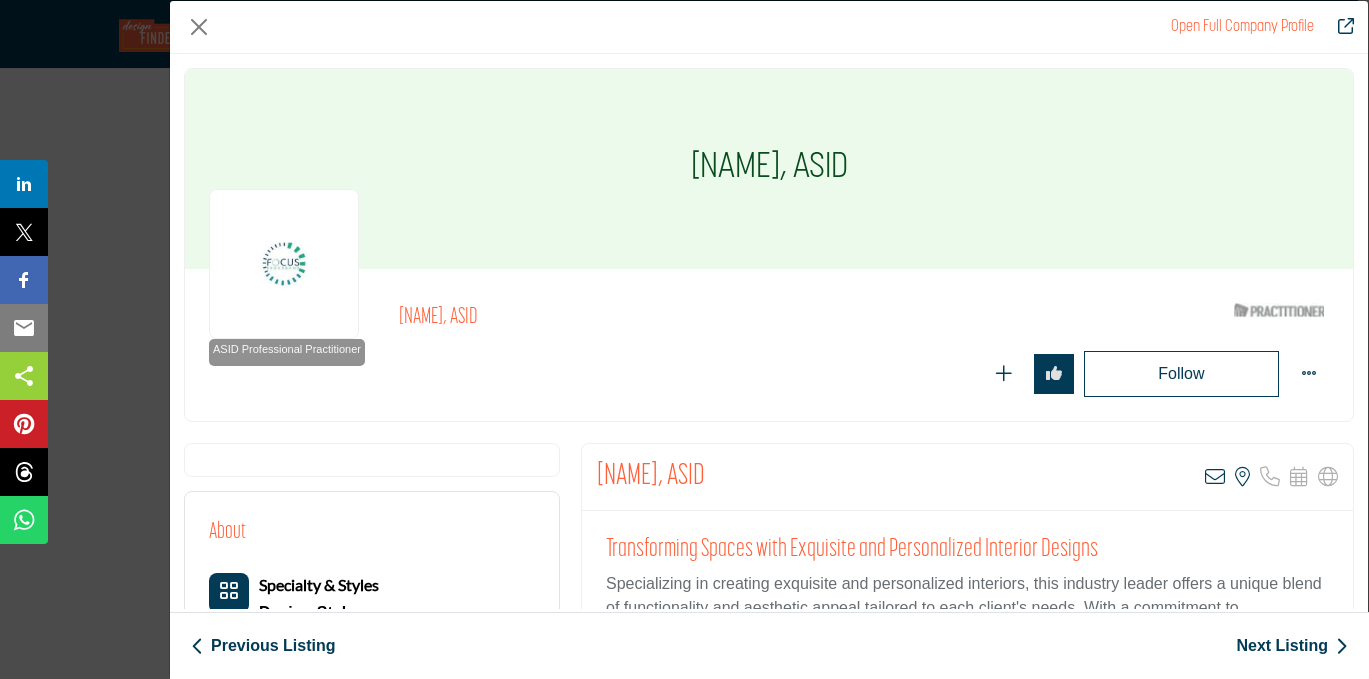 click on "[NAME], ASID" at bounding box center [651, 477] 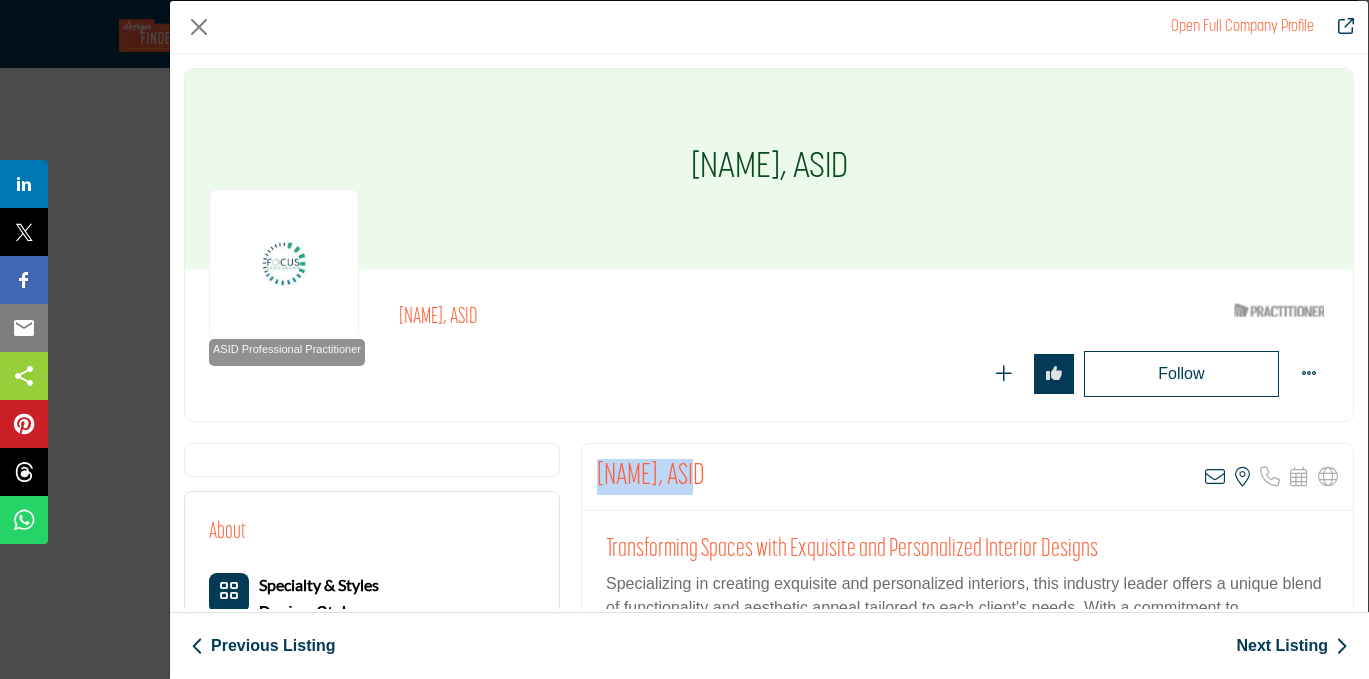 drag, startPoint x: 595, startPoint y: 474, endPoint x: 686, endPoint y: 480, distance: 91.197586 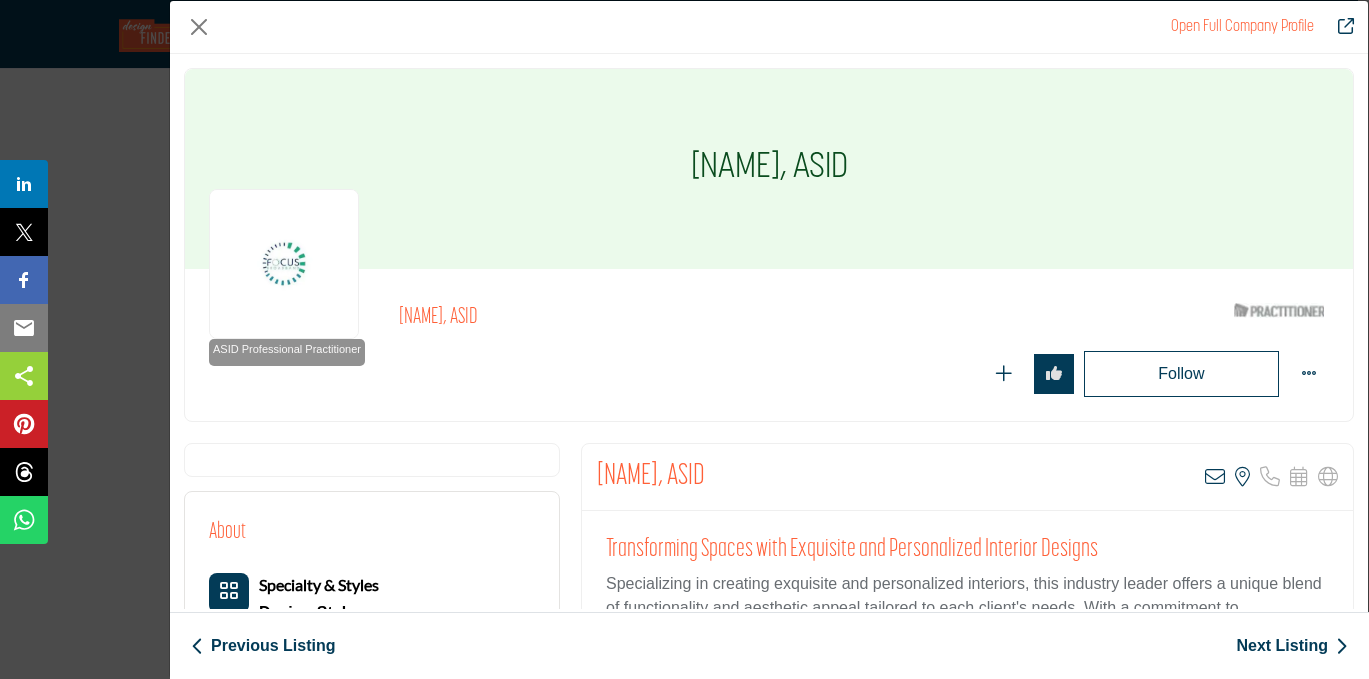 click on "ASID Professional Practitioner
ASID Professional Practitioners have successfully passed an ASID-approved qualification examination.
[NAME], ASID" at bounding box center (769, 345) 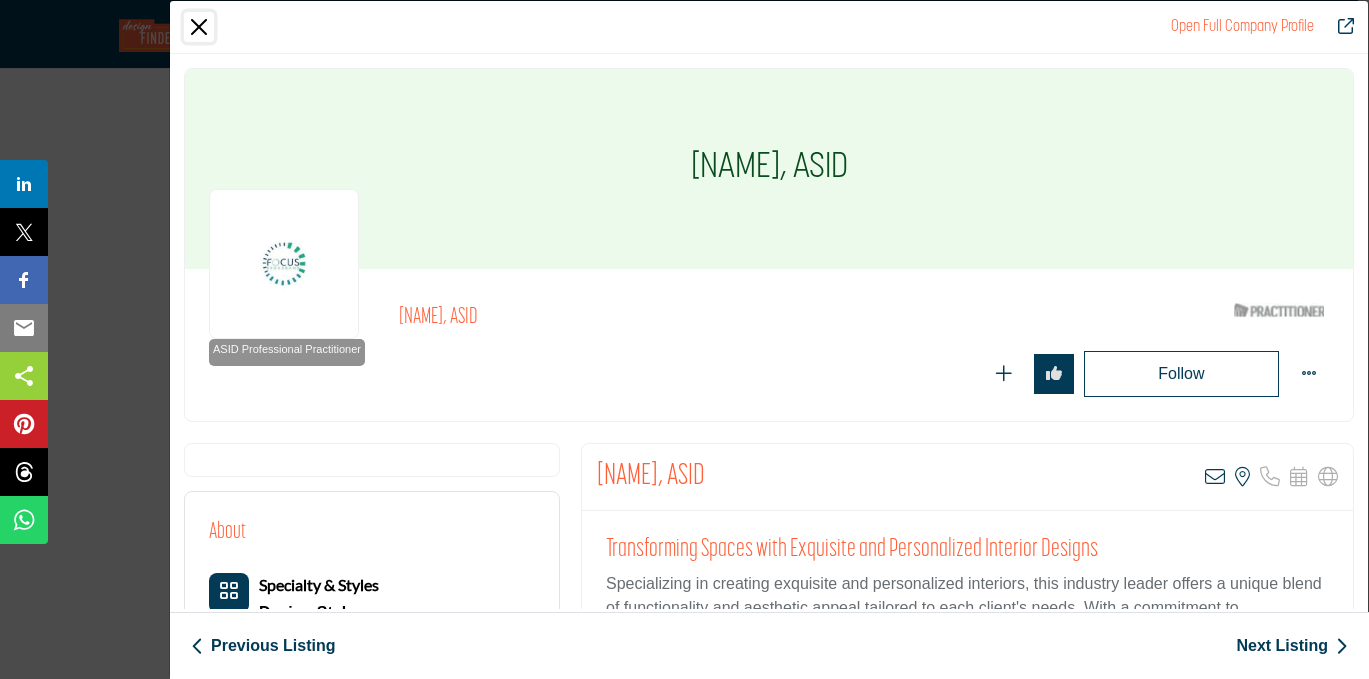 click at bounding box center [199, 27] 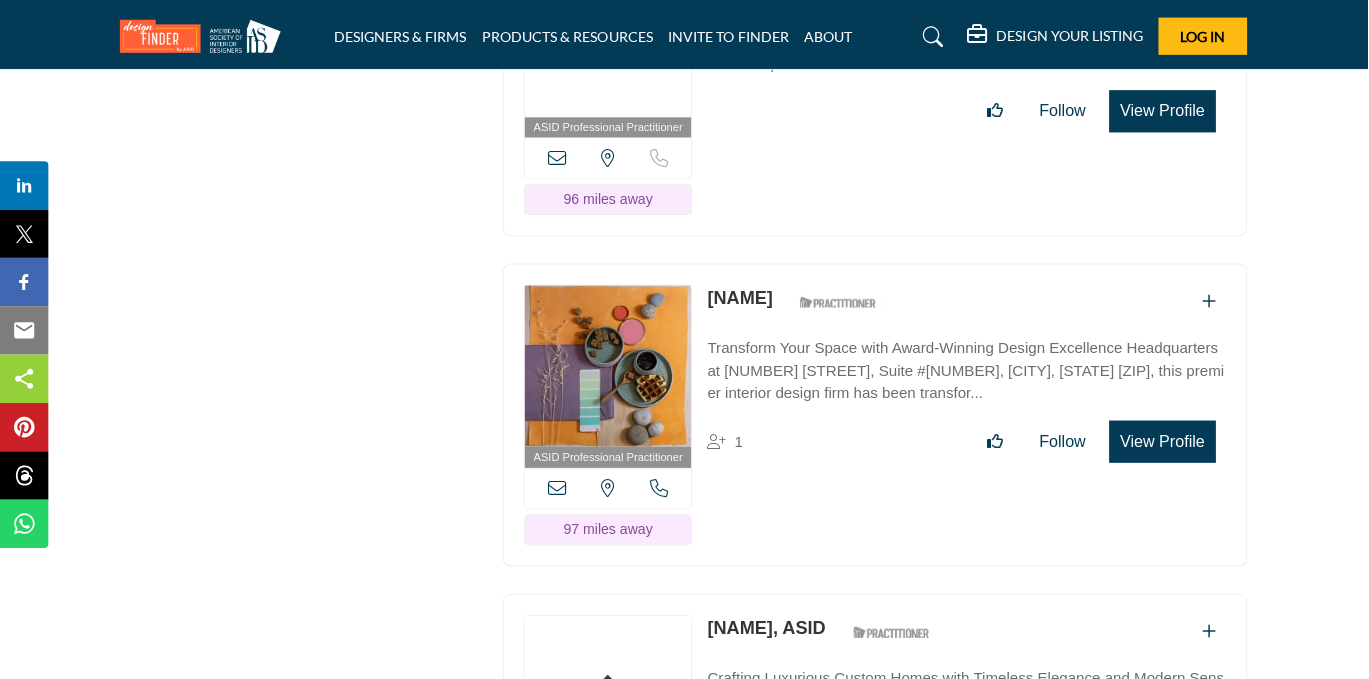 scroll, scrollTop: 38667, scrollLeft: 1, axis: both 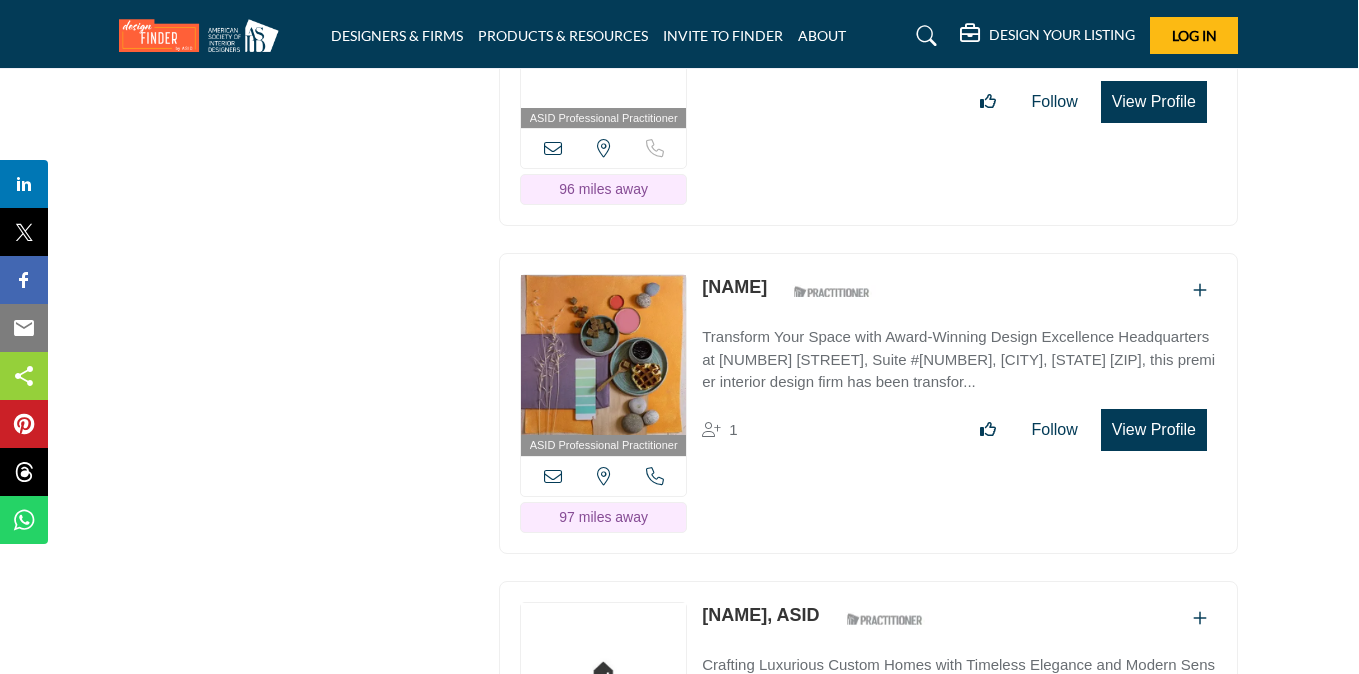 click on "View Profile" at bounding box center (1154, 430) 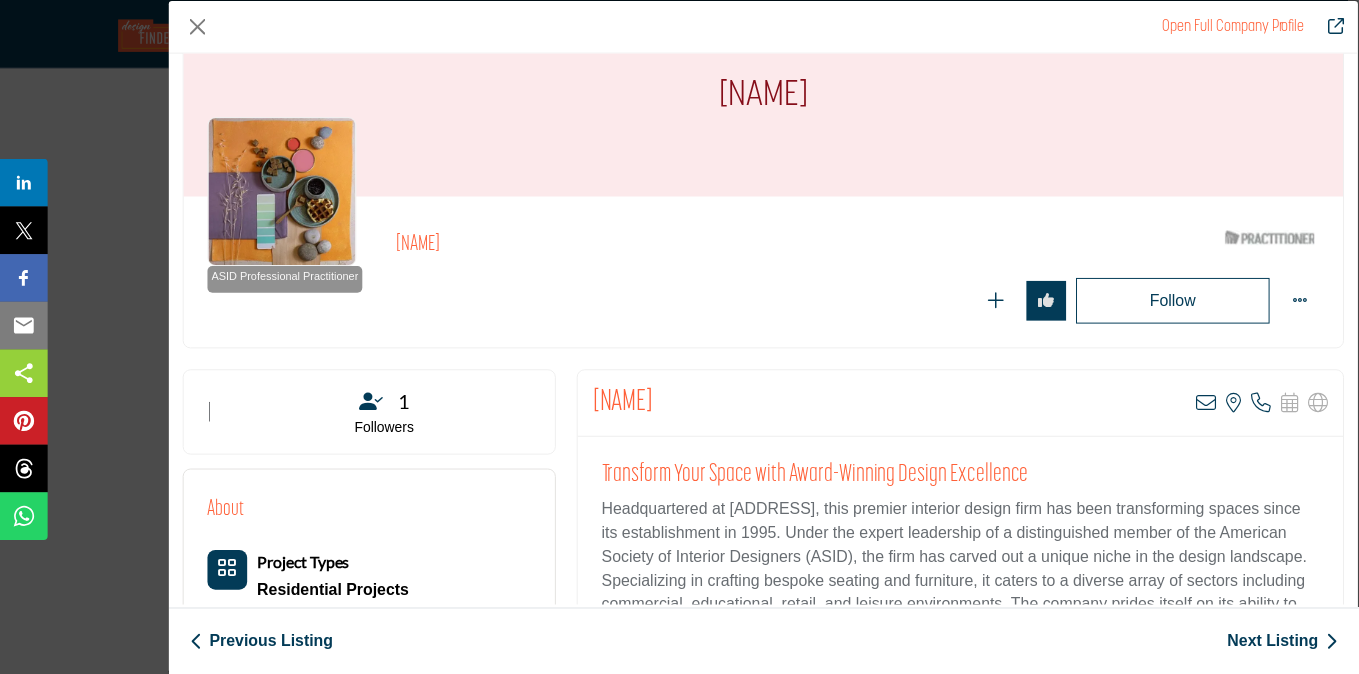 scroll, scrollTop: 104, scrollLeft: 0, axis: vertical 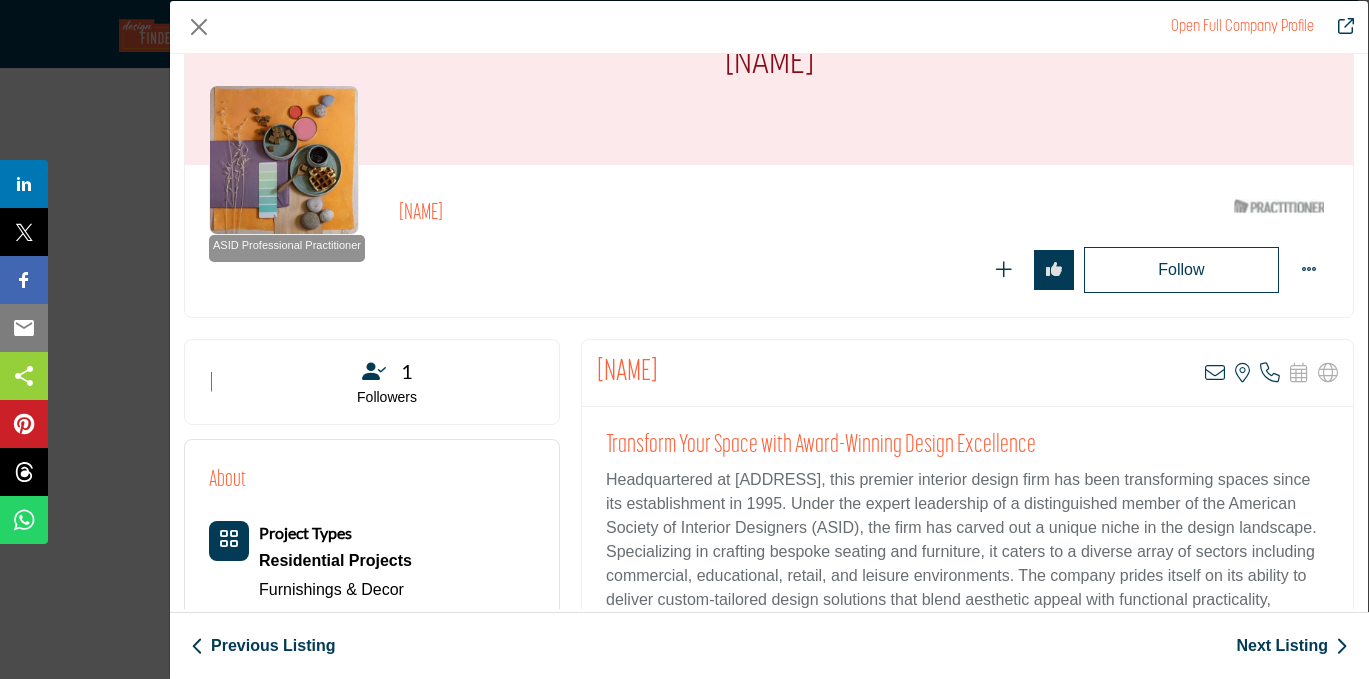 drag, startPoint x: 691, startPoint y: 371, endPoint x: 582, endPoint y: 365, distance: 109.165016 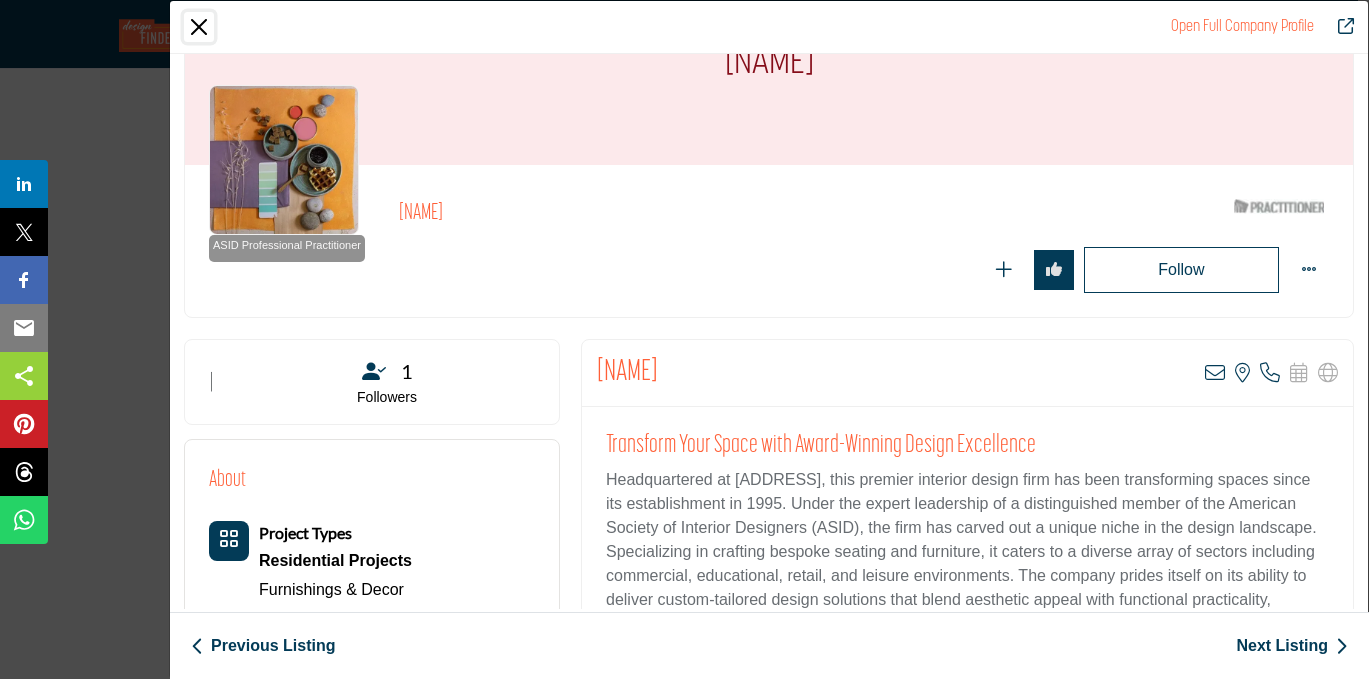 click at bounding box center [199, 27] 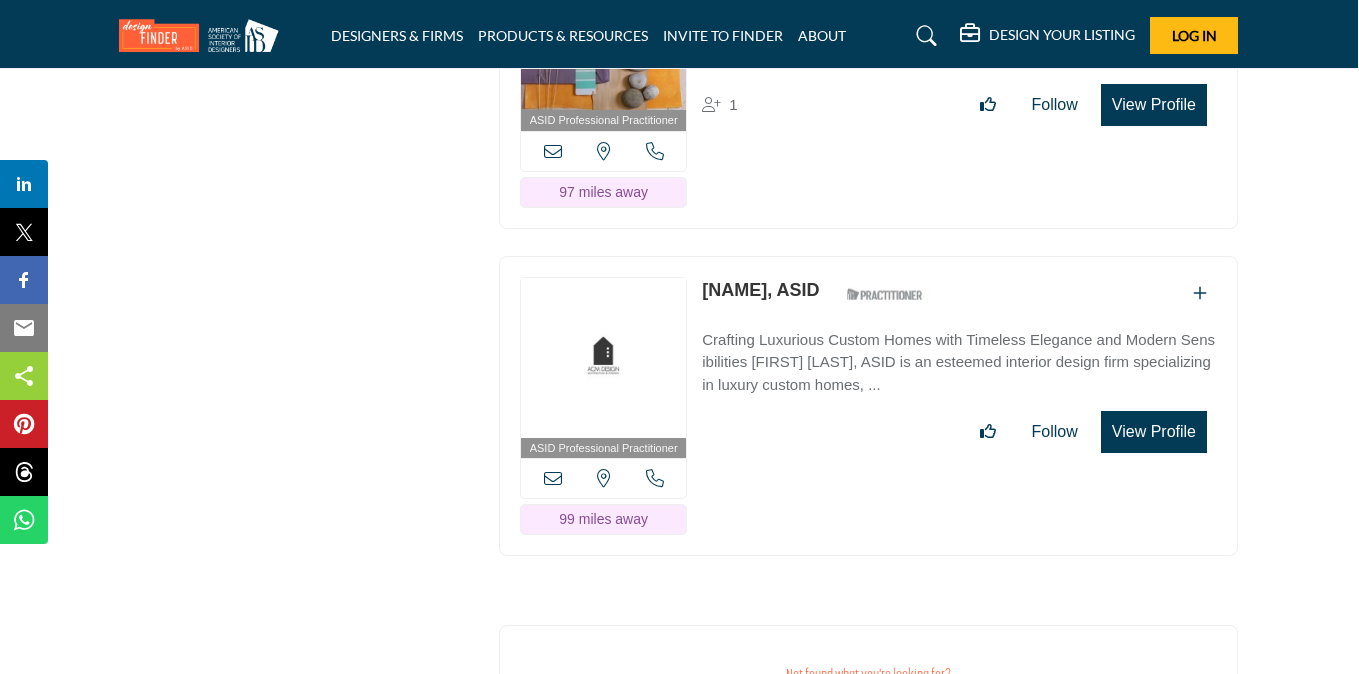 scroll, scrollTop: 38996, scrollLeft: 1, axis: both 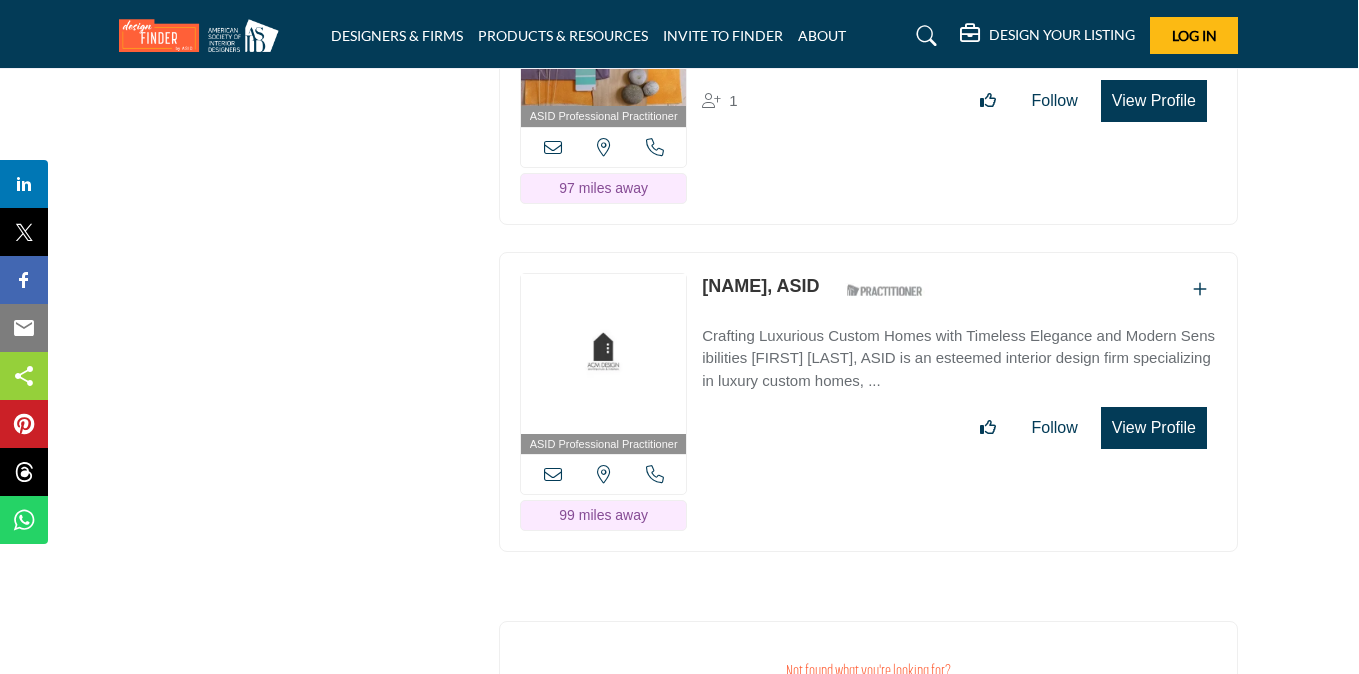 click on "View Profile" at bounding box center [1154, 428] 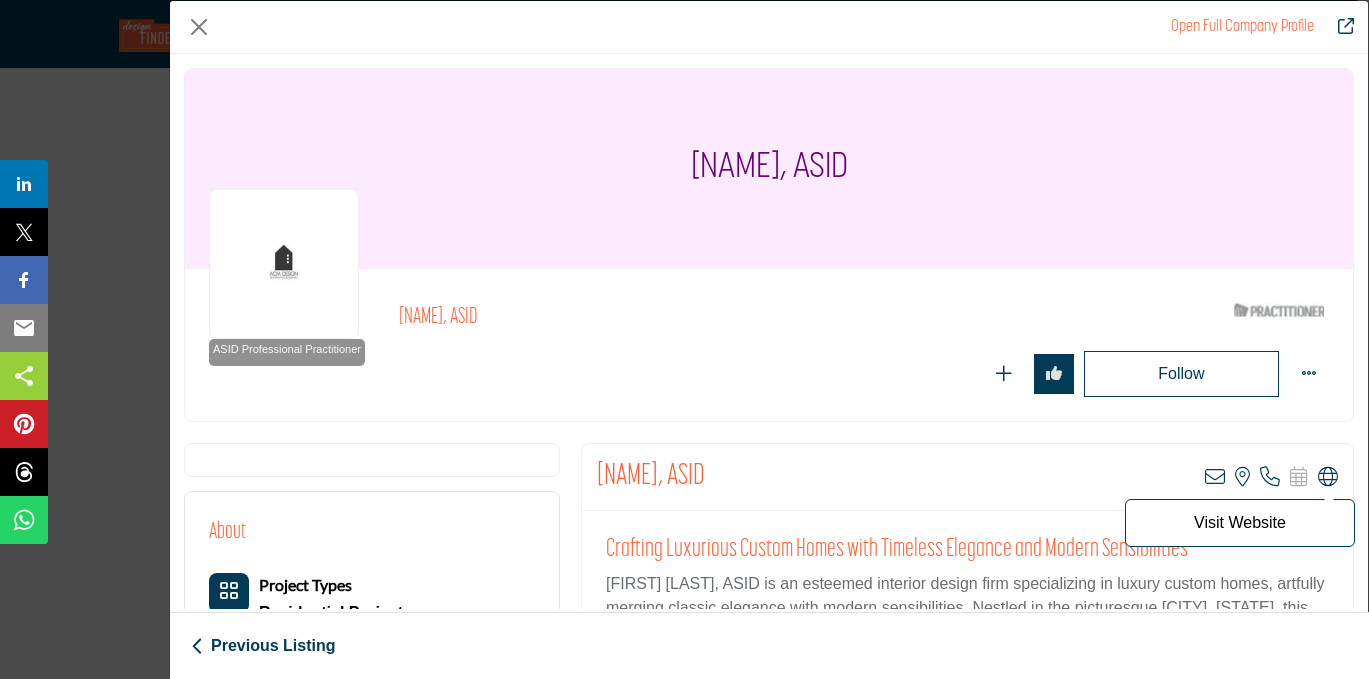 click at bounding box center [1328, 477] 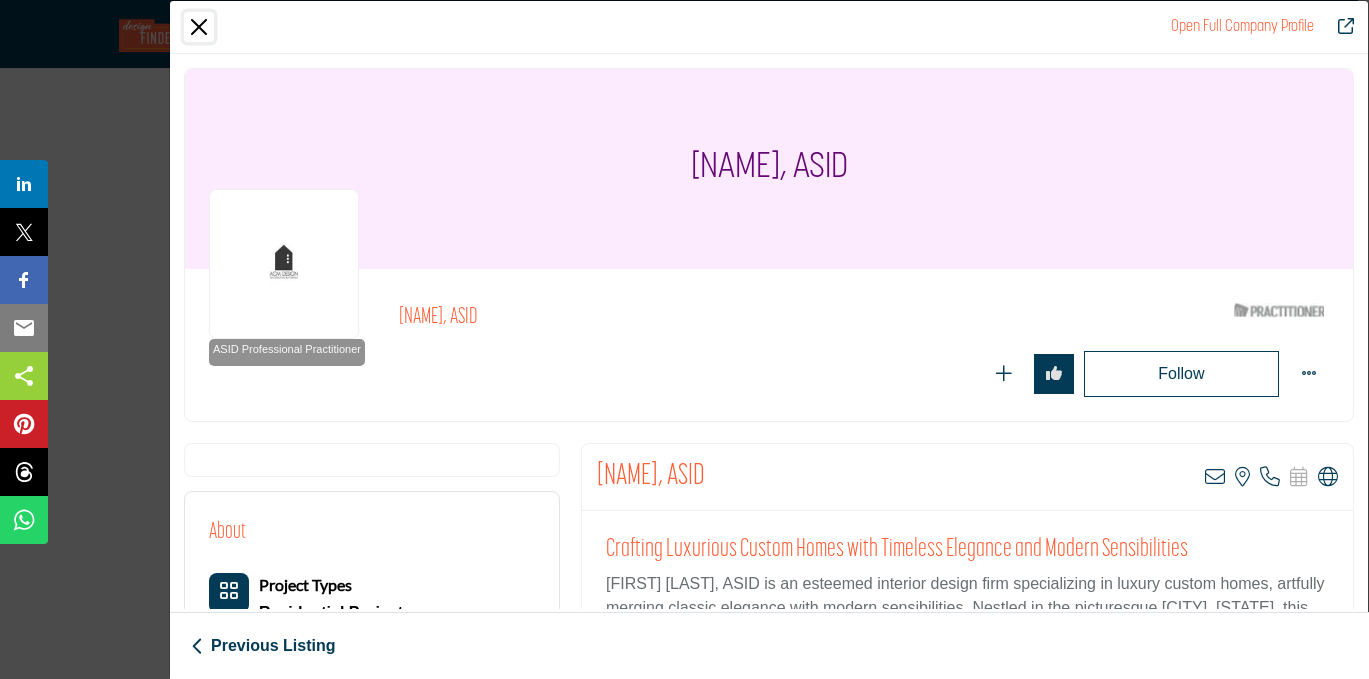 click at bounding box center [199, 27] 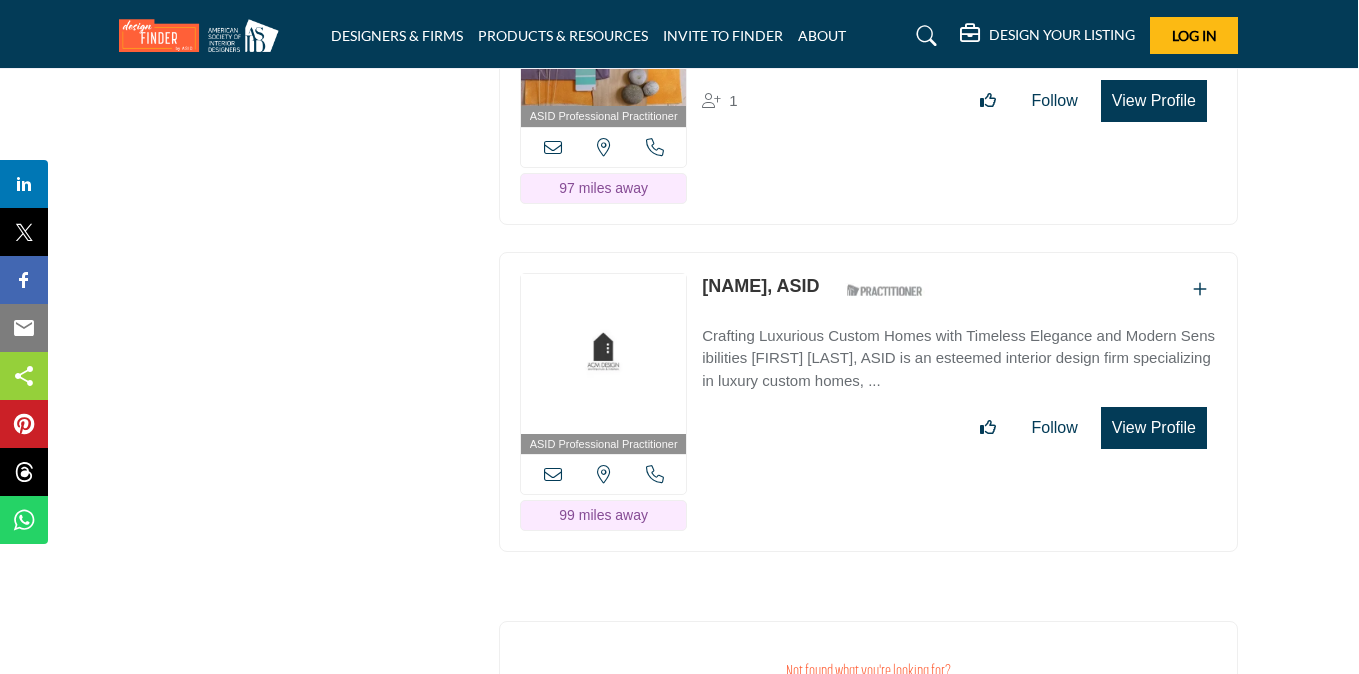 scroll, scrollTop: 39327, scrollLeft: 1, axis: both 